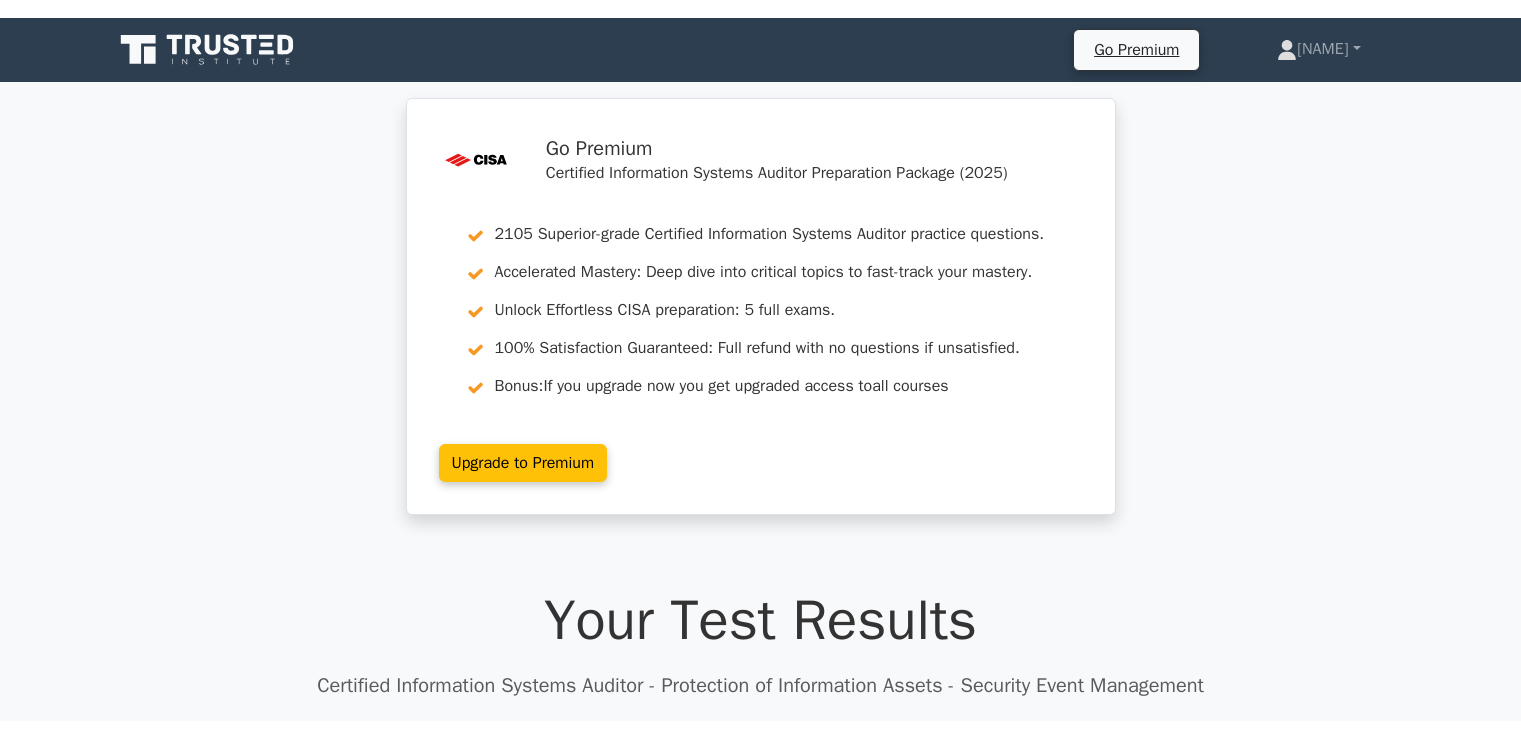 scroll, scrollTop: 0, scrollLeft: 0, axis: both 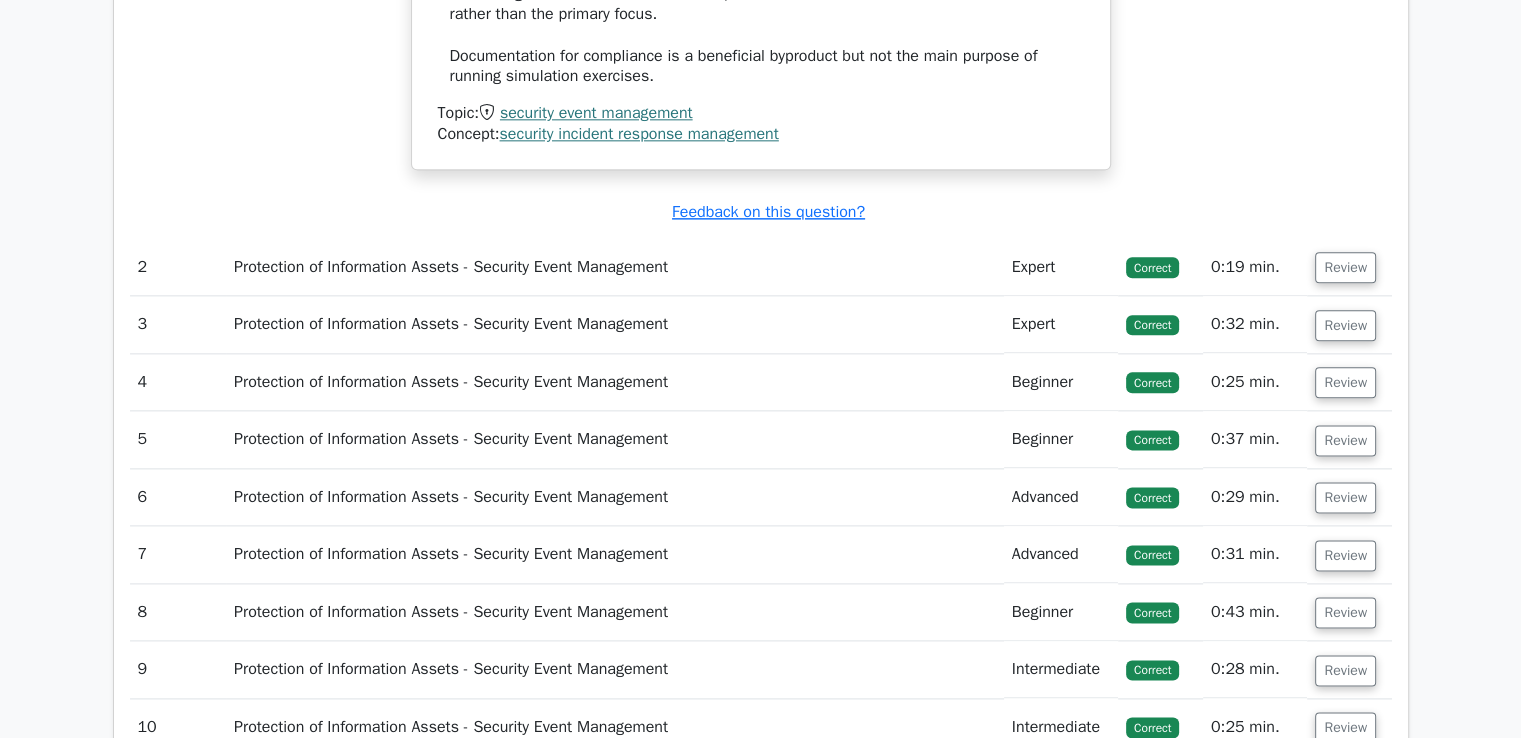 click on "Review" at bounding box center [1349, 267] 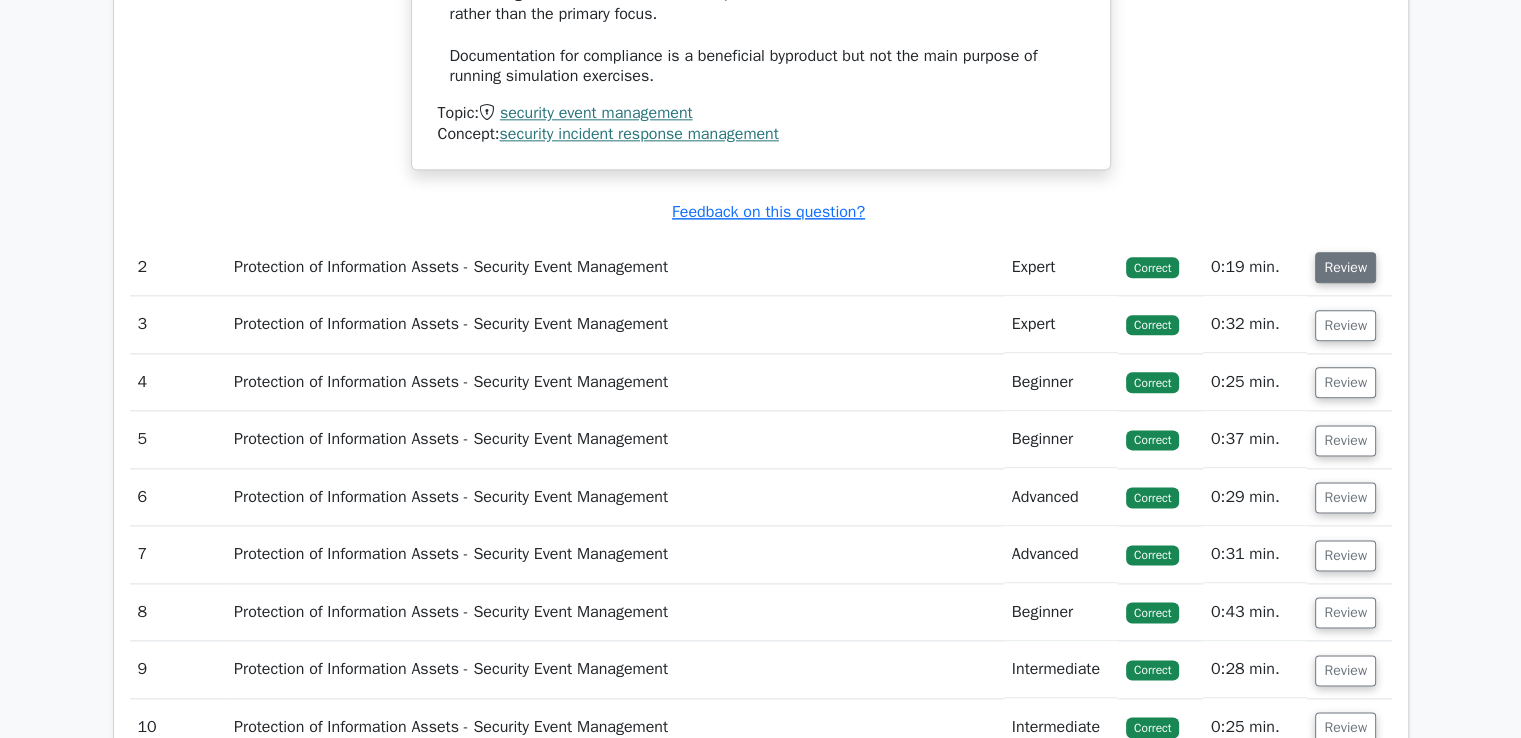 click on "Review" at bounding box center (1345, 267) 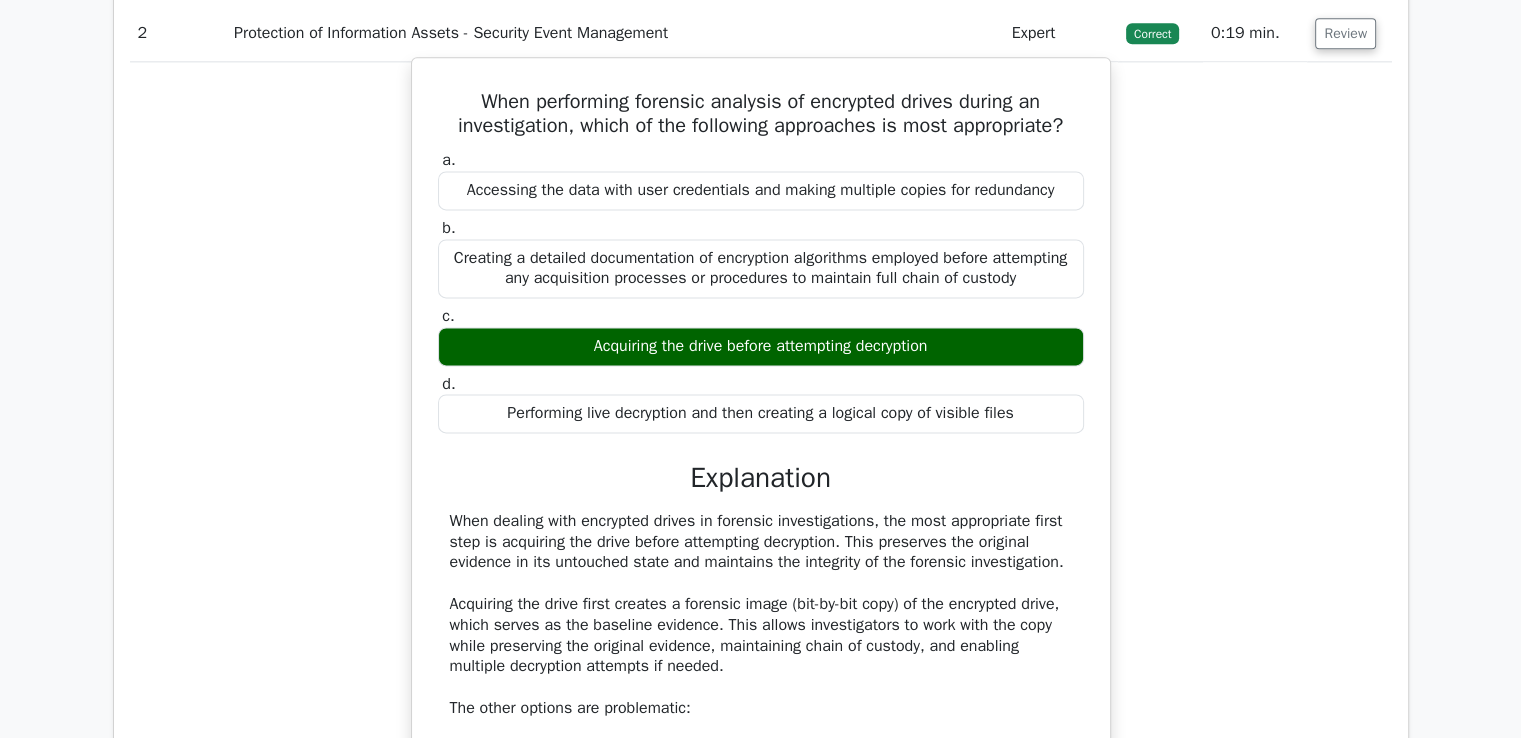 scroll, scrollTop: 2684, scrollLeft: 0, axis: vertical 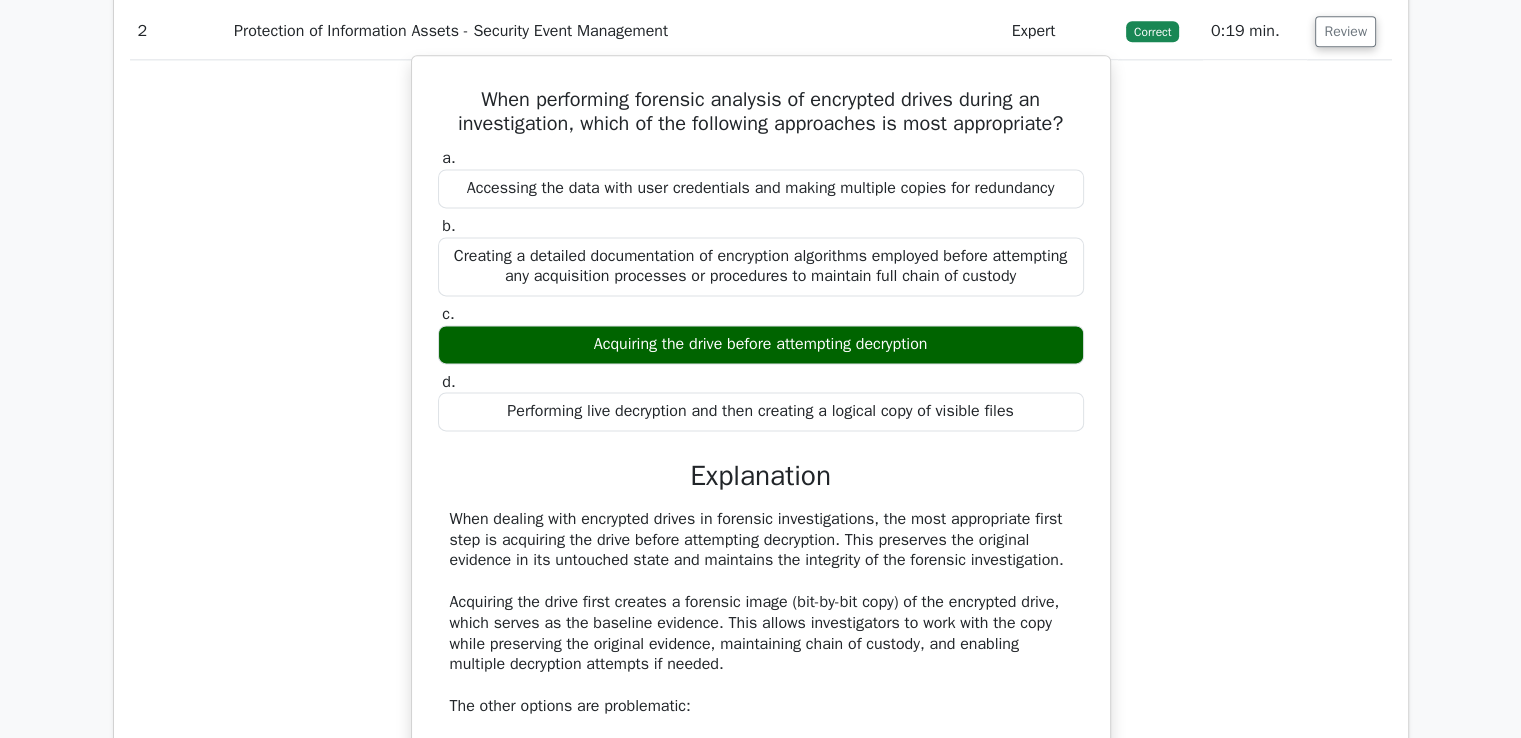 click on "When performing forensic analysis of encrypted drives during an investigation, which of the following approaches is most appropriate?" at bounding box center (761, 112) 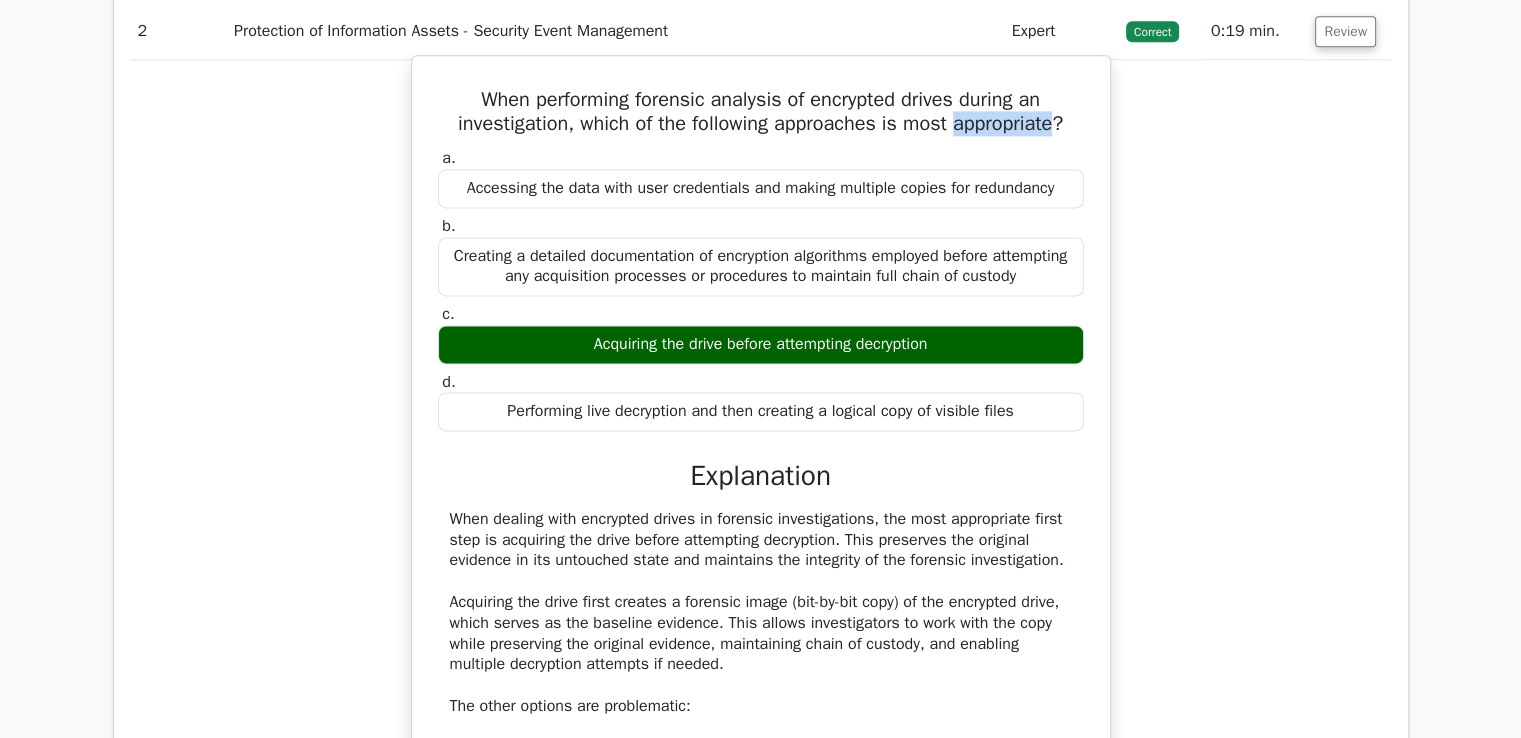 click on "When performing forensic analysis of encrypted drives during an investigation, which of the following approaches is most appropriate?" at bounding box center [761, 112] 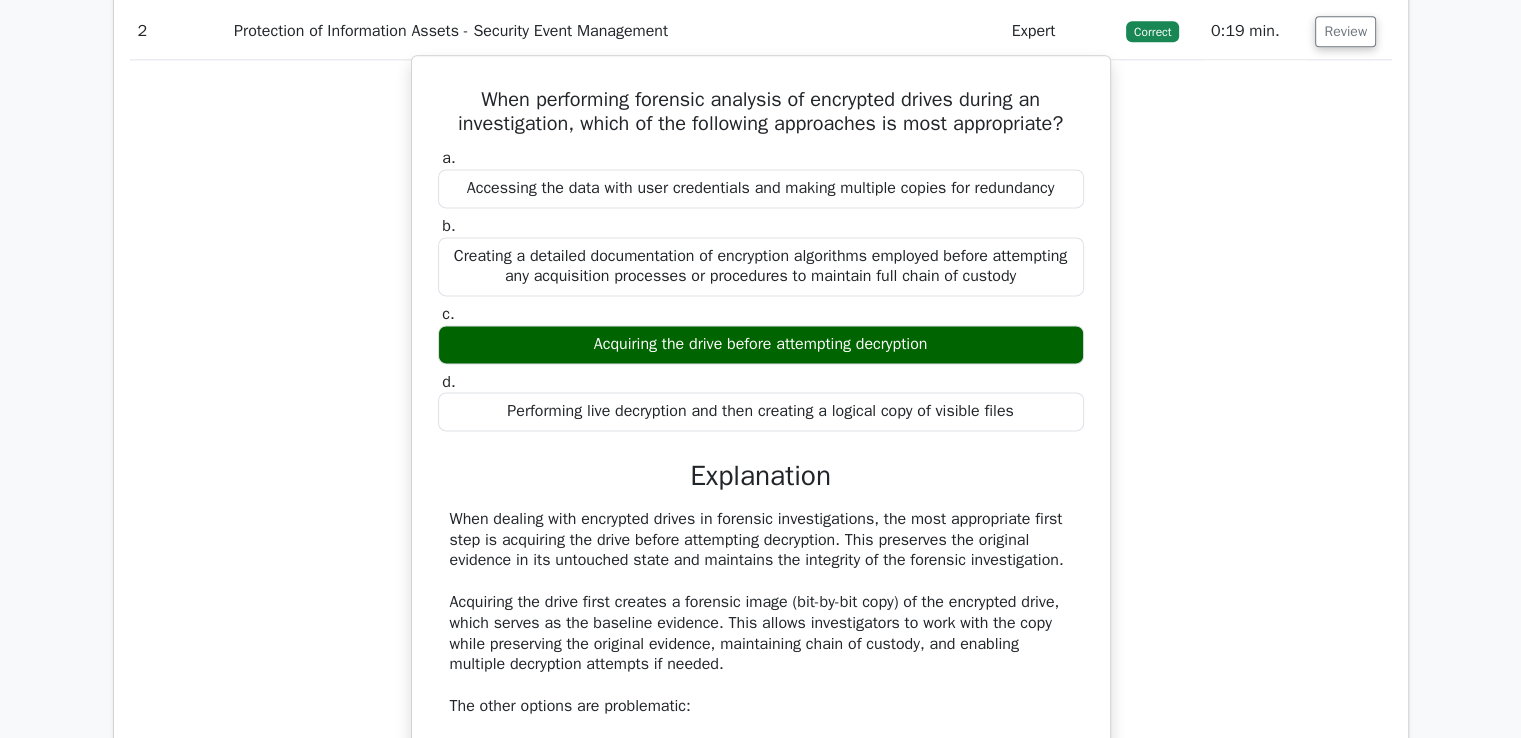 click on "When performing forensic analysis of encrypted drives during an investigation, which of the following approaches is most appropriate?" at bounding box center [761, 112] 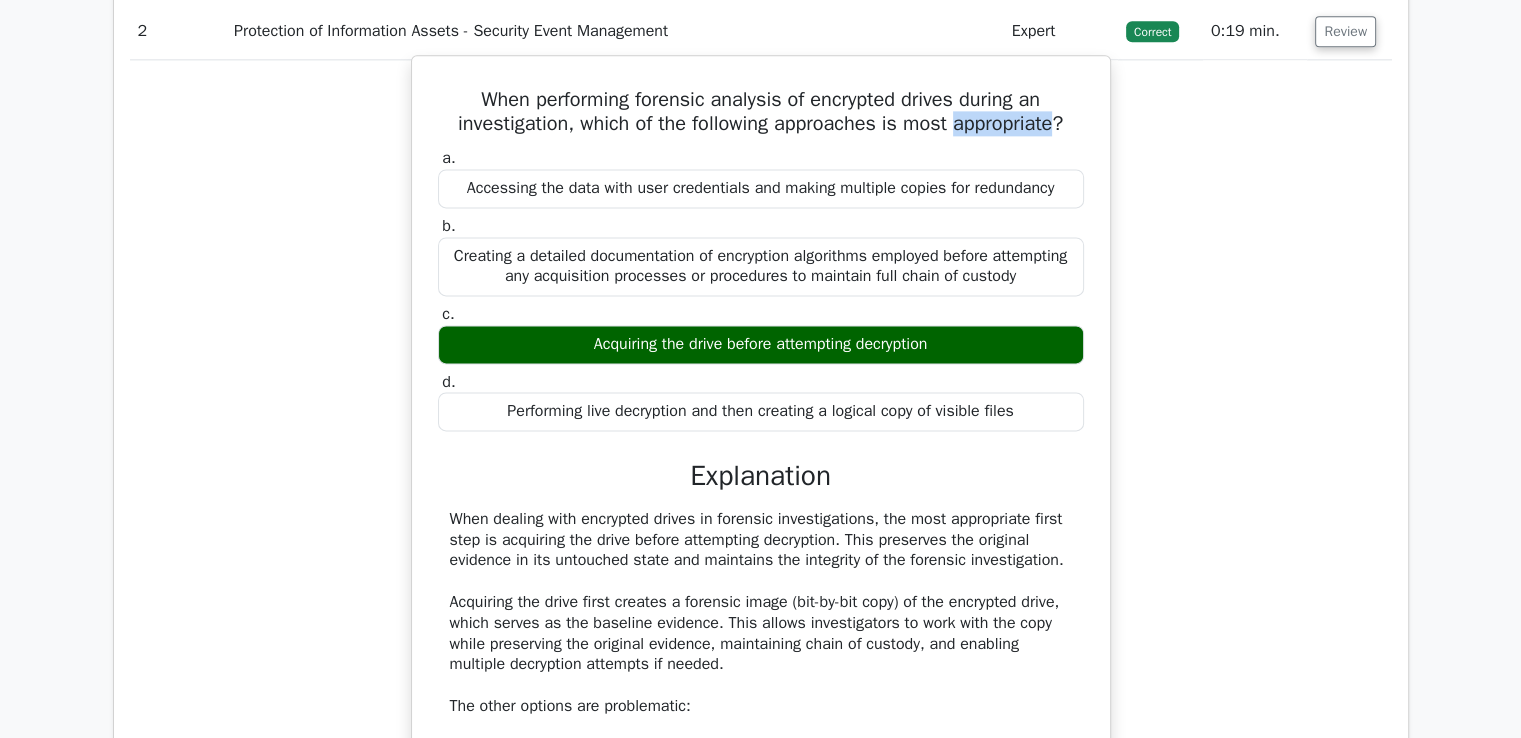 click on "When performing forensic analysis of encrypted drives during an investigation, which of the following approaches is most appropriate?" at bounding box center (761, 112) 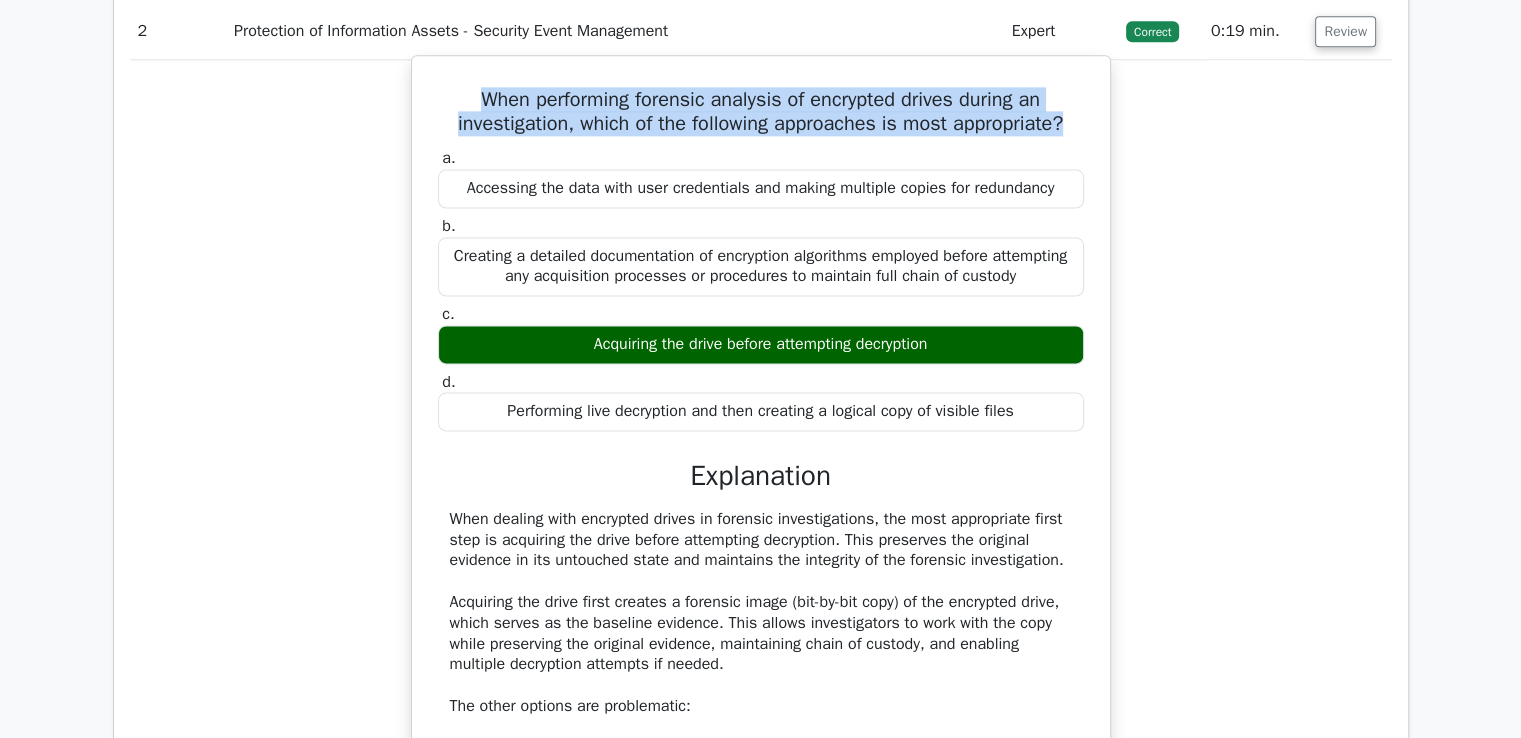 click on "When performing forensic analysis of encrypted drives during an investigation, which of the following approaches is most appropriate?" at bounding box center (761, 112) 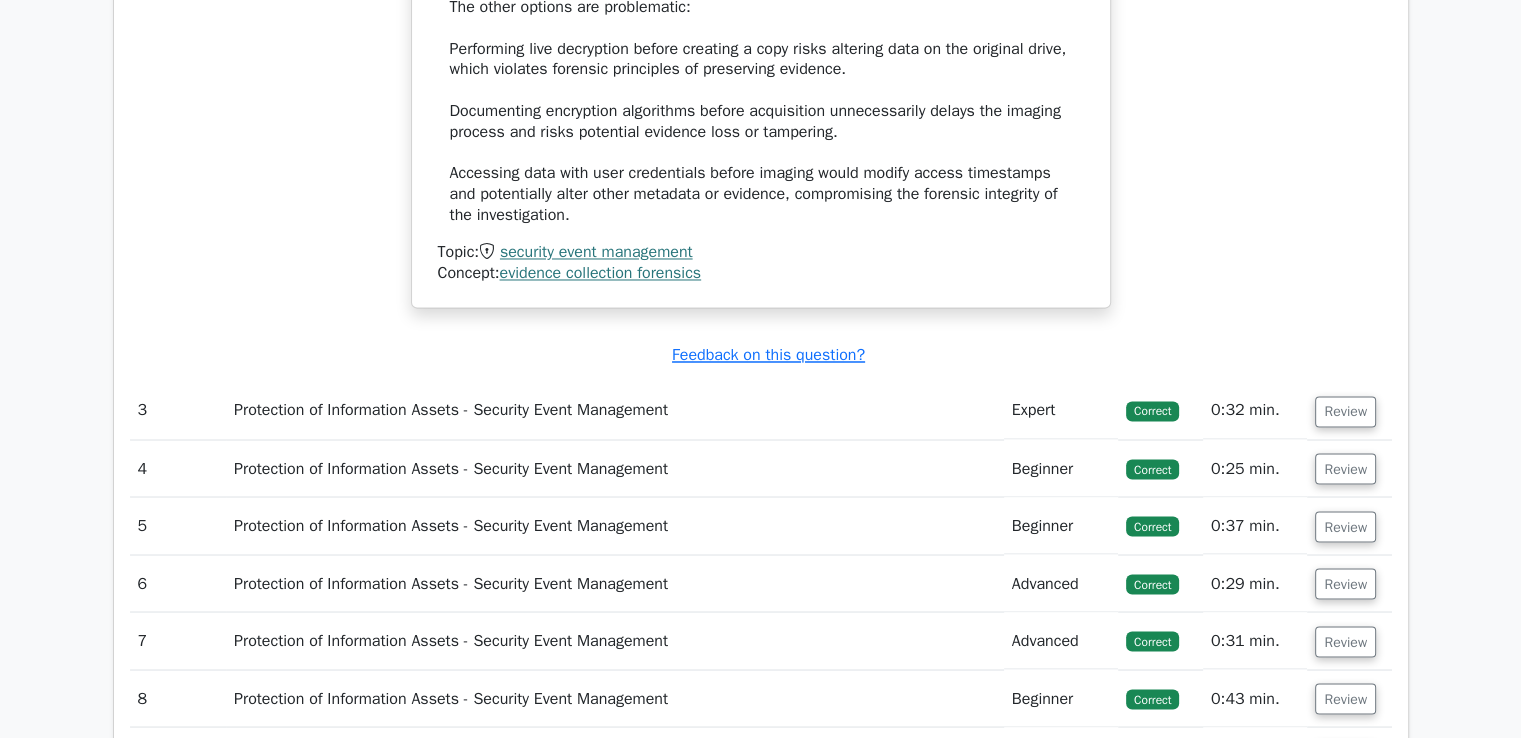 scroll, scrollTop: 3384, scrollLeft: 0, axis: vertical 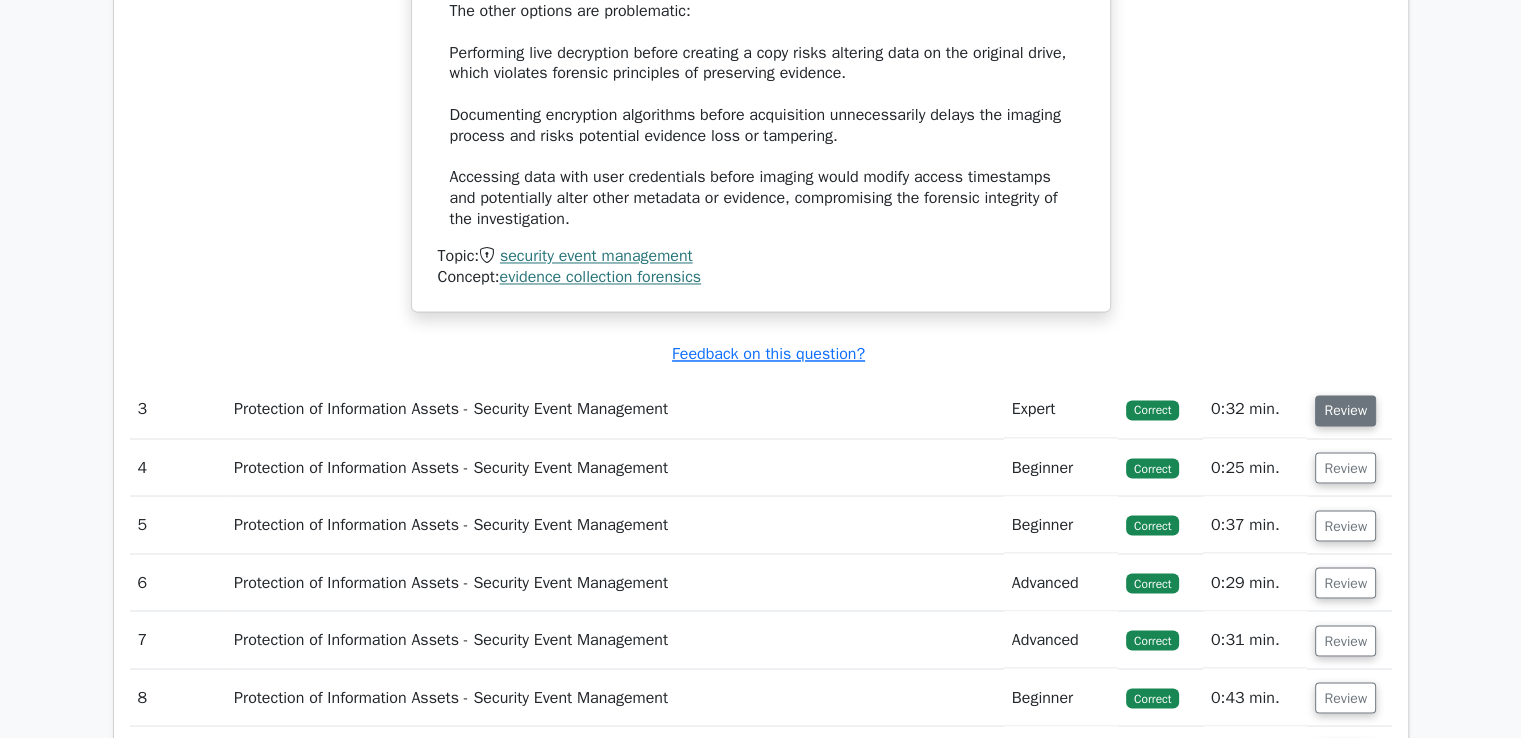 click on "Review" at bounding box center [1345, 410] 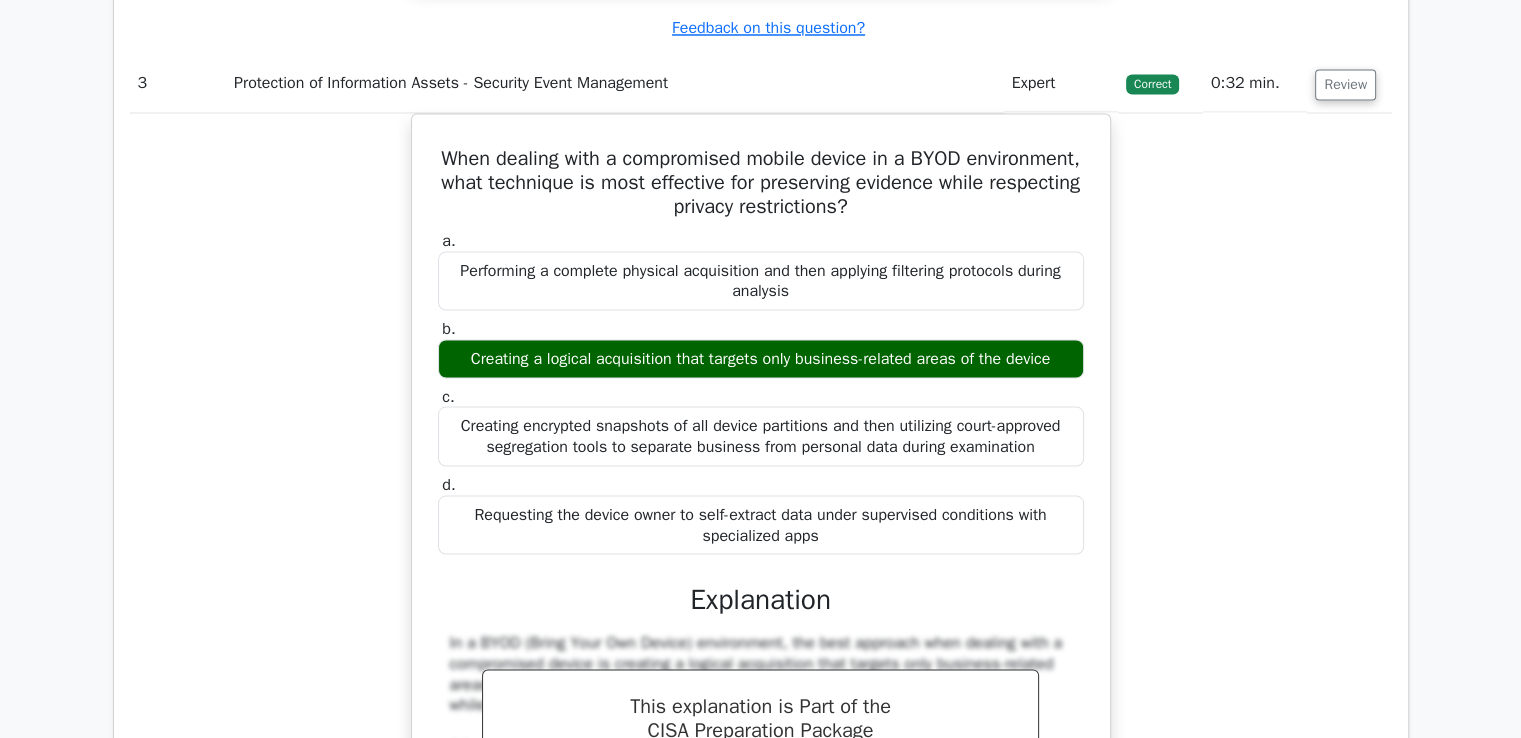 scroll, scrollTop: 3720, scrollLeft: 0, axis: vertical 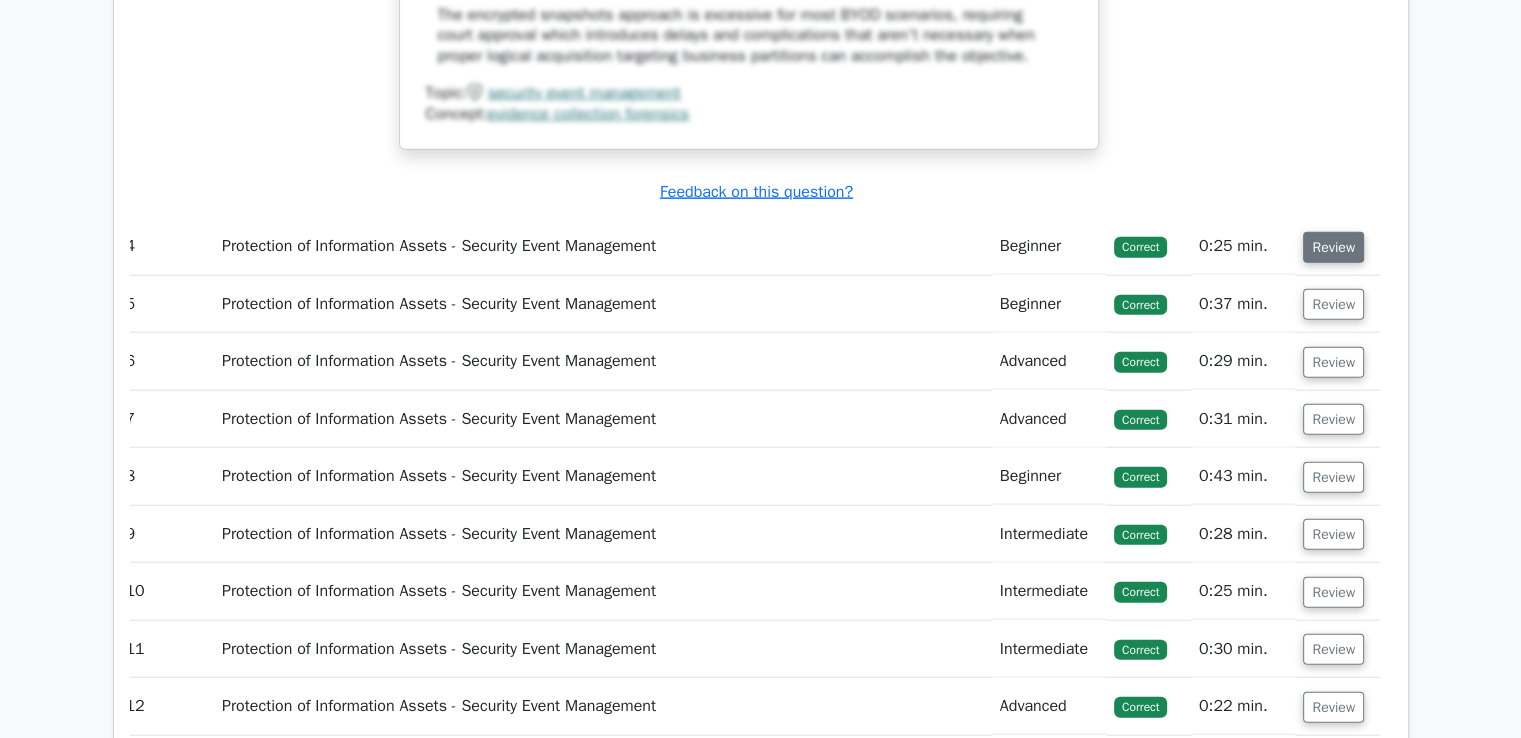 click on "Review" at bounding box center [1333, 247] 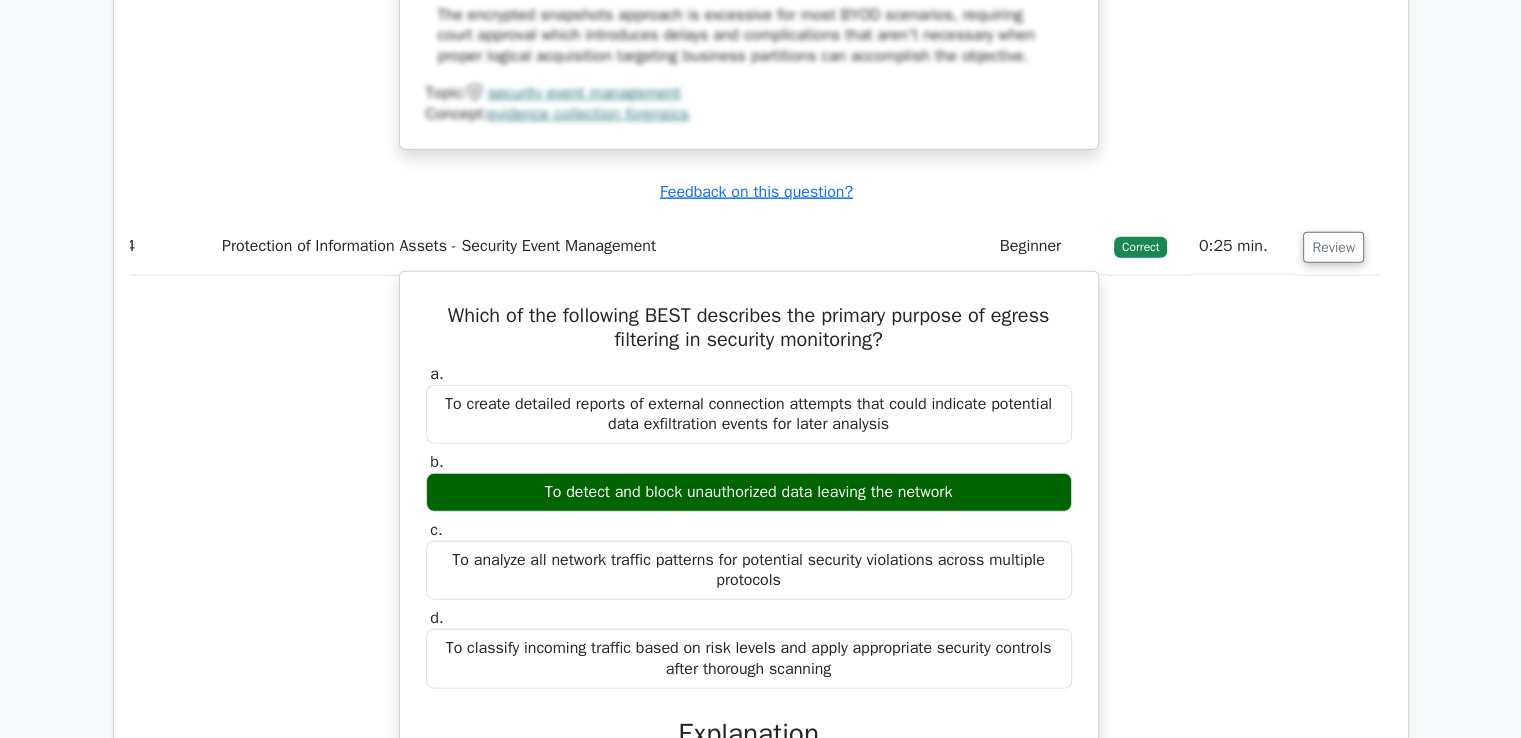 scroll, scrollTop: 0, scrollLeft: 0, axis: both 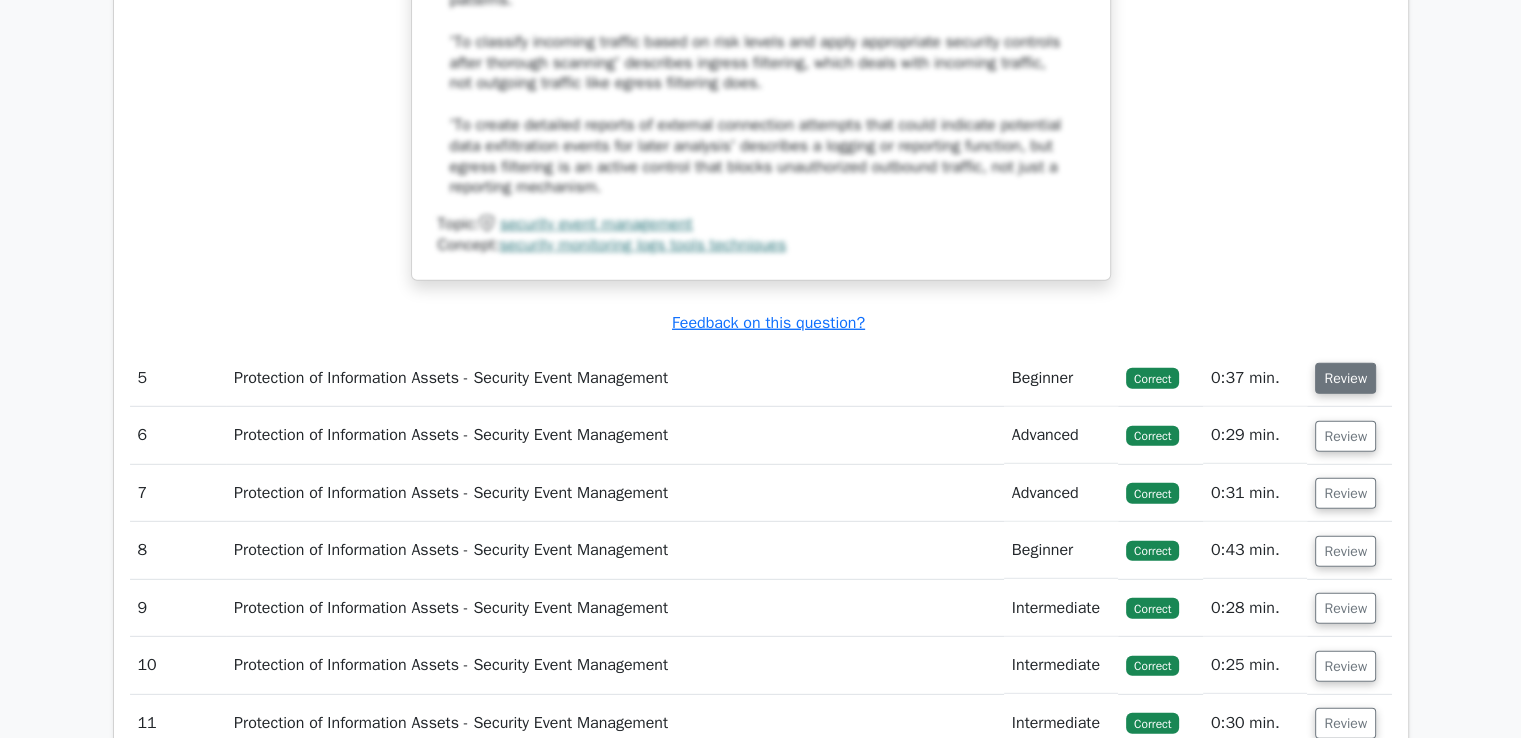 click on "Review" at bounding box center [1345, 378] 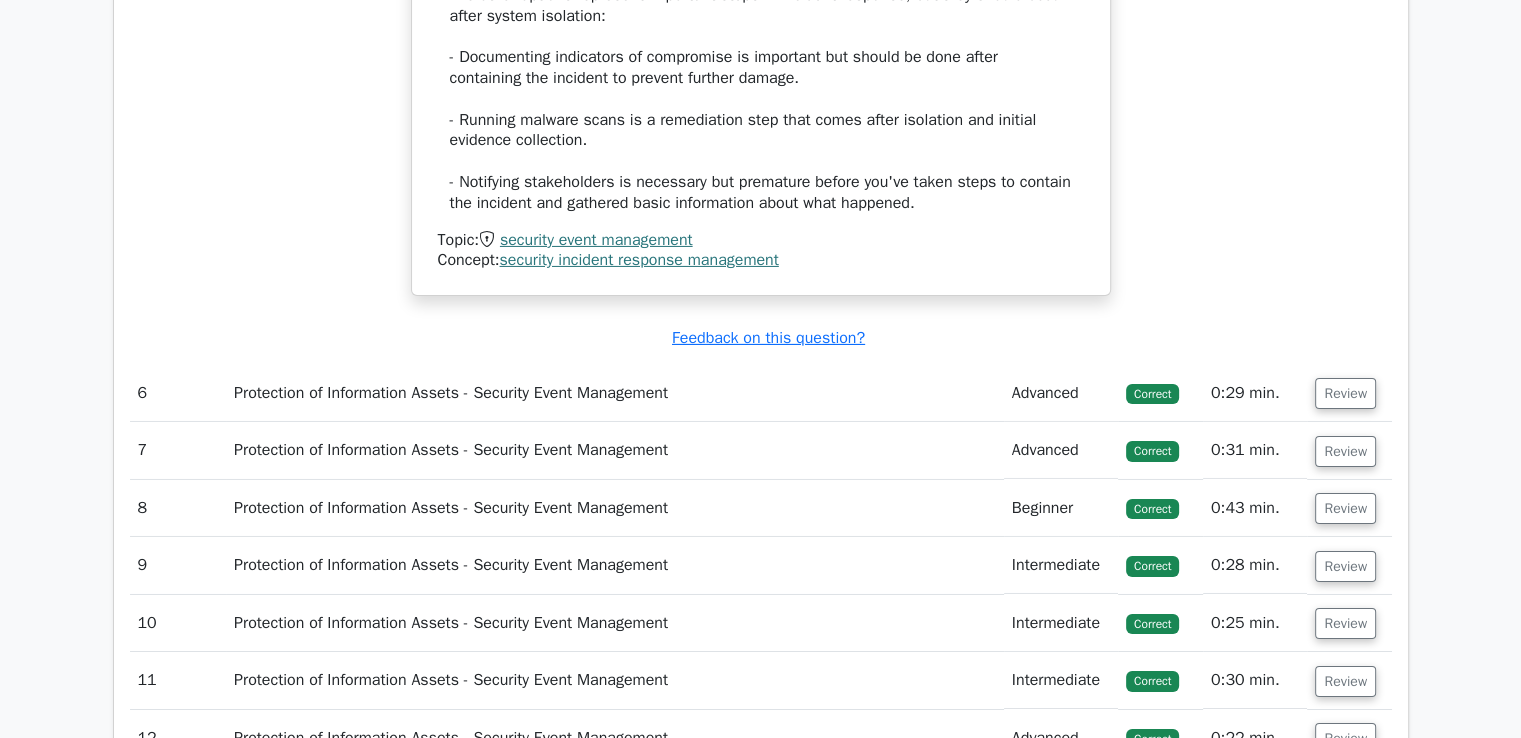 scroll, scrollTop: 6766, scrollLeft: 0, axis: vertical 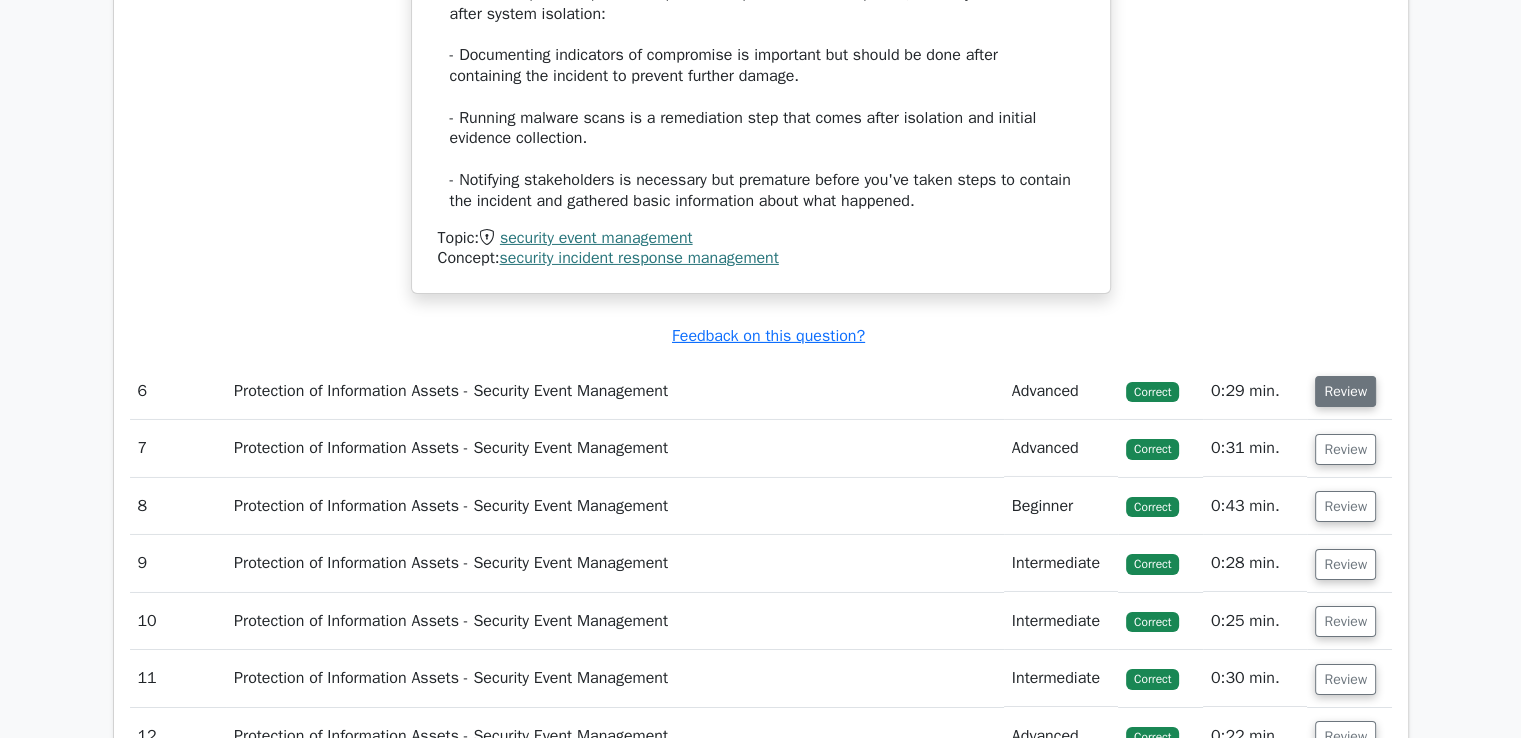 click on "Review" at bounding box center [1345, 391] 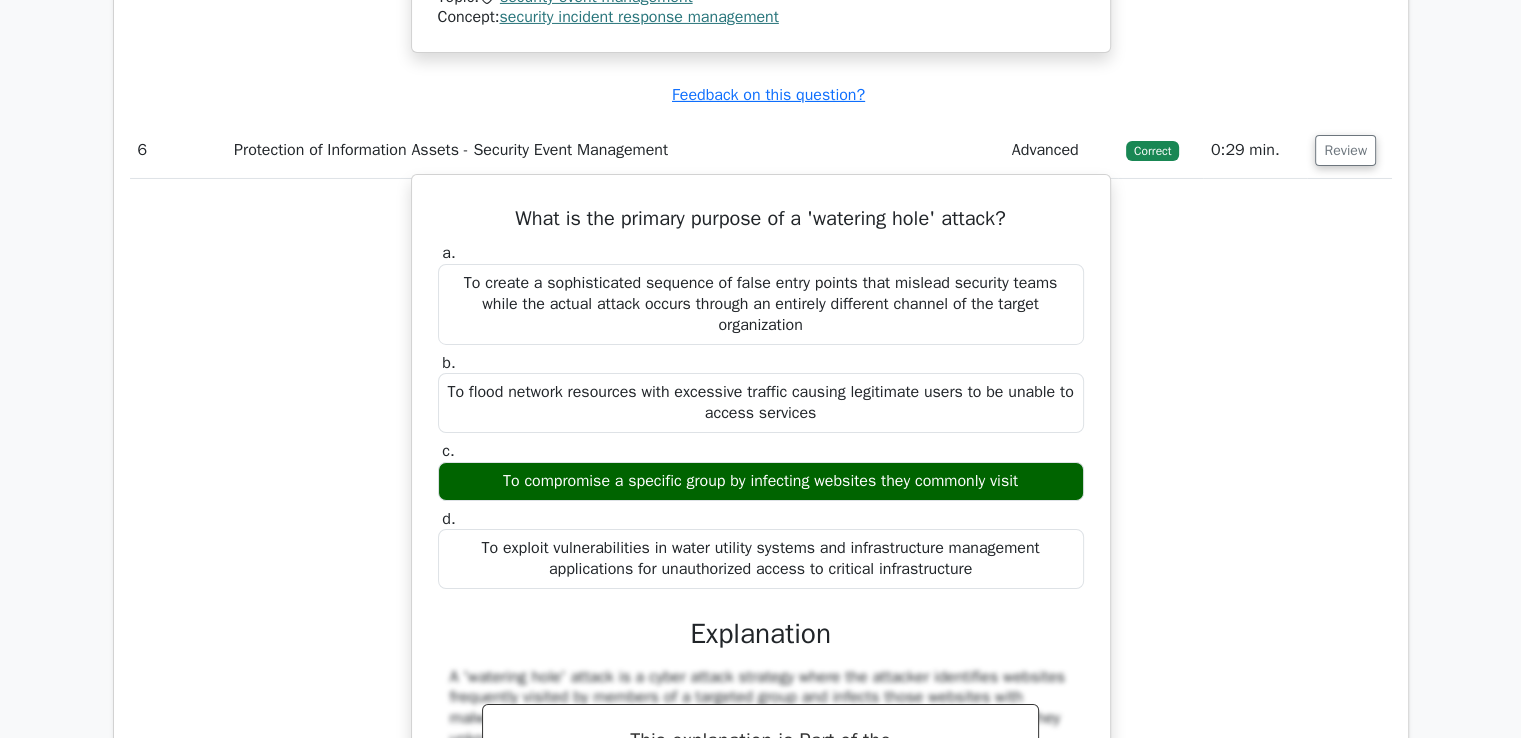 scroll, scrollTop: 7010, scrollLeft: 0, axis: vertical 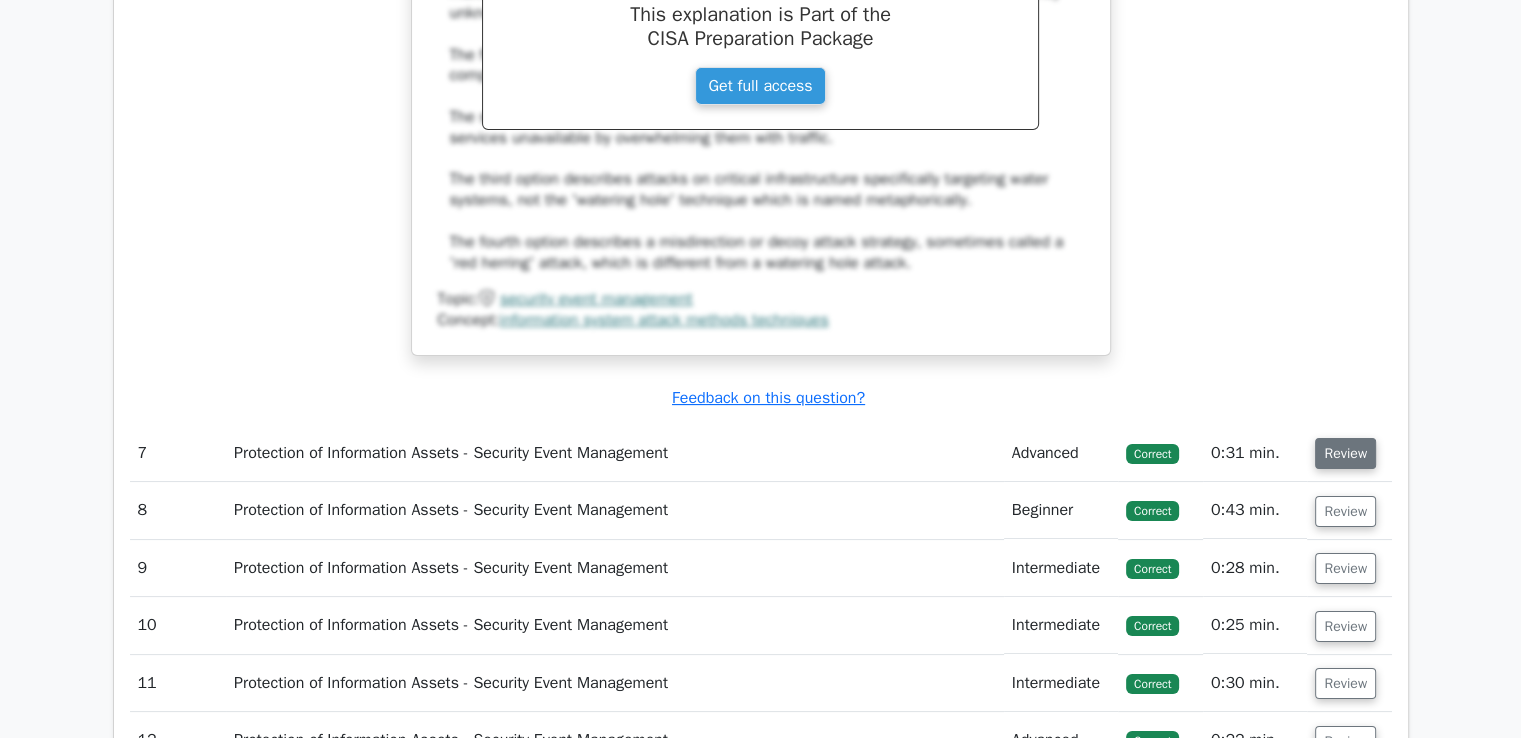 click on "Review" at bounding box center (1345, 453) 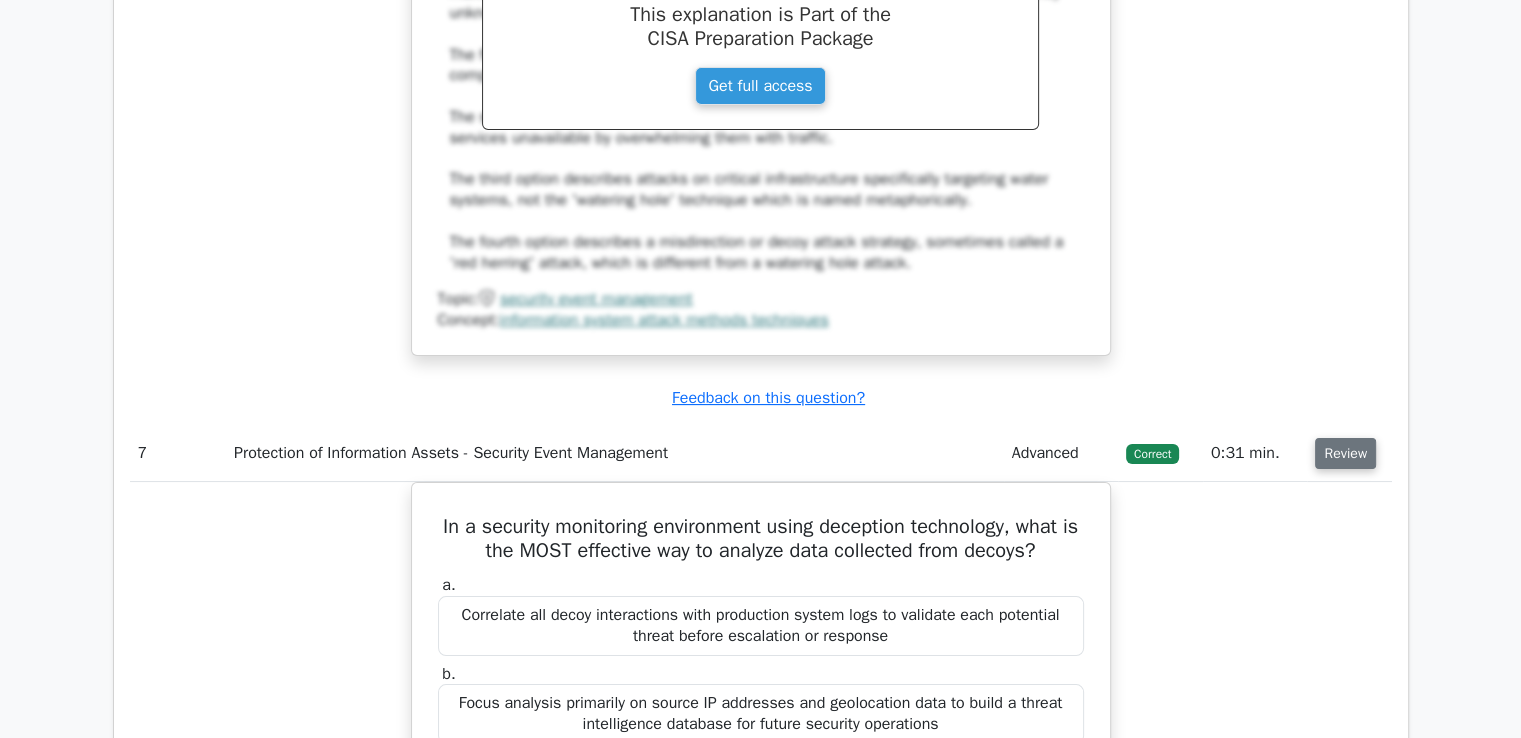 click on "Review" at bounding box center [1345, 453] 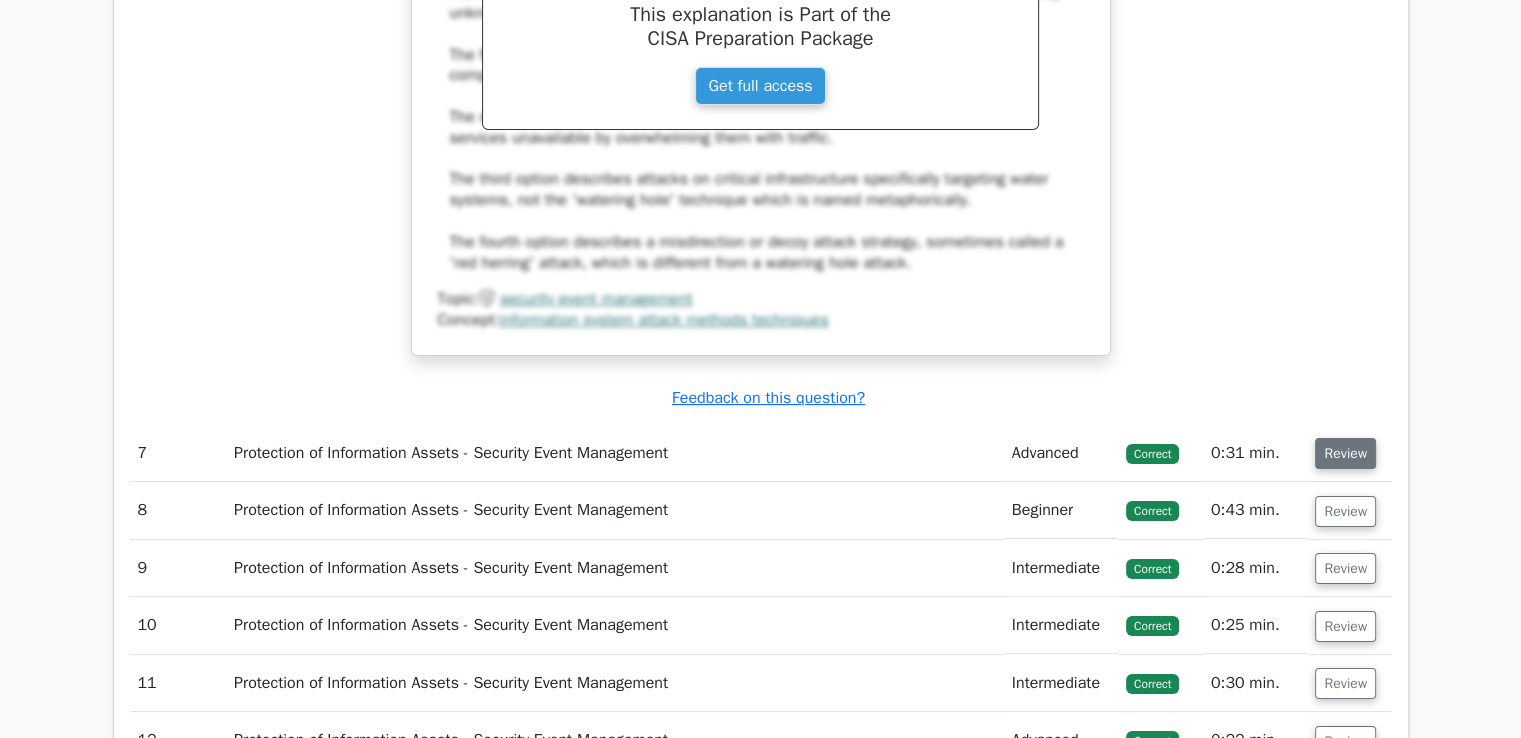 click on "Review" at bounding box center (1345, 453) 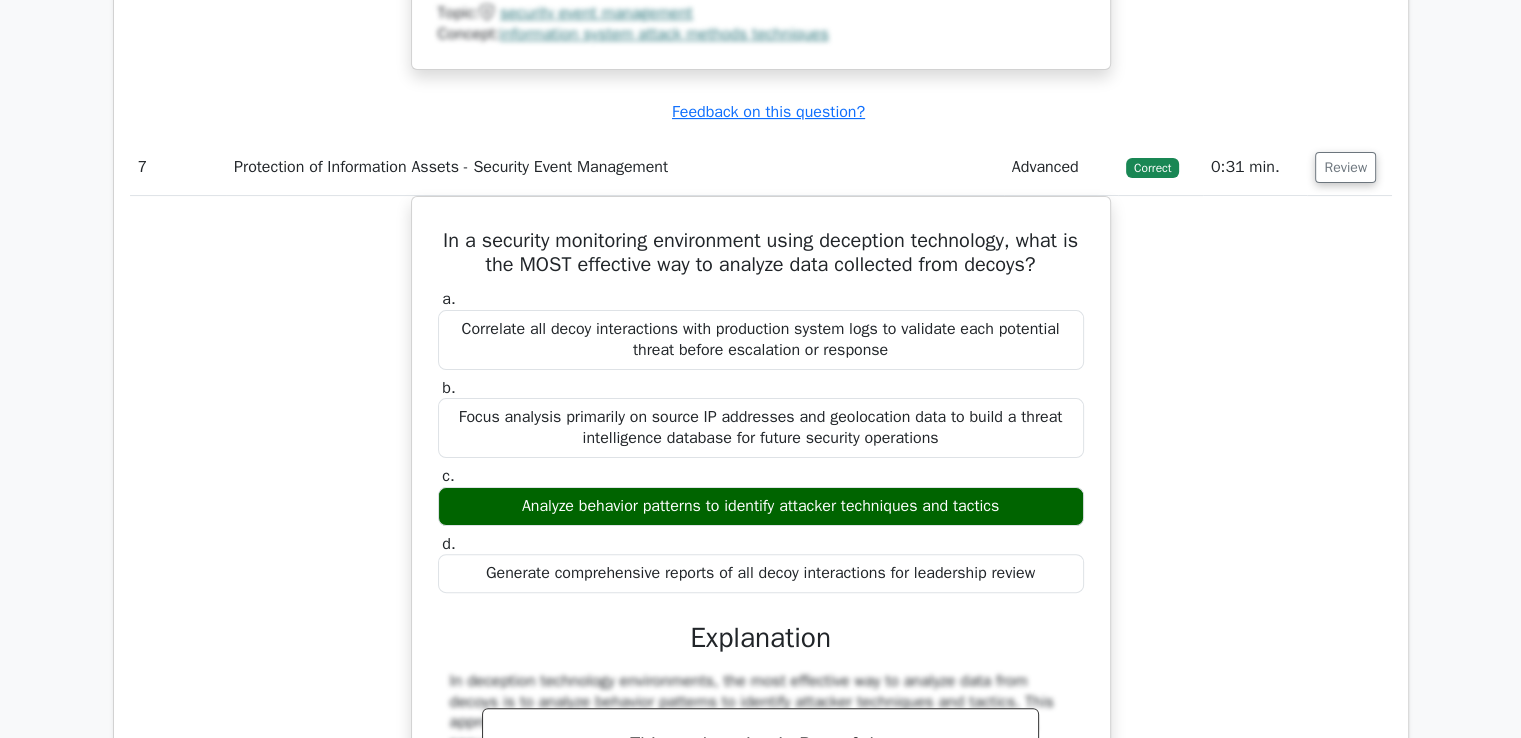 scroll, scrollTop: 8026, scrollLeft: 0, axis: vertical 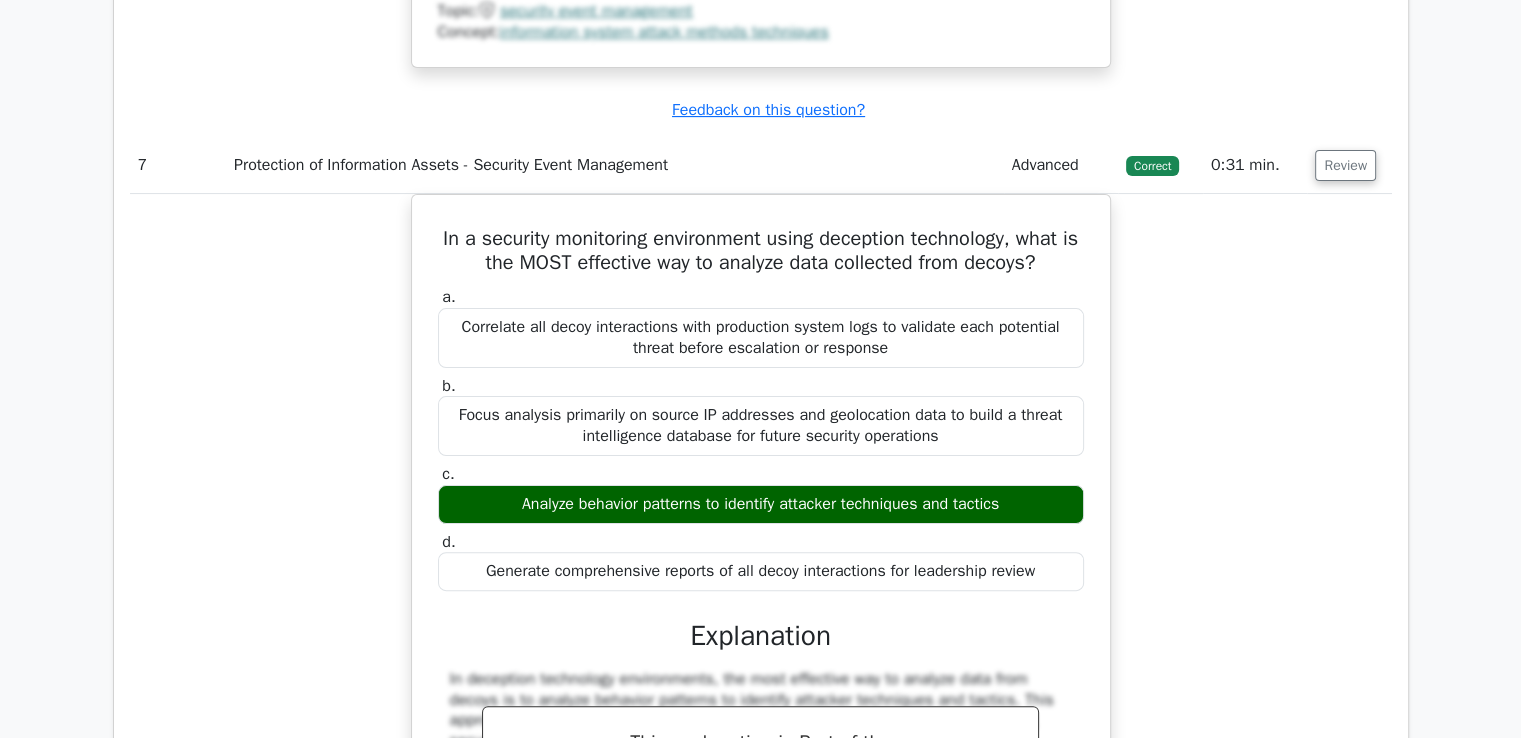 click on "What is the primary purpose of a 'watering hole' attack?
a.
To create a sophisticated sequence of false entry points that mislead security teams while the actual attack occurs through an entirely different channel of the target organization
b." at bounding box center (761, -352) 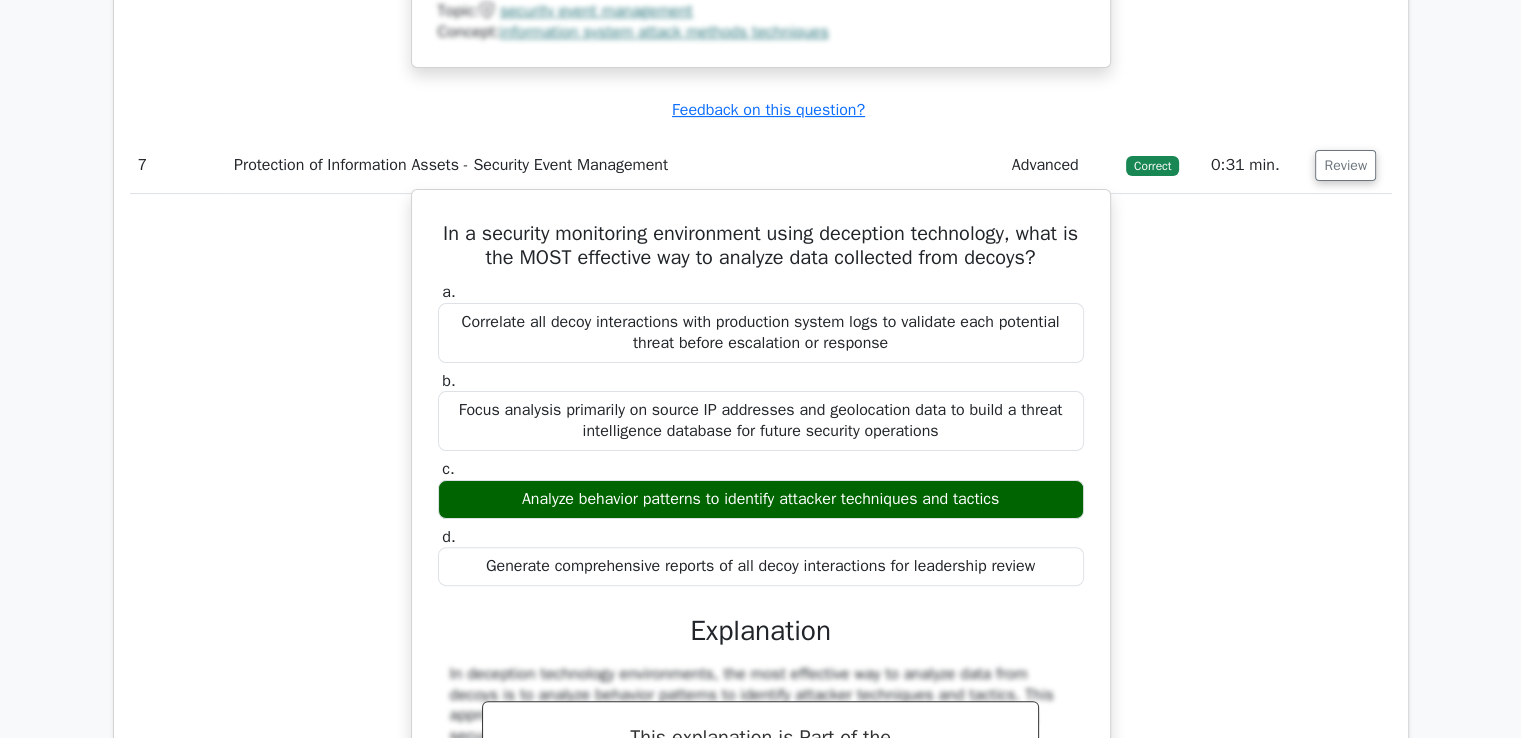 click on "In a security monitoring environment using deception technology, what is the MOST effective way to analyze data collected from decoys?" at bounding box center [761, 246] 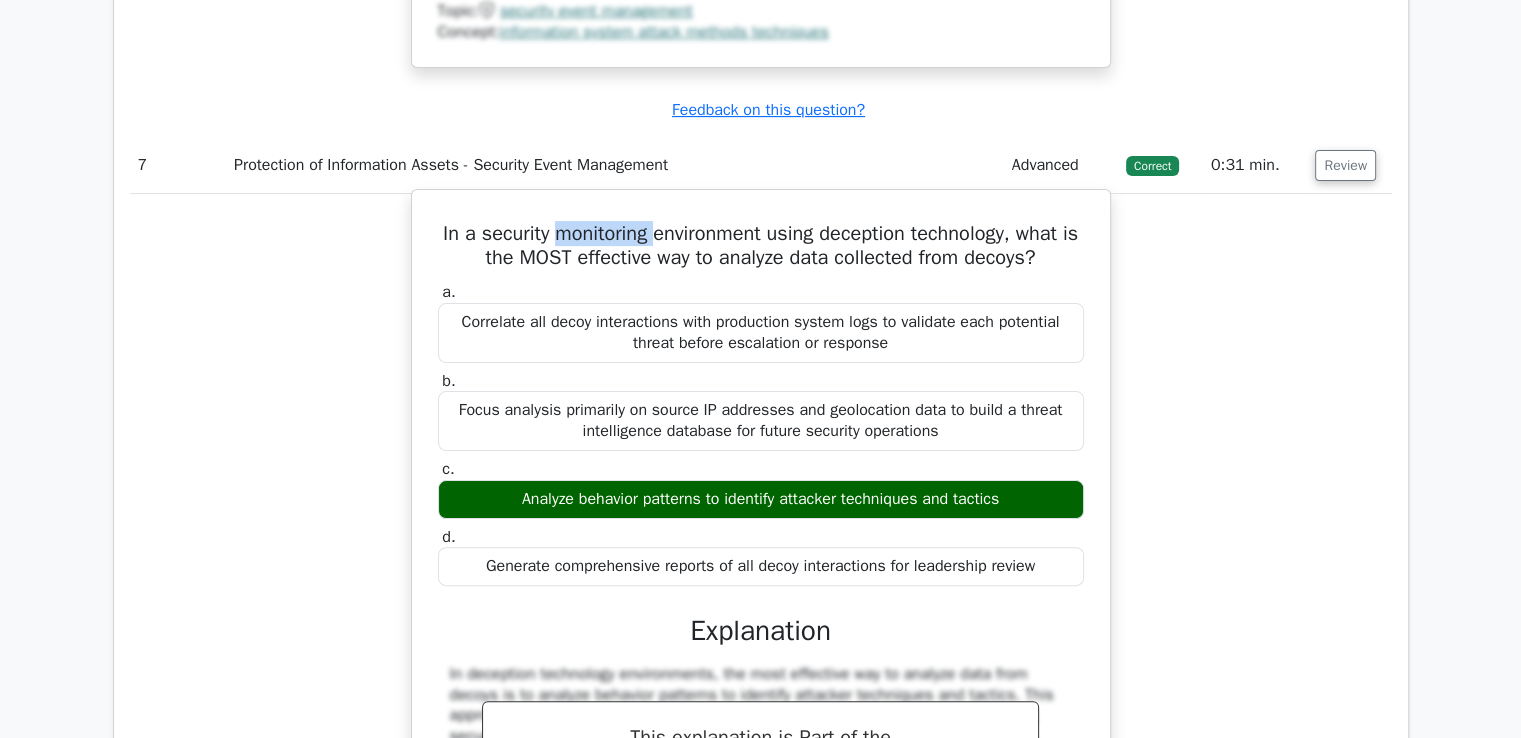 click on "In a security monitoring environment using deception technology, what is the MOST effective way to analyze data collected from decoys?" at bounding box center [761, 246] 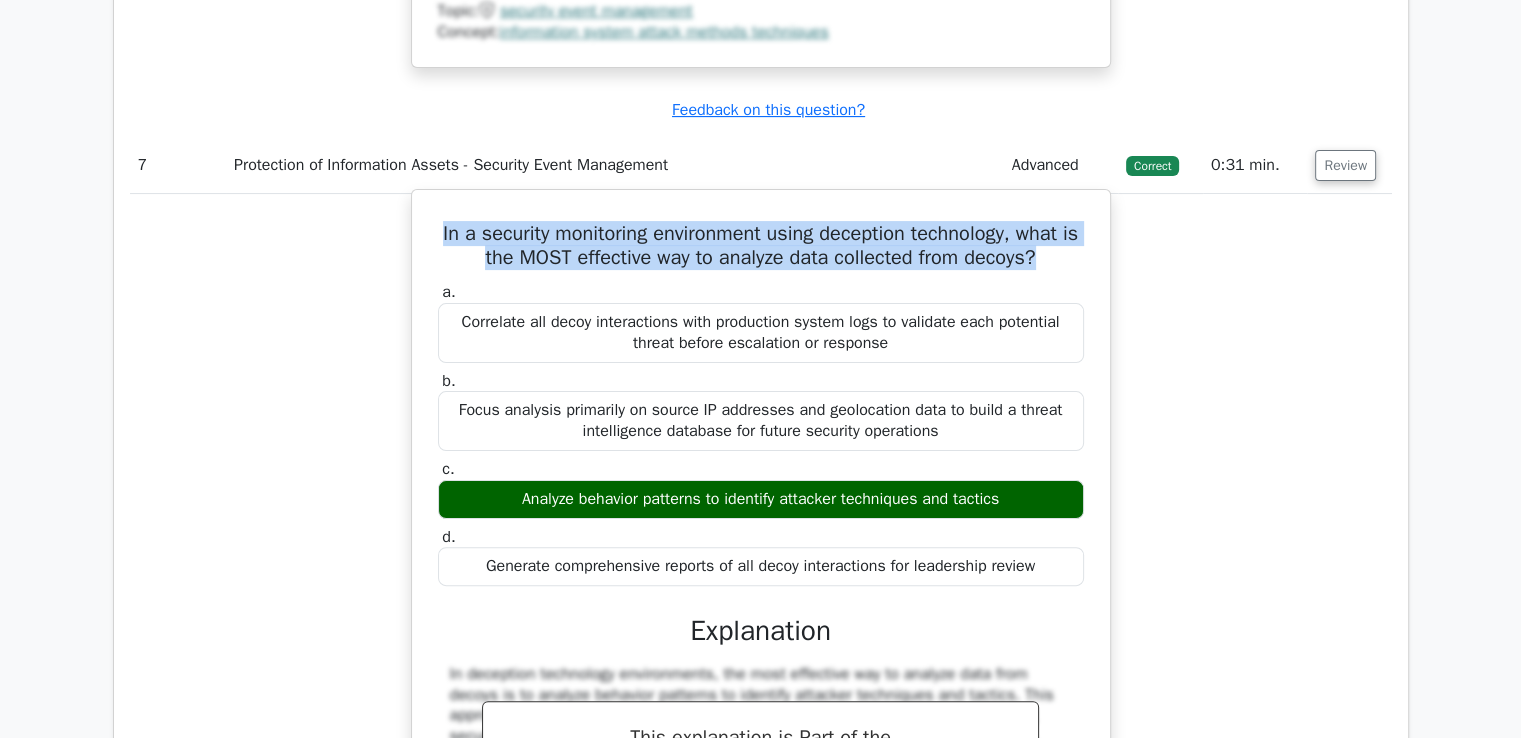 click on "In a security monitoring environment using deception technology, what is the MOST effective way to analyze data collected from decoys?" at bounding box center (761, 246) 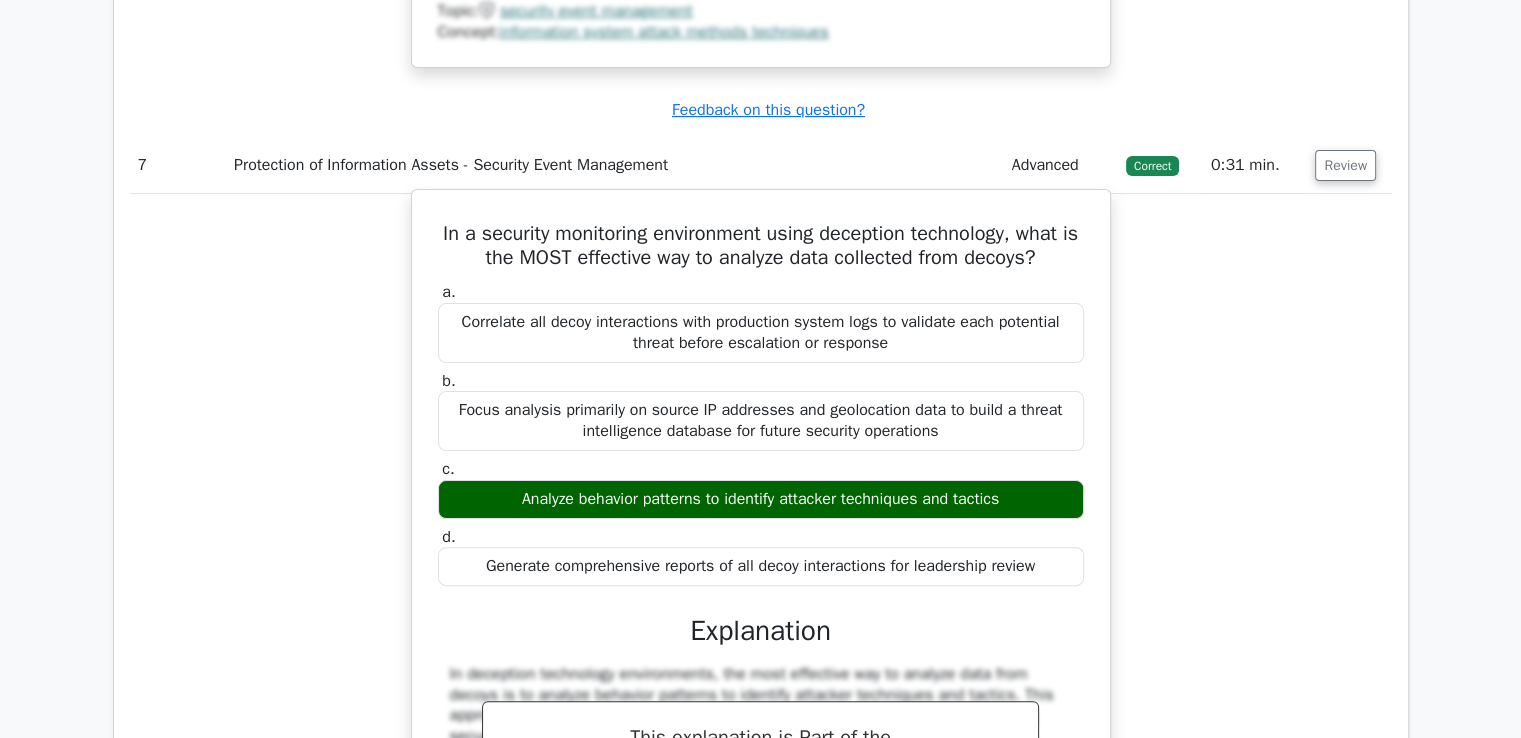 click on "In a security monitoring environment using deception technology, what is the MOST effective way to analyze data collected from decoys?" at bounding box center [761, 246] 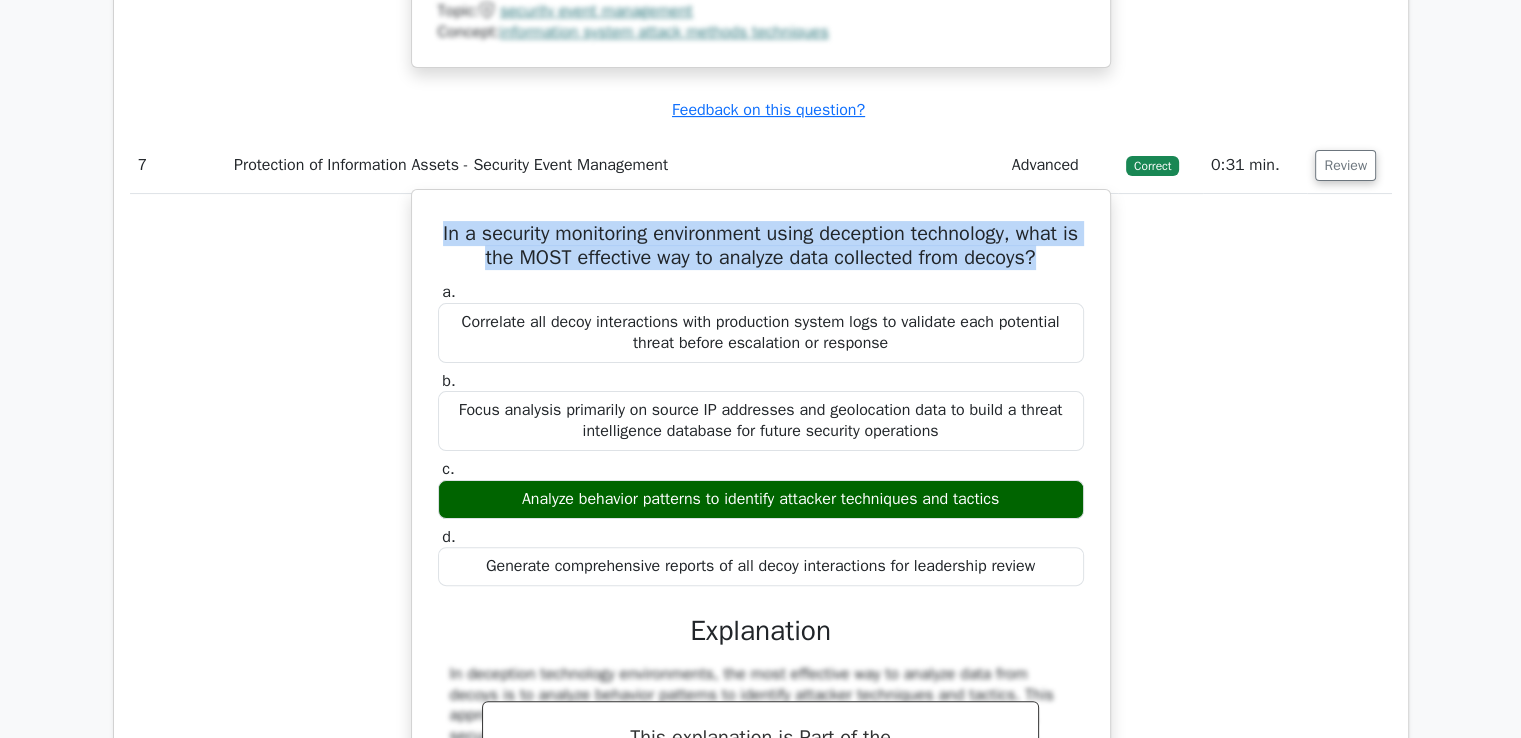 click on "In a security monitoring environment using deception technology, what is the MOST effective way to analyze data collected from decoys?" at bounding box center [761, 246] 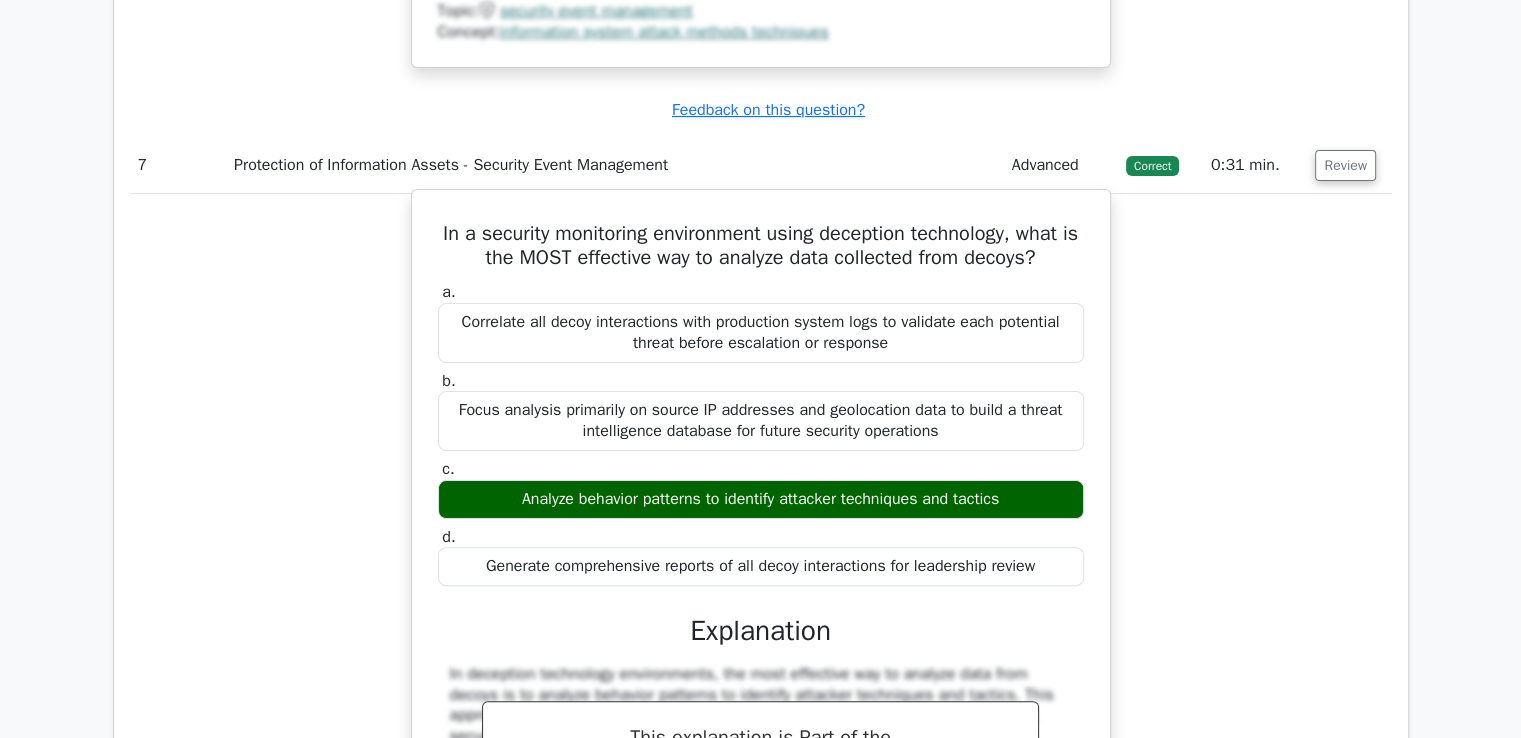 click on "In a security monitoring environment using deception technology, what is the MOST effective way to analyze data collected from decoys?" at bounding box center (761, 246) 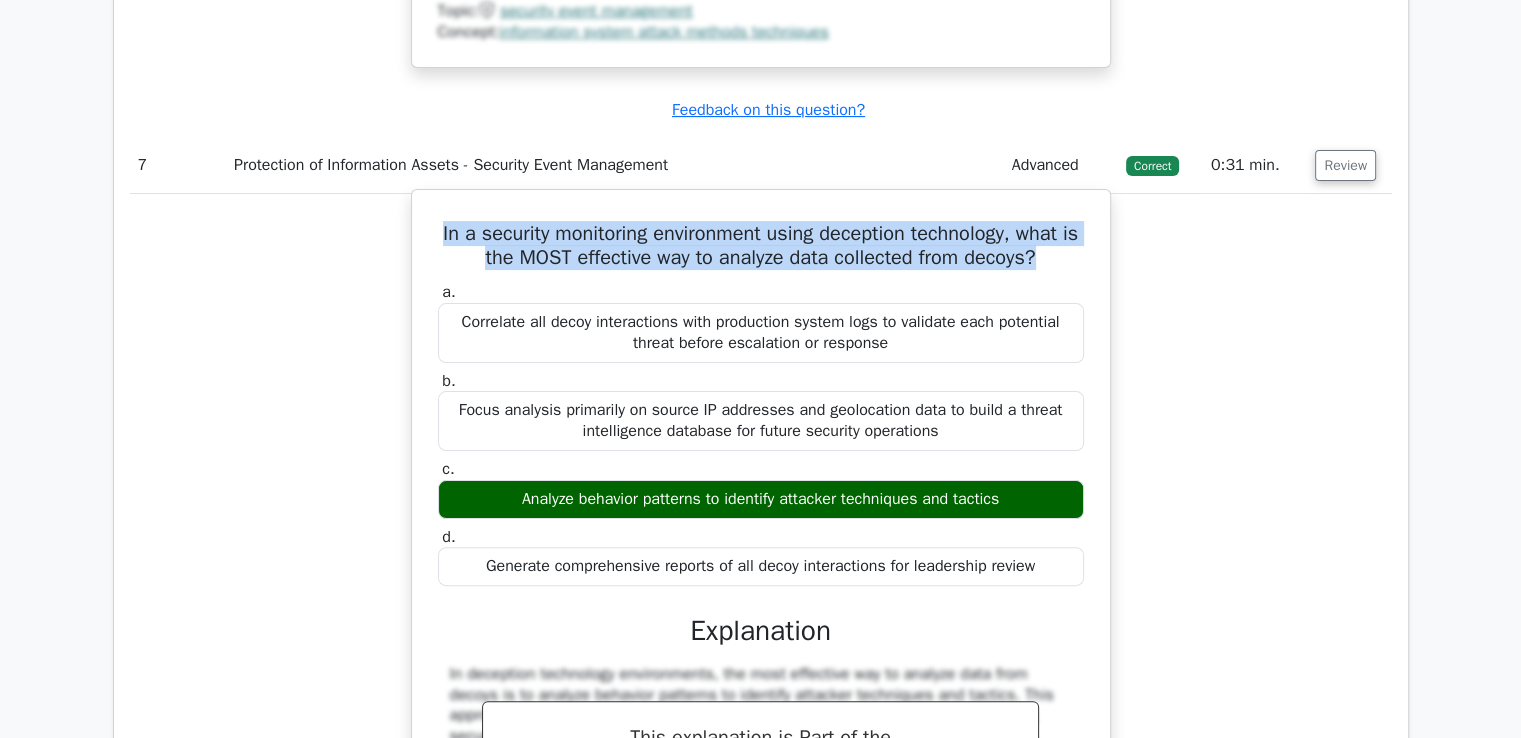 click on "In a security monitoring environment using deception technology, what is the MOST effective way to analyze data collected from decoys?" at bounding box center (761, 246) 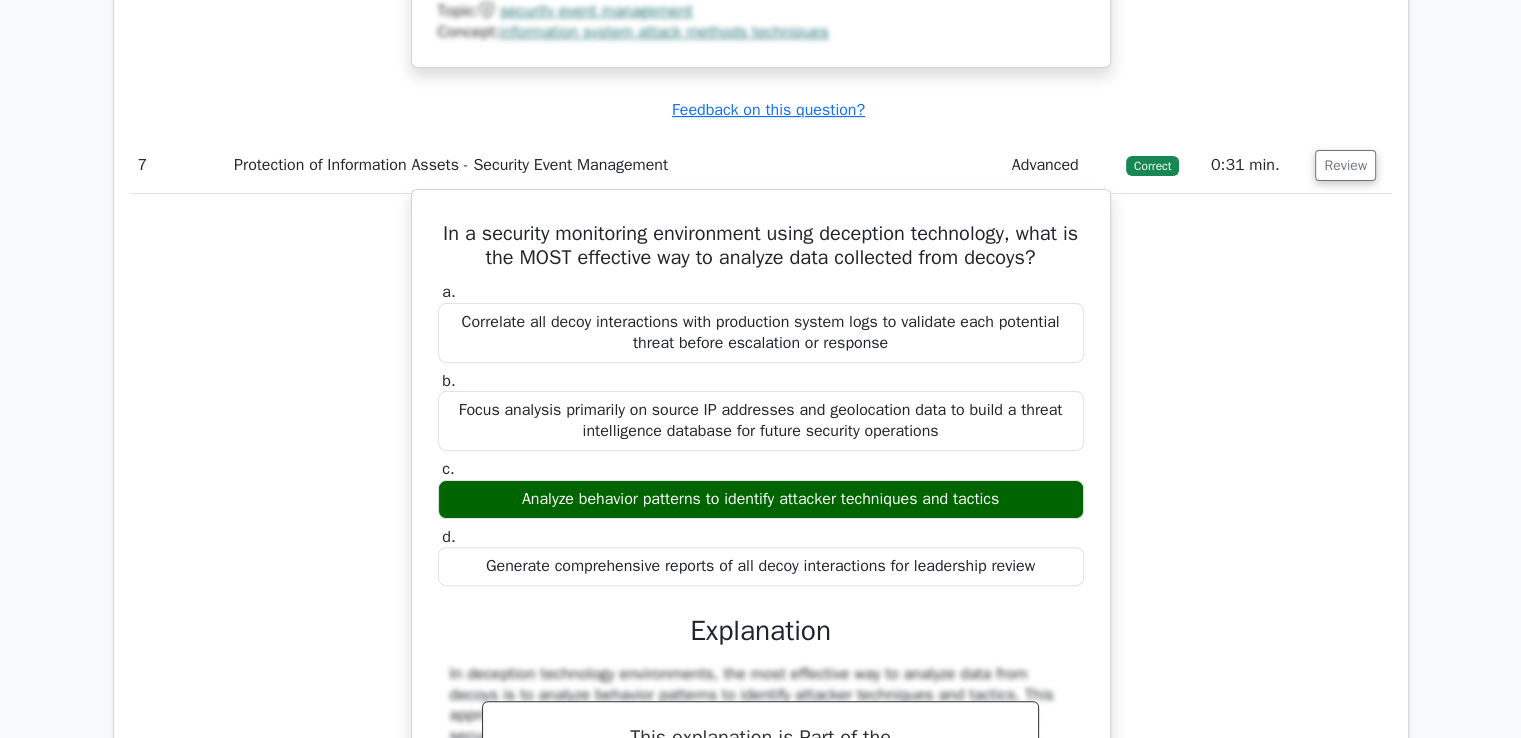 click on "In a security monitoring environment using deception technology, what is the MOST effective way to analyze data collected from decoys?" at bounding box center (761, 246) 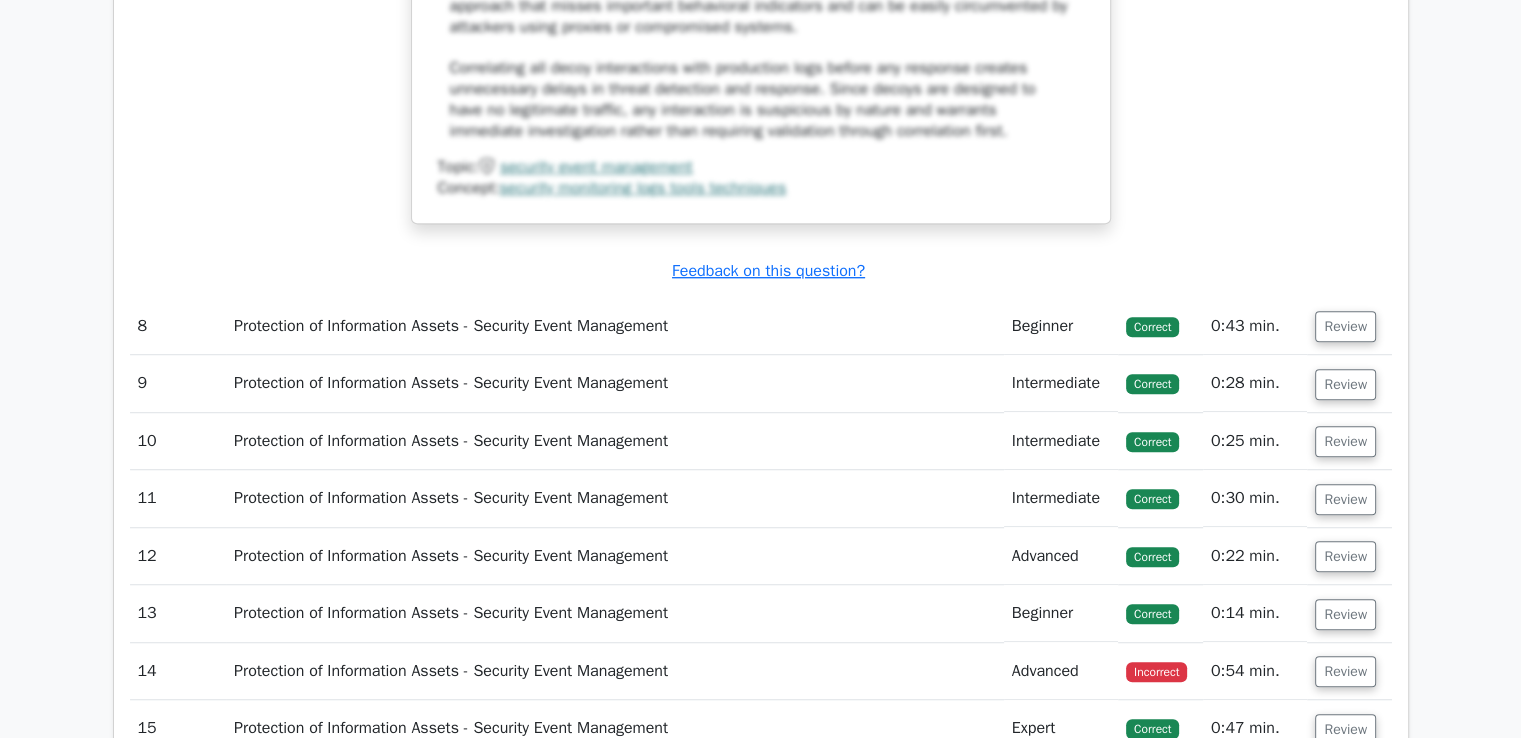 scroll, scrollTop: 8906, scrollLeft: 0, axis: vertical 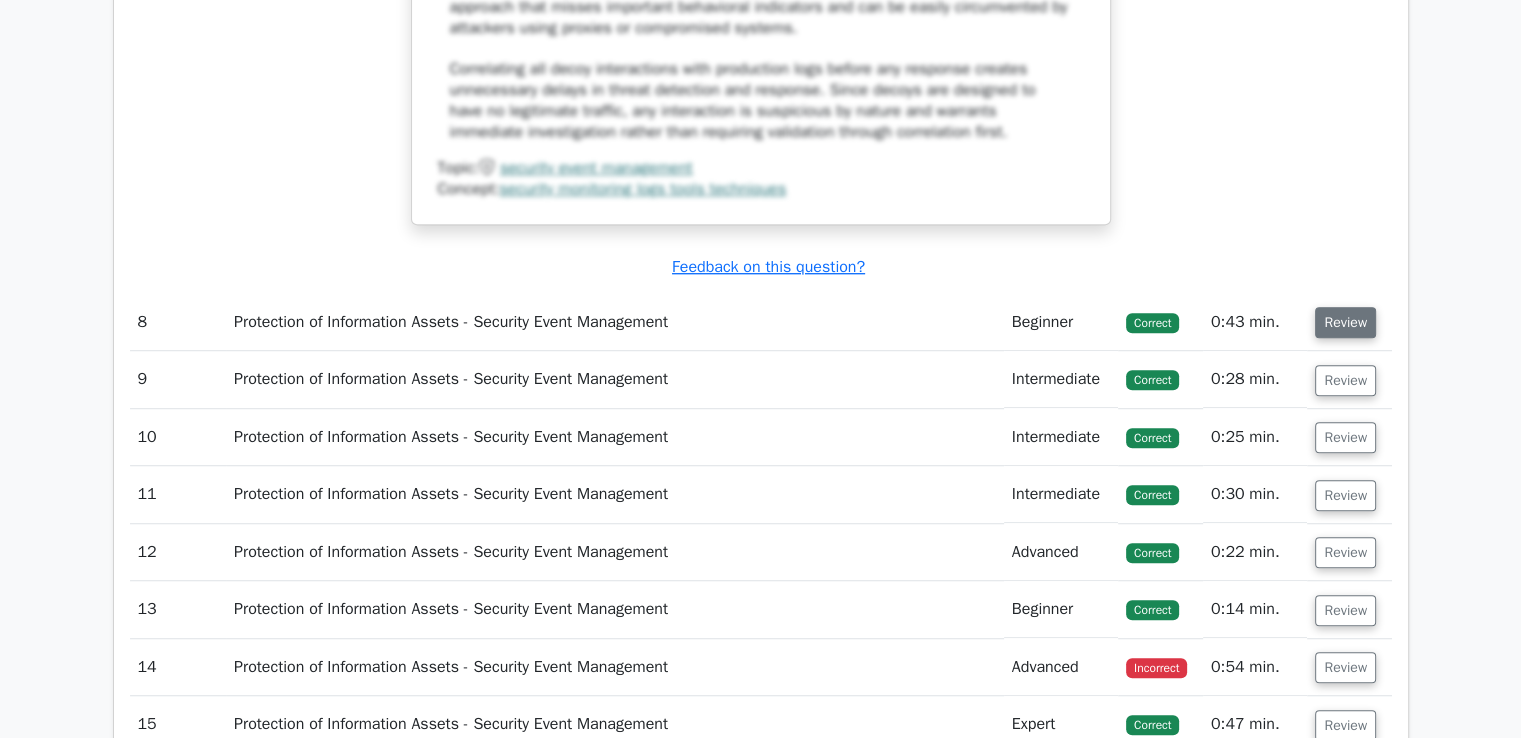 click on "Review" at bounding box center (1345, 322) 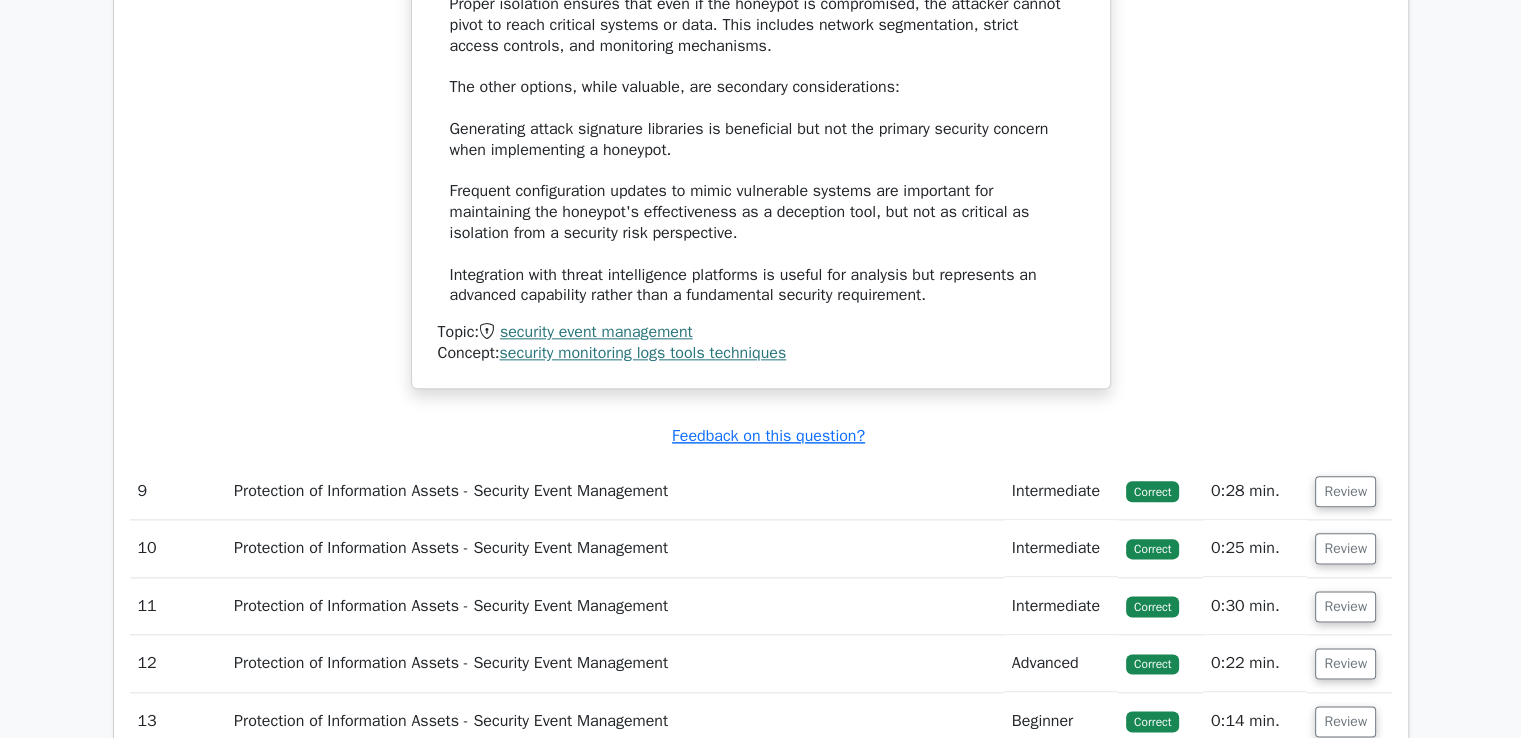scroll, scrollTop: 9900, scrollLeft: 0, axis: vertical 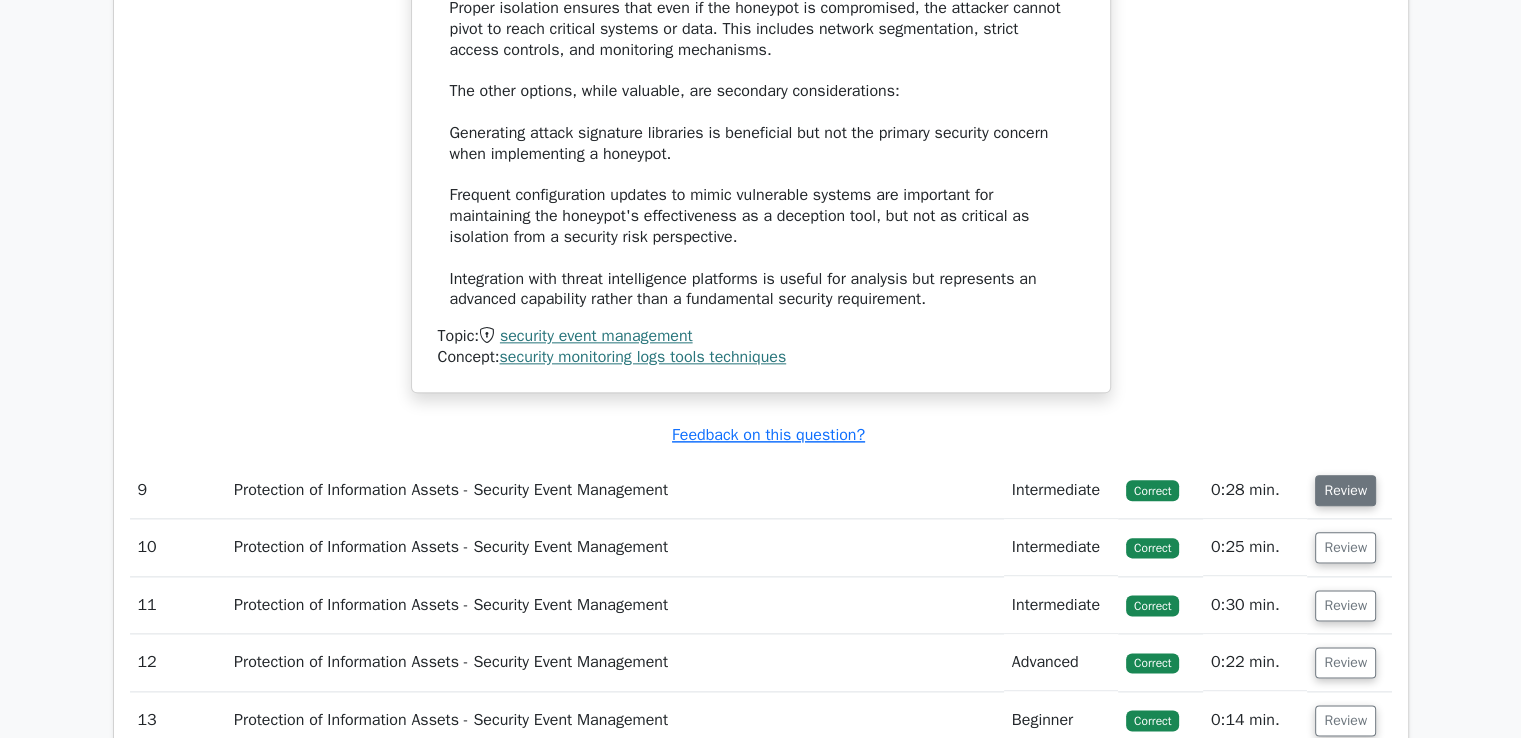 click on "Review" at bounding box center (1345, 490) 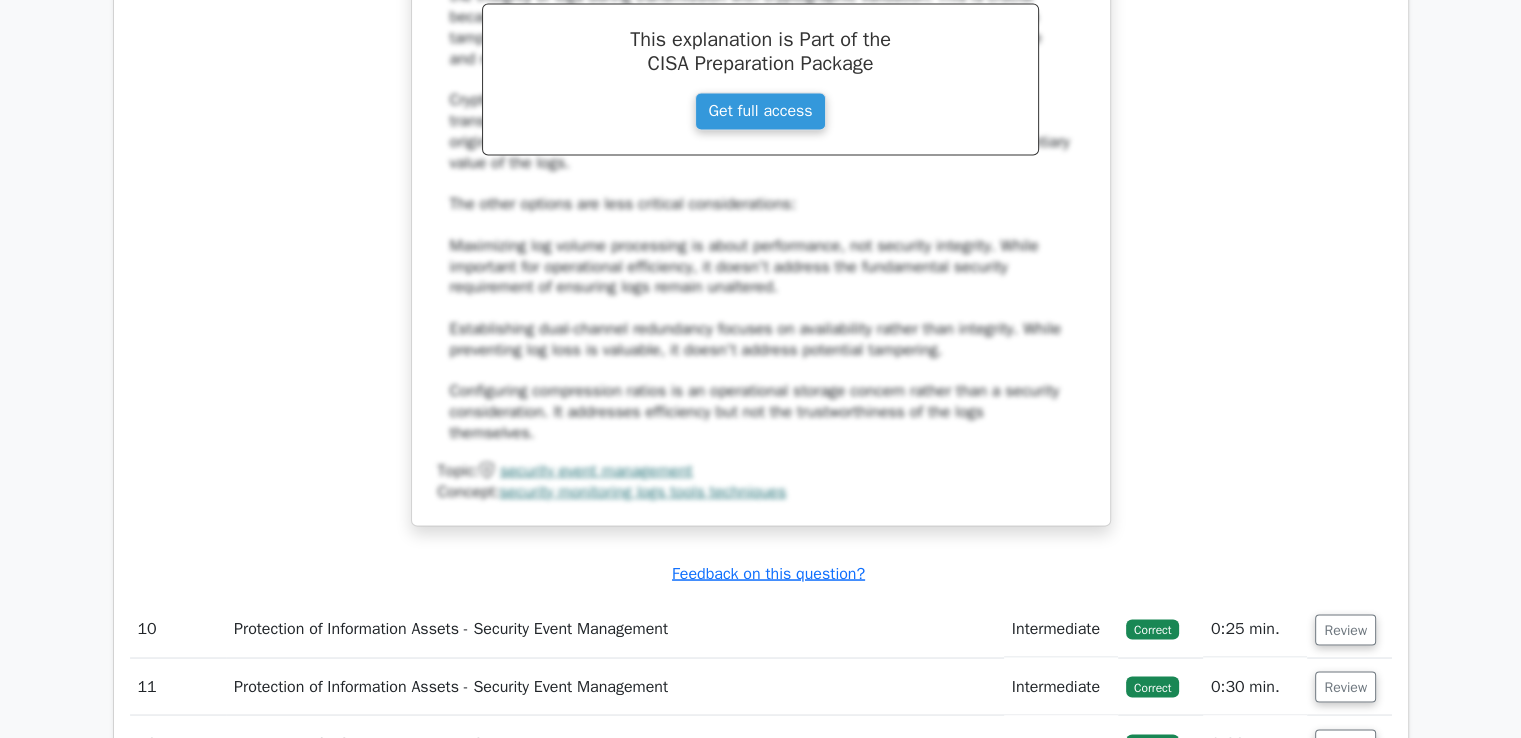 scroll, scrollTop: 10976, scrollLeft: 0, axis: vertical 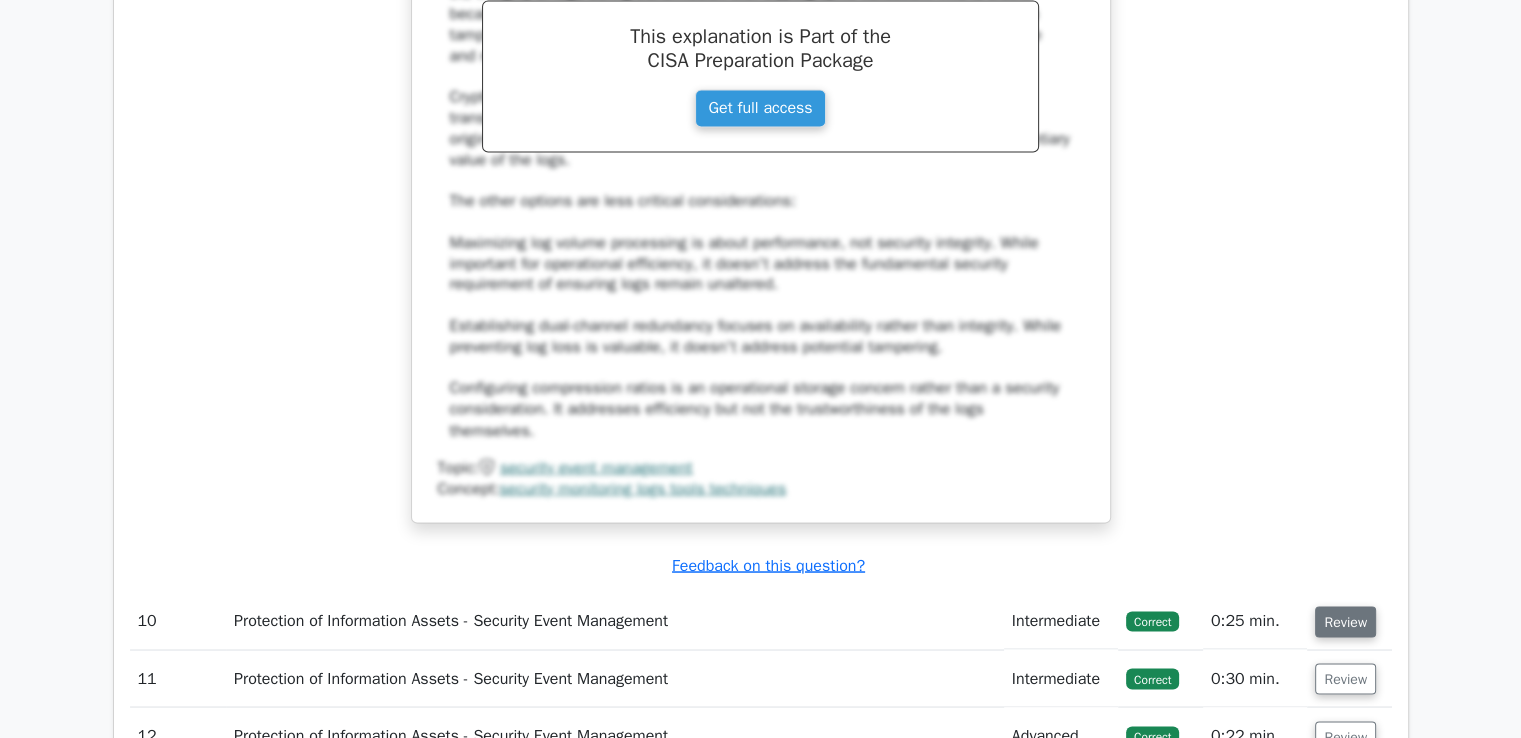 click on "Review" at bounding box center (1349, 620) 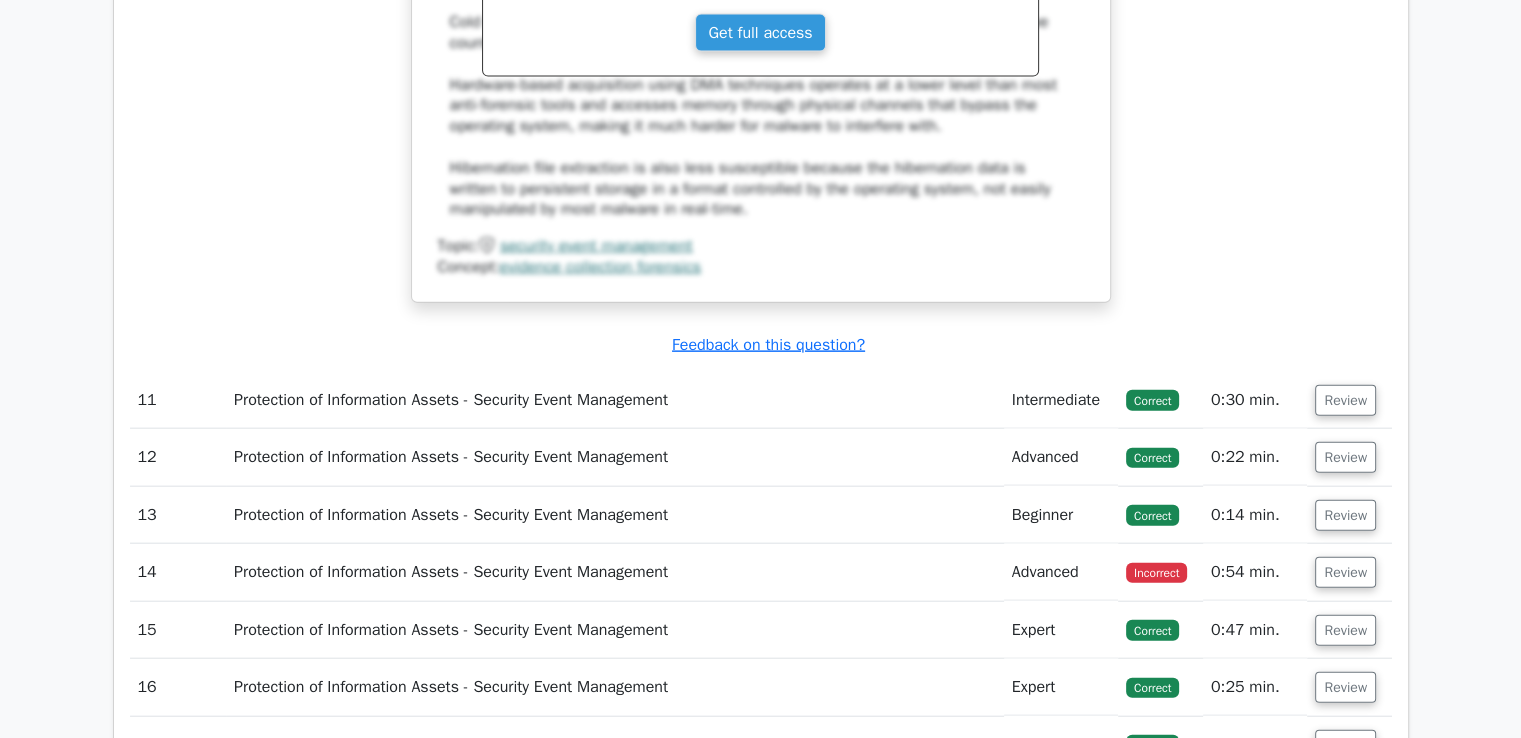 scroll, scrollTop: 12194, scrollLeft: 0, axis: vertical 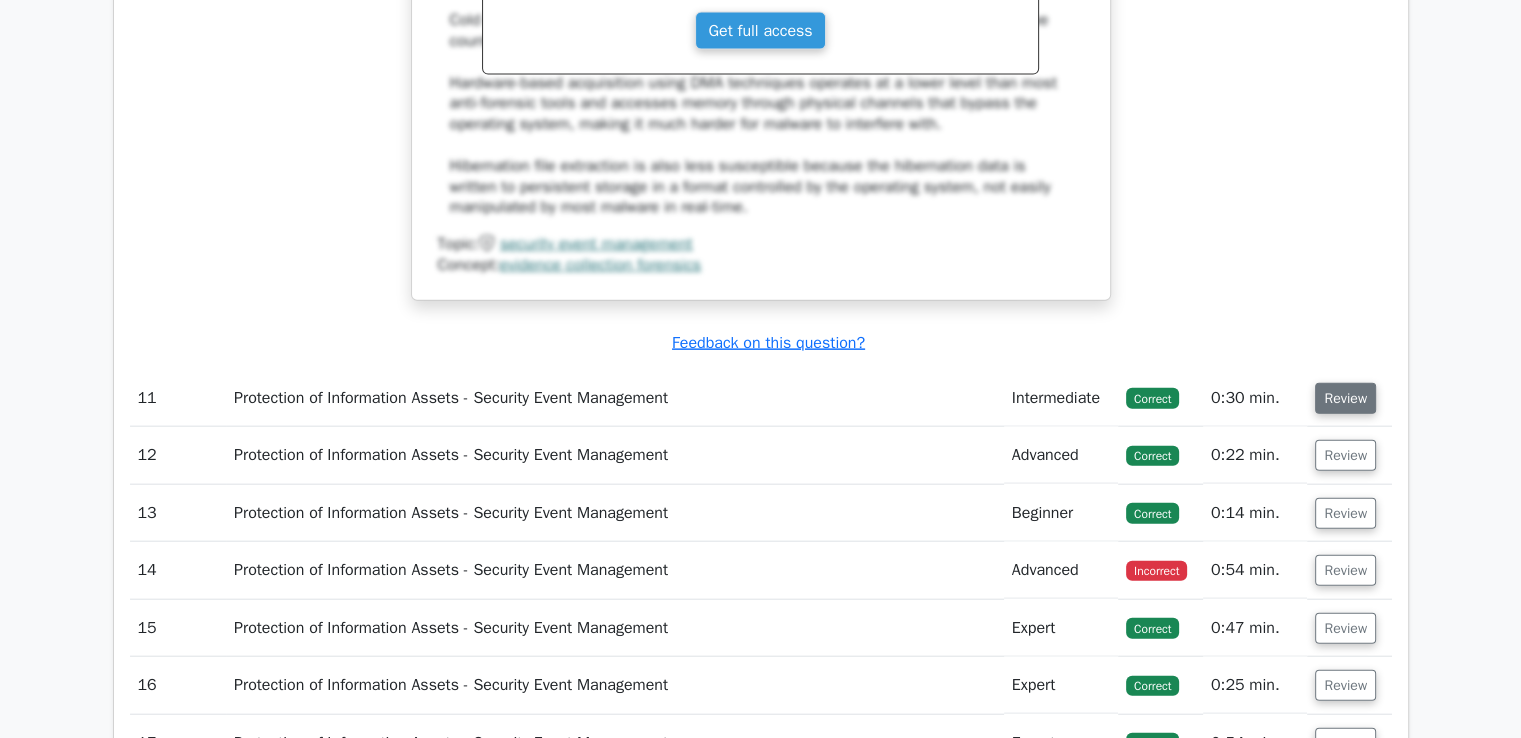 click on "Review" at bounding box center [1345, 398] 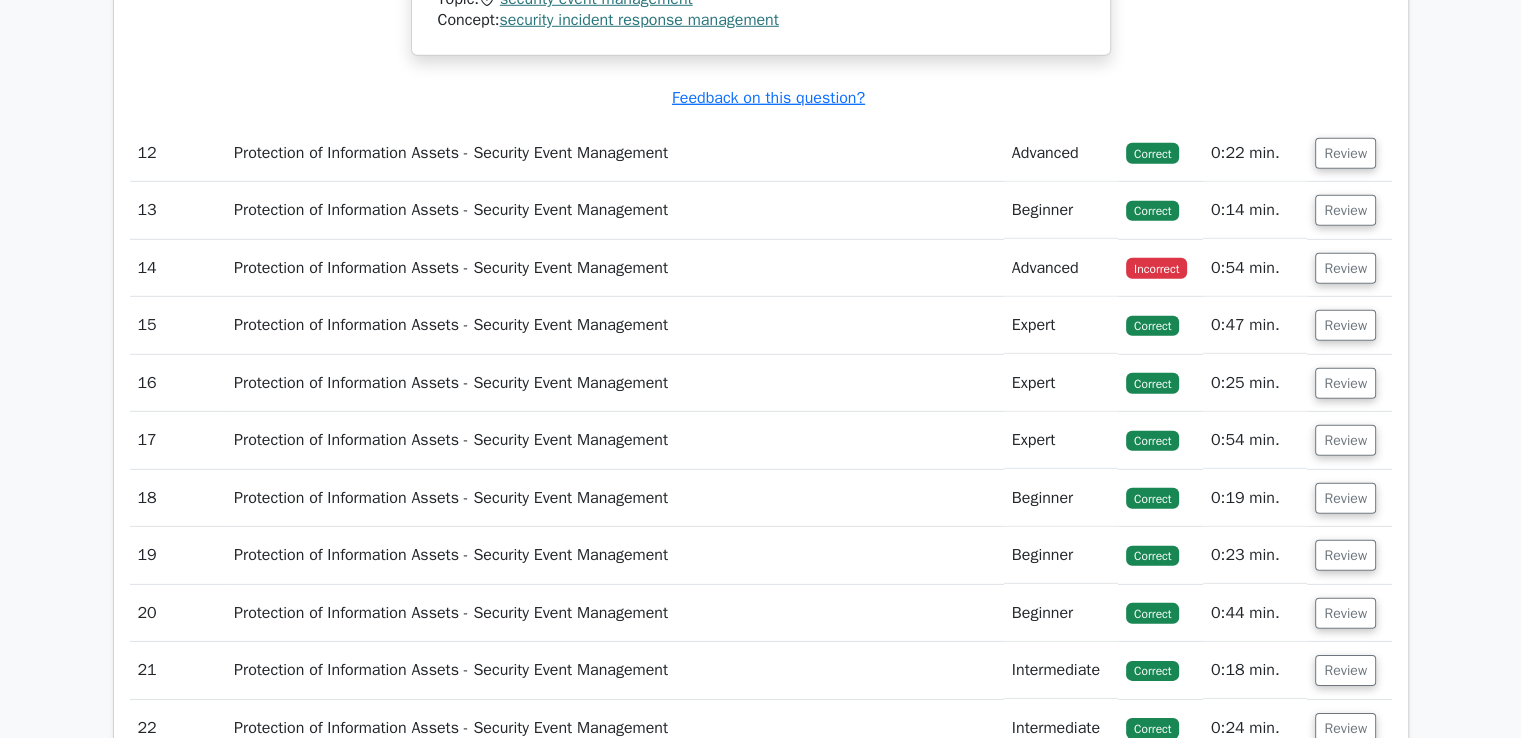 scroll, scrollTop: 13479, scrollLeft: 0, axis: vertical 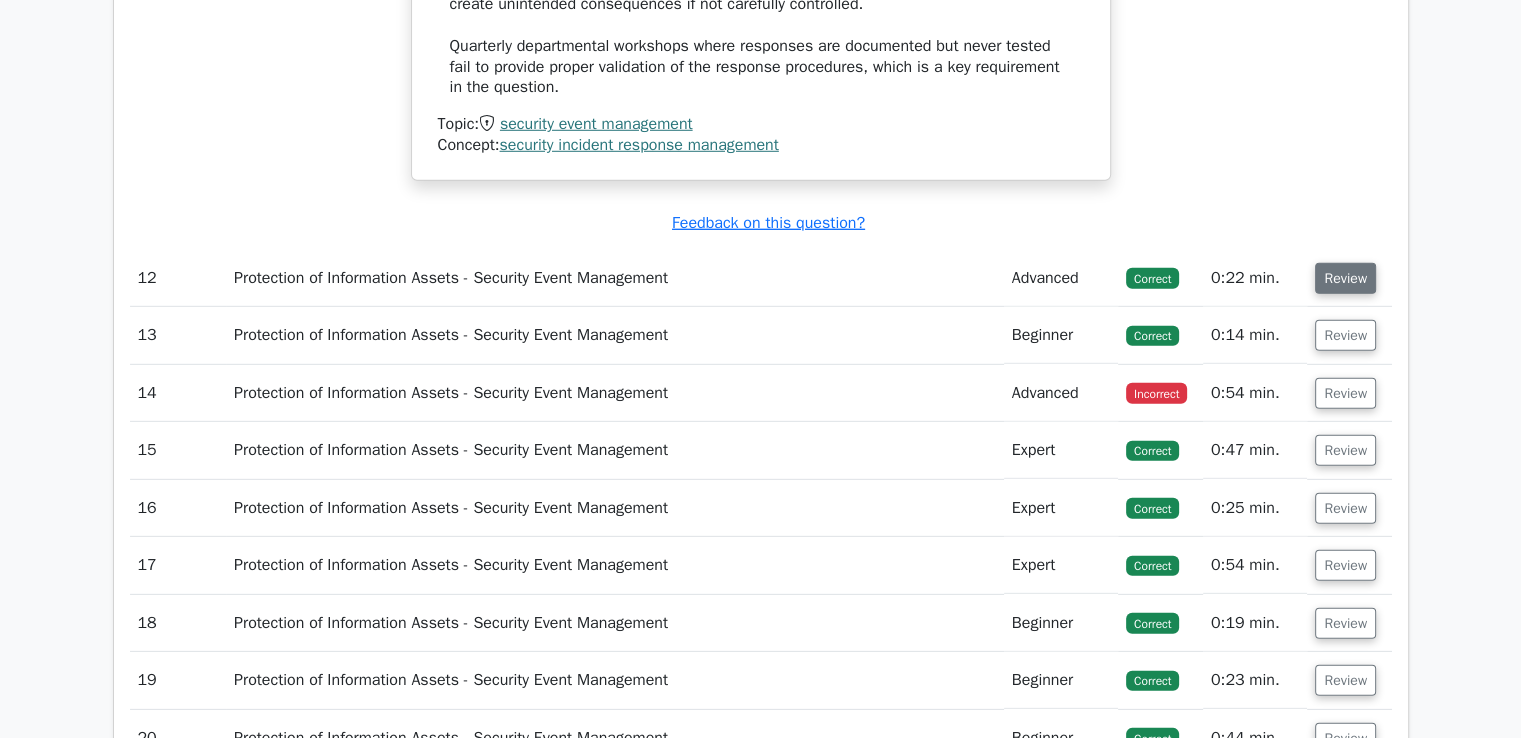 click on "Review" at bounding box center (1345, 278) 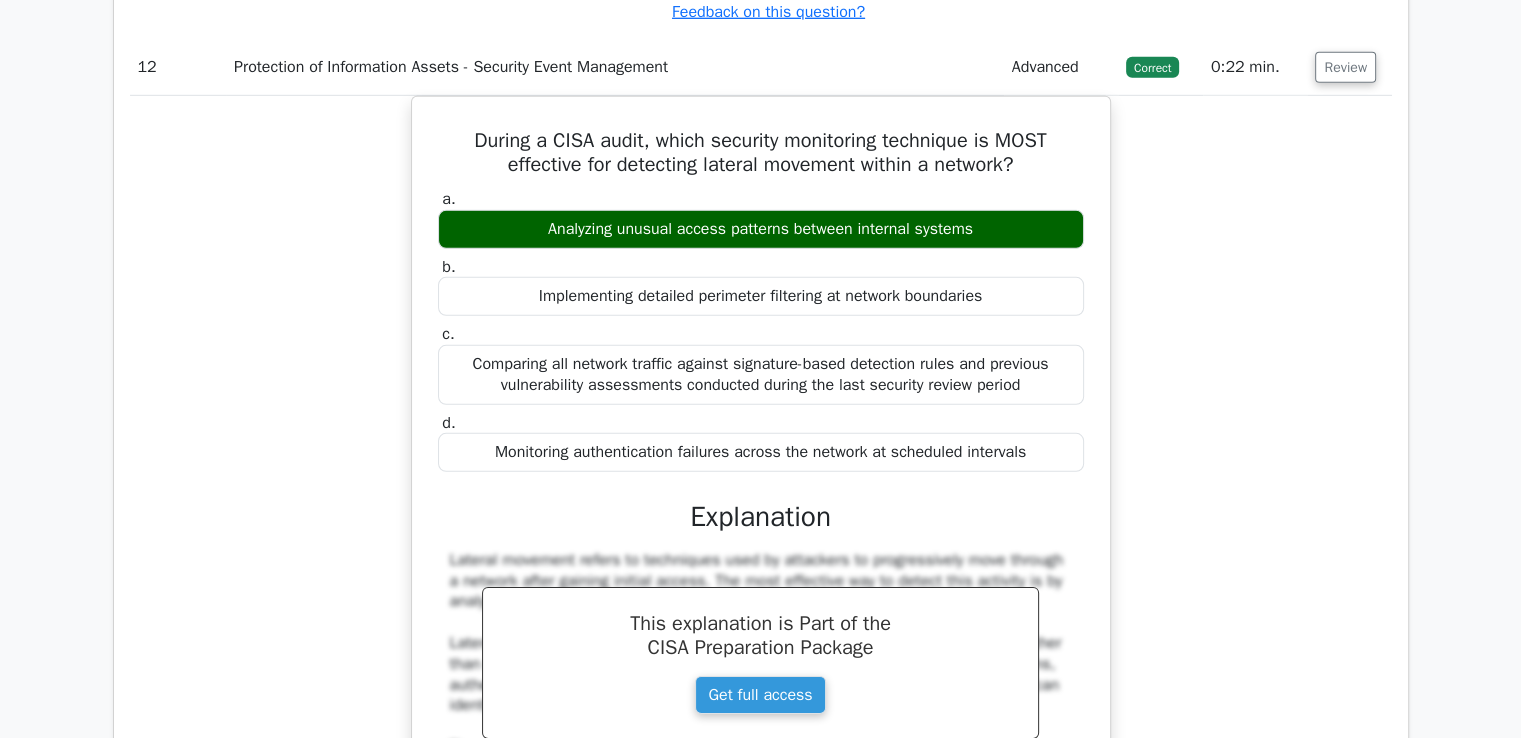 scroll, scrollTop: 13691, scrollLeft: 0, axis: vertical 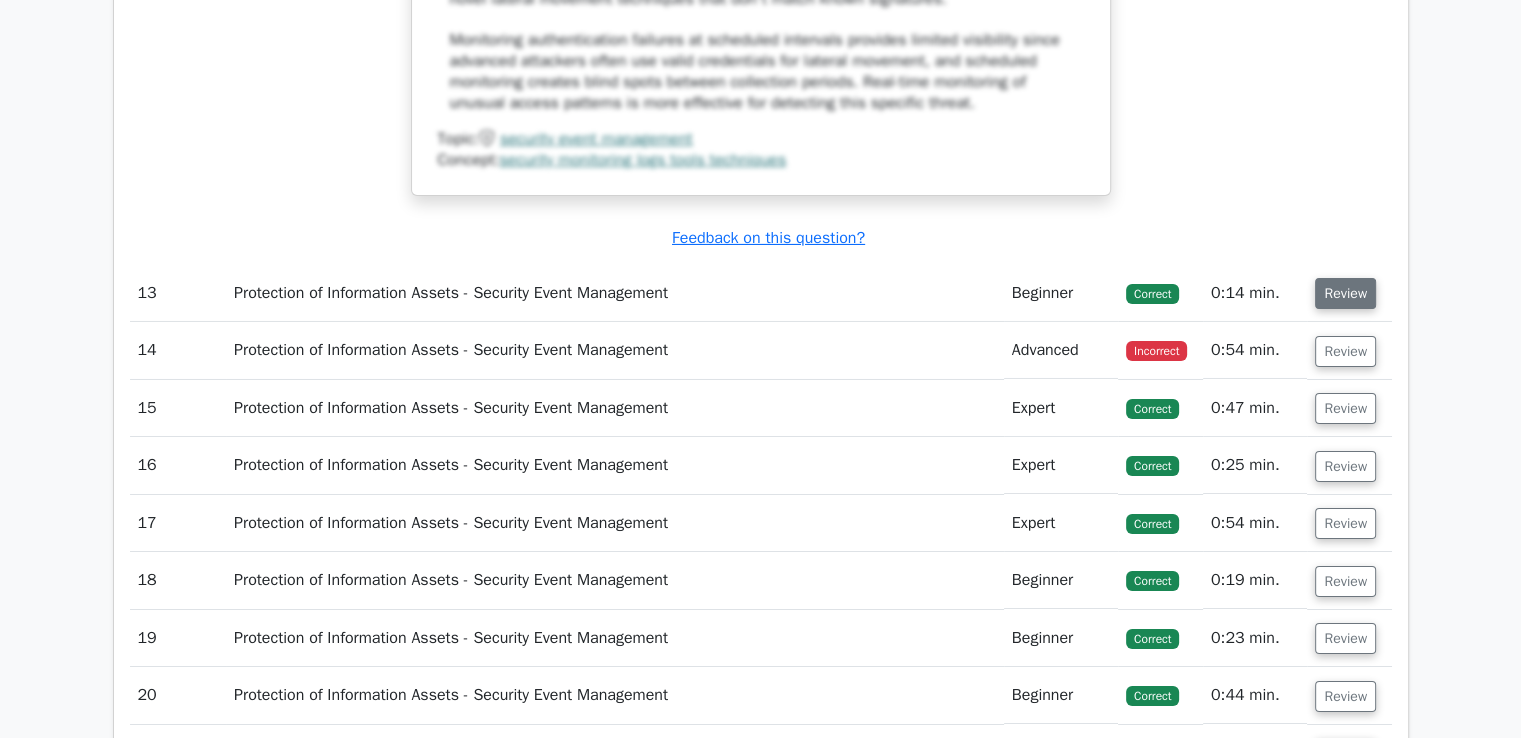 click on "Review" at bounding box center [1345, 293] 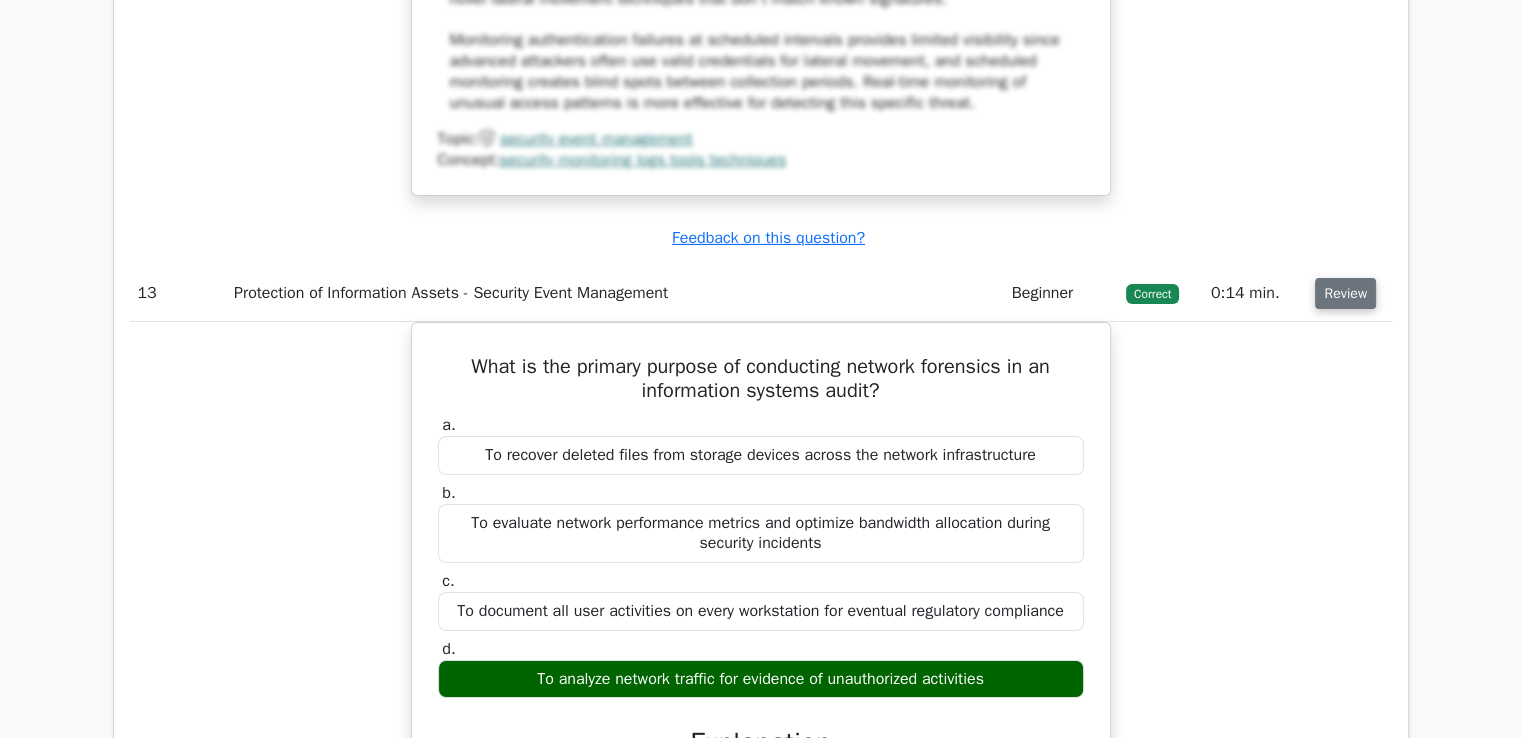 click on "Review" at bounding box center [1345, 293] 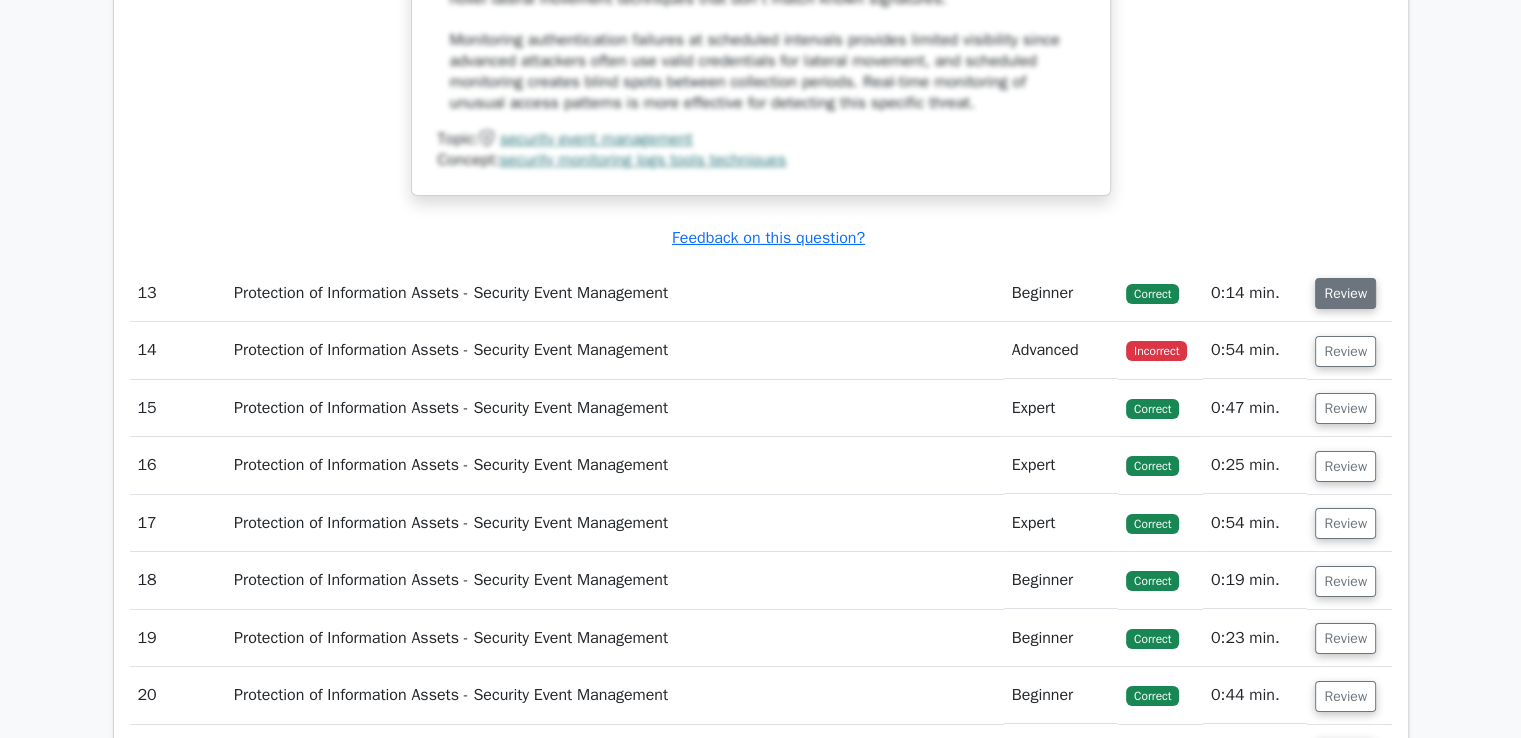 click on "Review" at bounding box center (1345, 293) 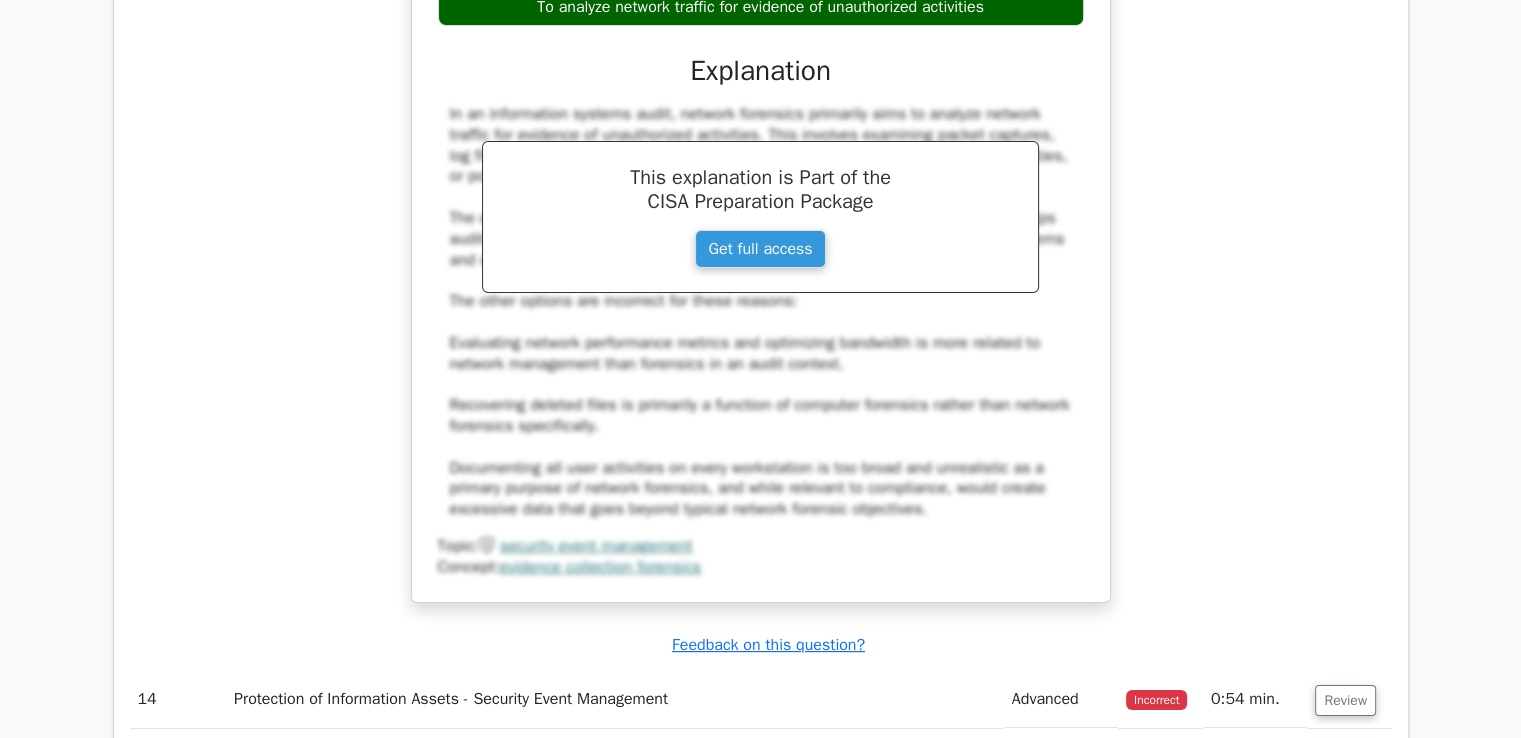 scroll, scrollTop: 15688, scrollLeft: 0, axis: vertical 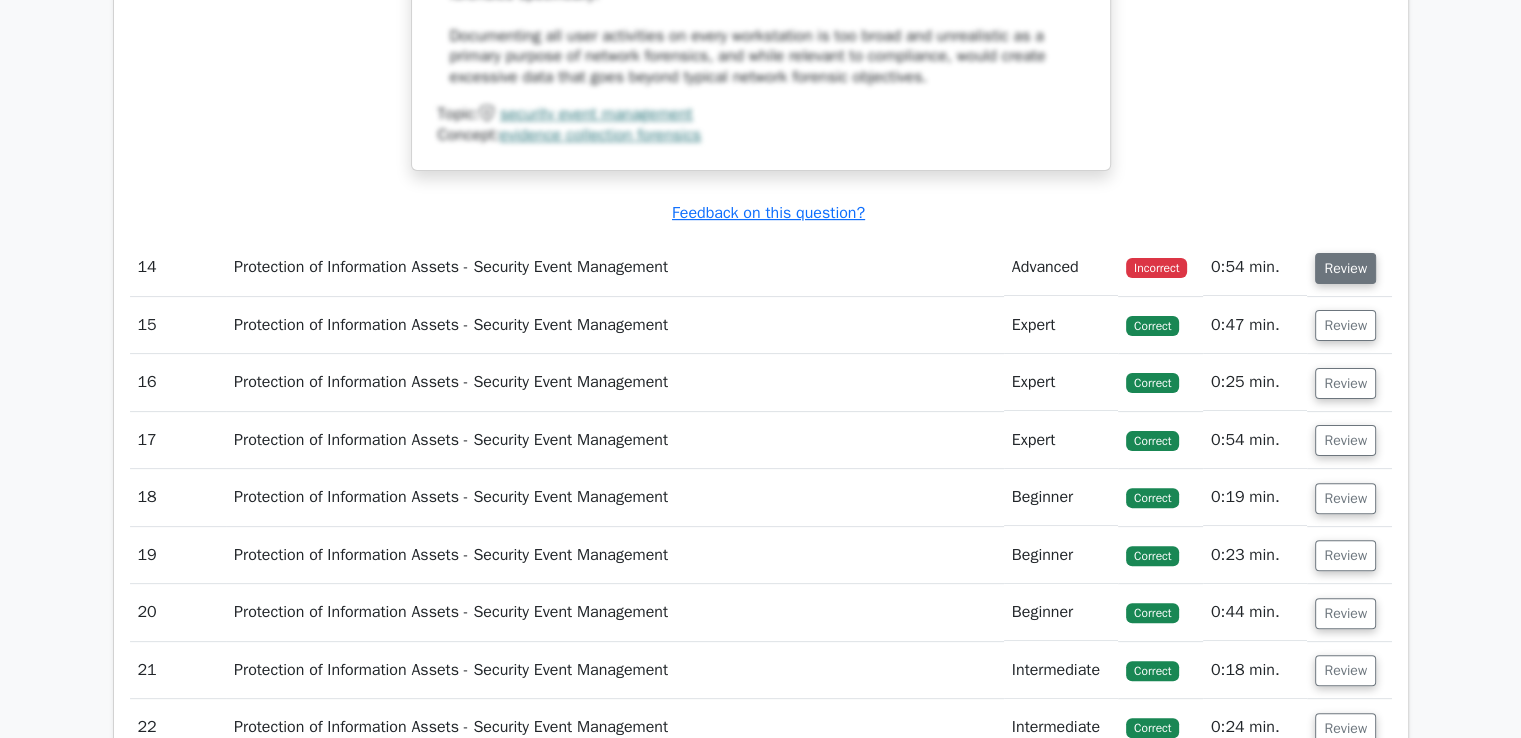 click on "Review" at bounding box center (1345, 268) 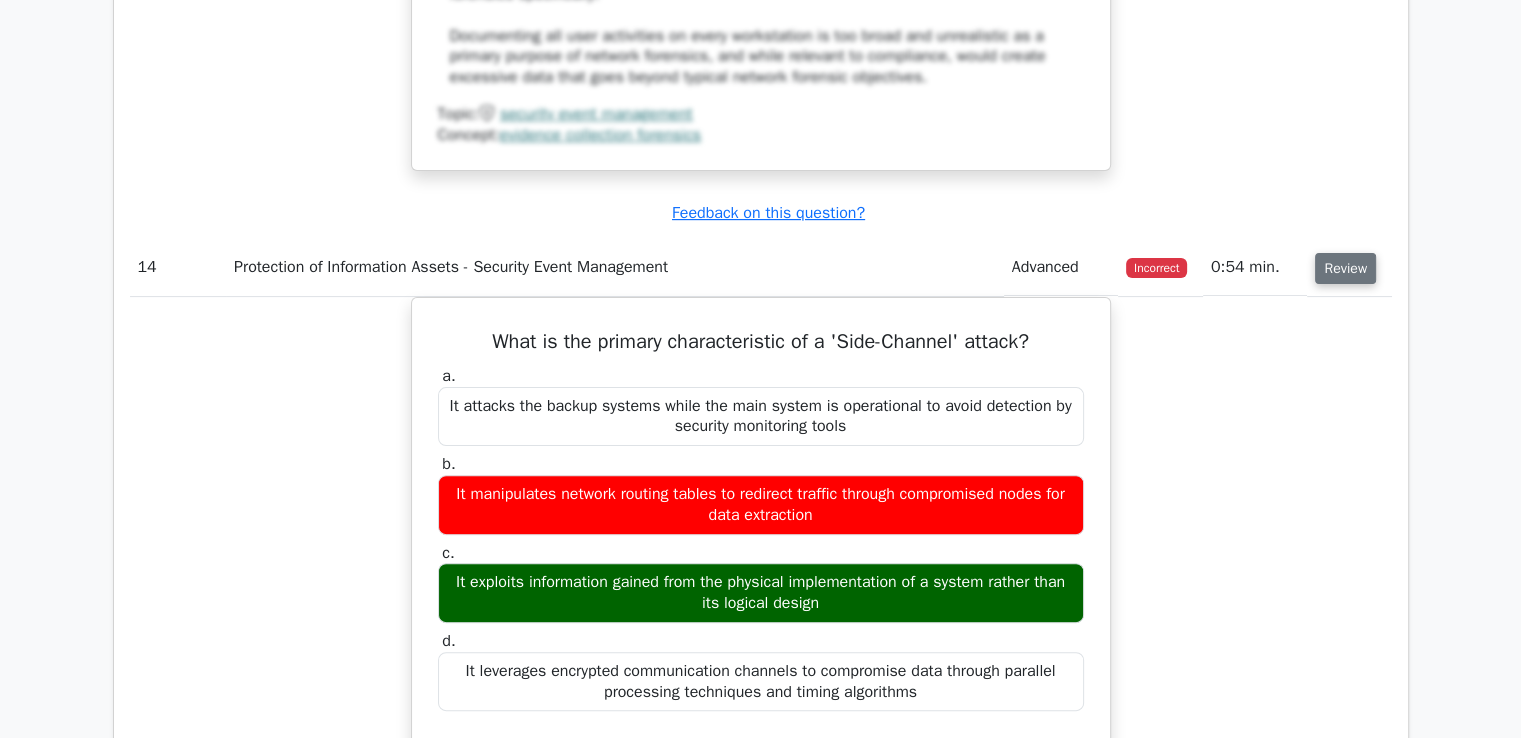 click on "Review" at bounding box center (1345, 268) 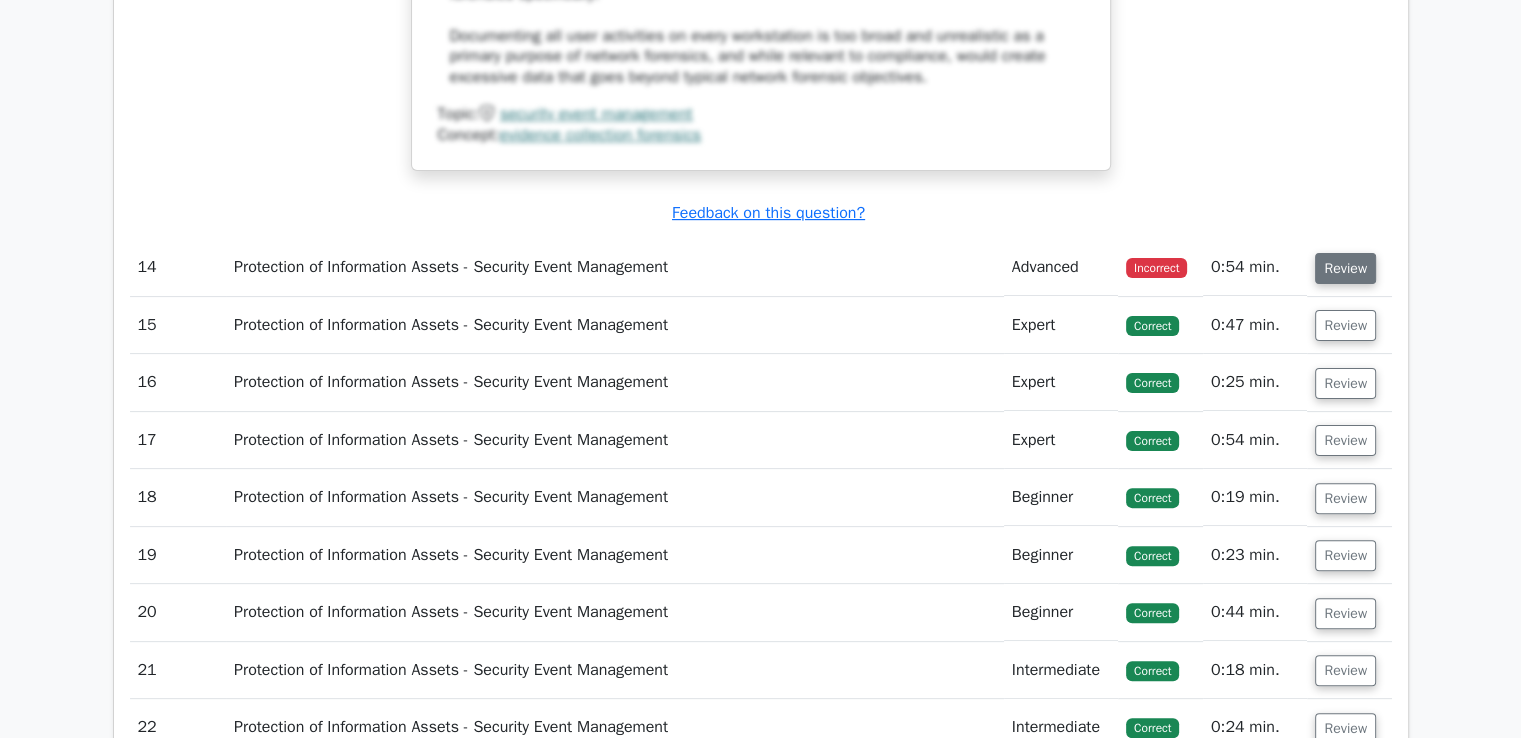 click on "Review" at bounding box center (1345, 268) 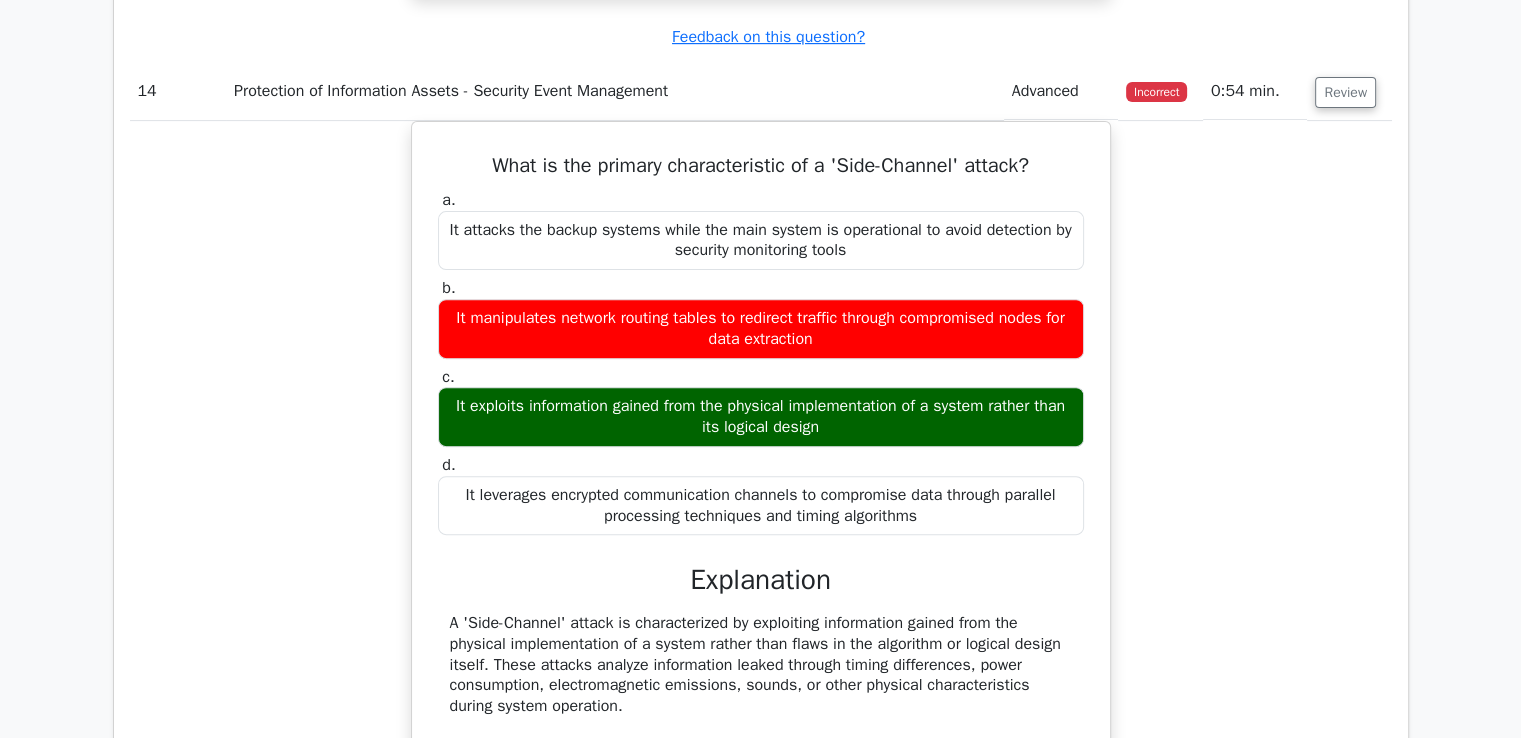 scroll, scrollTop: 15864, scrollLeft: 0, axis: vertical 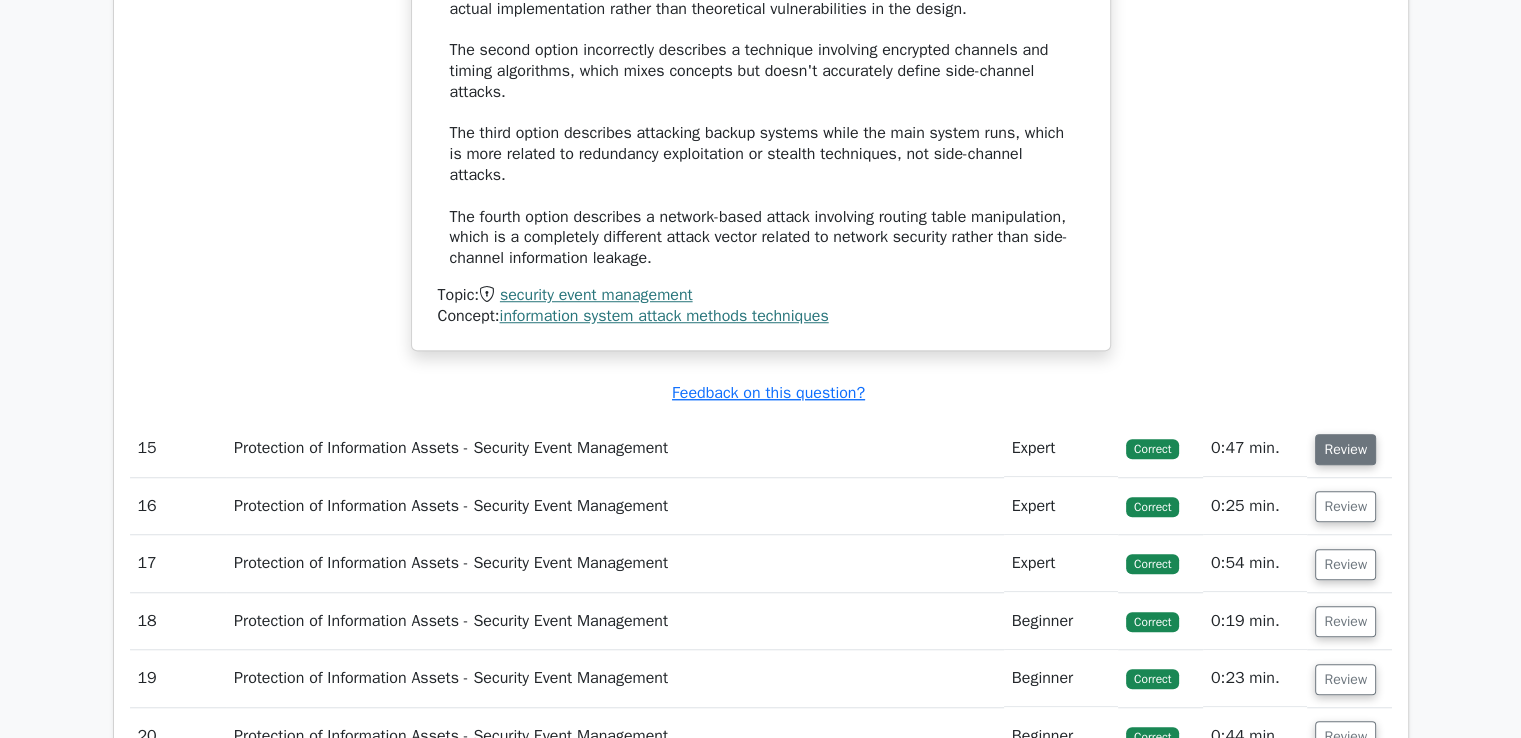 click on "Review" at bounding box center [1345, 449] 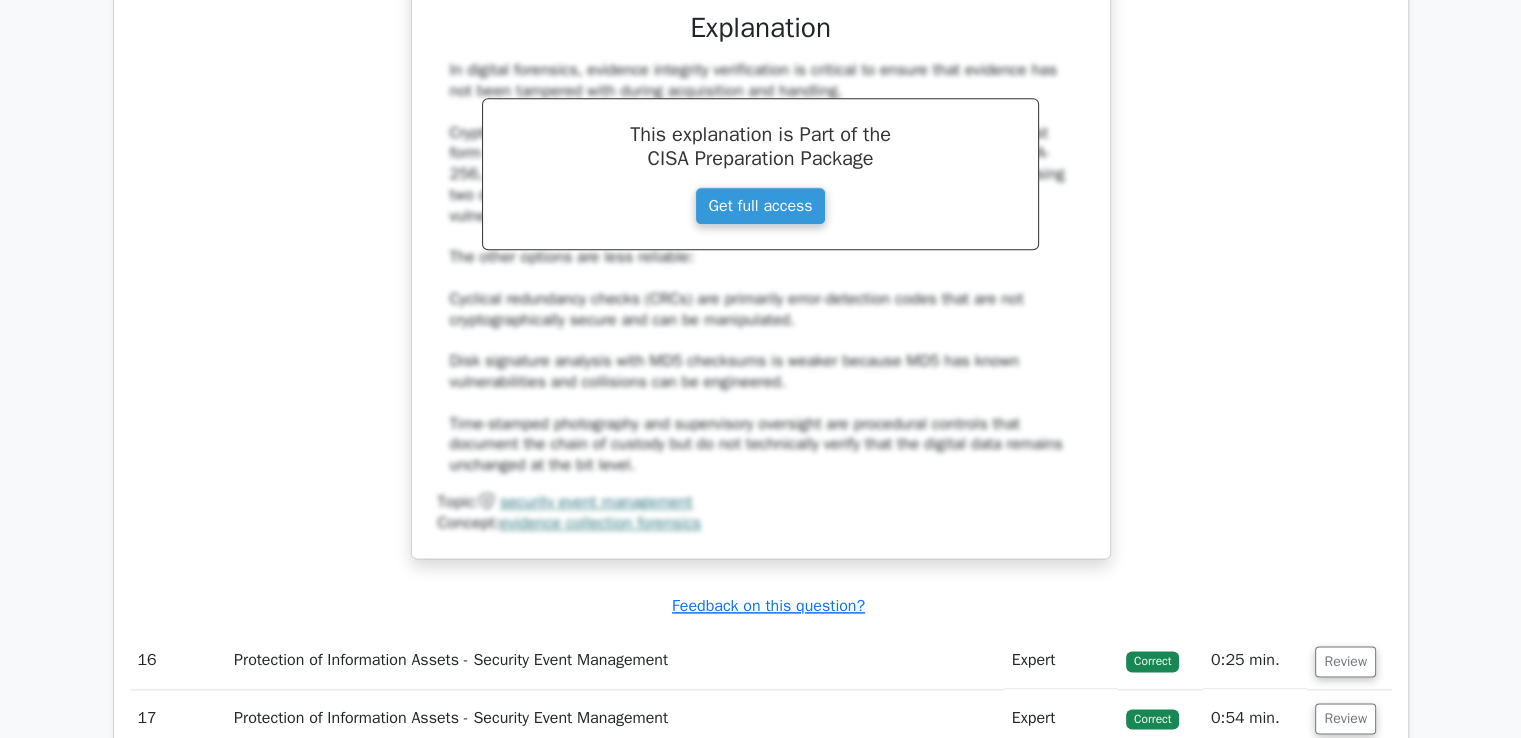 scroll, scrollTop: 17822, scrollLeft: 0, axis: vertical 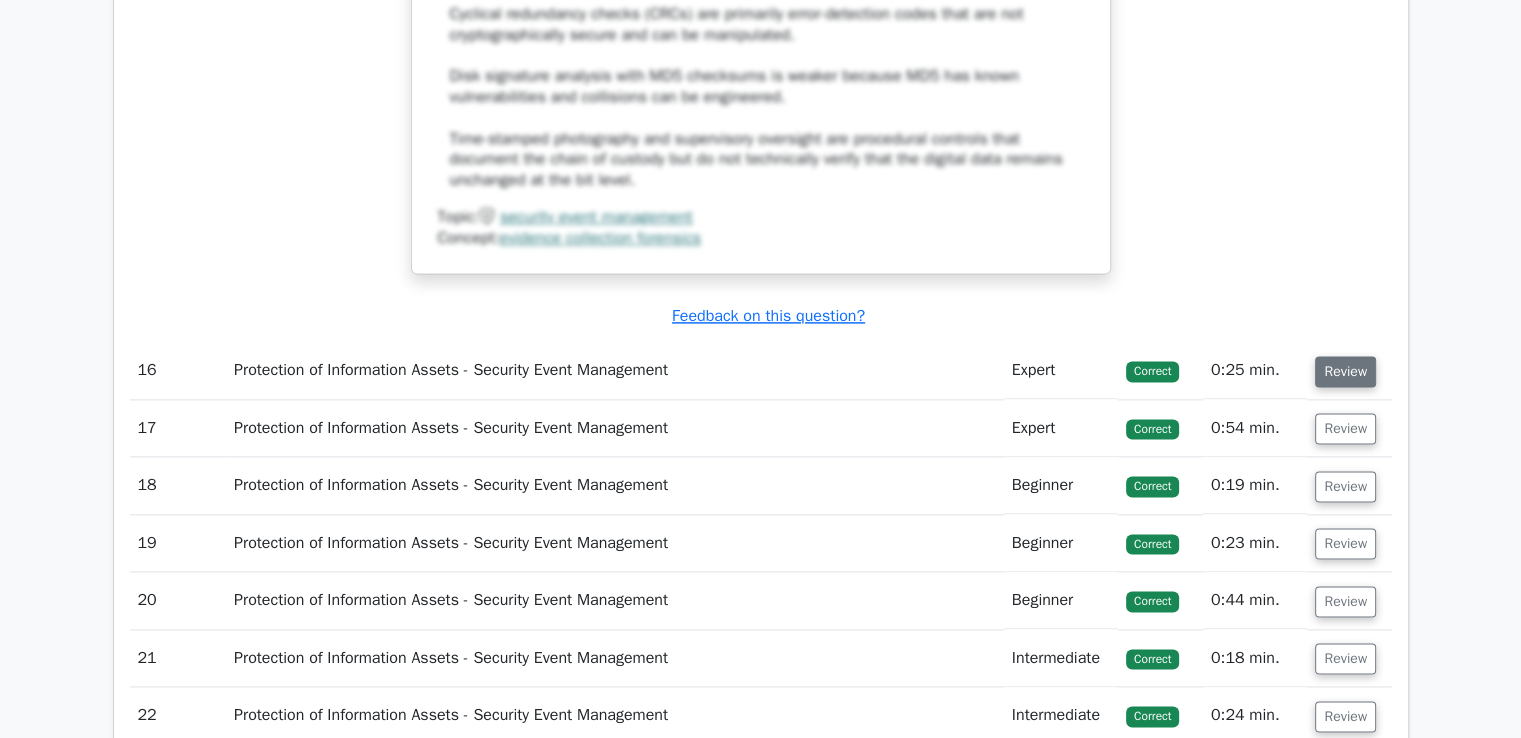 click on "Review" at bounding box center [1345, 371] 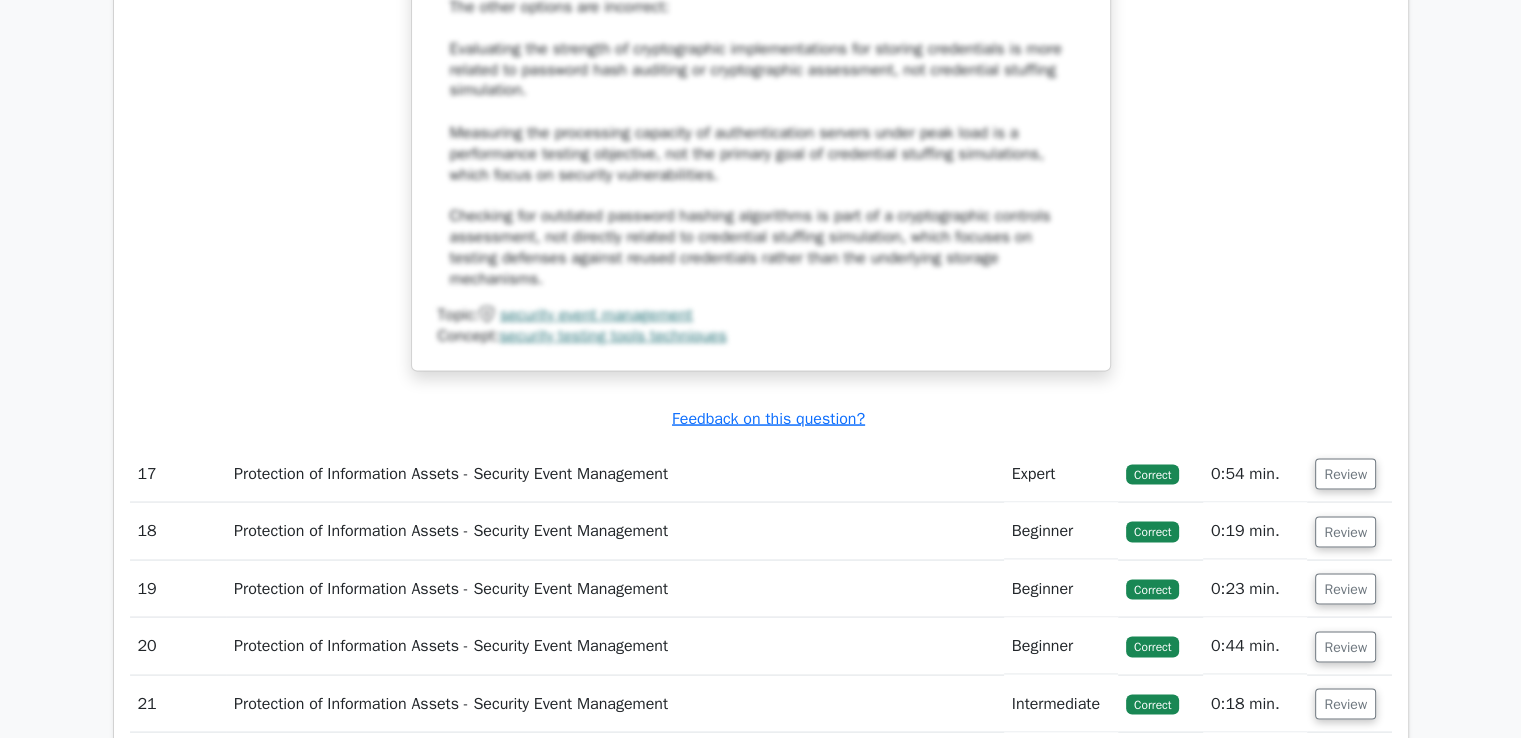 scroll, scrollTop: 18924, scrollLeft: 0, axis: vertical 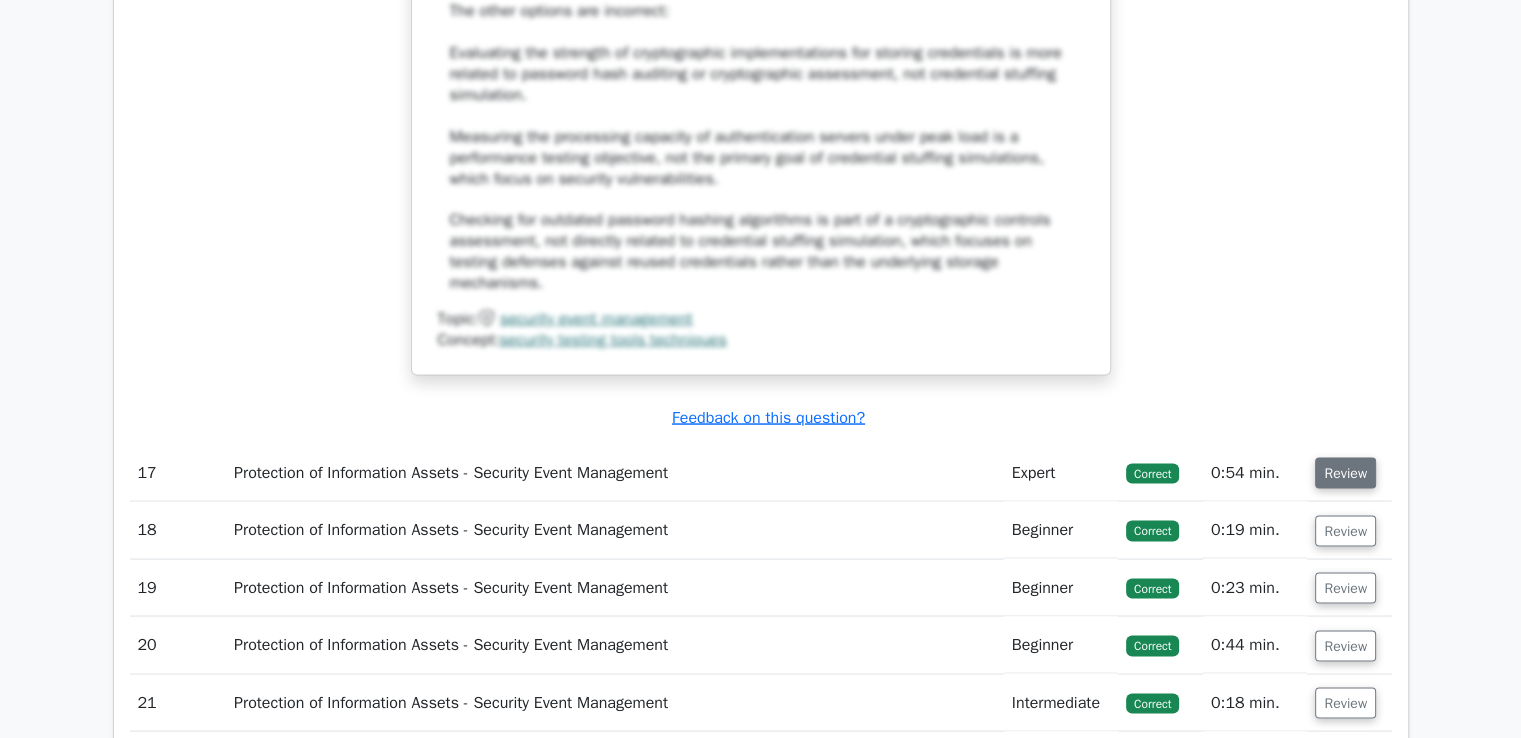 click on "Review" at bounding box center (1345, 472) 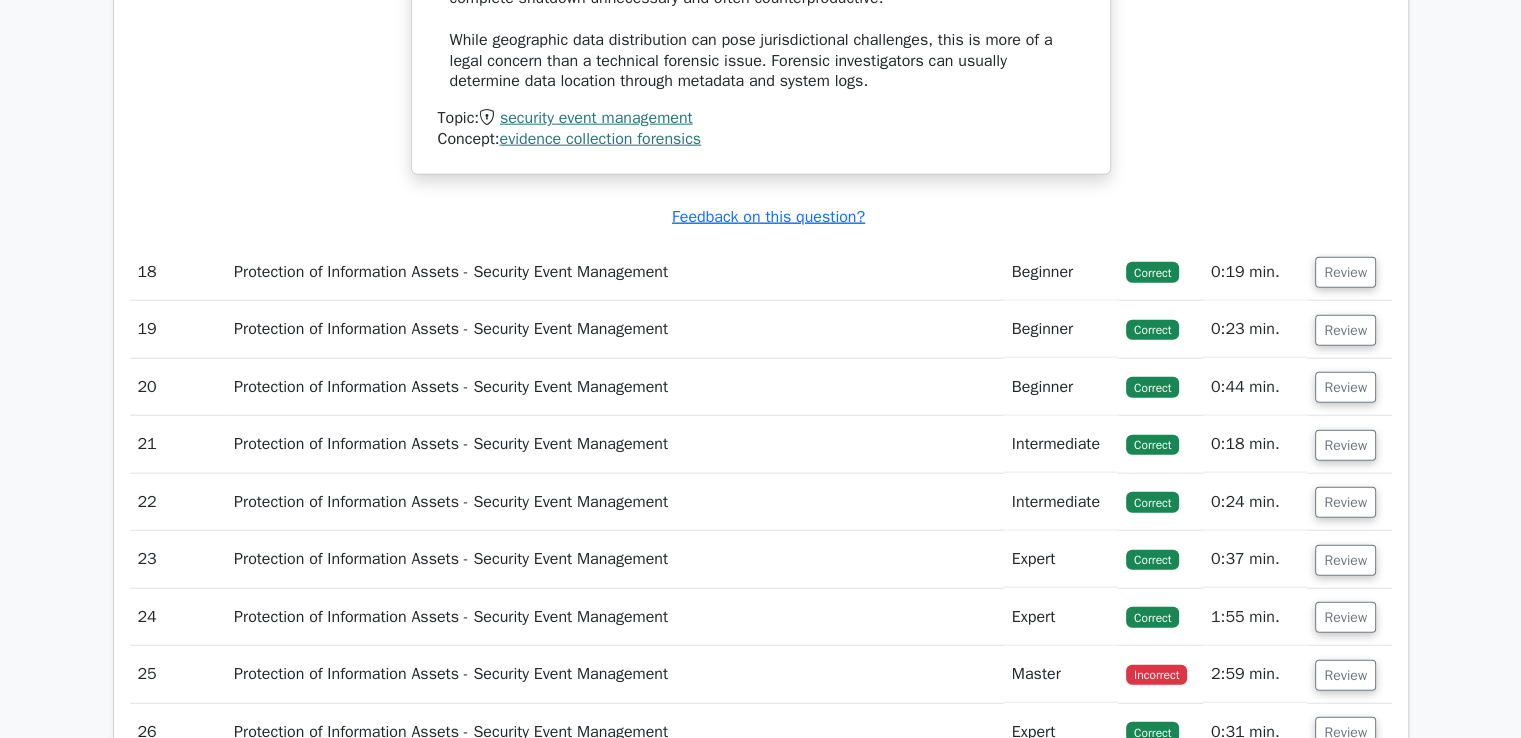 scroll, scrollTop: 20200, scrollLeft: 0, axis: vertical 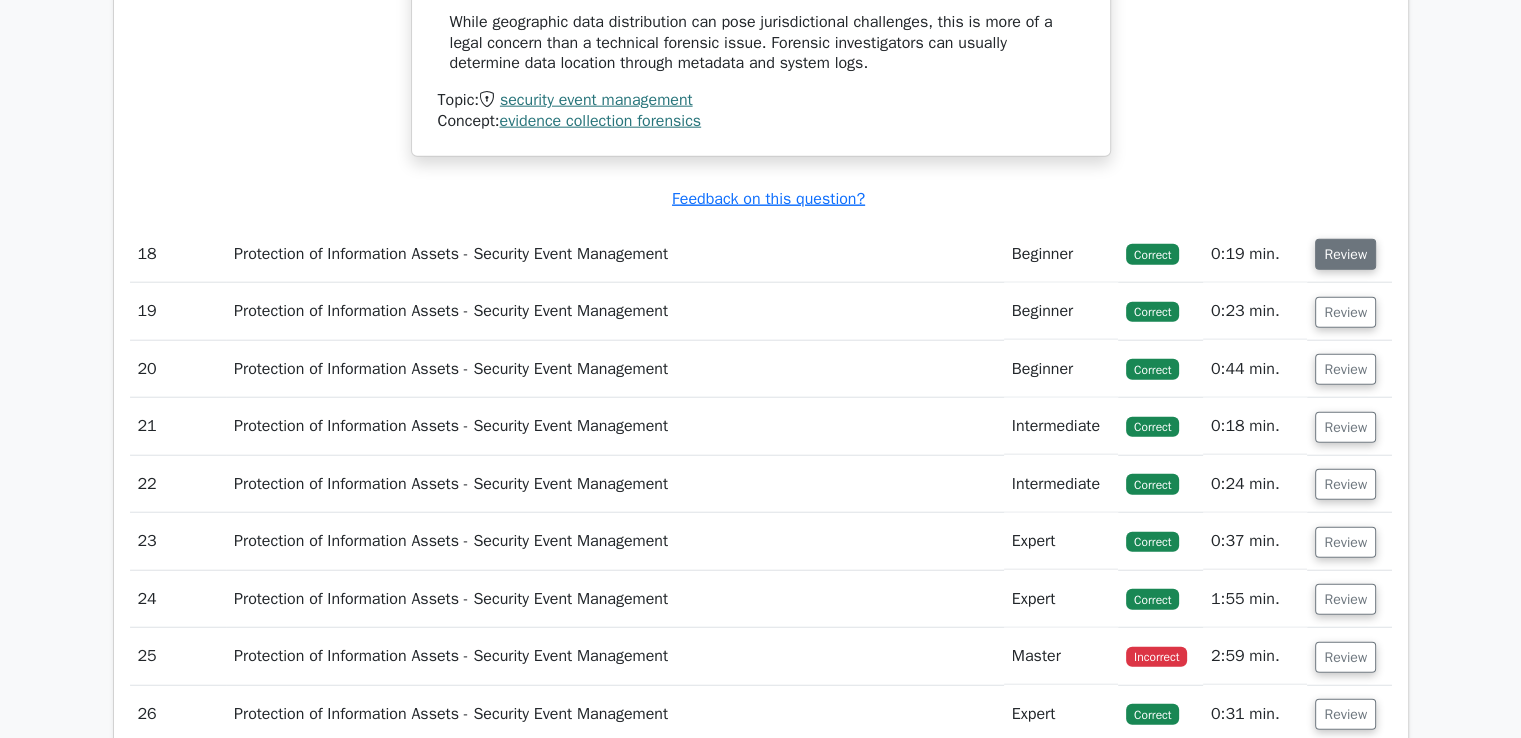 click on "Review" at bounding box center [1345, 254] 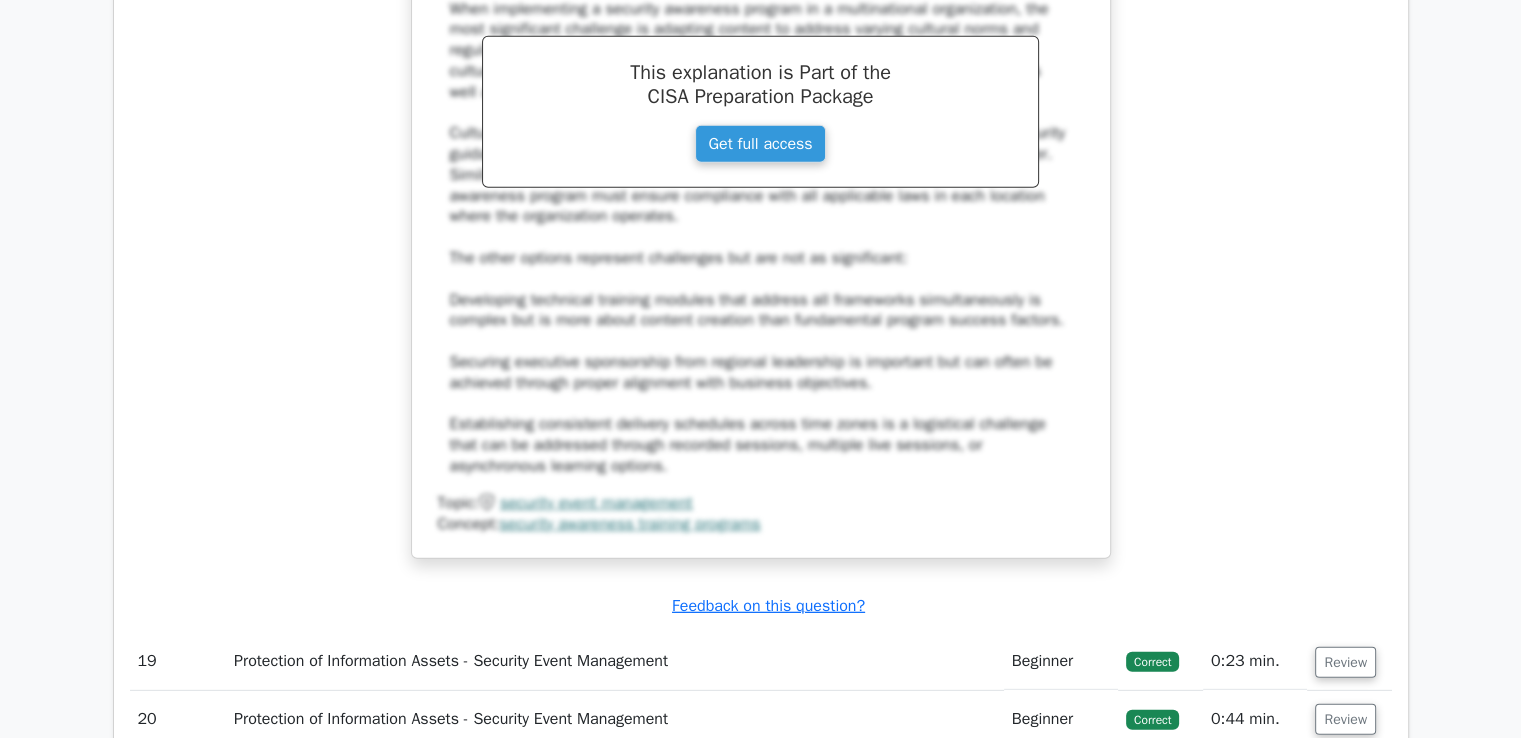 scroll, scrollTop: 21355, scrollLeft: 0, axis: vertical 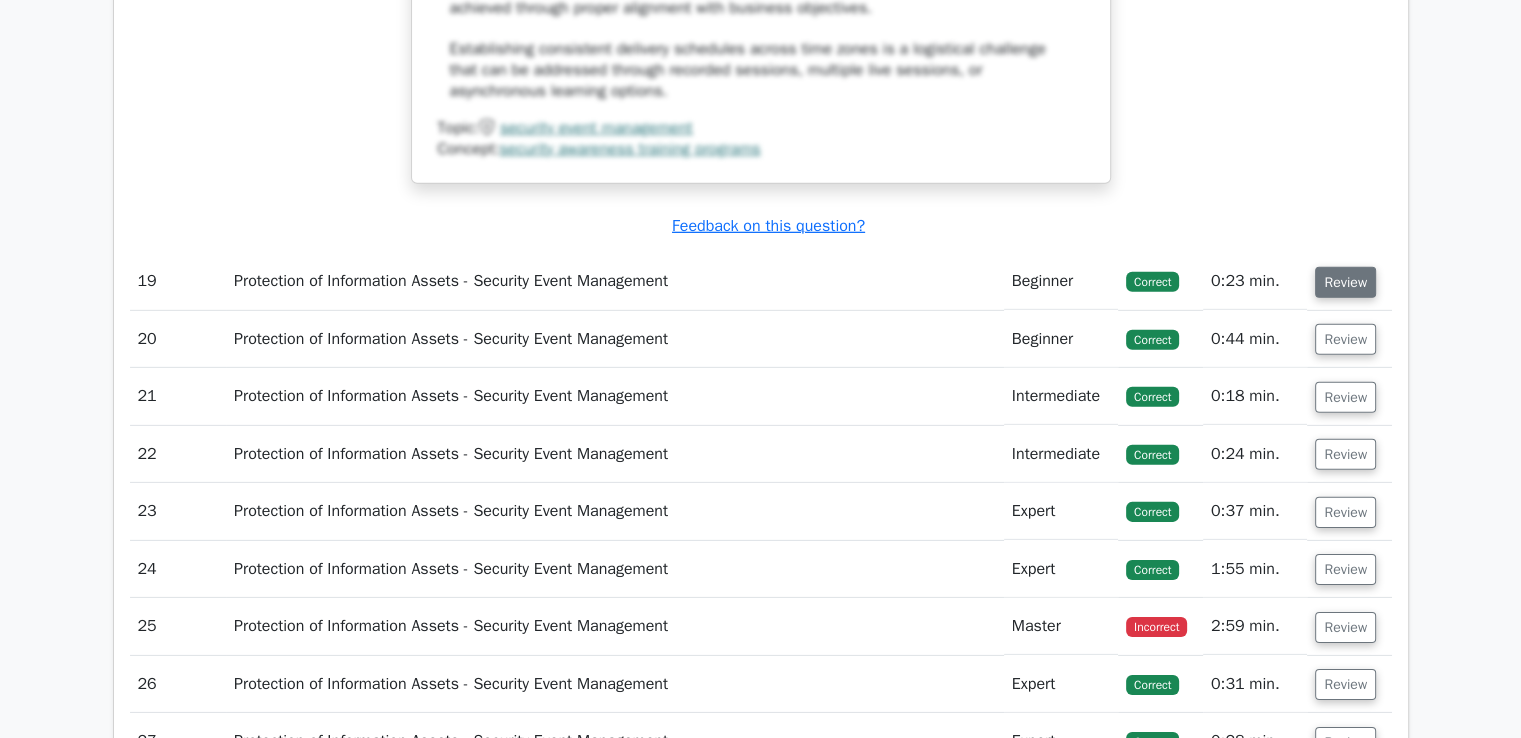click on "Review" at bounding box center (1345, 282) 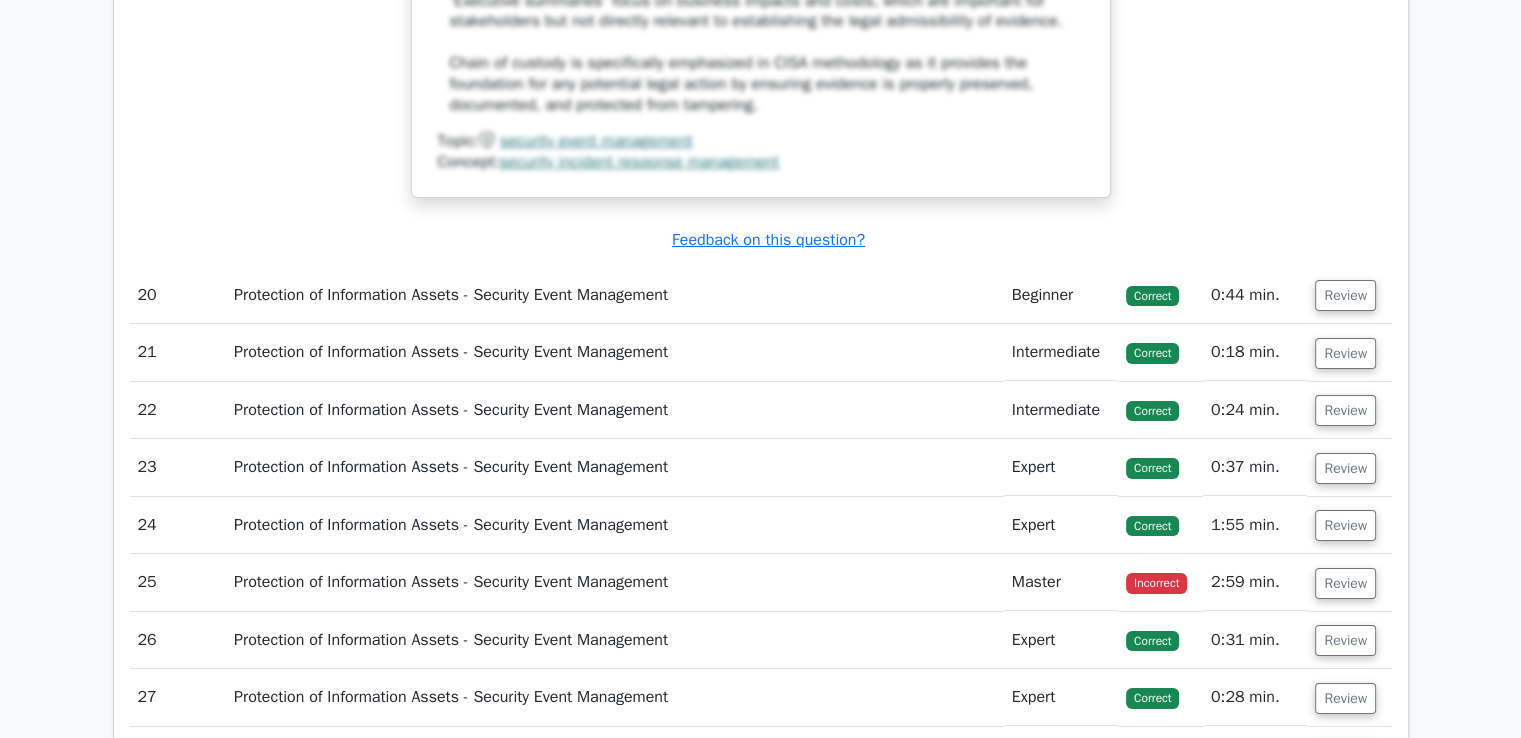 scroll, scrollTop: 22420, scrollLeft: 0, axis: vertical 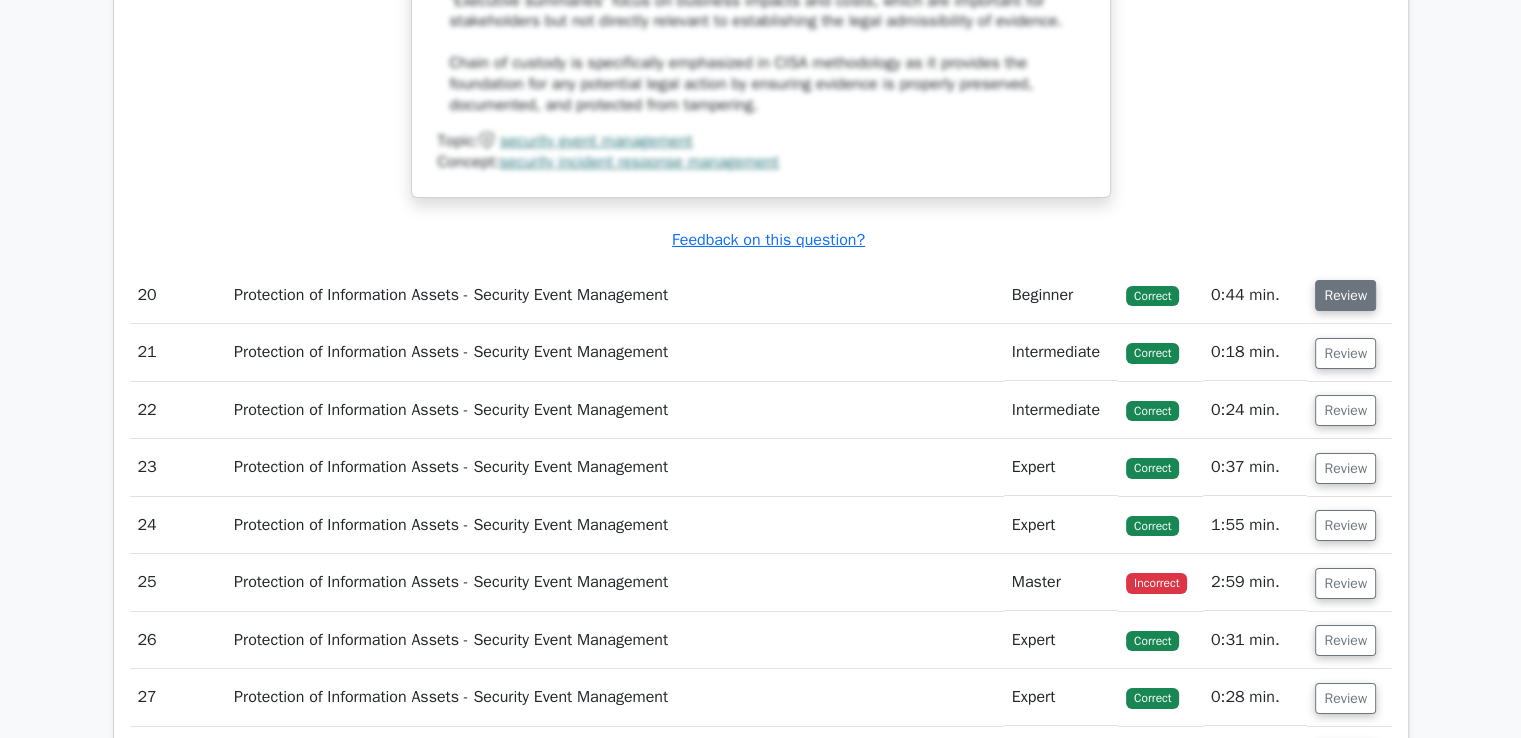 click on "Review" at bounding box center [1345, 295] 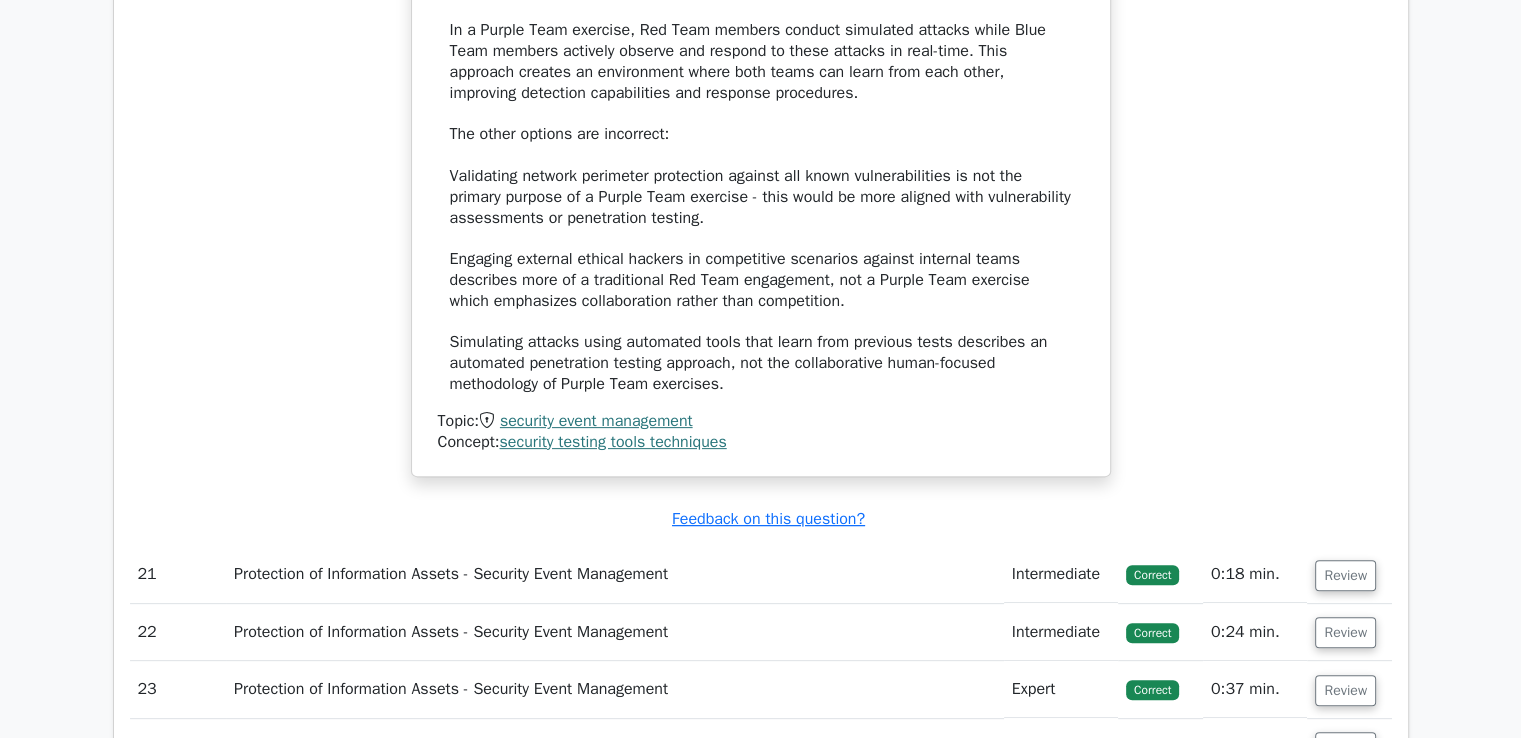 scroll, scrollTop: 23346, scrollLeft: 0, axis: vertical 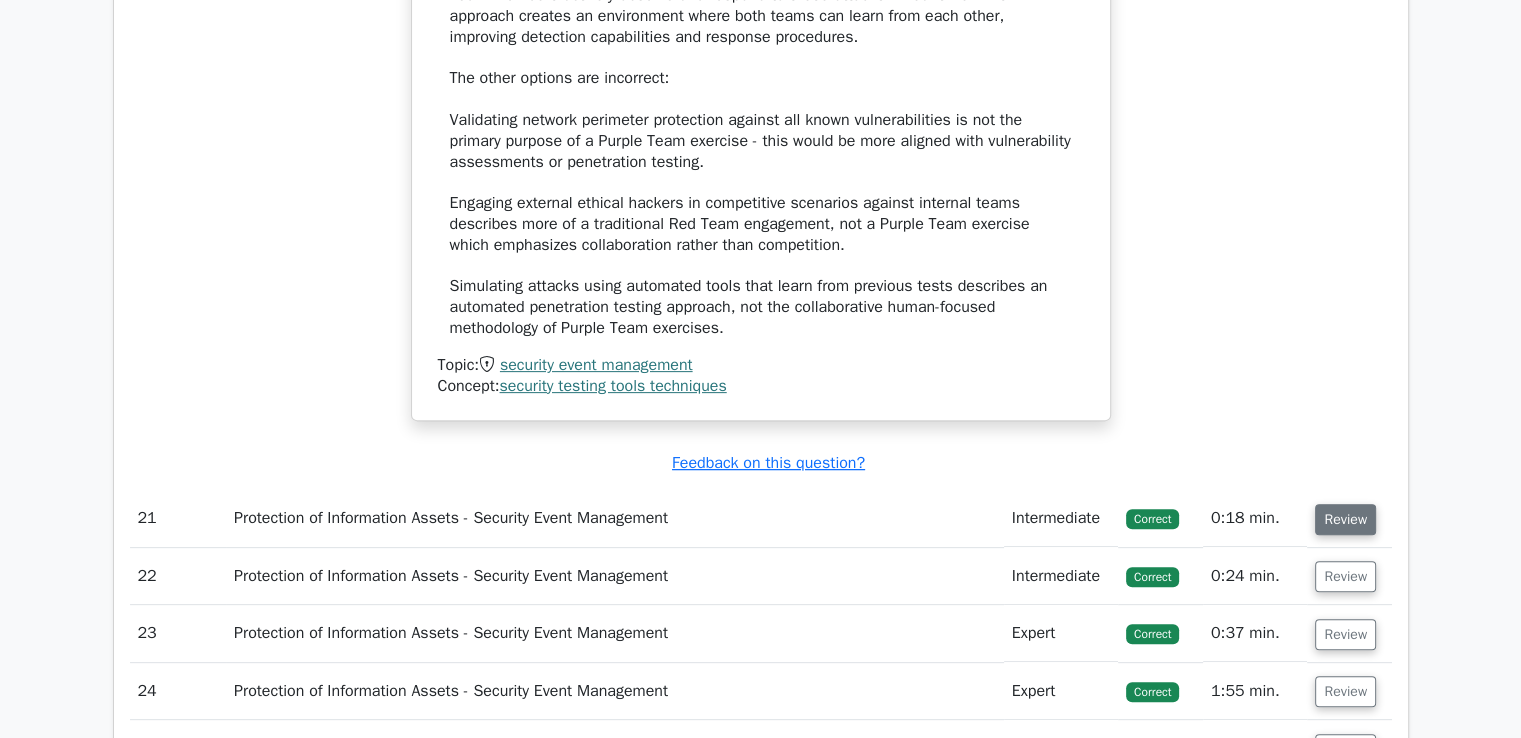 click on "Review" at bounding box center [1345, 519] 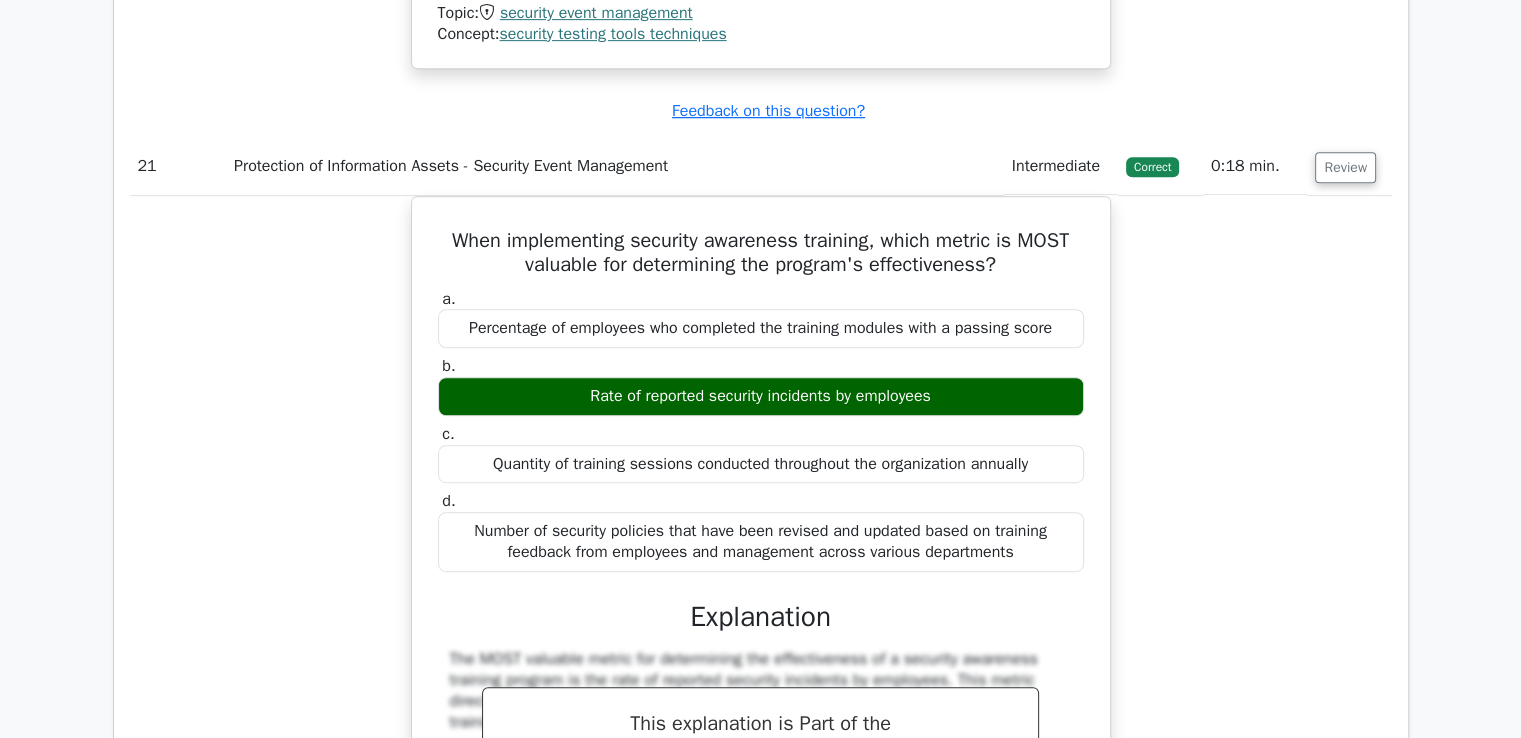 scroll, scrollTop: 23768, scrollLeft: 0, axis: vertical 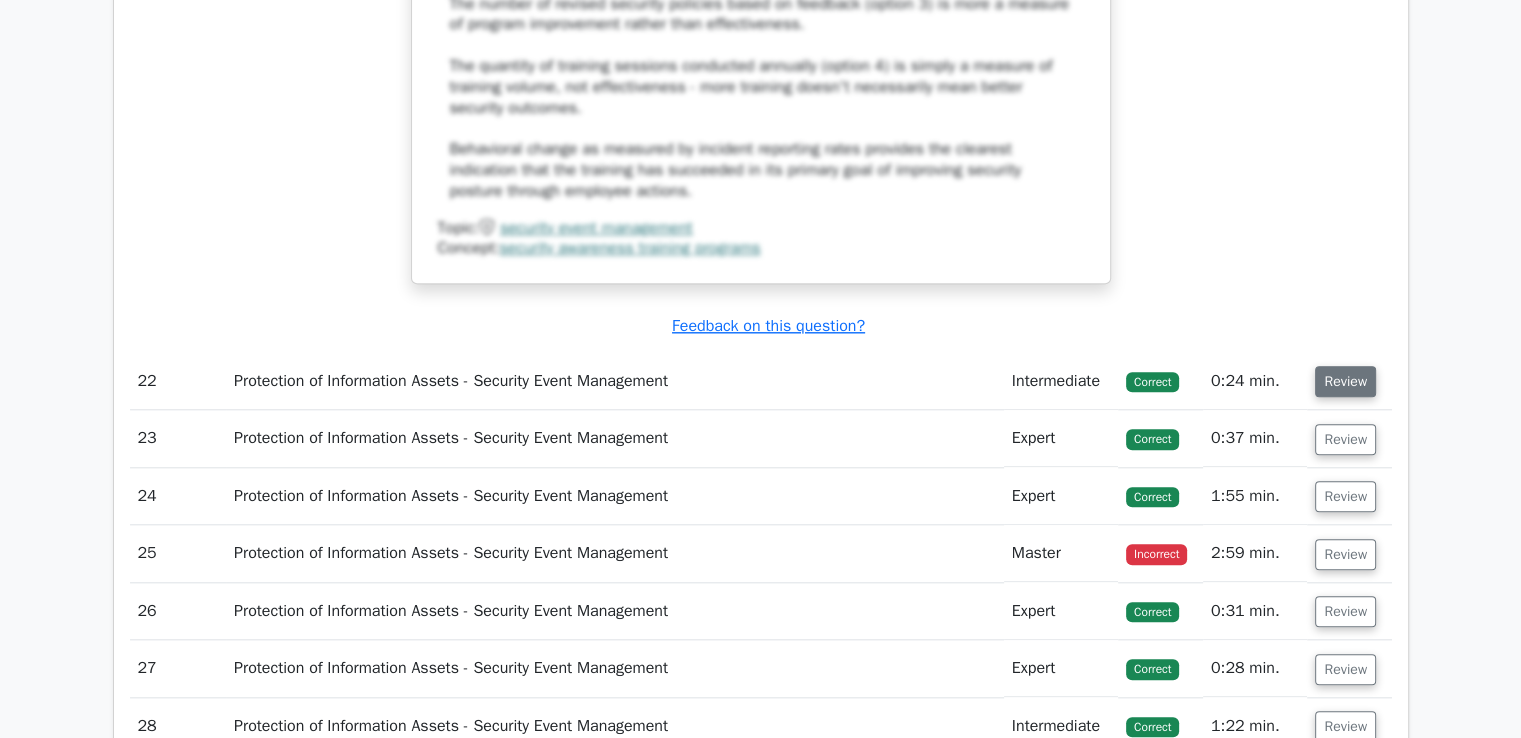 click on "Review" at bounding box center (1345, 381) 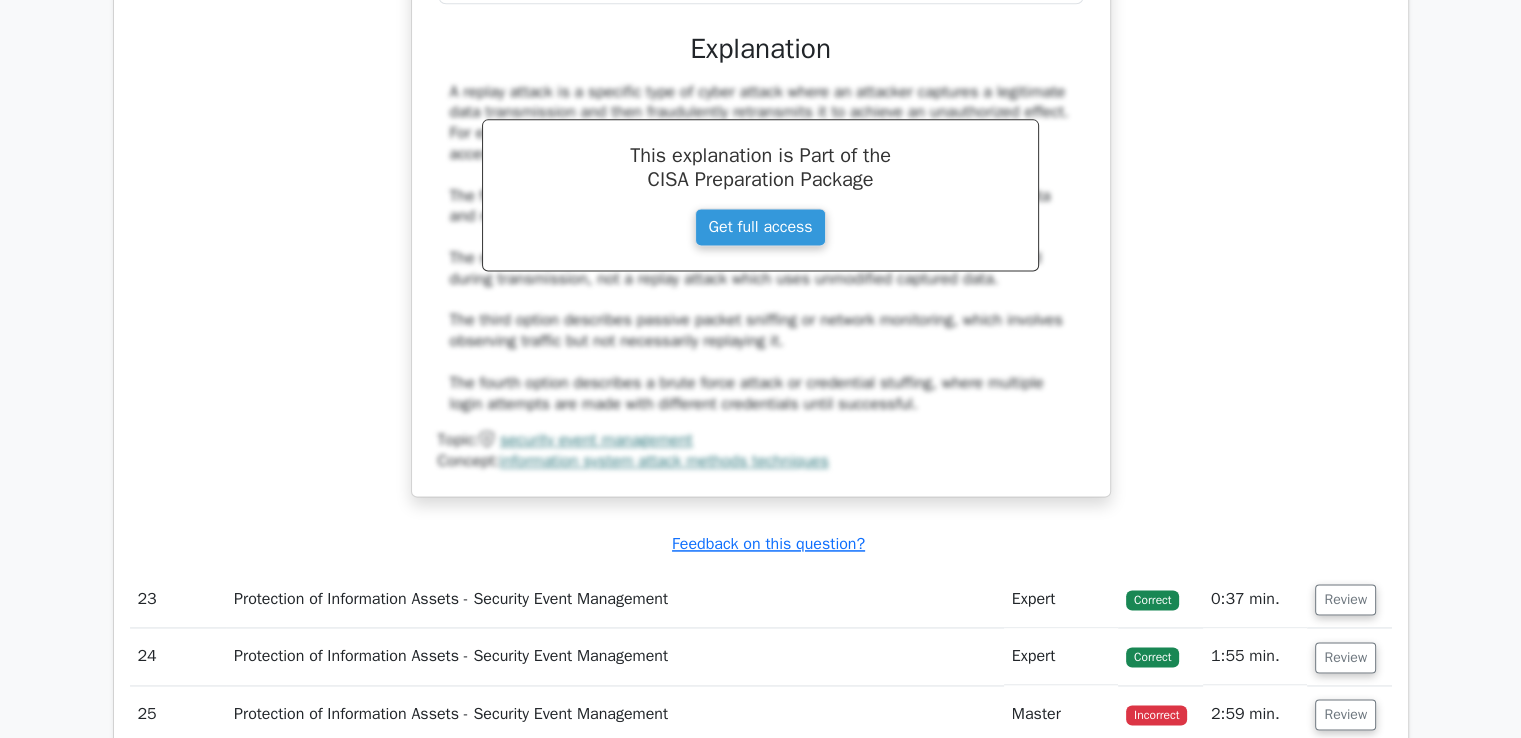 scroll, scrollTop: 25908, scrollLeft: 0, axis: vertical 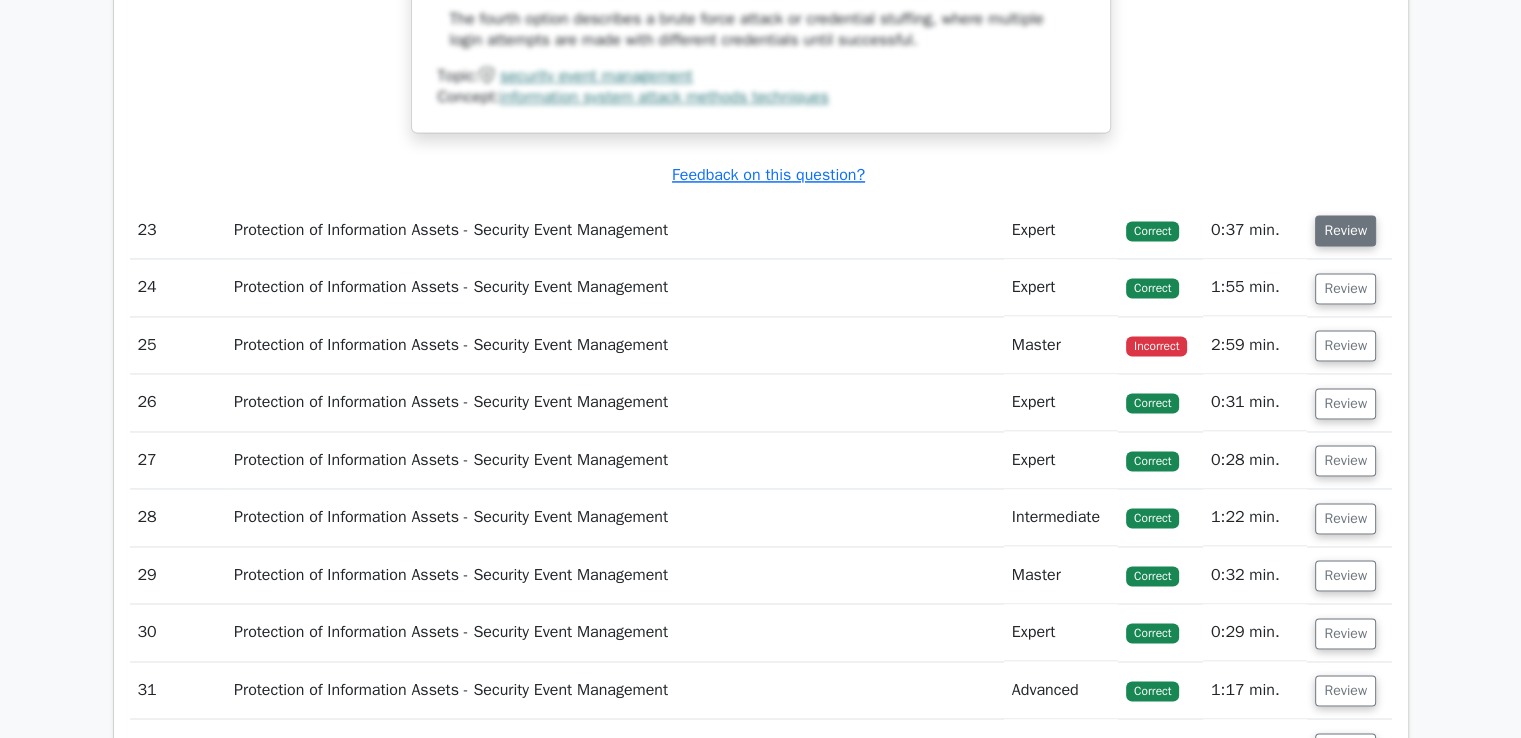 click on "Review" at bounding box center [1345, 230] 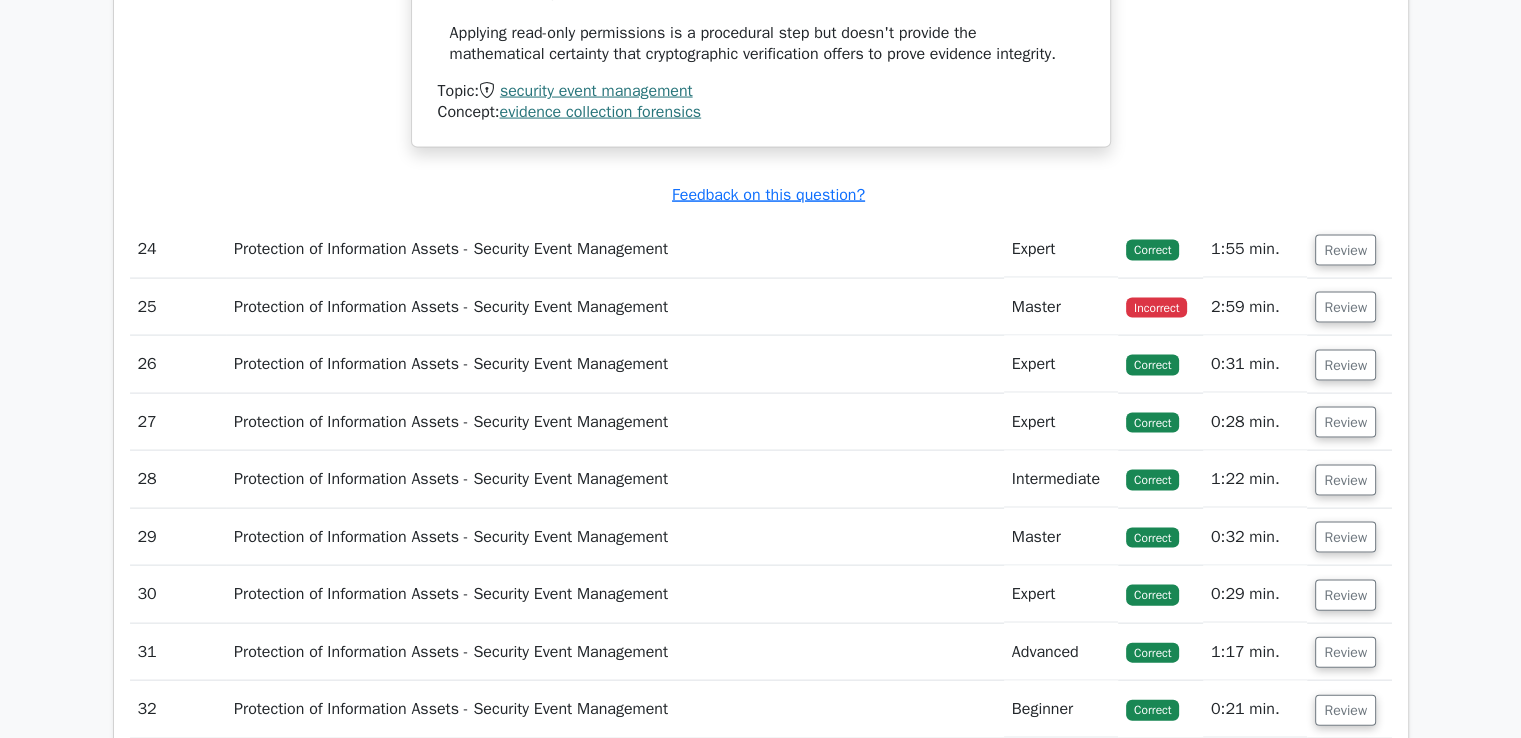 scroll, scrollTop: 26974, scrollLeft: 0, axis: vertical 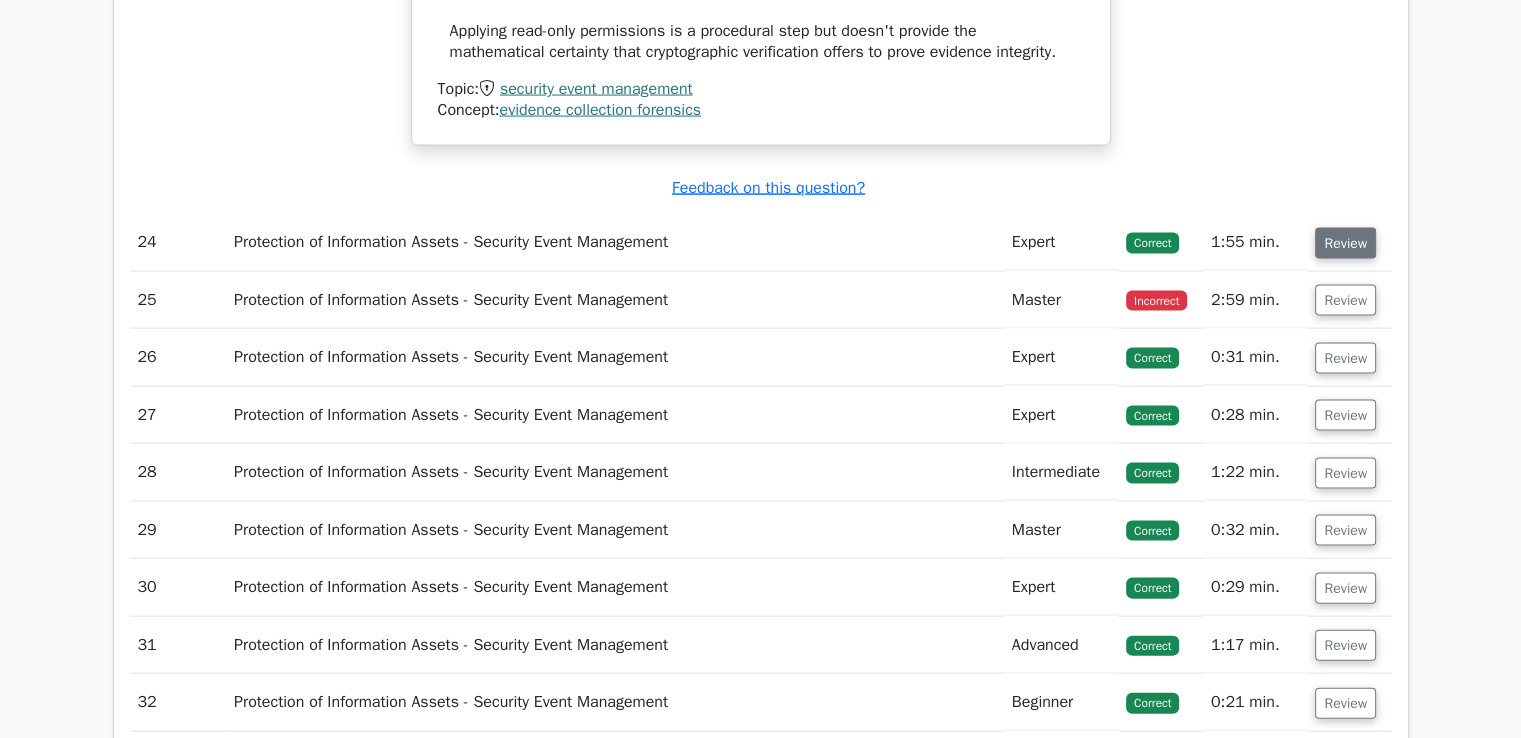 click on "Review" at bounding box center (1345, 243) 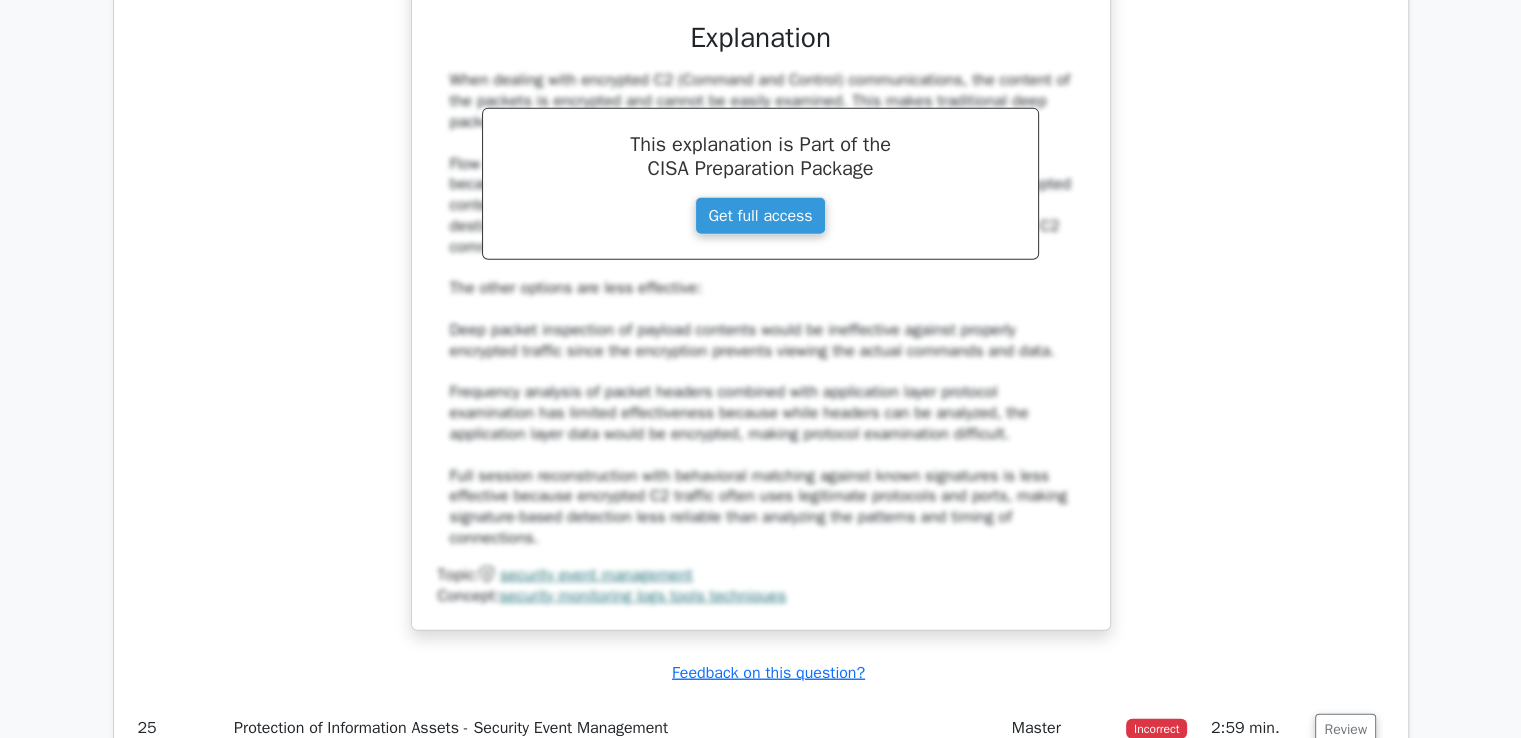 scroll, scrollTop: 28108, scrollLeft: 0, axis: vertical 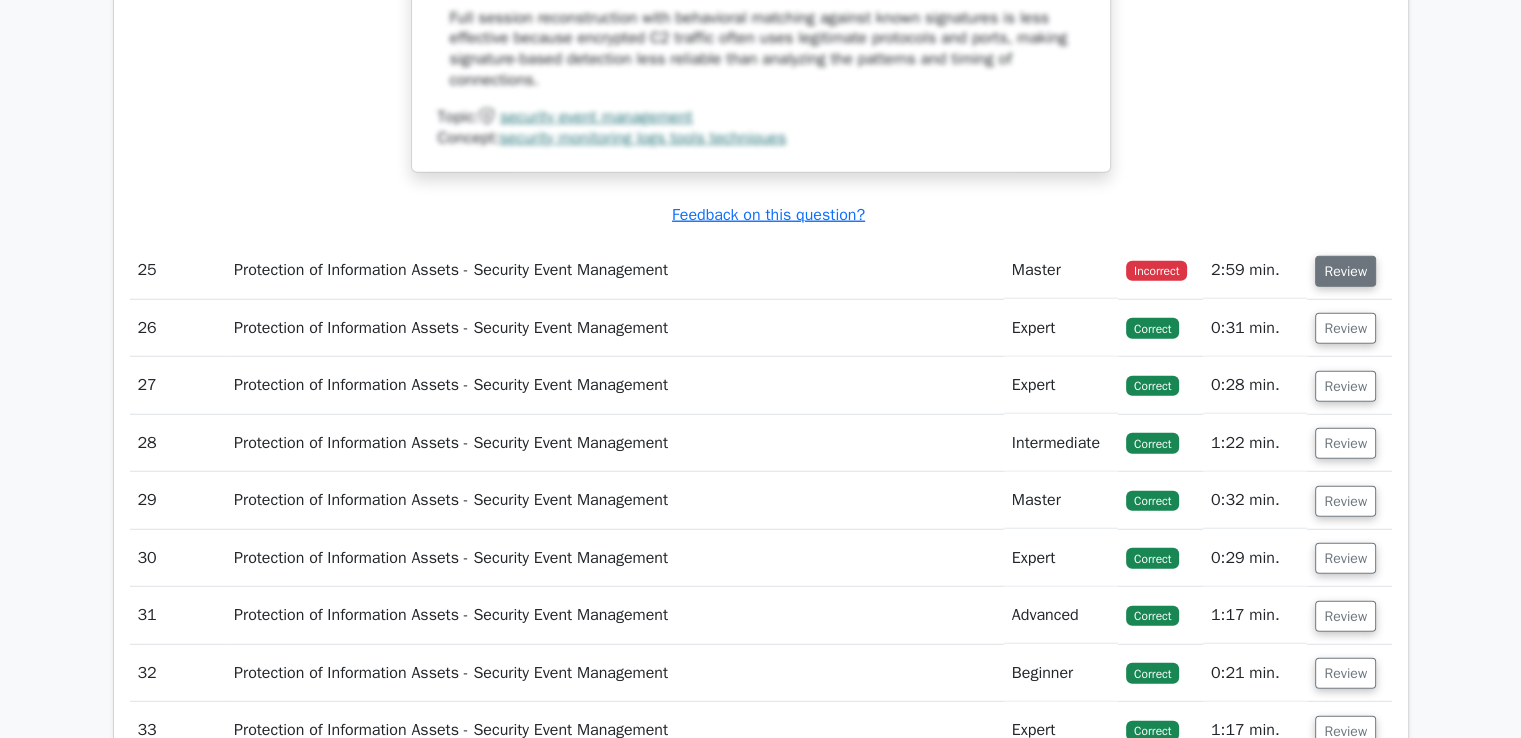 click on "Review" at bounding box center [1345, 271] 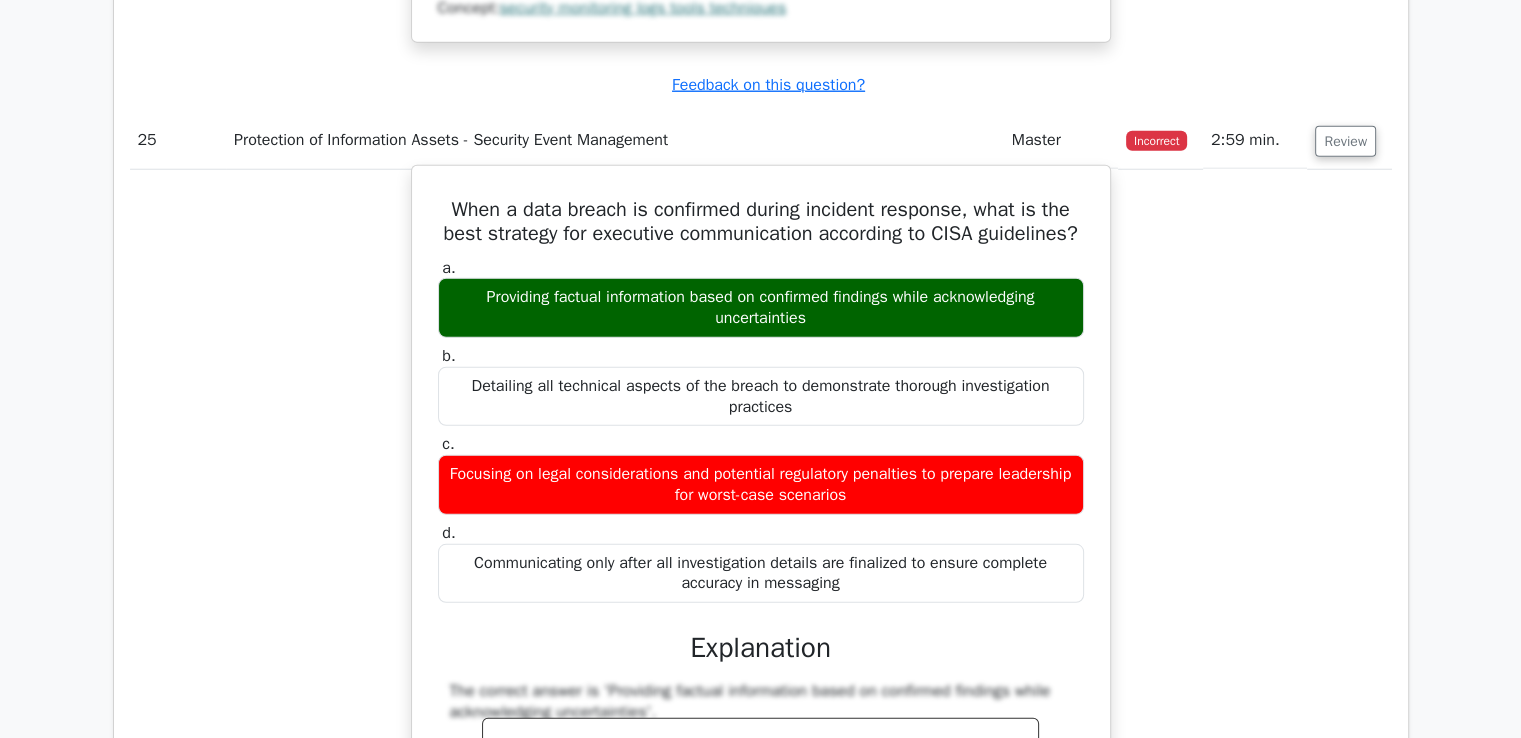 scroll, scrollTop: 28239, scrollLeft: 0, axis: vertical 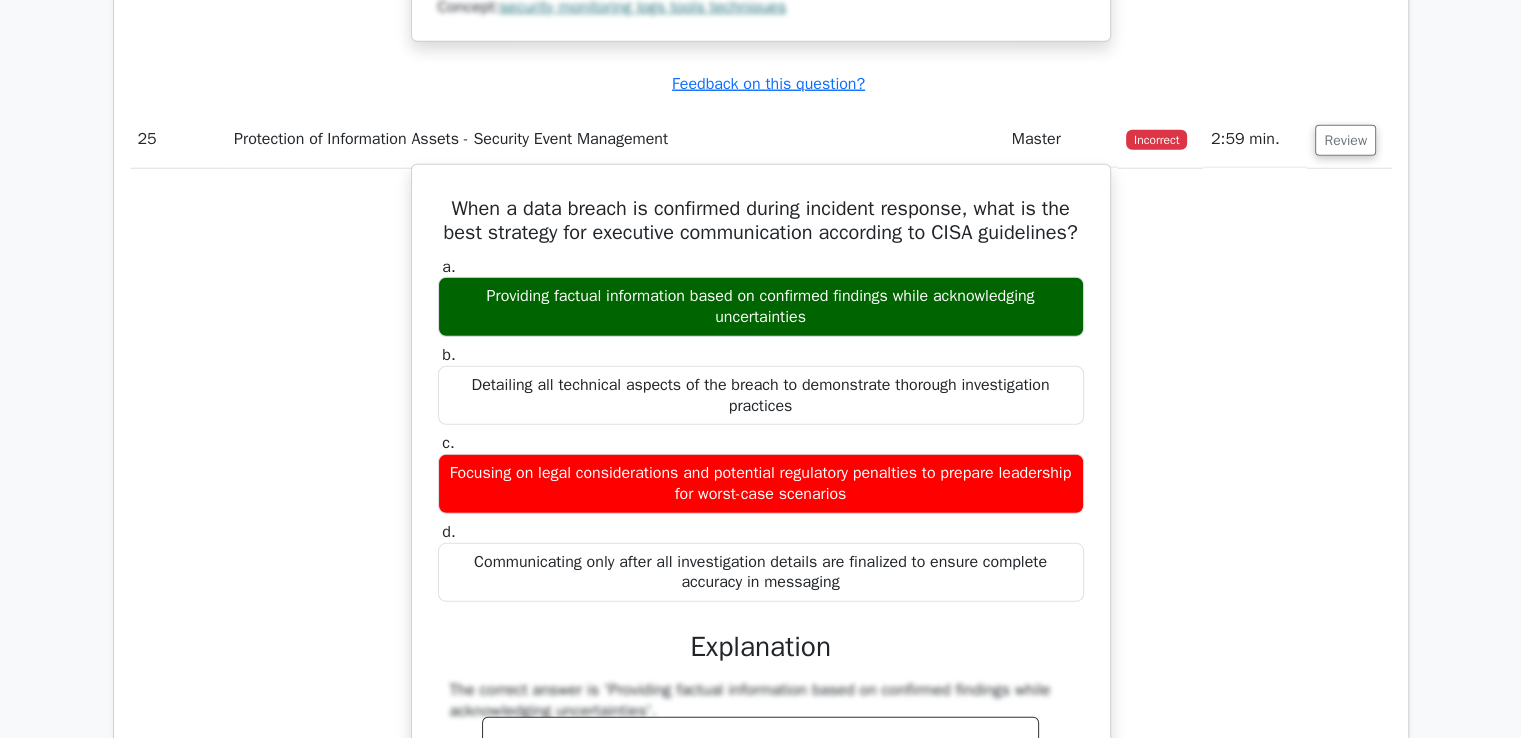 click on "Providing factual information based on confirmed findings while acknowledging uncertainties" at bounding box center (761, 307) 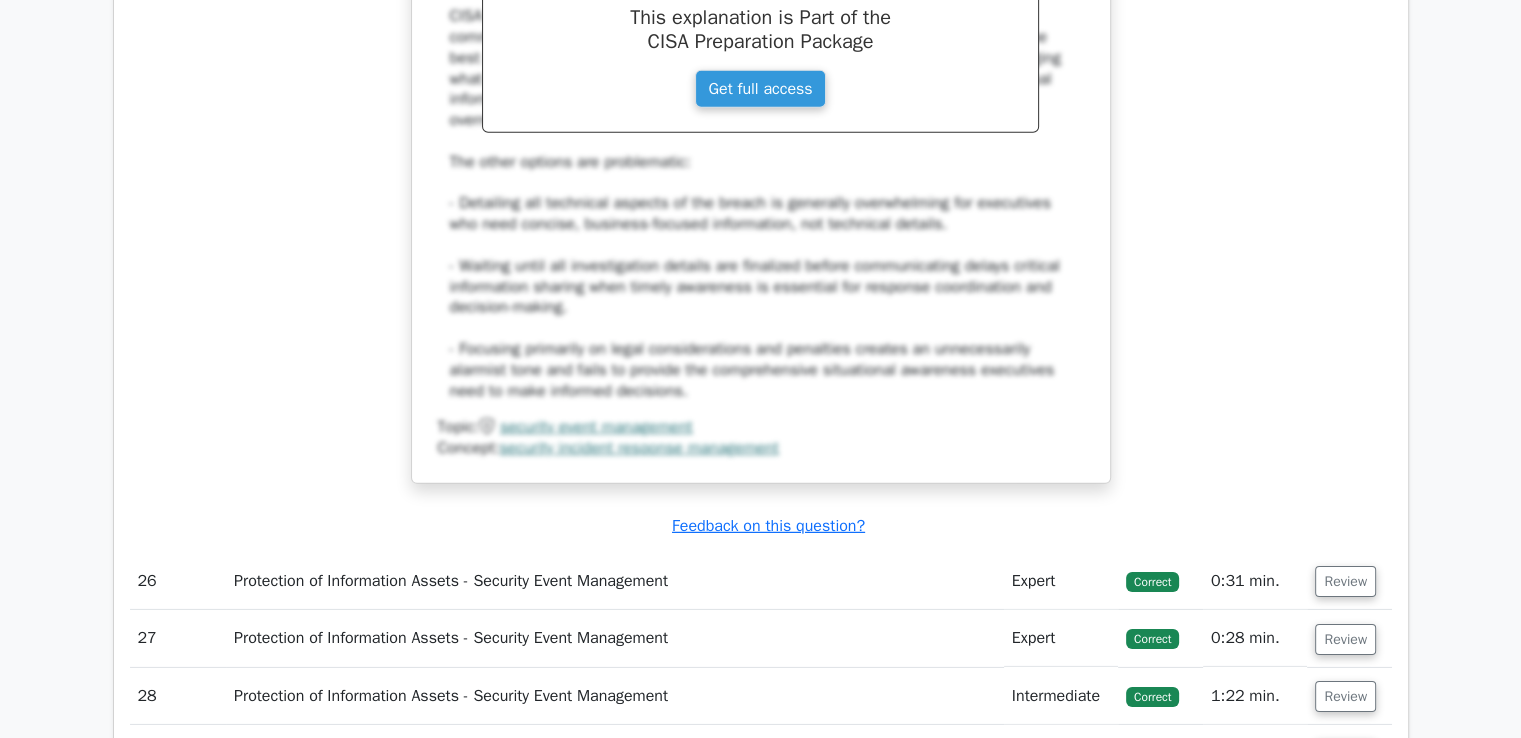 scroll, scrollTop: 28984, scrollLeft: 0, axis: vertical 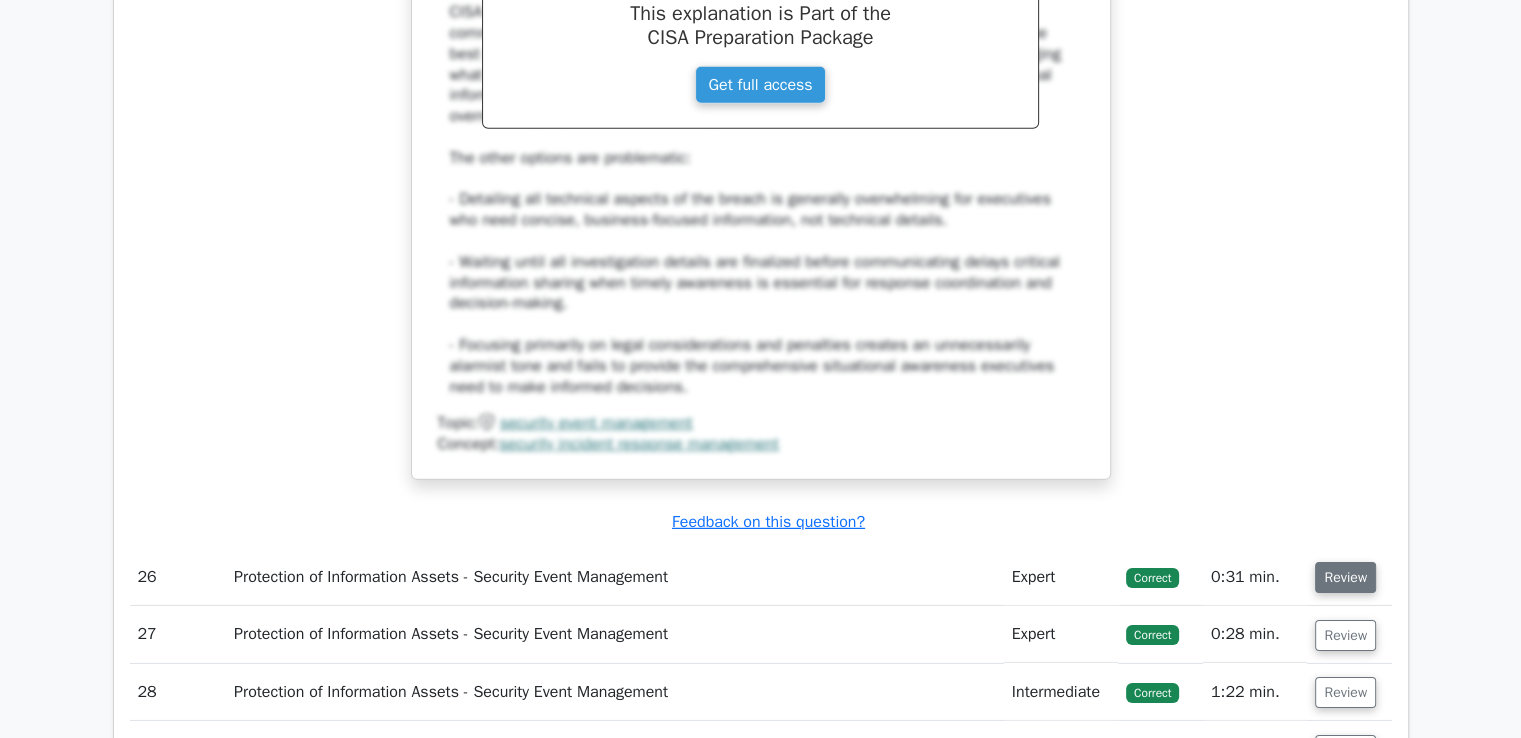 click on "Review" at bounding box center (1345, 577) 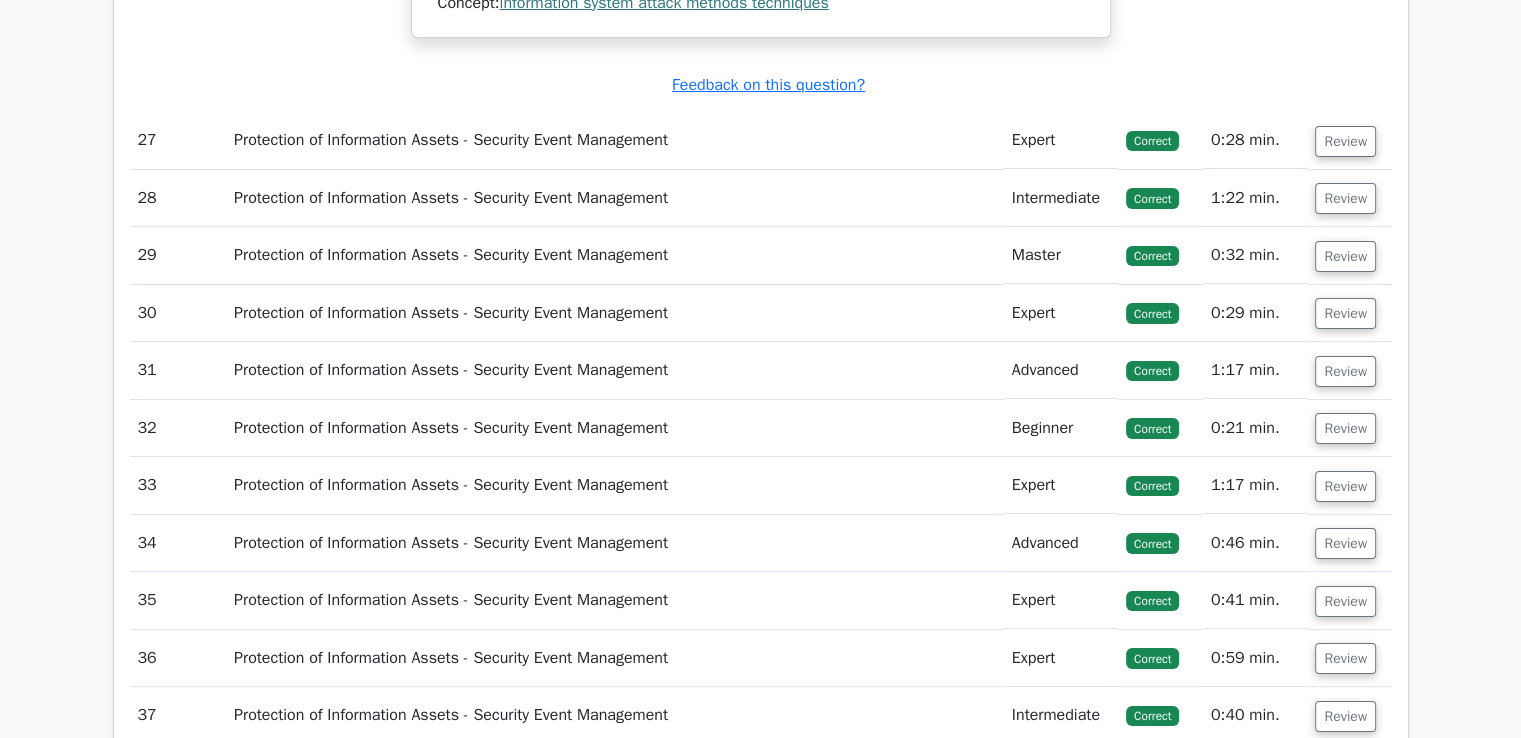 scroll, scrollTop: 30454, scrollLeft: 0, axis: vertical 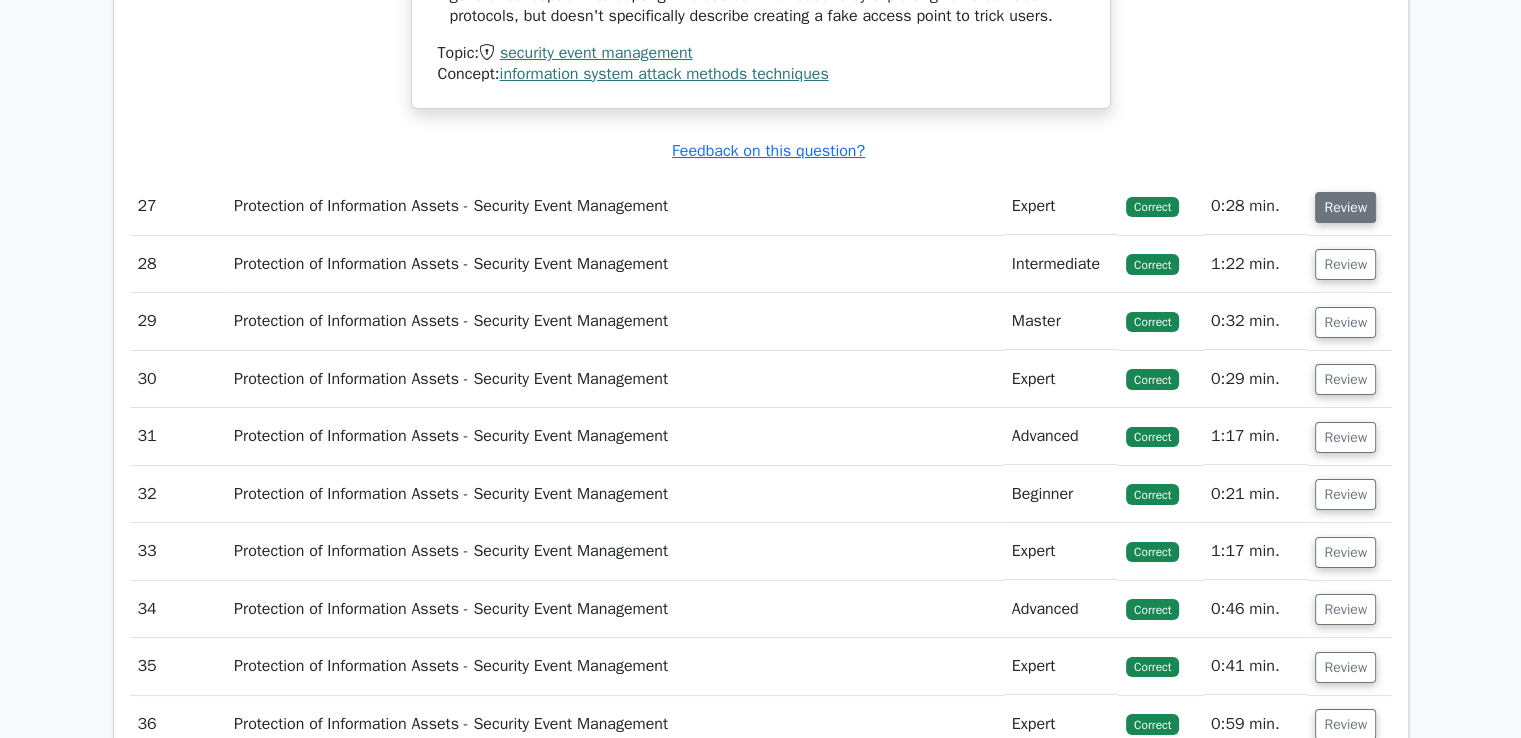 click on "Review" at bounding box center [1345, 207] 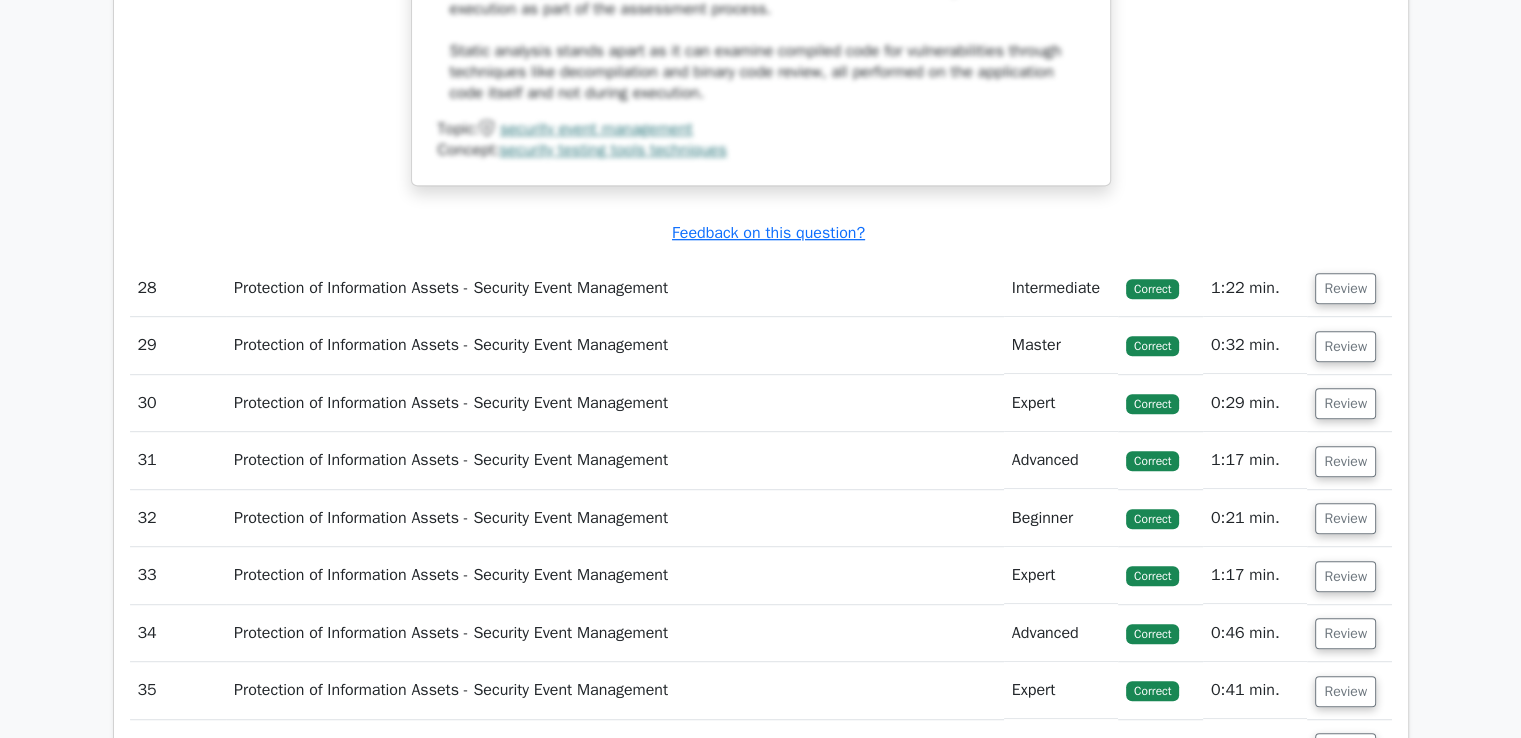scroll, scrollTop: 31496, scrollLeft: 0, axis: vertical 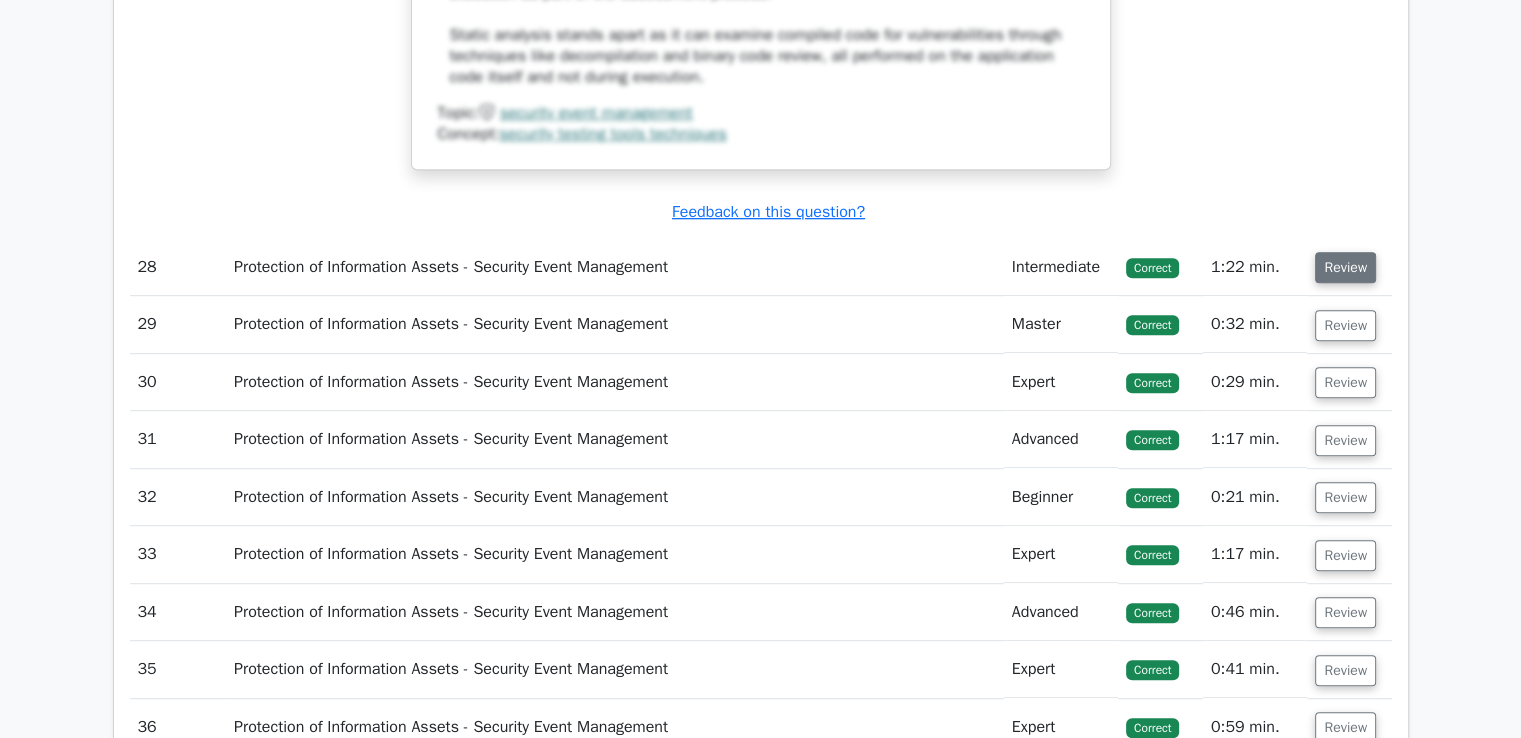 click on "Review" at bounding box center (1345, 267) 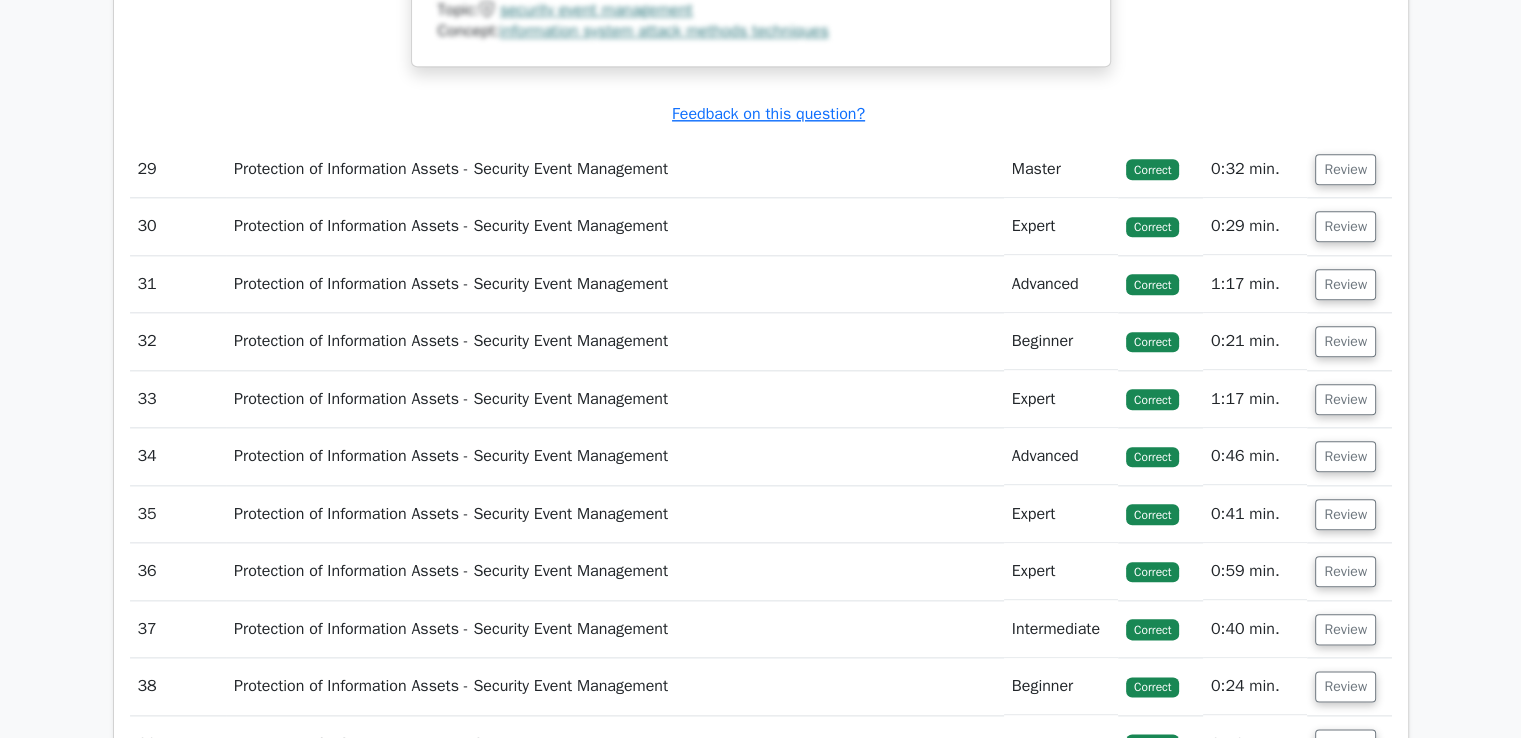 scroll, scrollTop: 32655, scrollLeft: 0, axis: vertical 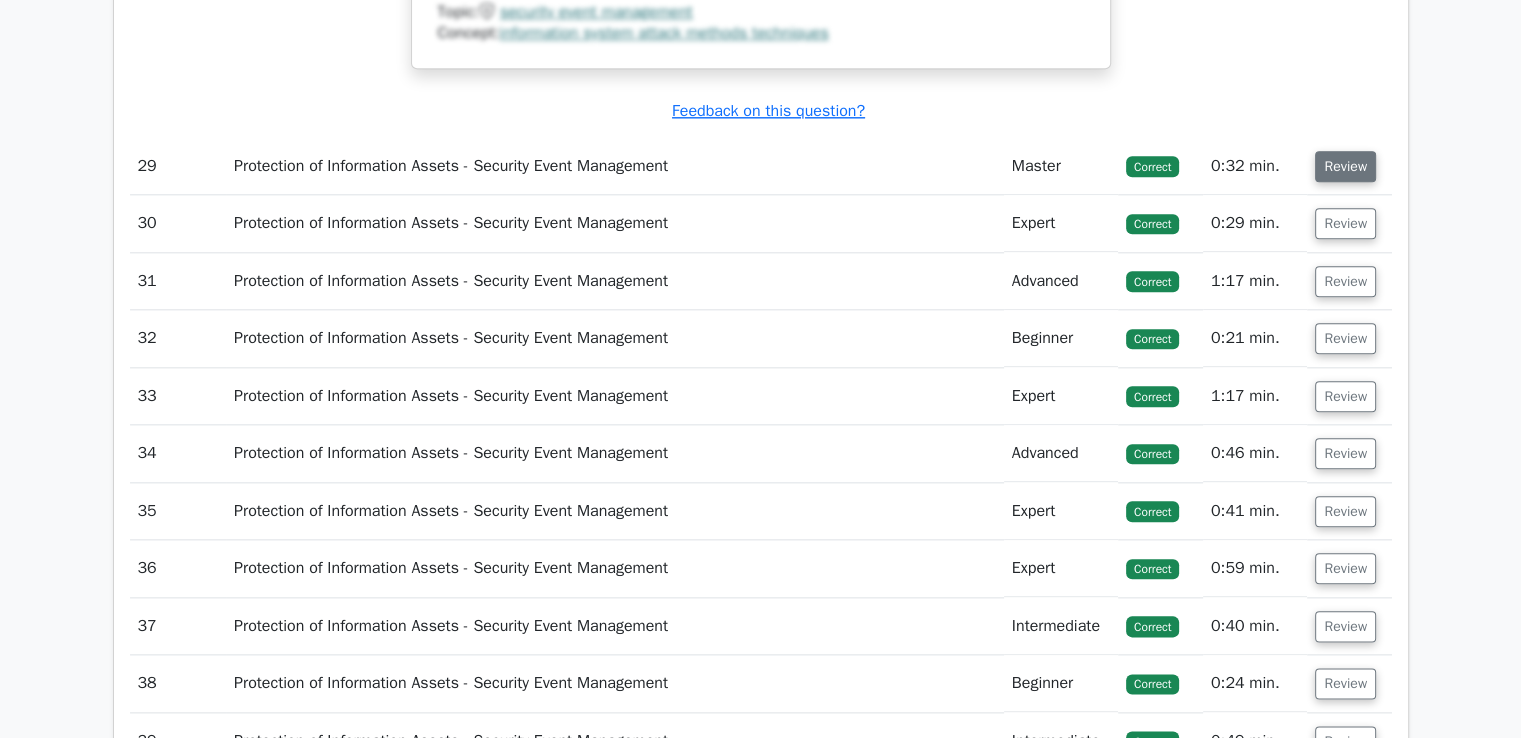 click on "Review" at bounding box center (1345, 166) 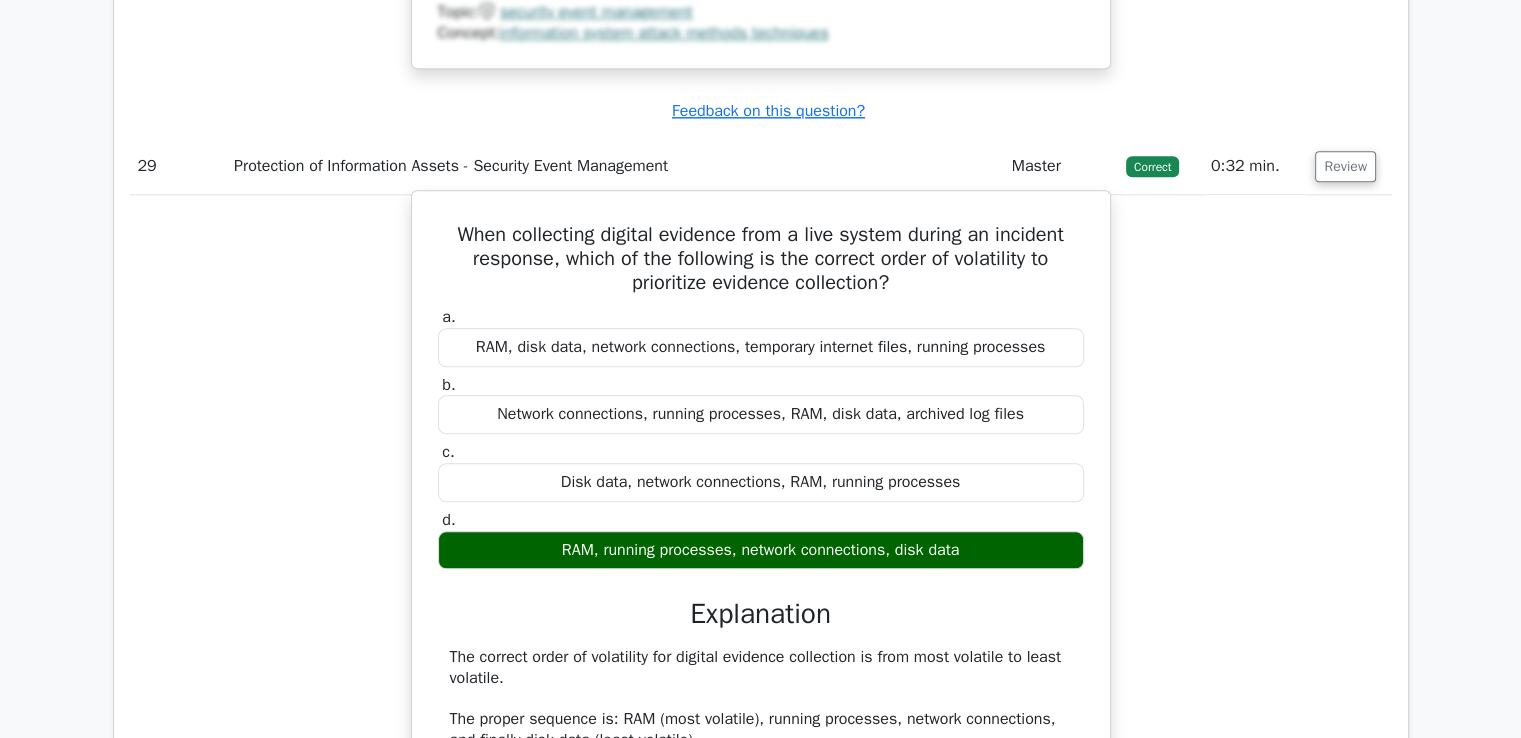 scroll, scrollTop: 0, scrollLeft: 12, axis: horizontal 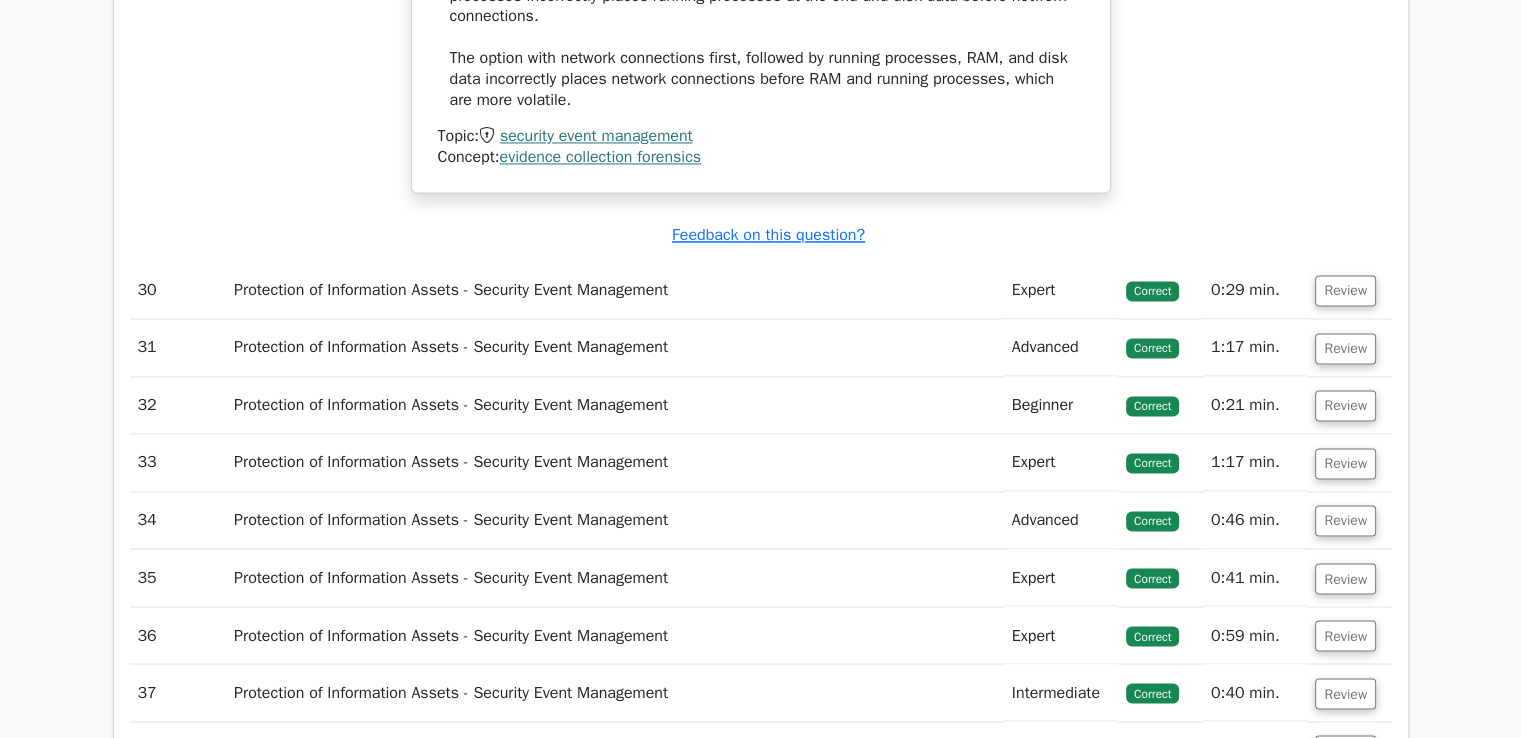 click on "Review" at bounding box center [1349, 290] 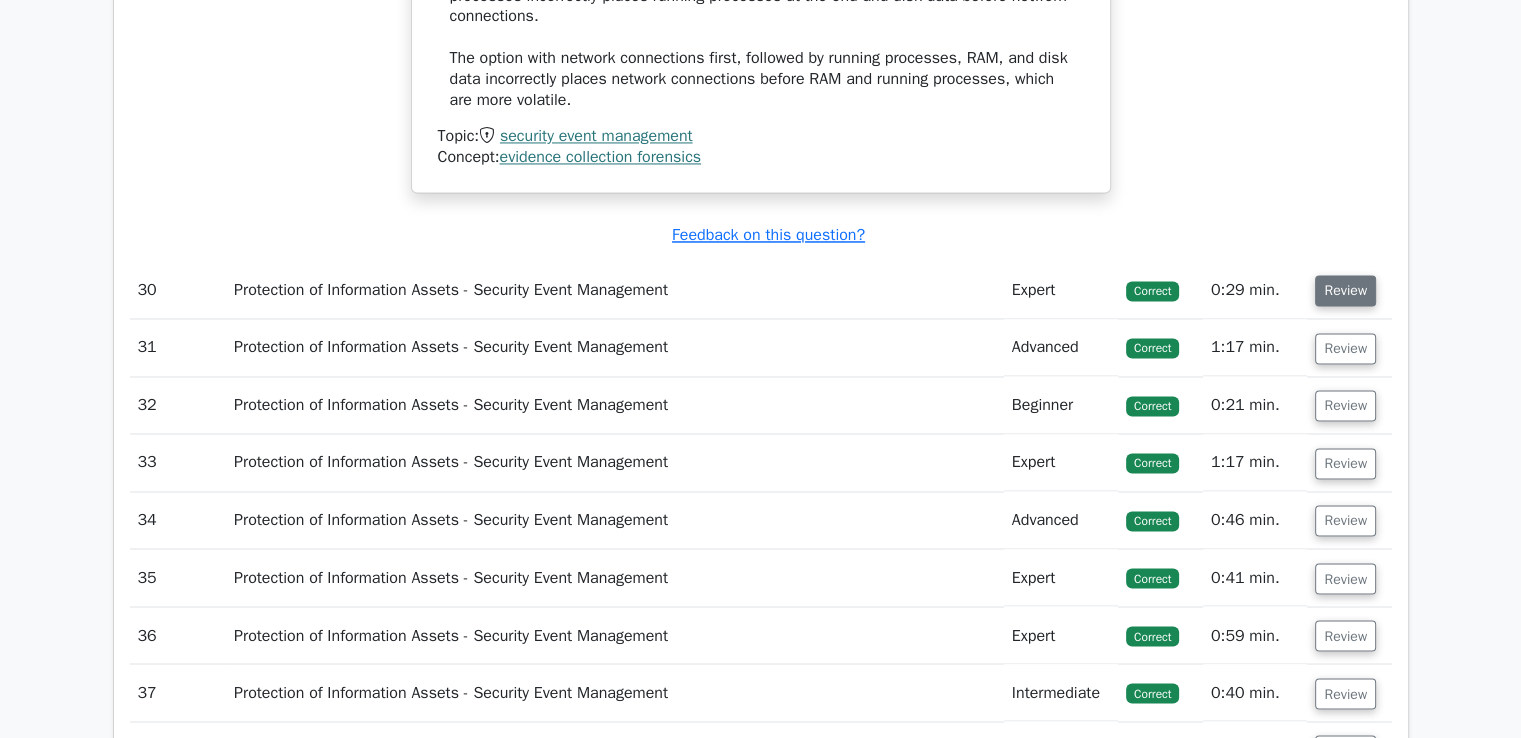 click on "Review" at bounding box center (1345, 290) 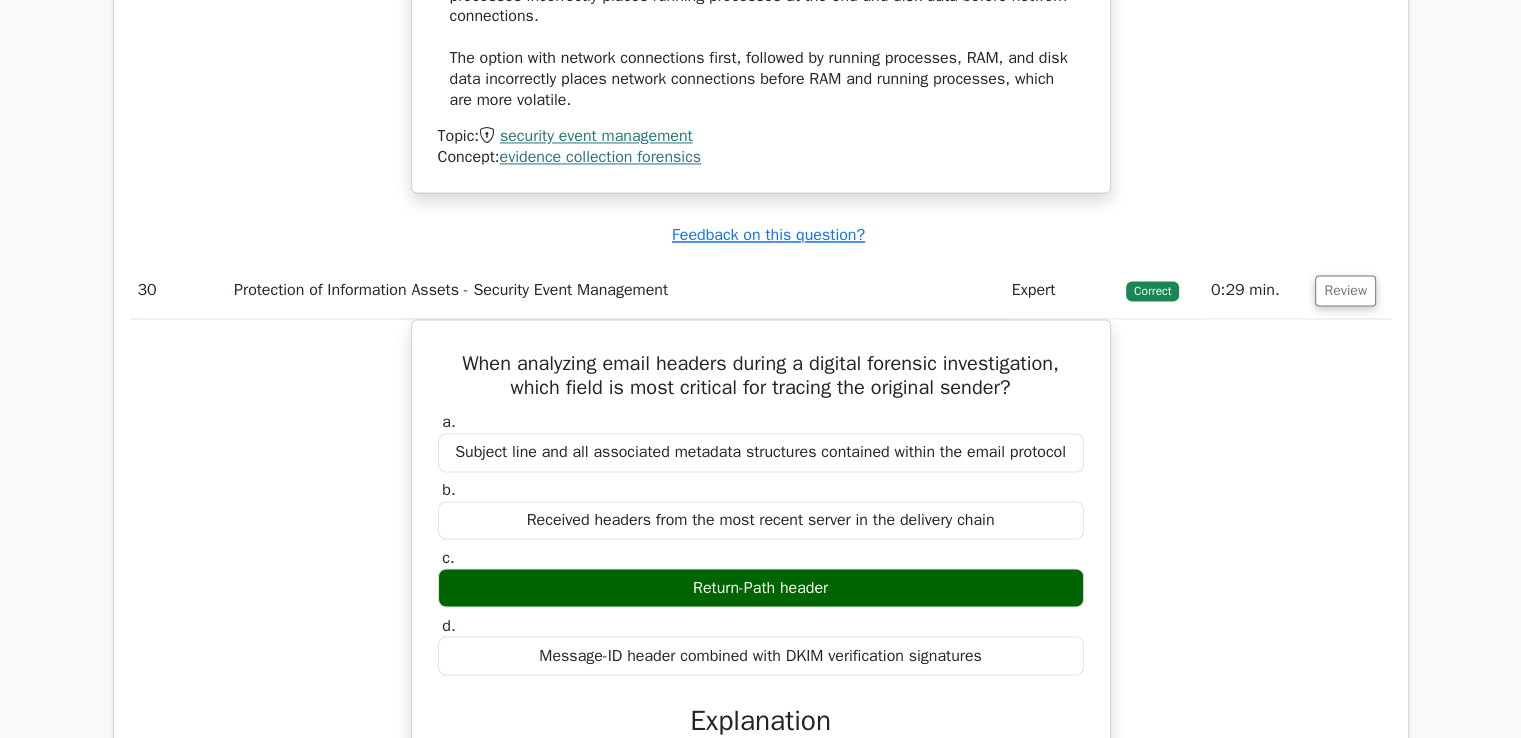 scroll, scrollTop: 0, scrollLeft: 0, axis: both 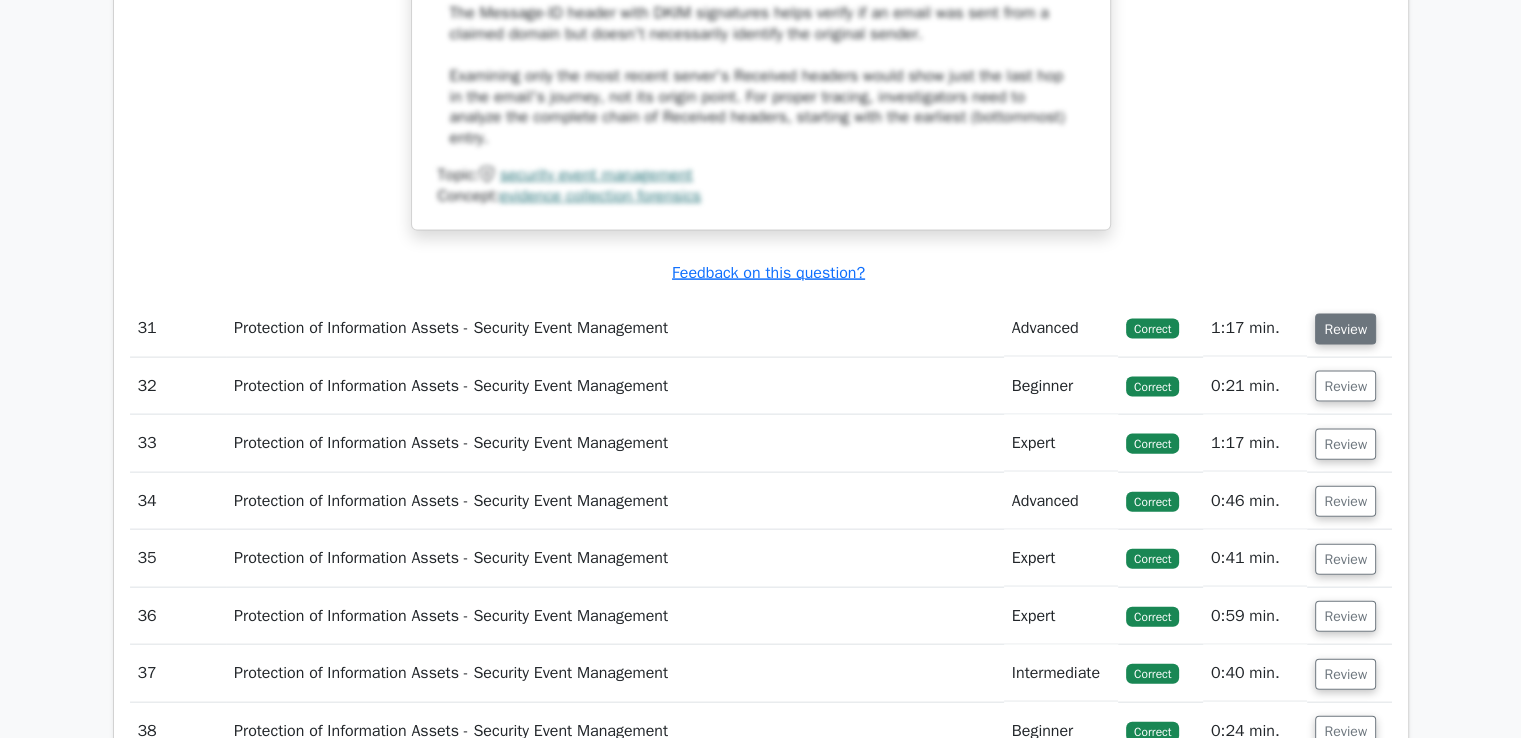 click on "Review" at bounding box center [1345, 329] 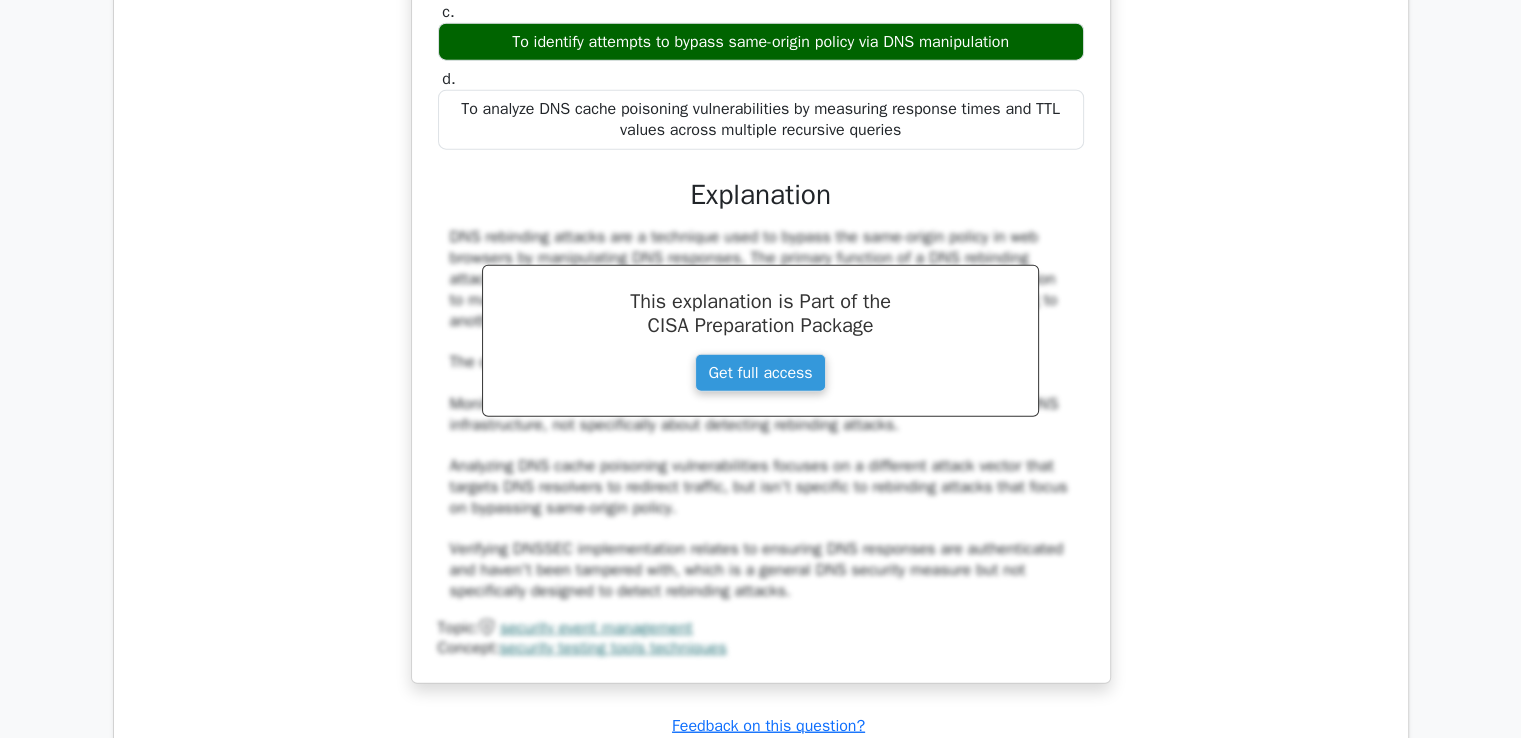 scroll, scrollTop: 35318, scrollLeft: 0, axis: vertical 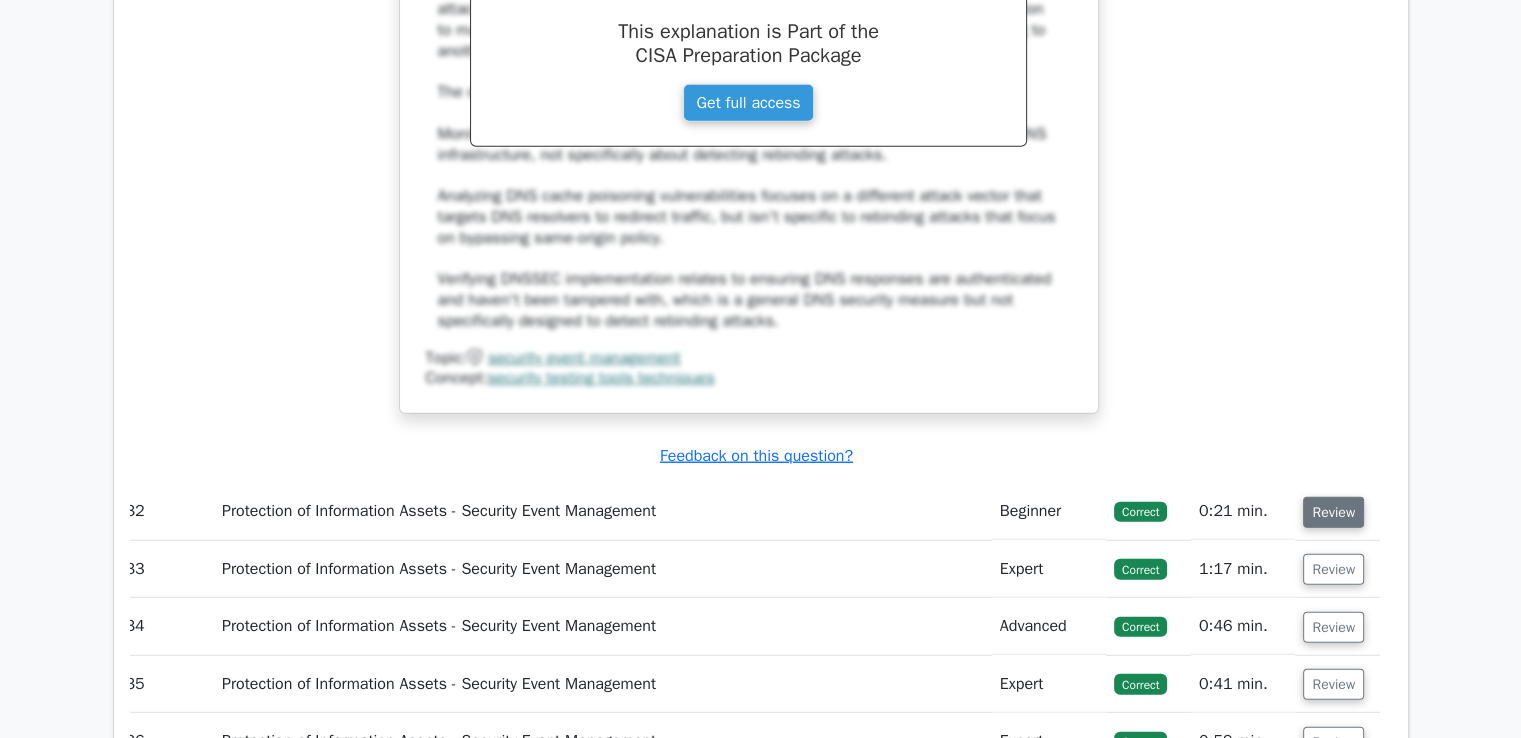 click on "Review" at bounding box center [1333, 512] 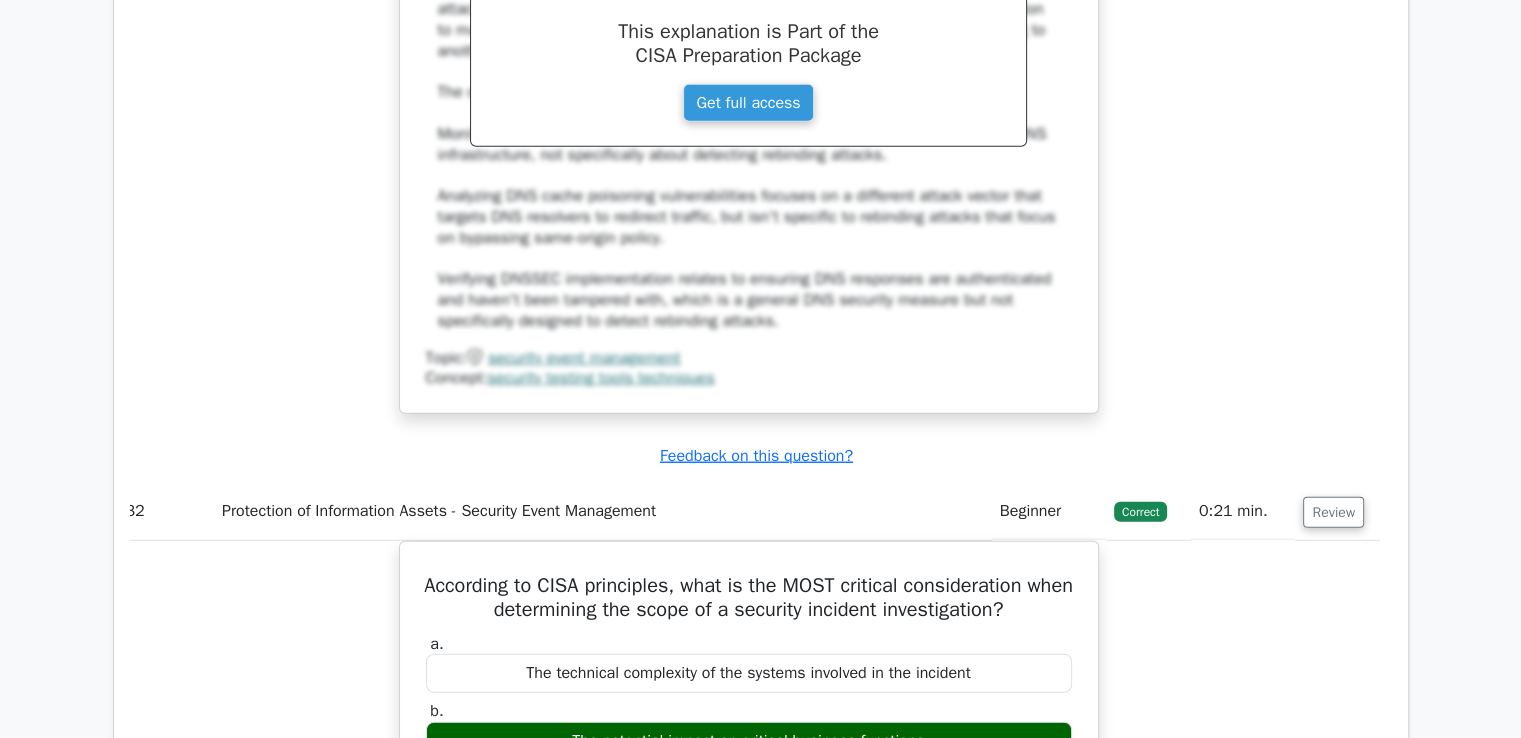 scroll, scrollTop: 0, scrollLeft: 0, axis: both 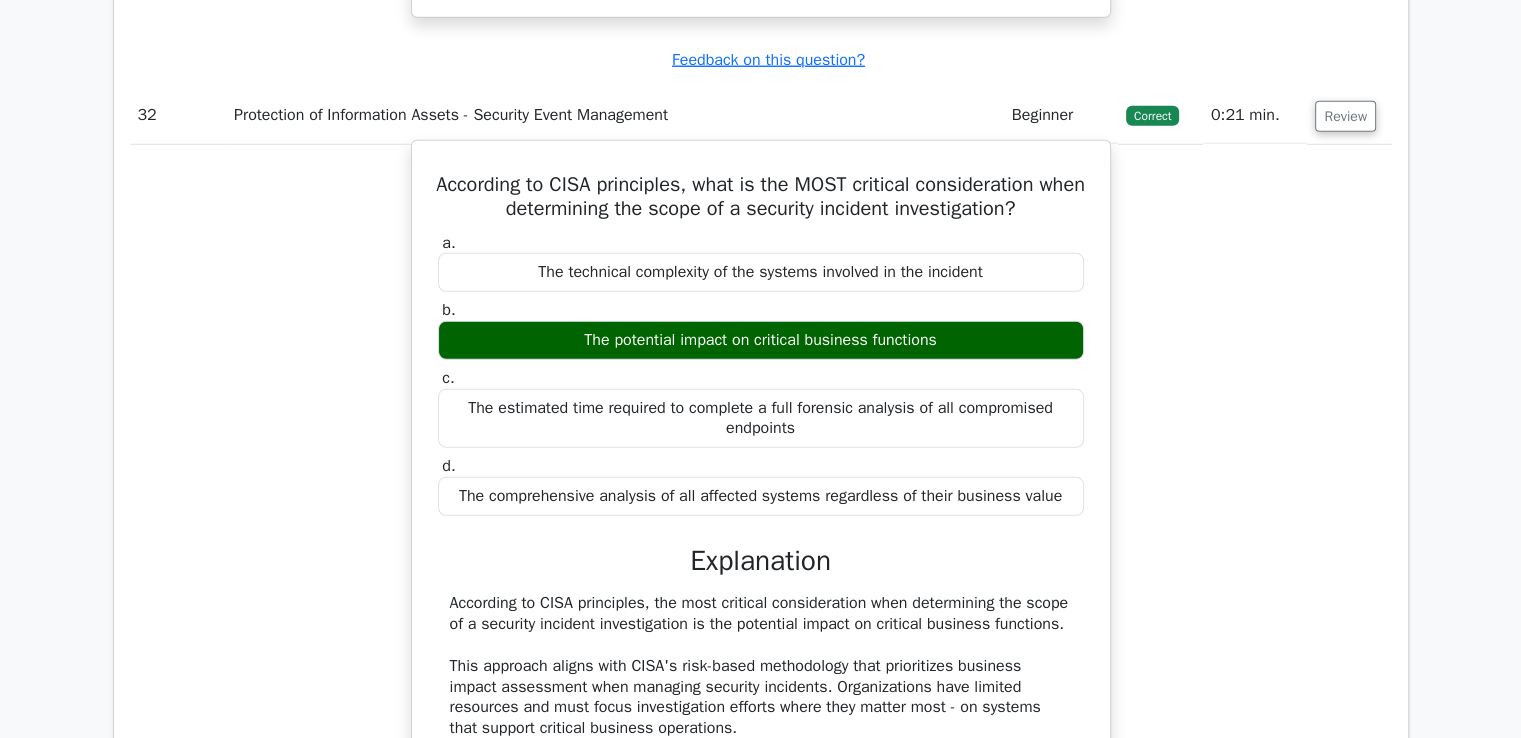 click on "According to CISA principles, what is the MOST critical consideration when determining the scope of a security incident investigation?" at bounding box center [761, 197] 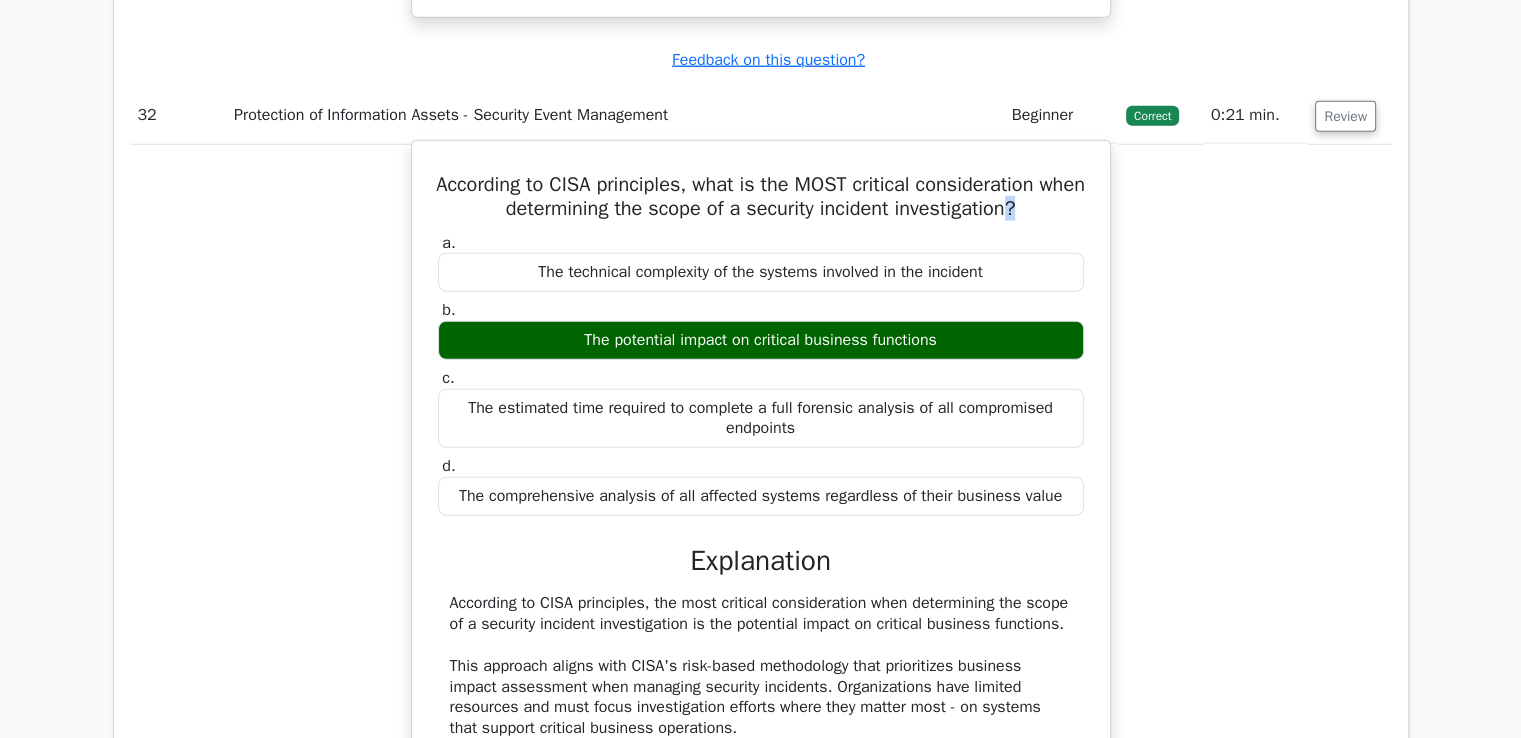 click on "According to CISA principles, what is the MOST critical consideration when determining the scope of a security incident investigation?" at bounding box center [761, 197] 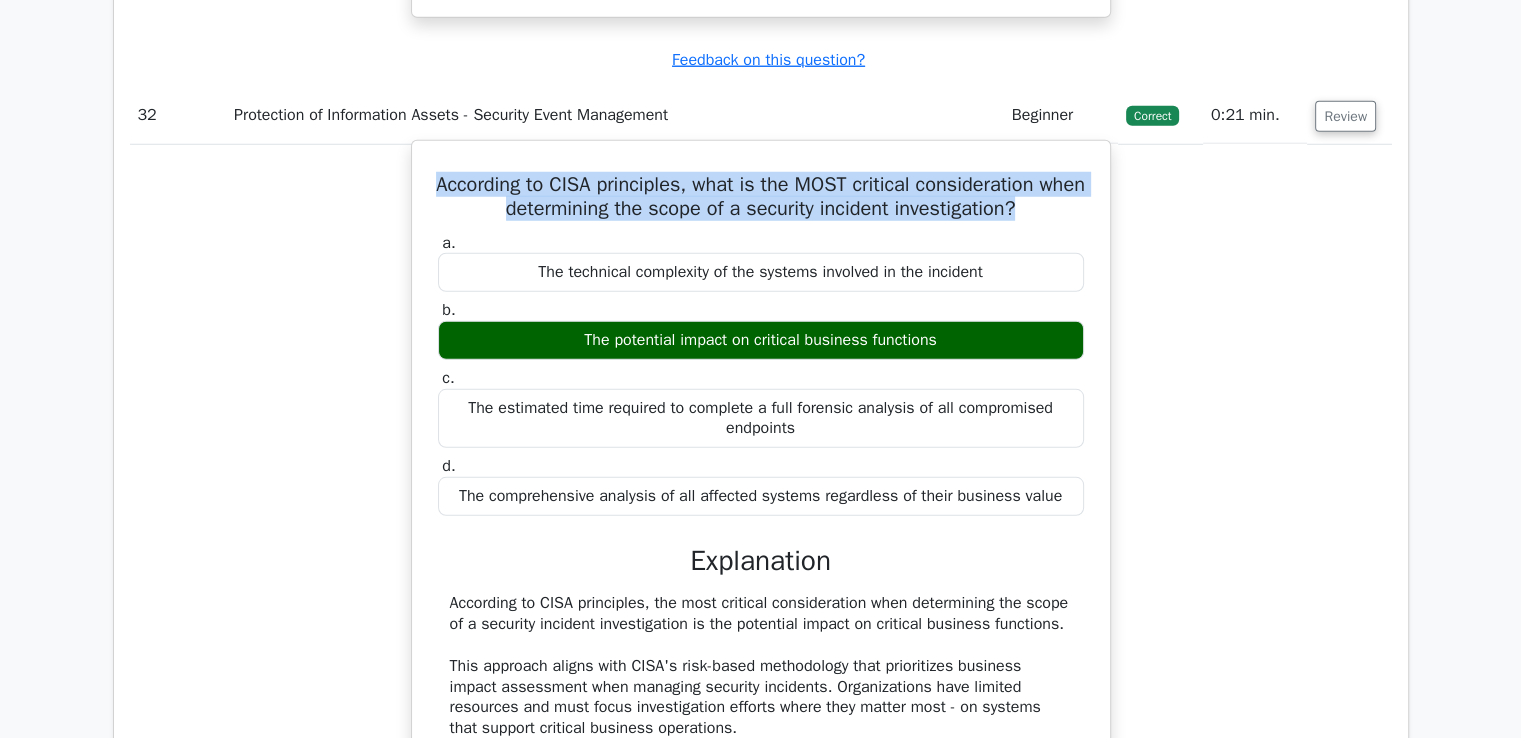 click on "According to CISA principles, what is the MOST critical consideration when determining the scope of a security incident investigation?" at bounding box center (761, 197) 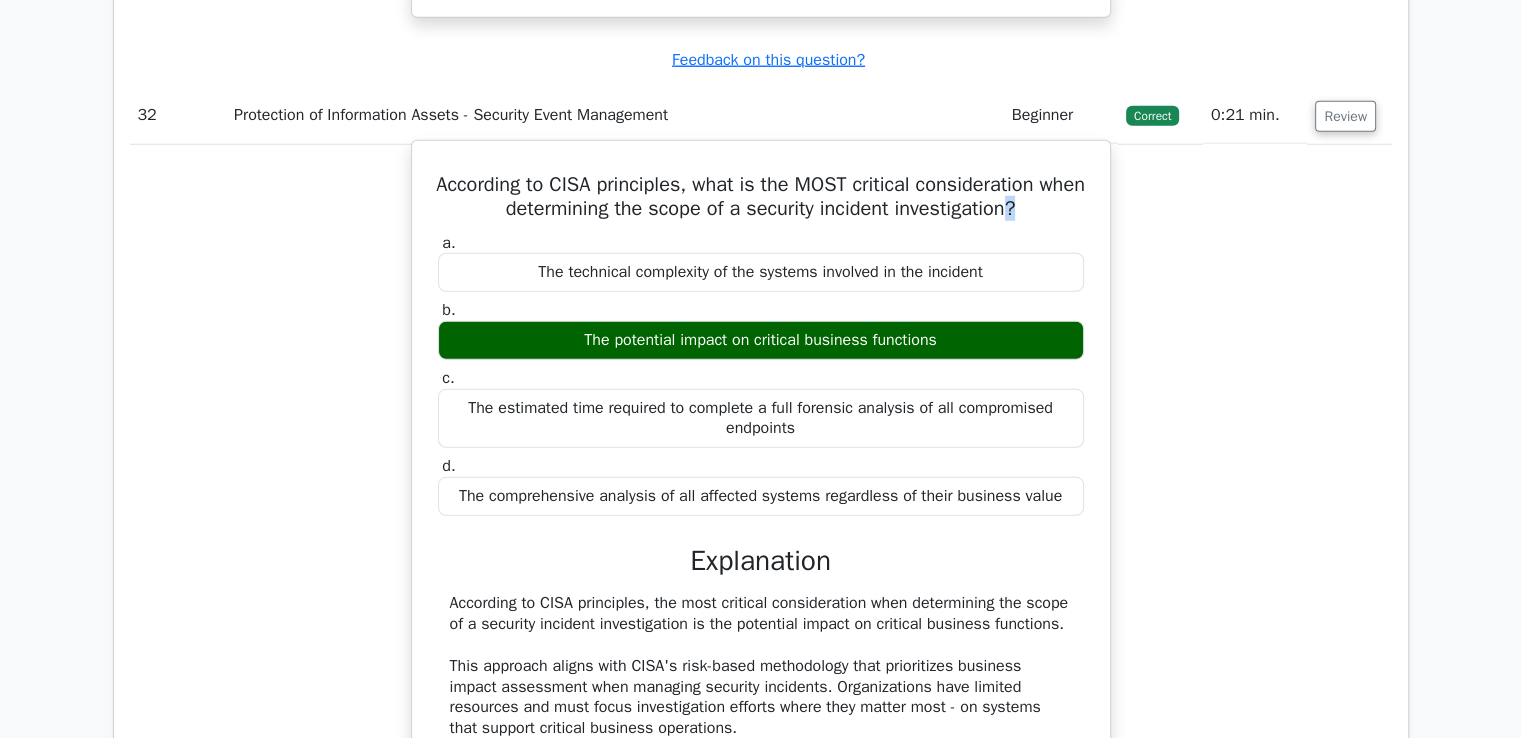 click on "According to CISA principles, what is the MOST critical consideration when determining the scope of a security incident investigation?" at bounding box center [761, 197] 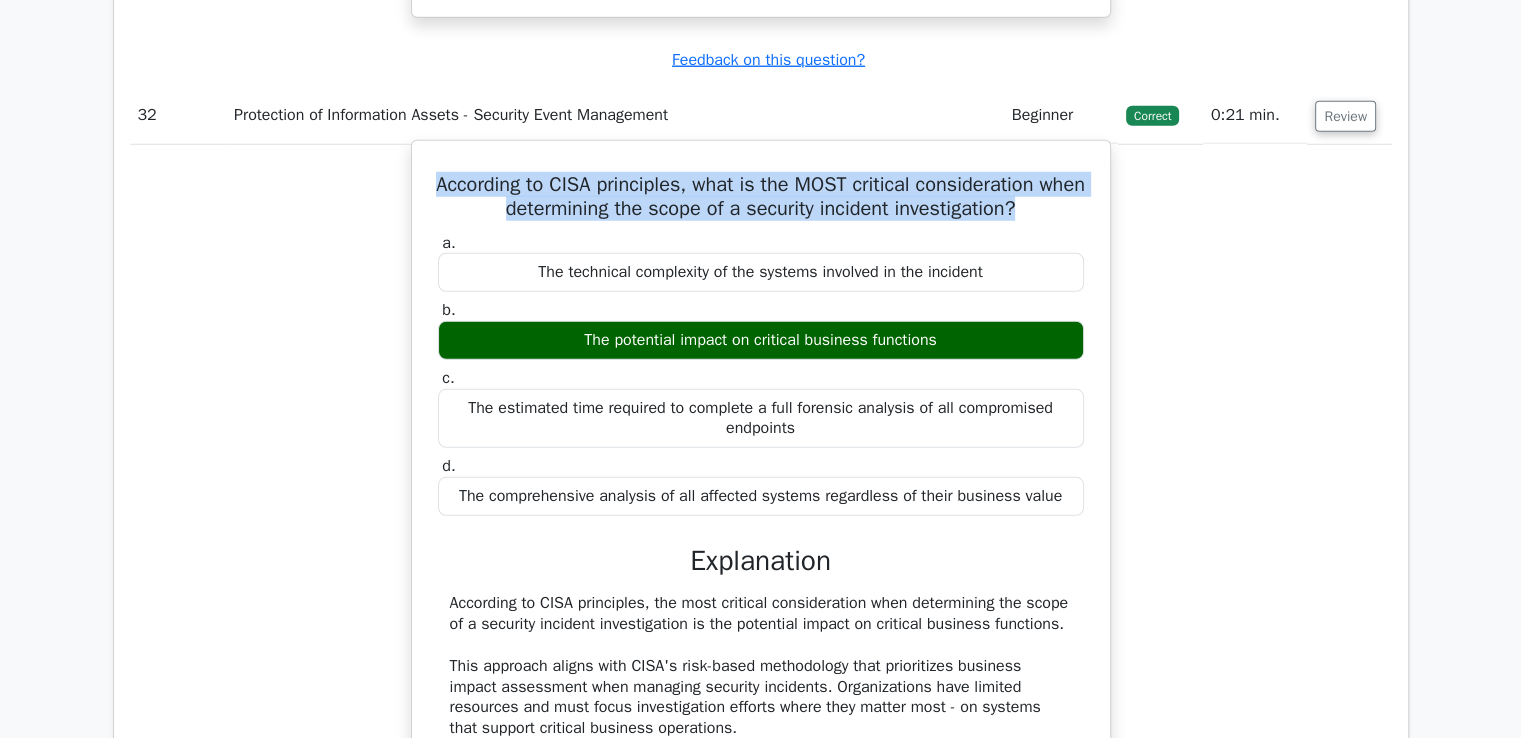 click on "According to CISA principles, what is the MOST critical consideration when determining the scope of a security incident investigation?" at bounding box center [761, 197] 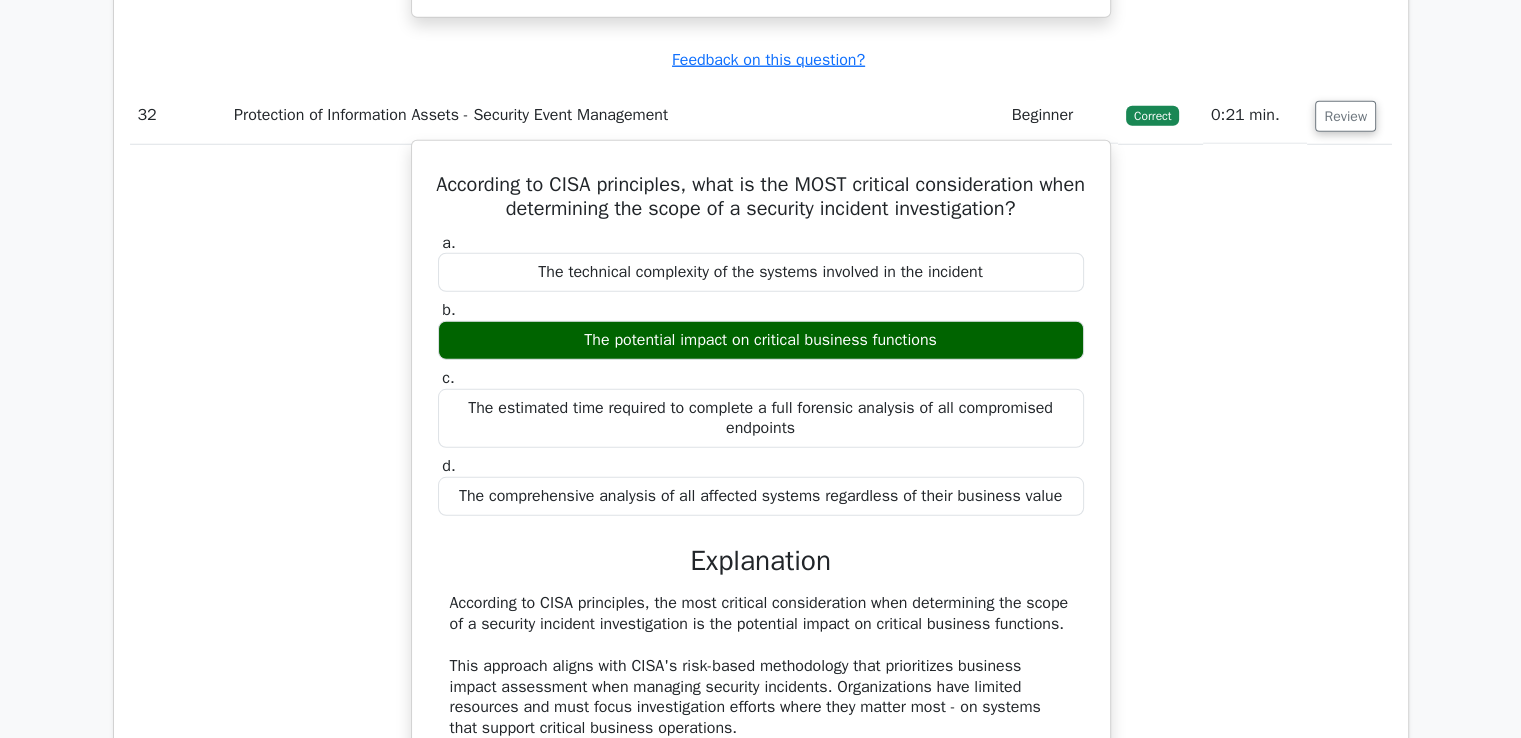 click on "According to CISA principles, what is the MOST critical consideration when determining the scope of a security incident investigation?" at bounding box center [761, 197] 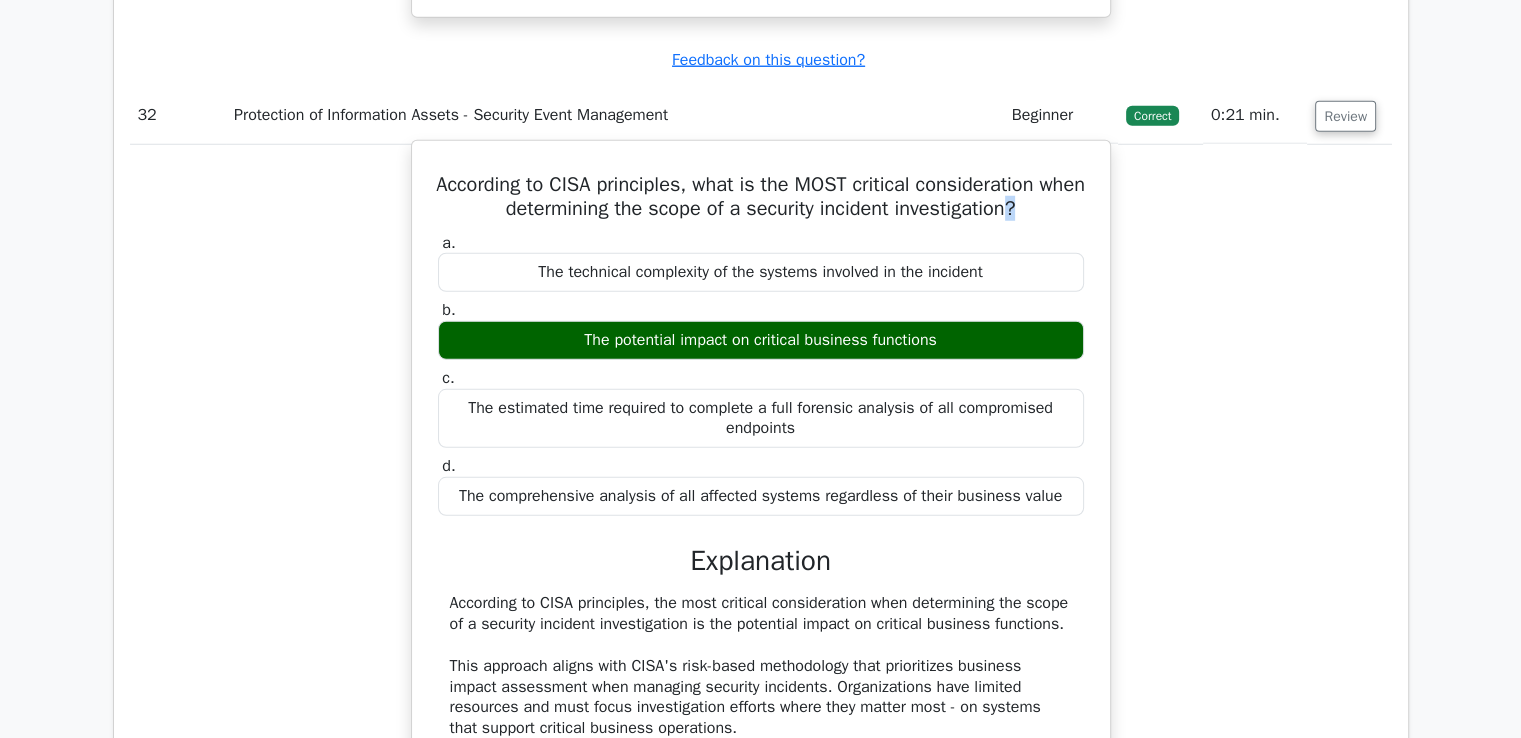click on "According to CISA principles, what is the MOST critical consideration when determining the scope of a security incident investigation?" at bounding box center (761, 197) 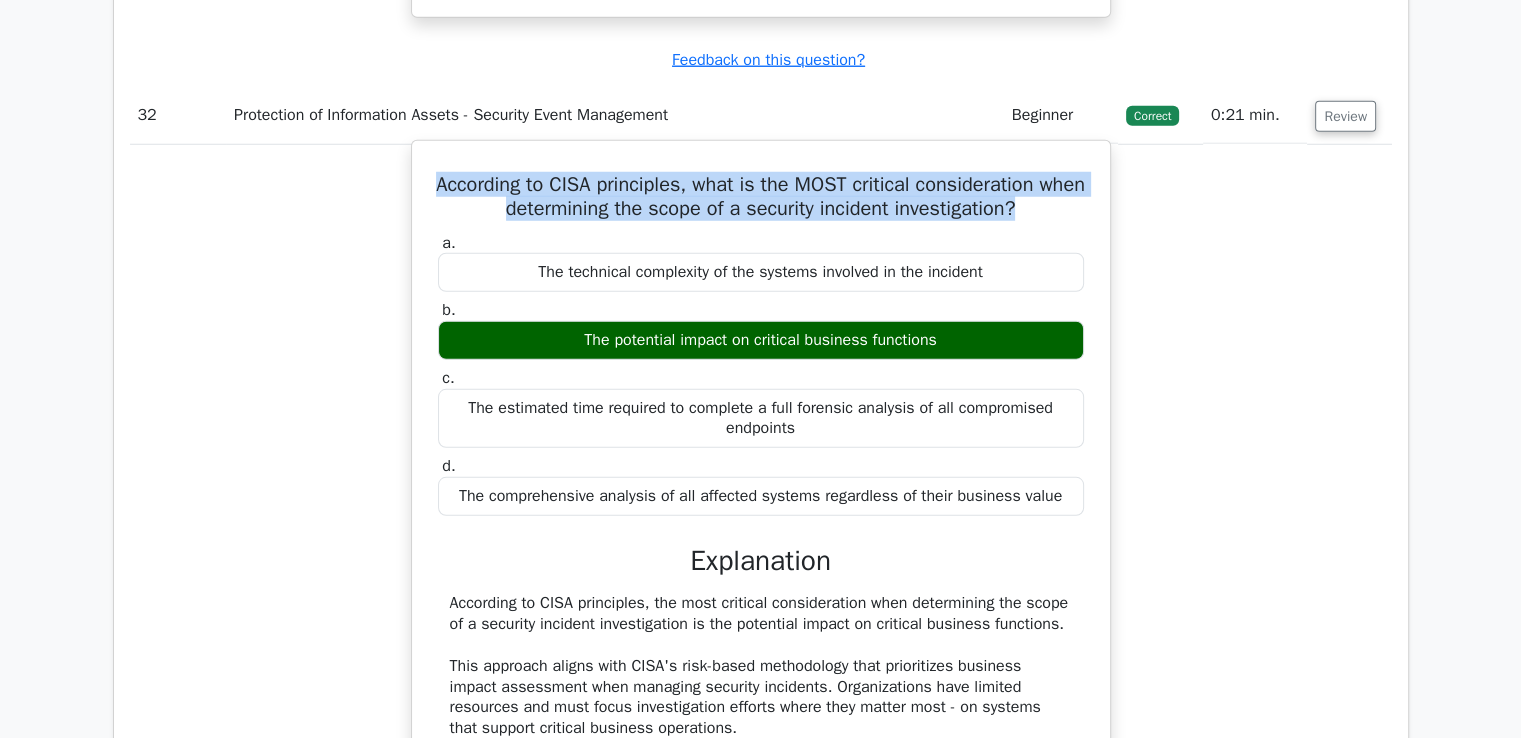 click on "According to CISA principles, what is the MOST critical consideration when determining the scope of a security incident investigation?" at bounding box center [761, 197] 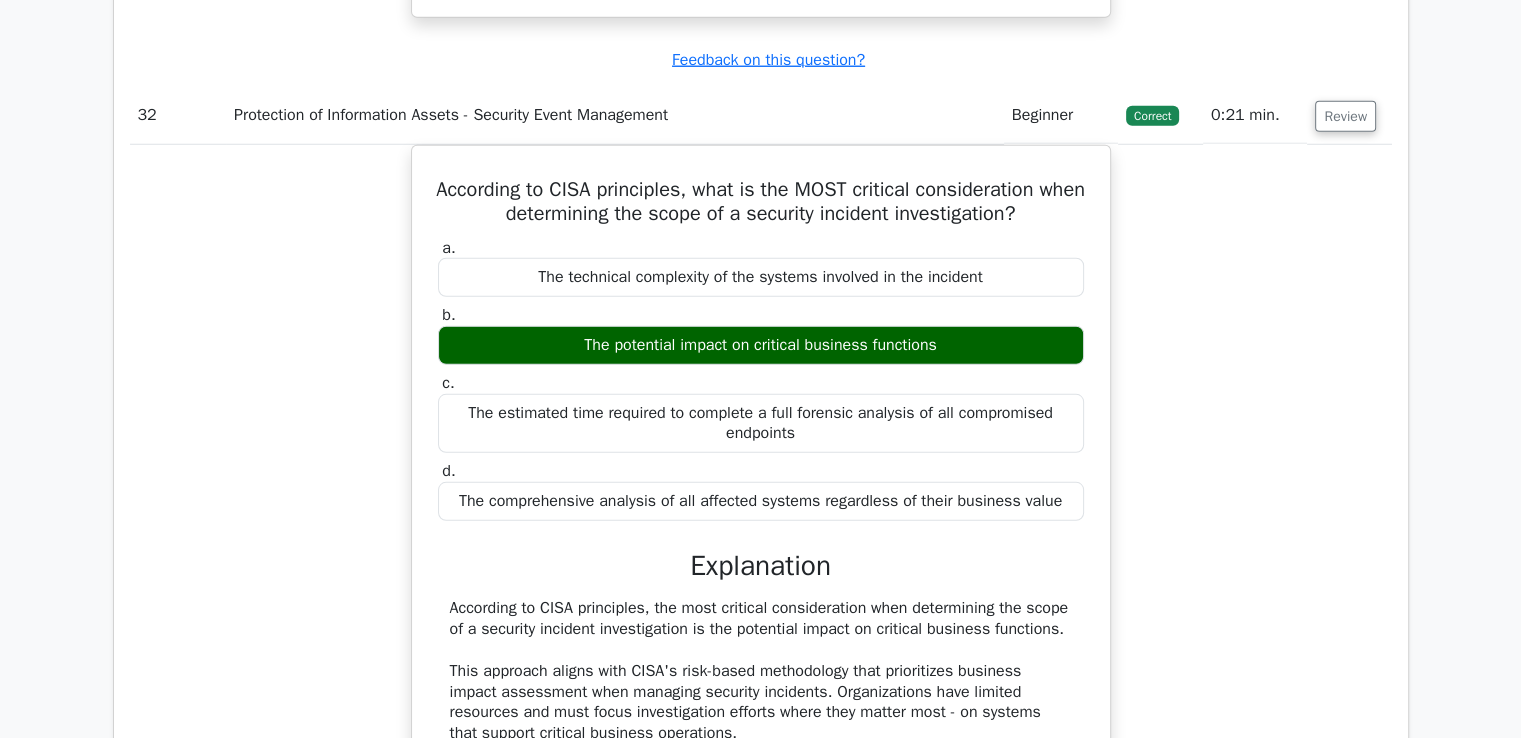click on "According to CISA principles, what is the MOST critical consideration when determining the scope of a security incident investigation?
a.
The technical complexity of the systems involved in the incident
b." at bounding box center (761, 623) 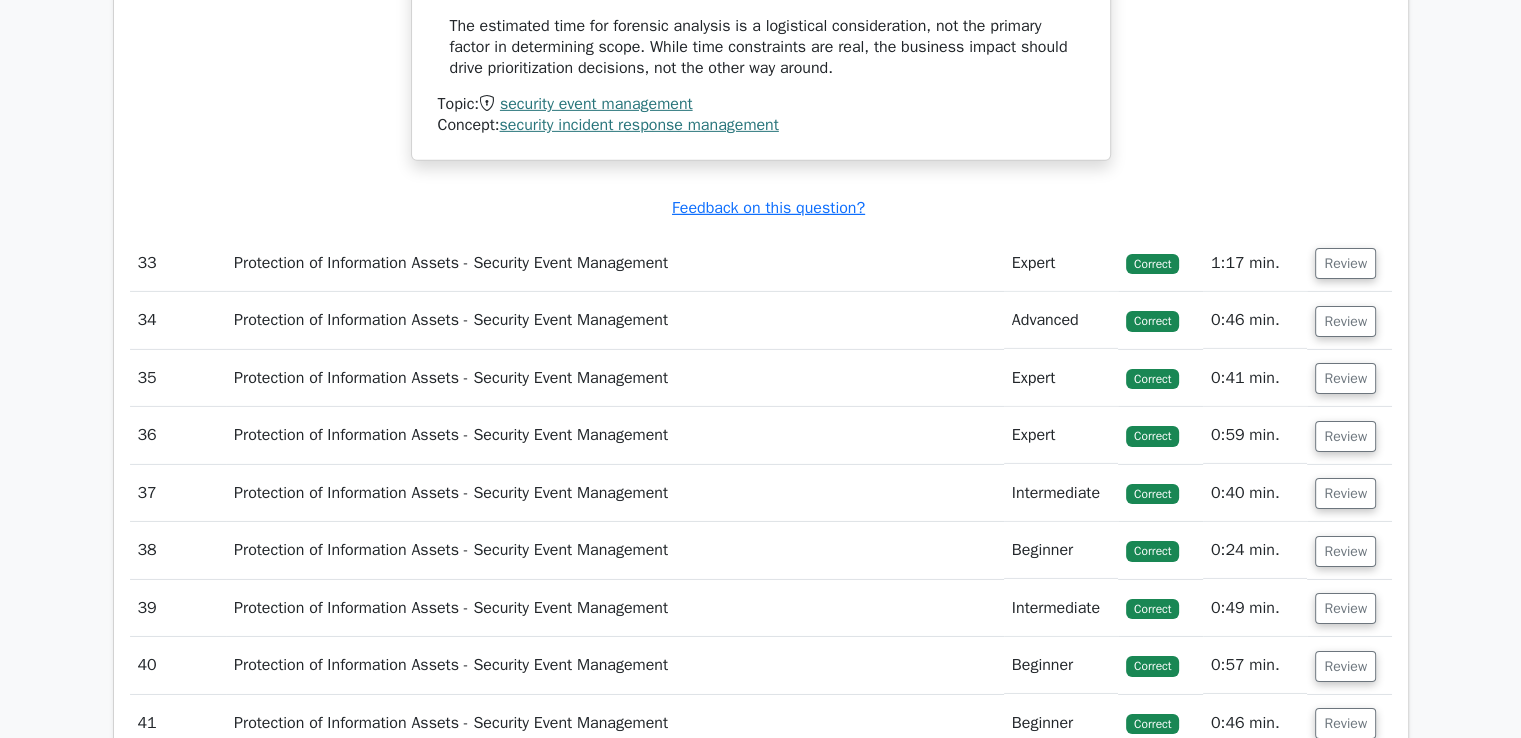 scroll, scrollTop: 36898, scrollLeft: 0, axis: vertical 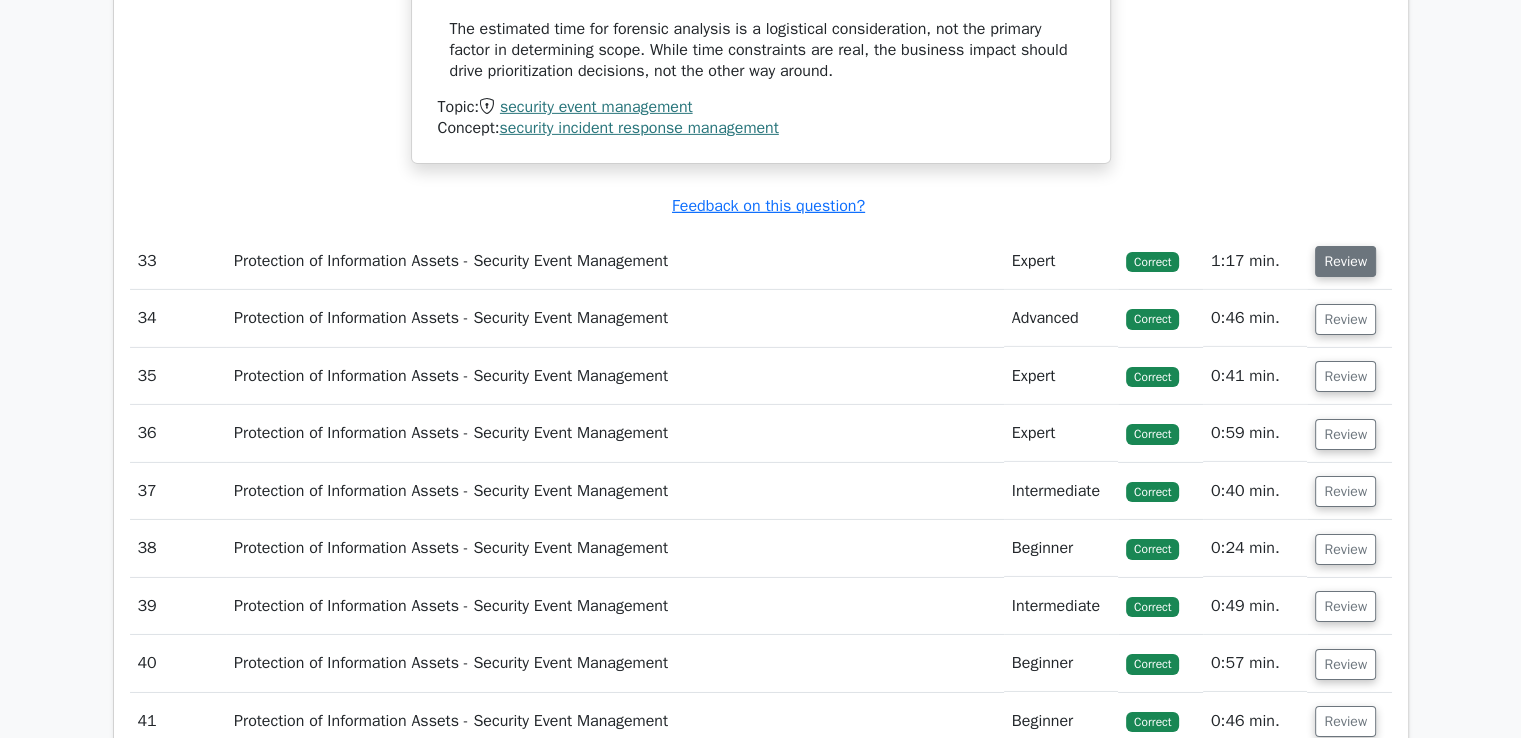 click on "Review" at bounding box center [1345, 261] 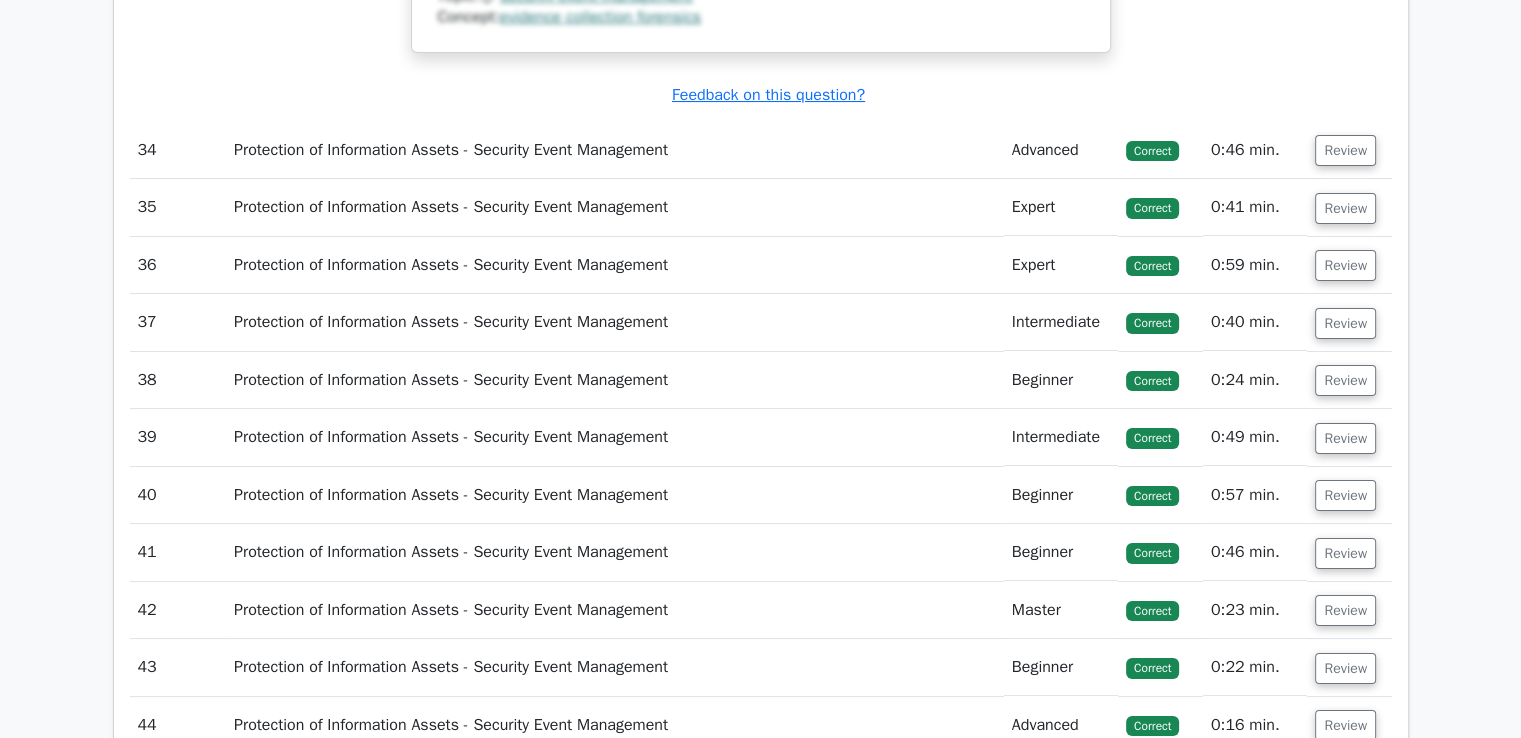 scroll, scrollTop: 38154, scrollLeft: 0, axis: vertical 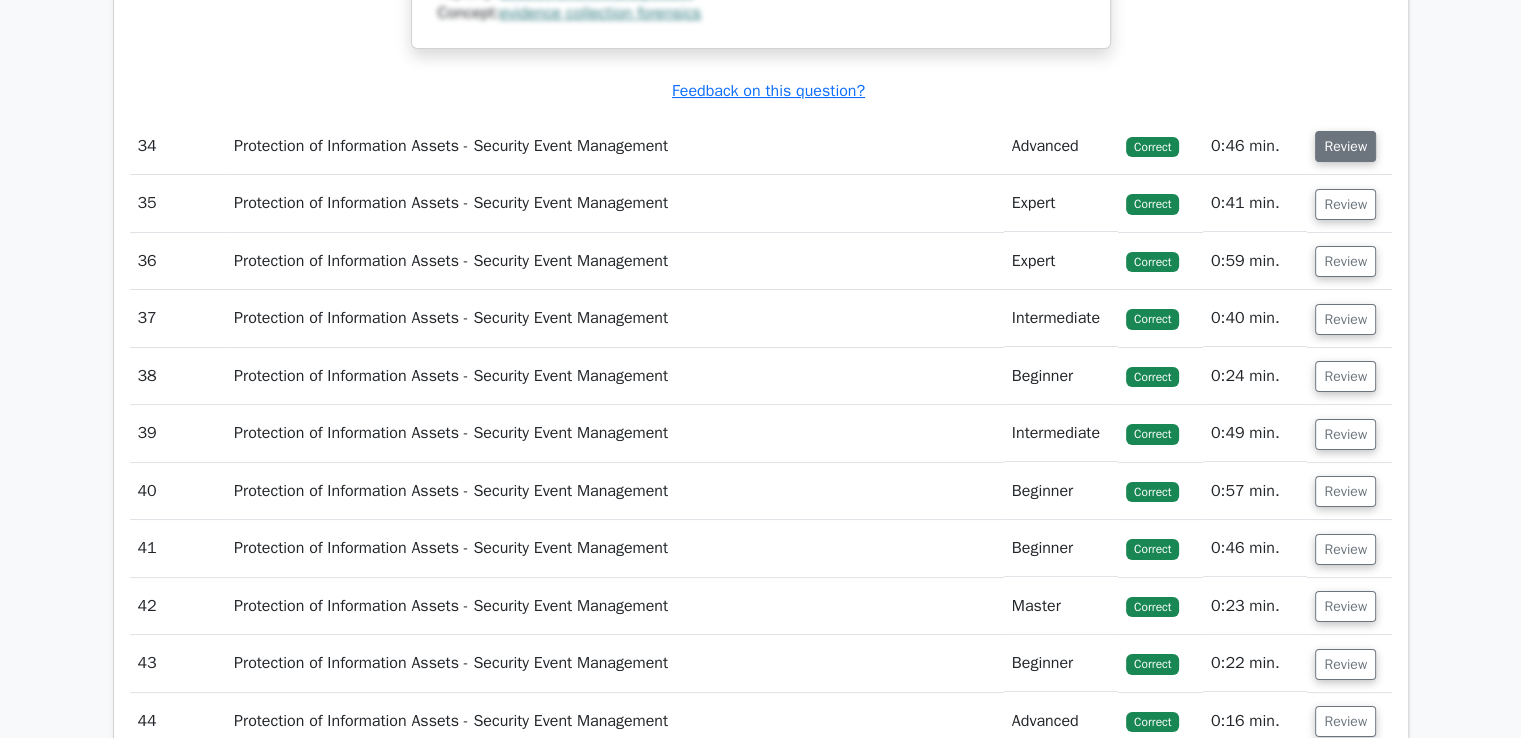 click on "Review" at bounding box center [1345, 146] 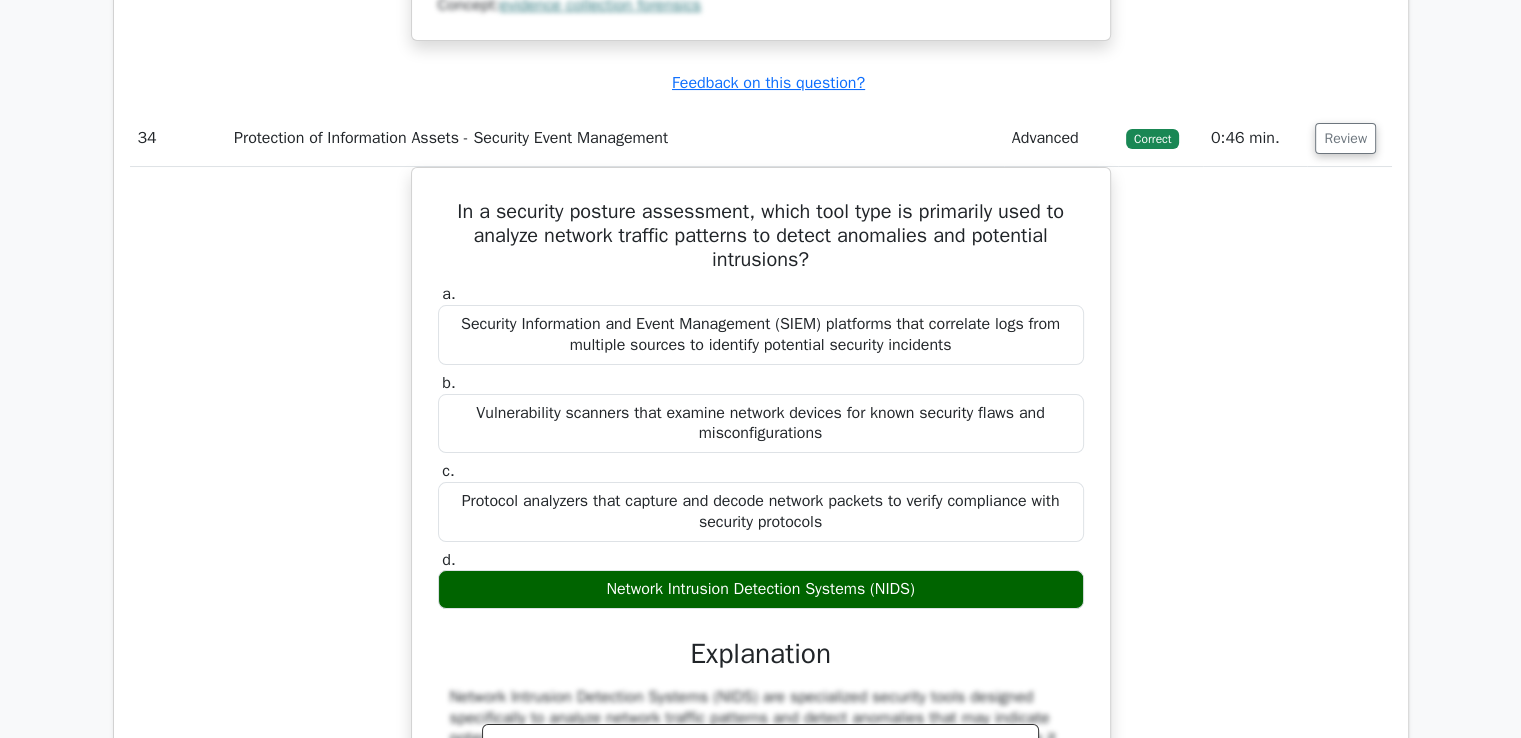 scroll, scrollTop: 38590, scrollLeft: 0, axis: vertical 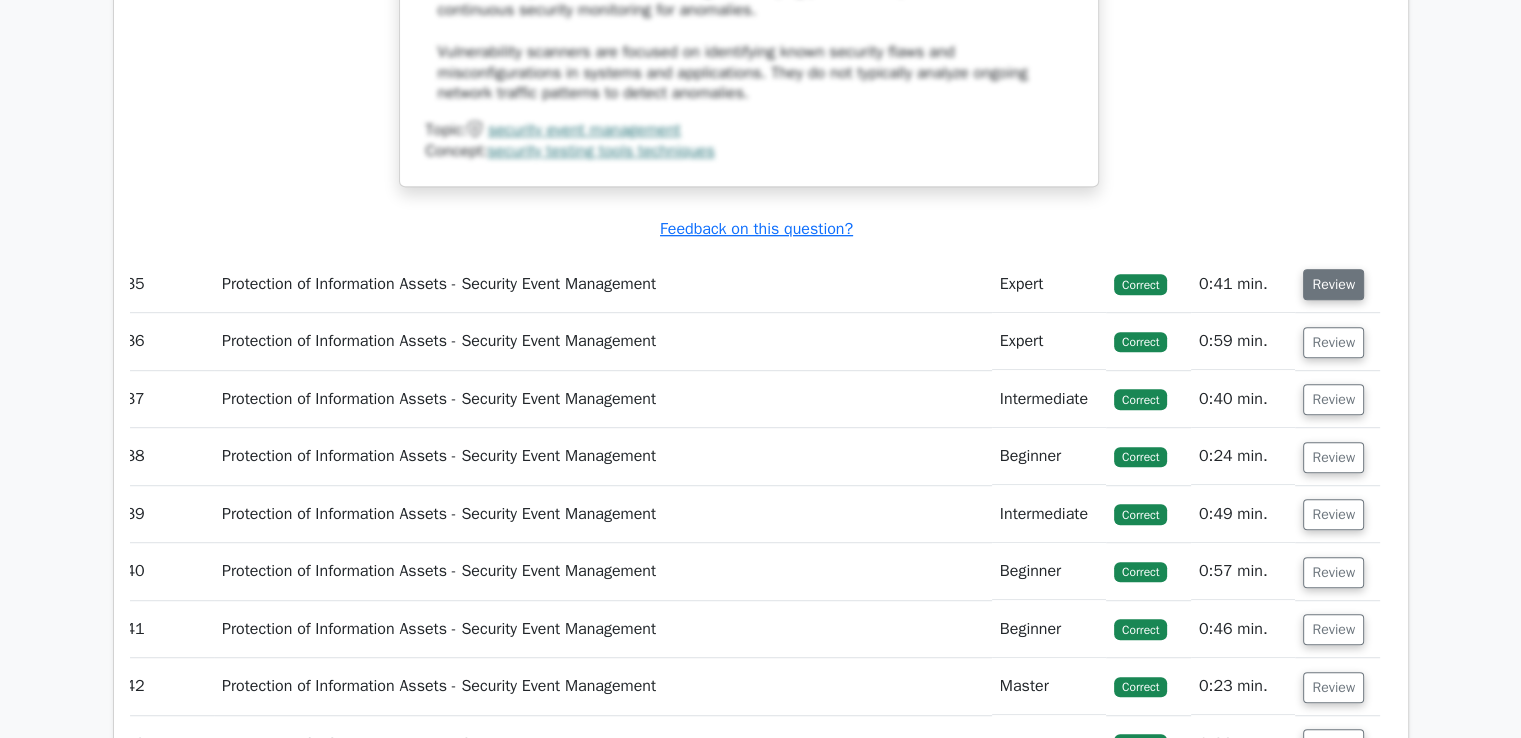 click on "Review" at bounding box center (1333, 284) 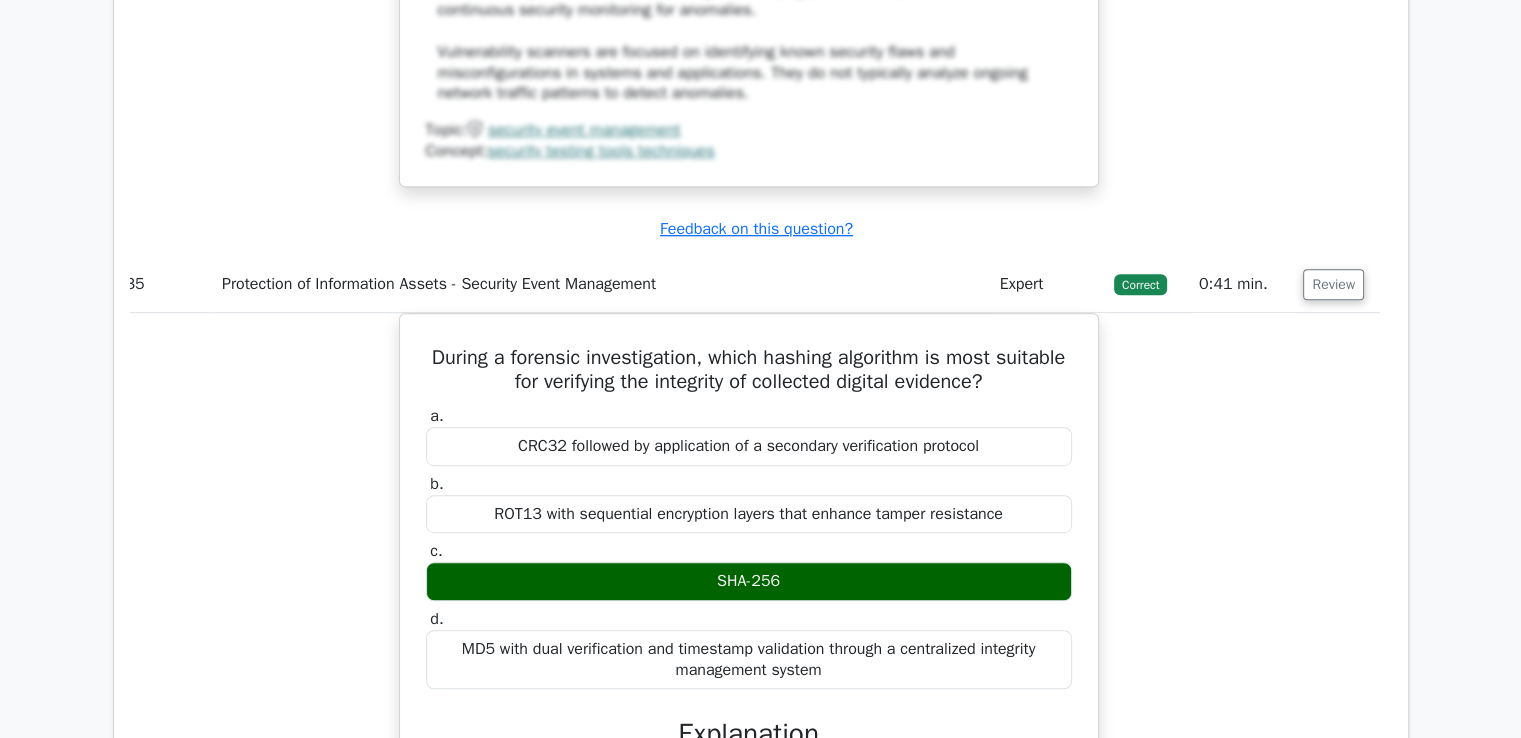 scroll, scrollTop: 0, scrollLeft: 0, axis: both 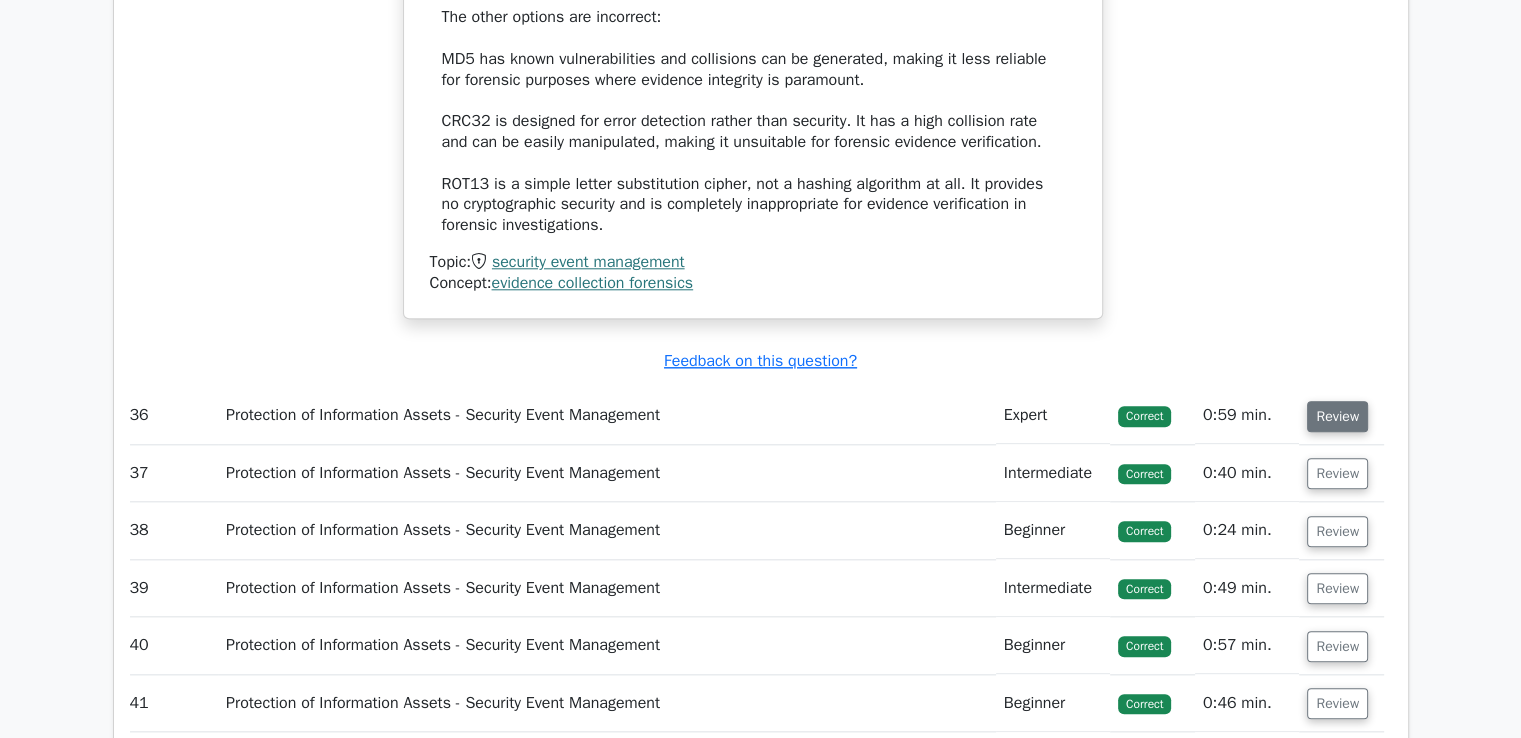 click on "Review" at bounding box center [1337, 416] 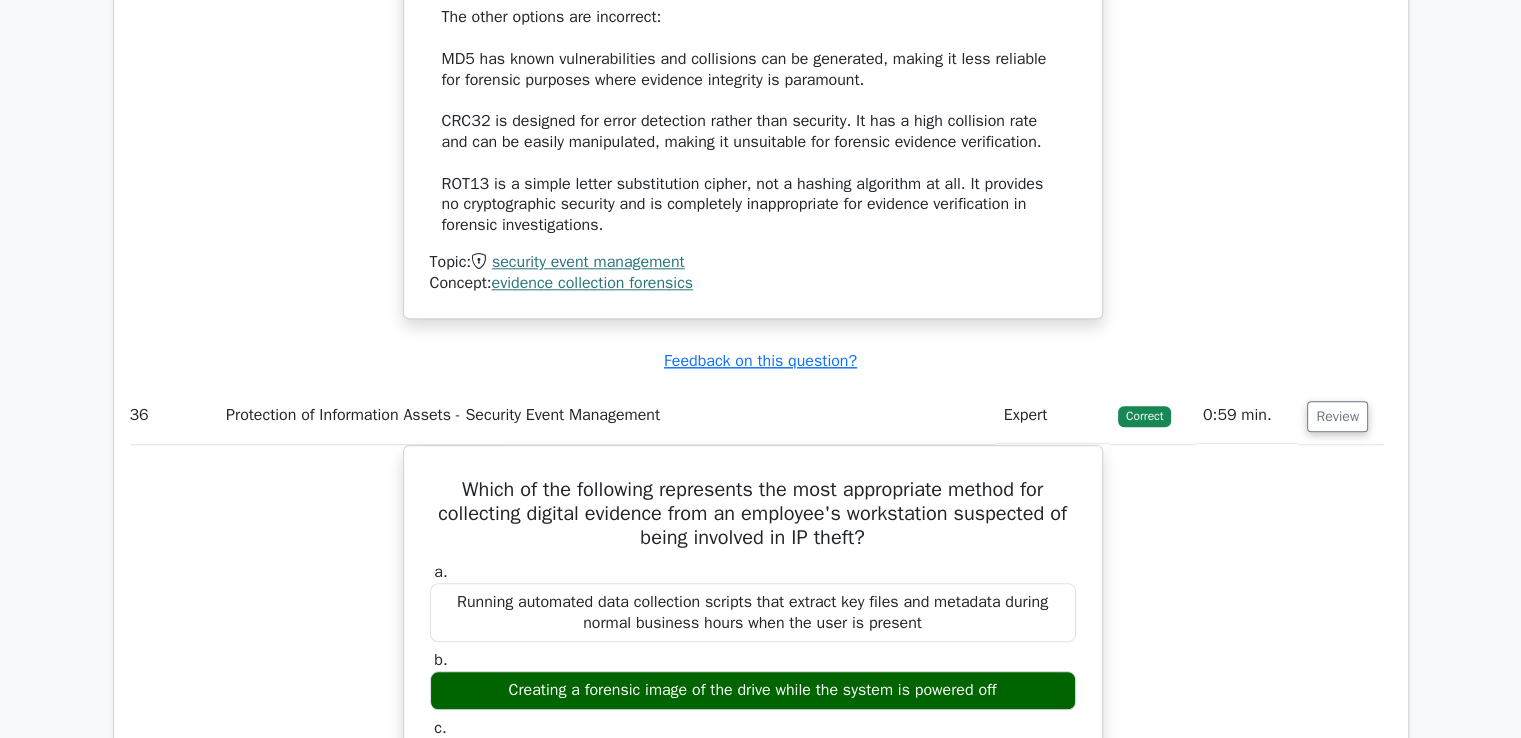 scroll, scrollTop: 0, scrollLeft: 0, axis: both 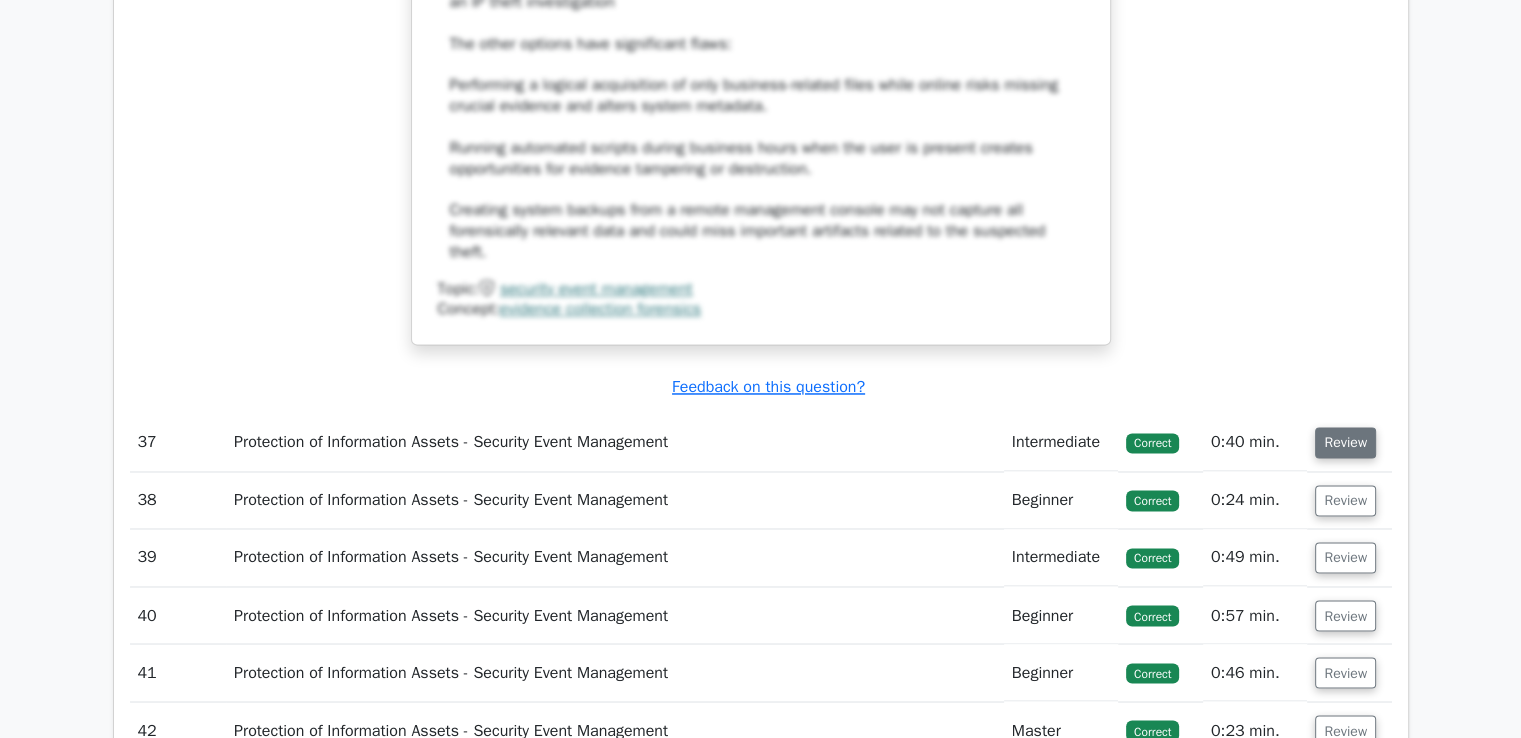 click on "Review" at bounding box center (1345, 442) 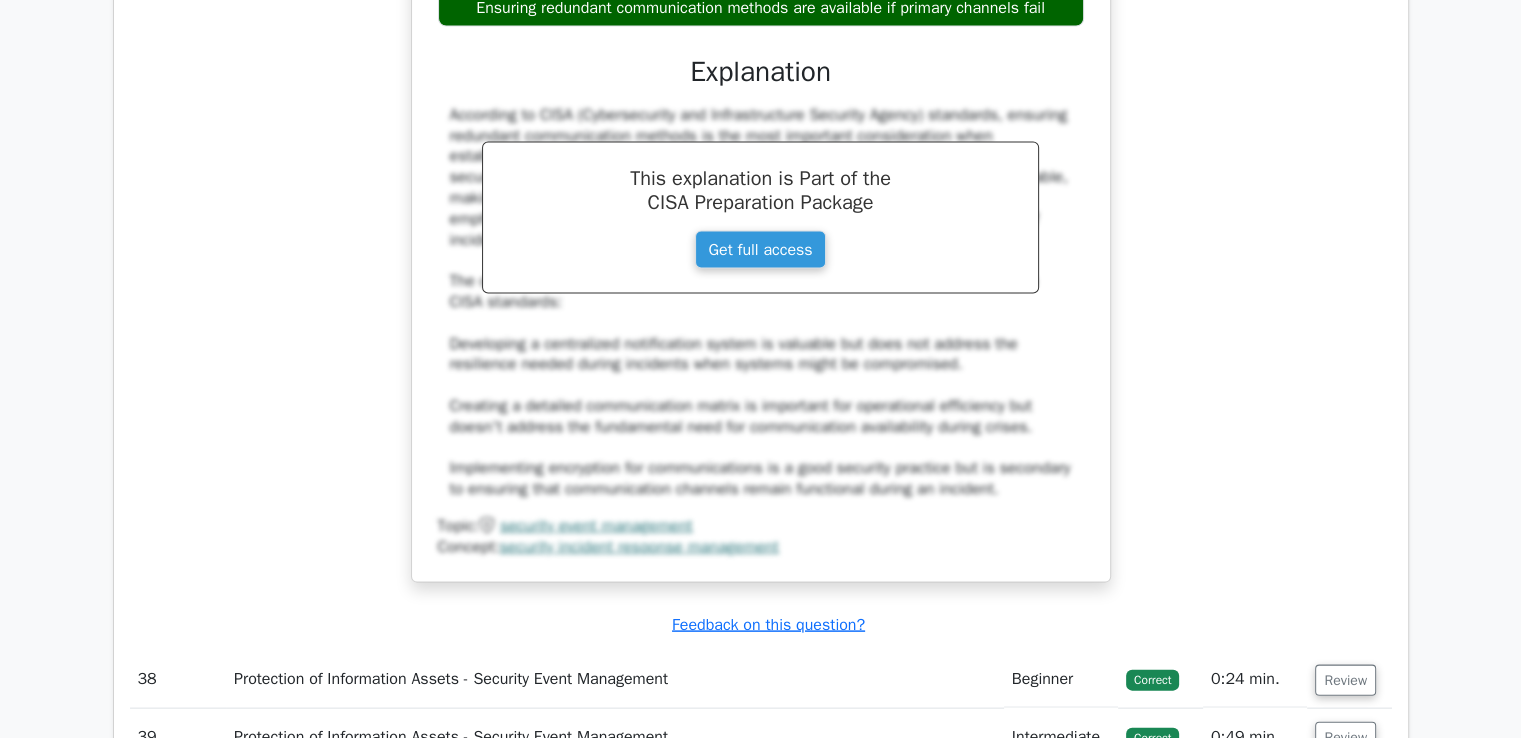 scroll, scrollTop: 42480, scrollLeft: 0, axis: vertical 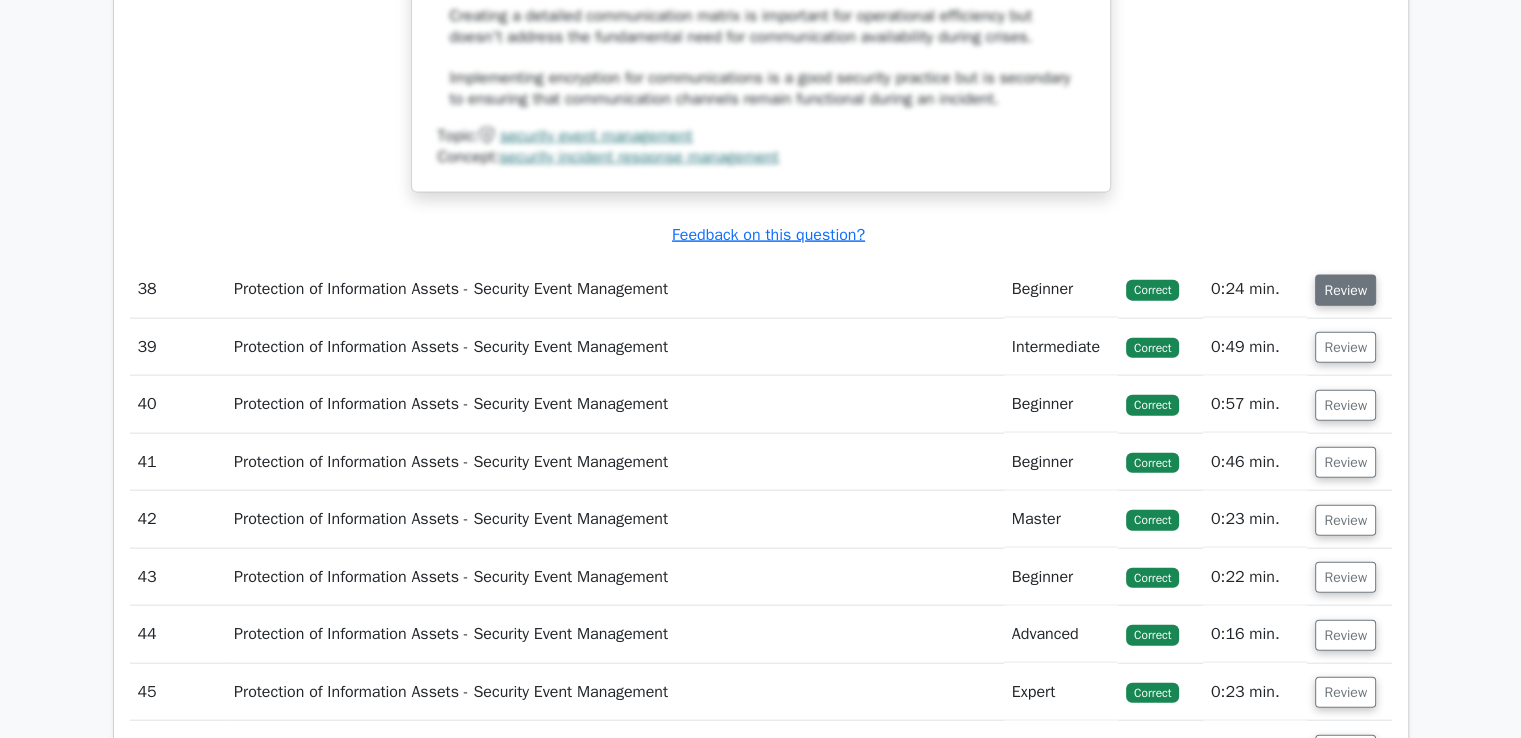click on "Review" at bounding box center [1345, 290] 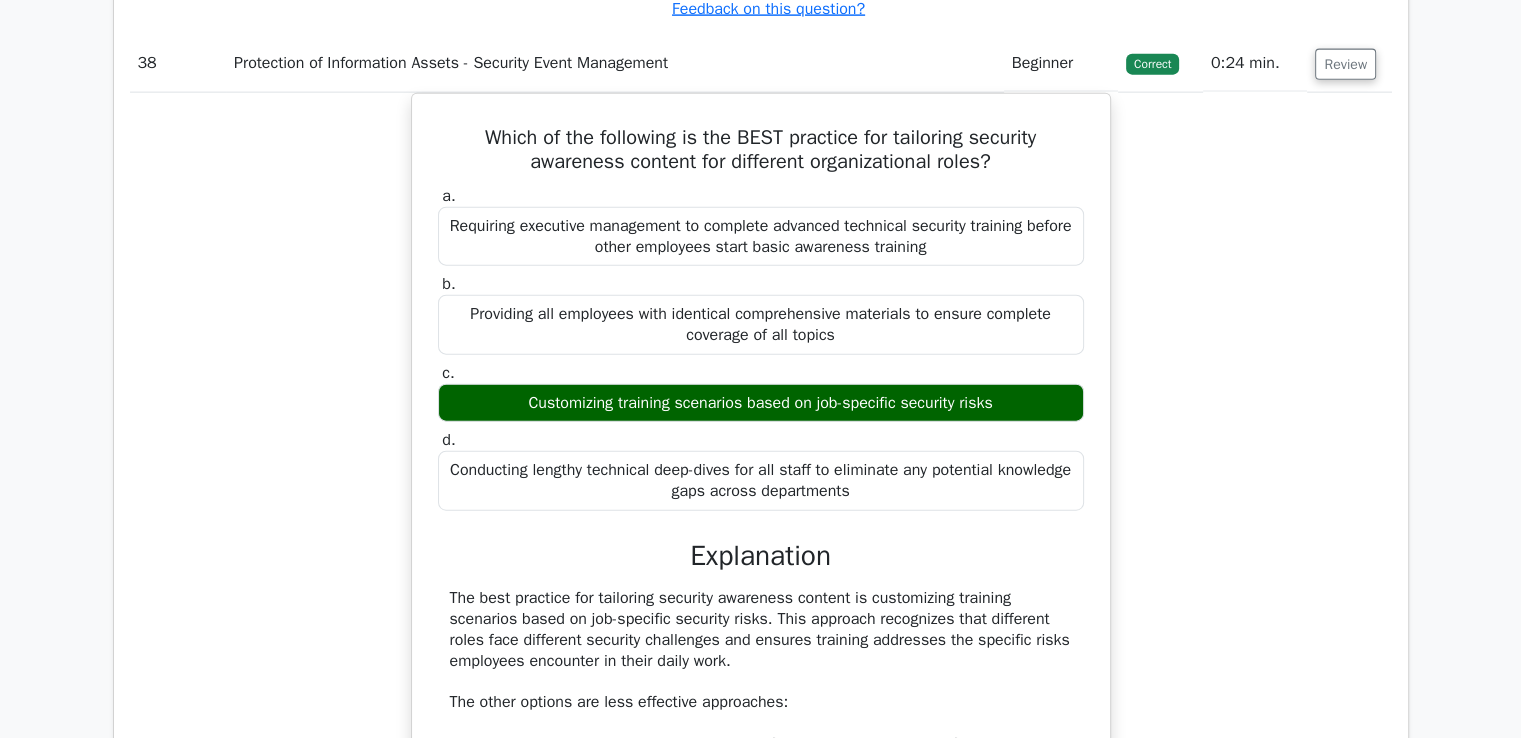 scroll, scrollTop: 42707, scrollLeft: 0, axis: vertical 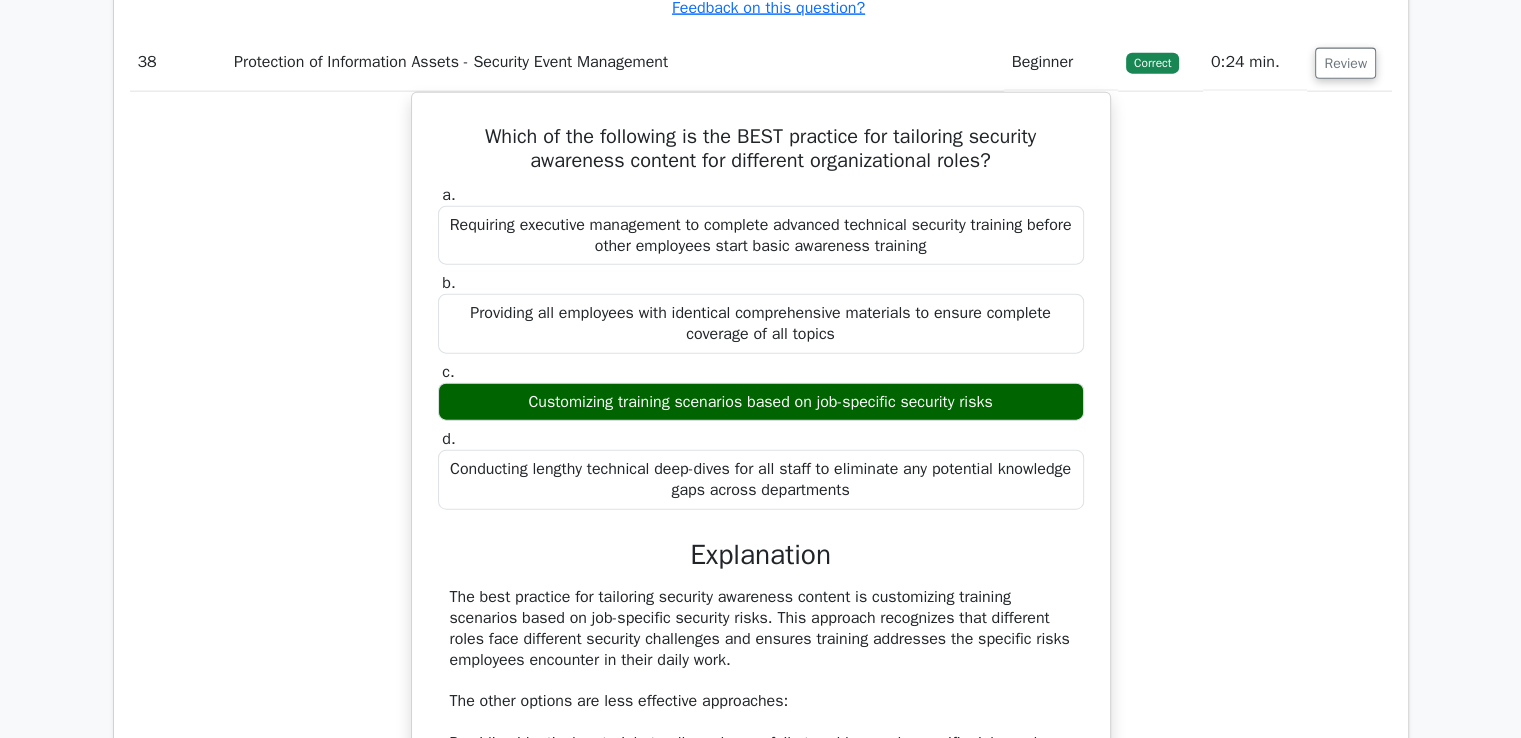 drag, startPoint x: 1331, startPoint y: 437, endPoint x: 1388, endPoint y: 209, distance: 235.01701 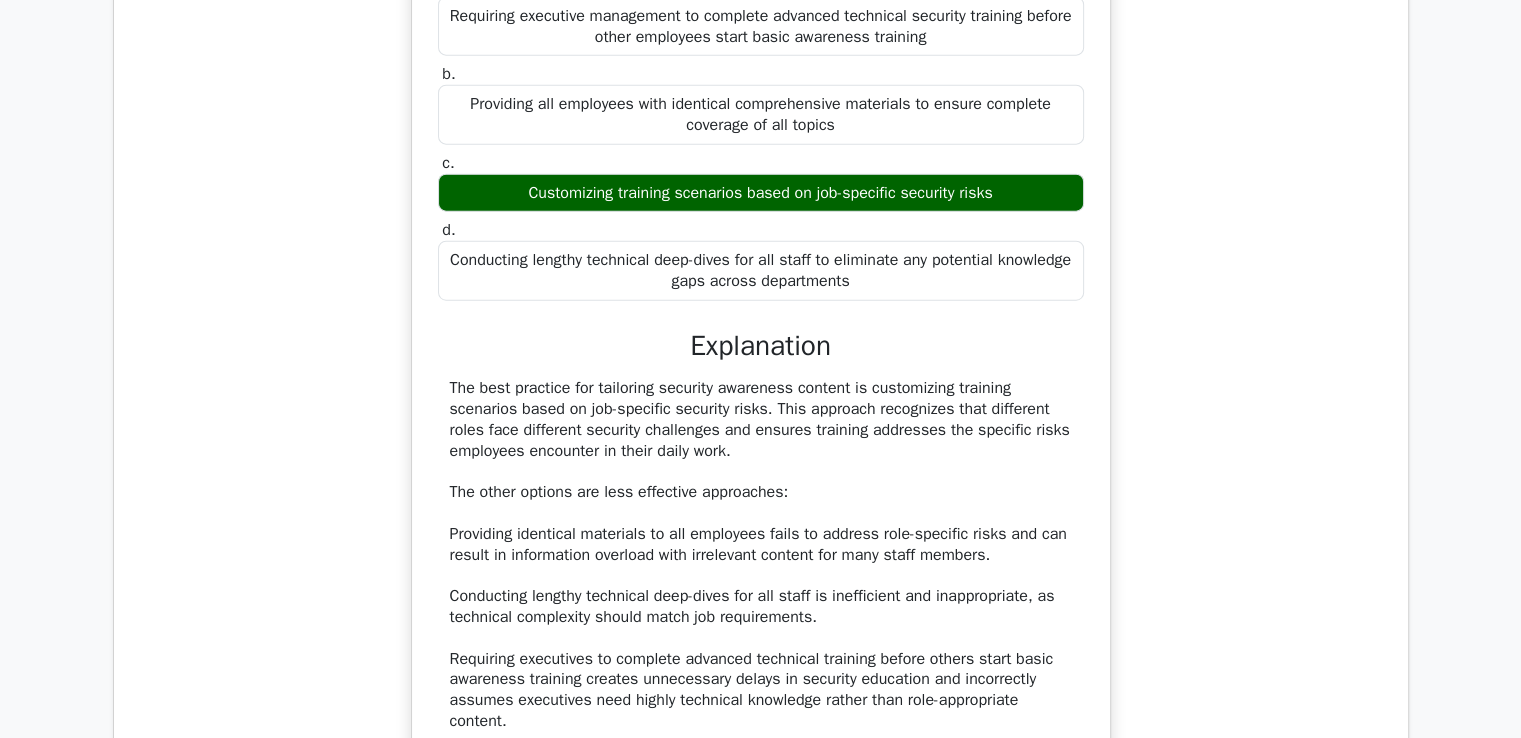 scroll, scrollTop: 0, scrollLeft: 9, axis: horizontal 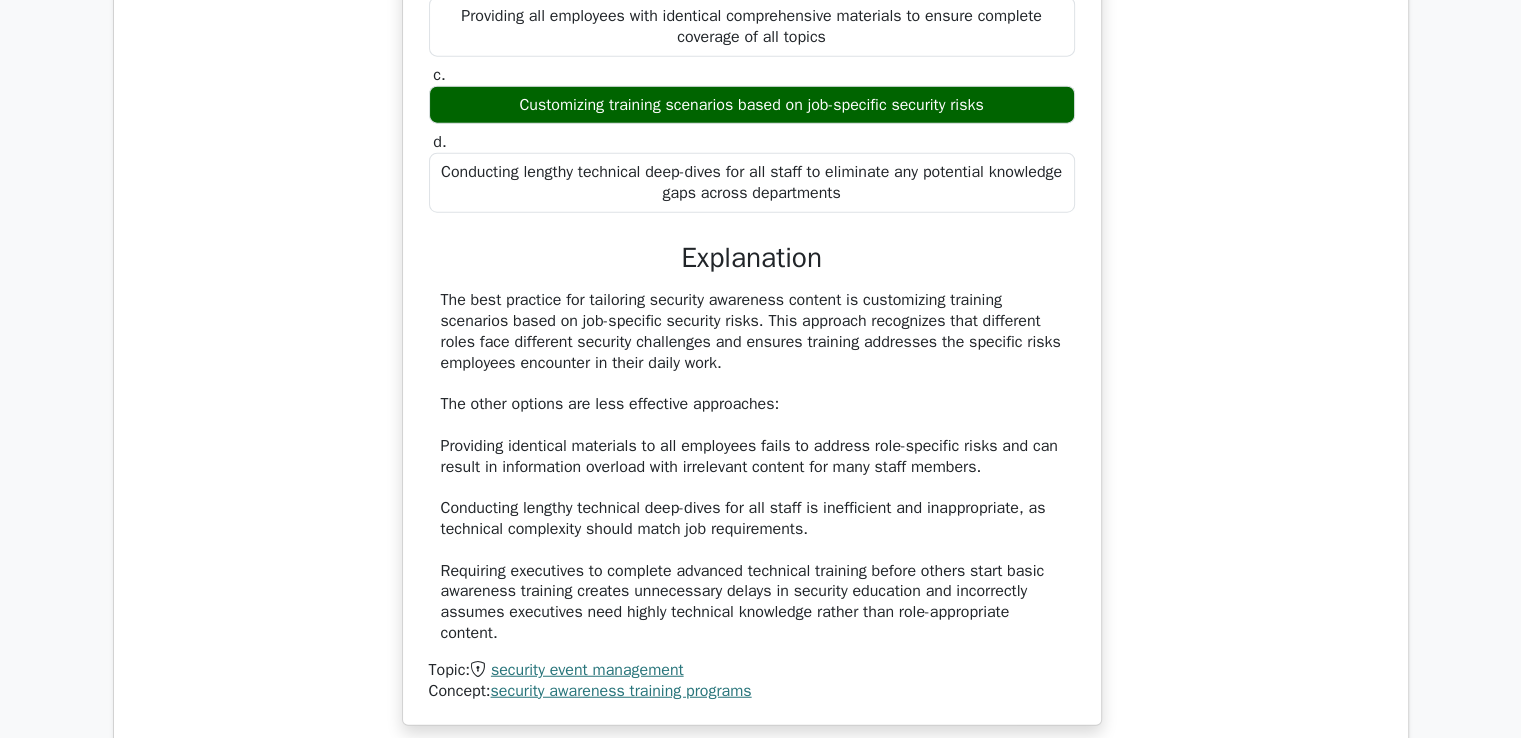 click on "Which of the following is the BEST practice for tailoring security awareness content for different organizational roles?
a.
Requiring executive management to complete advanced technical security training before other employees start basic awareness training
b.
c. d." at bounding box center (752, 273) 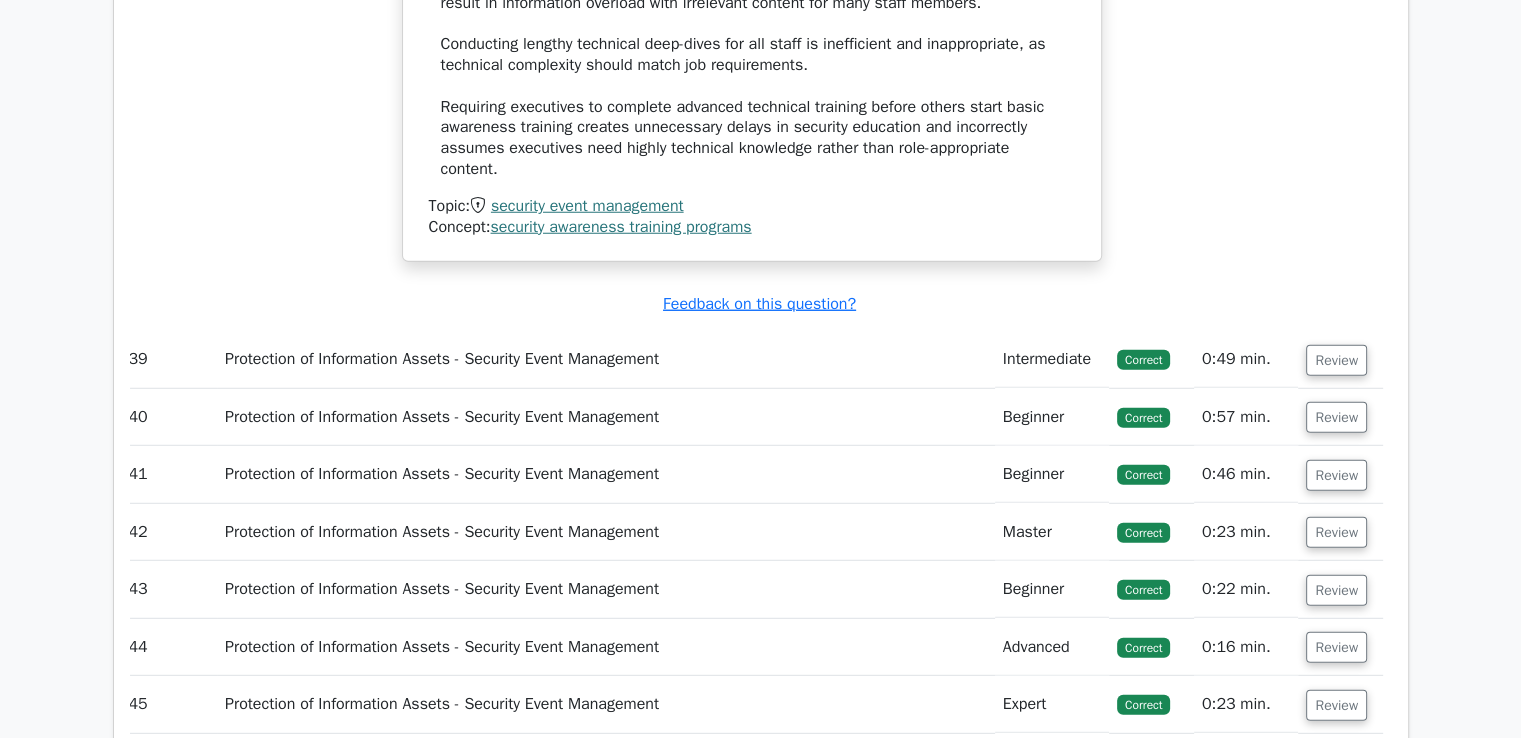 scroll, scrollTop: 43490, scrollLeft: 0, axis: vertical 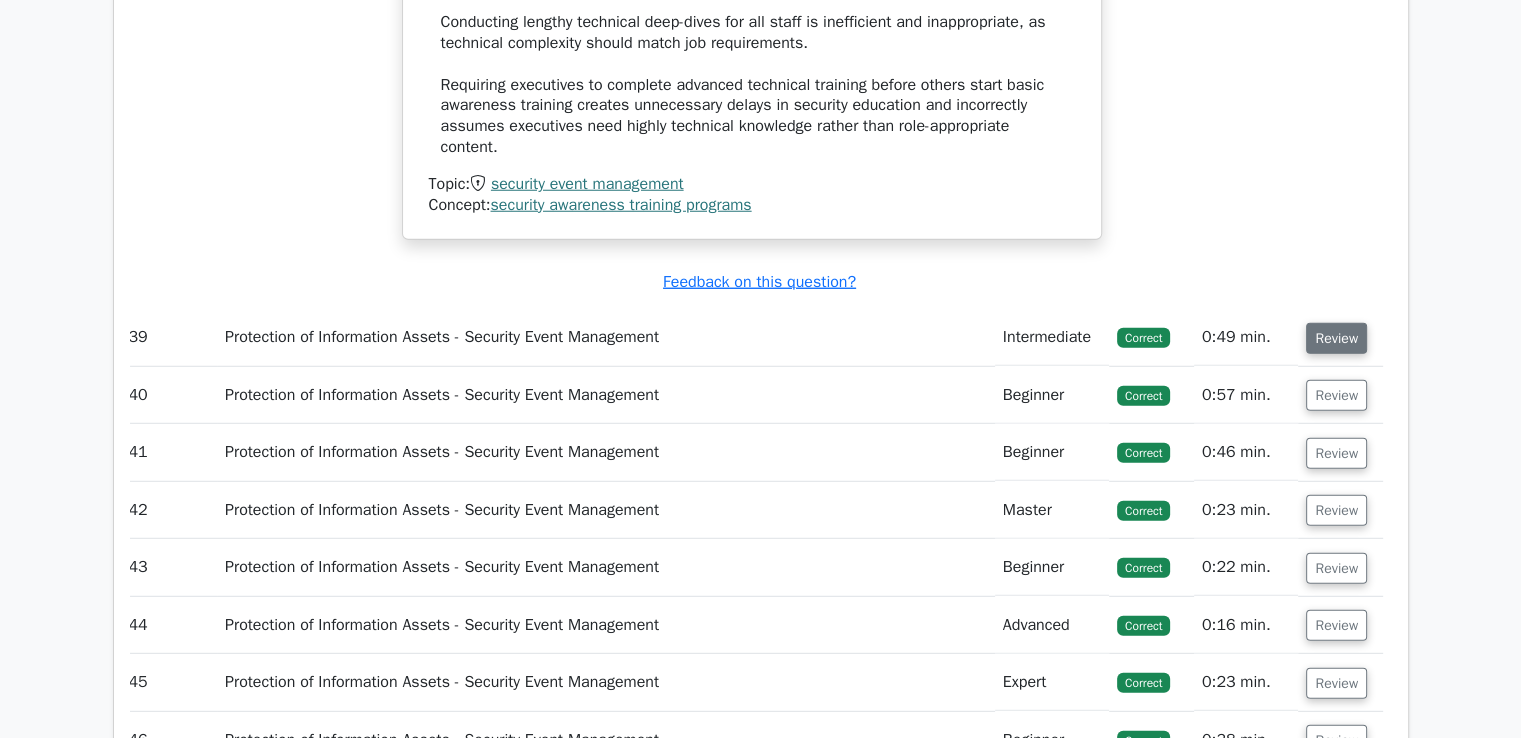 click on "Review" at bounding box center (1336, 338) 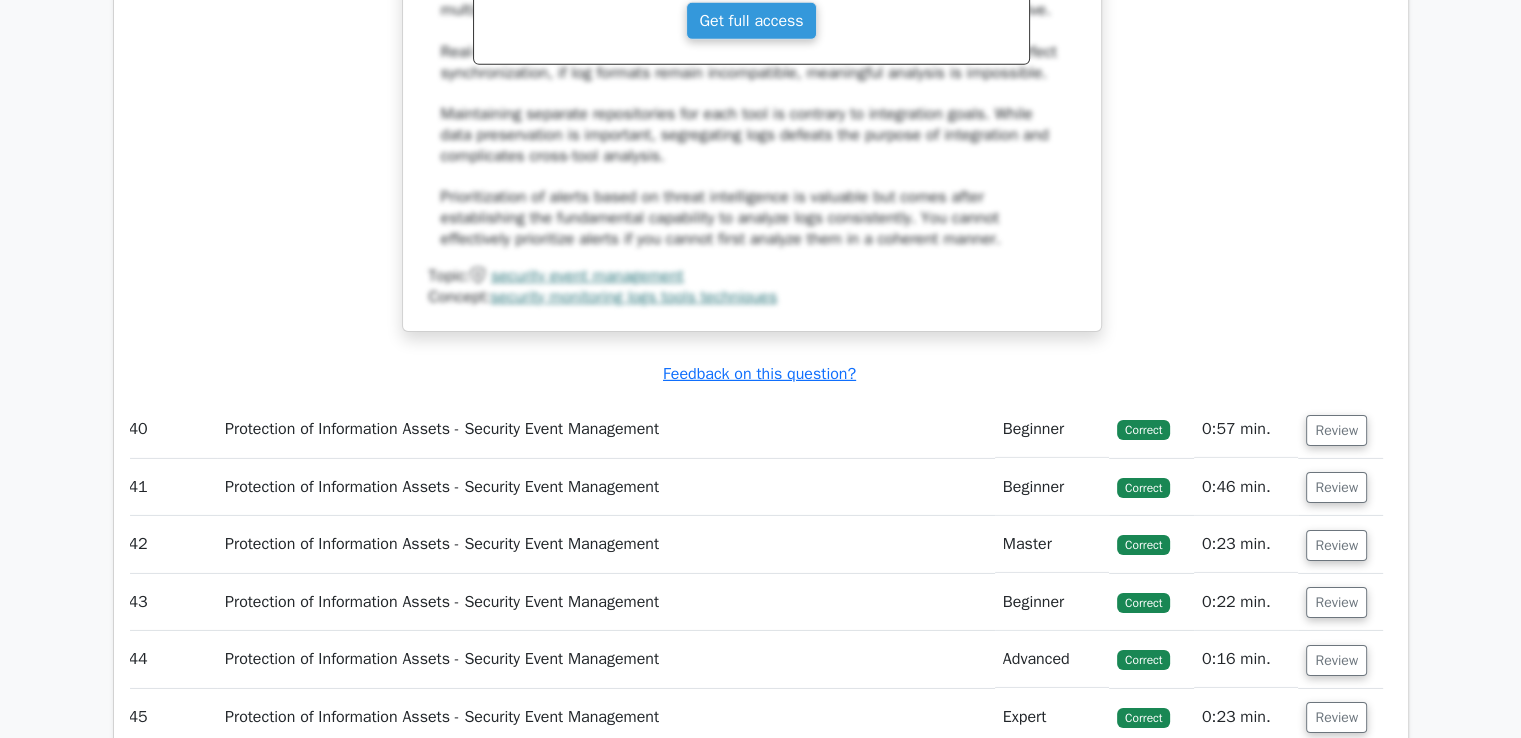 scroll, scrollTop: 44443, scrollLeft: 0, axis: vertical 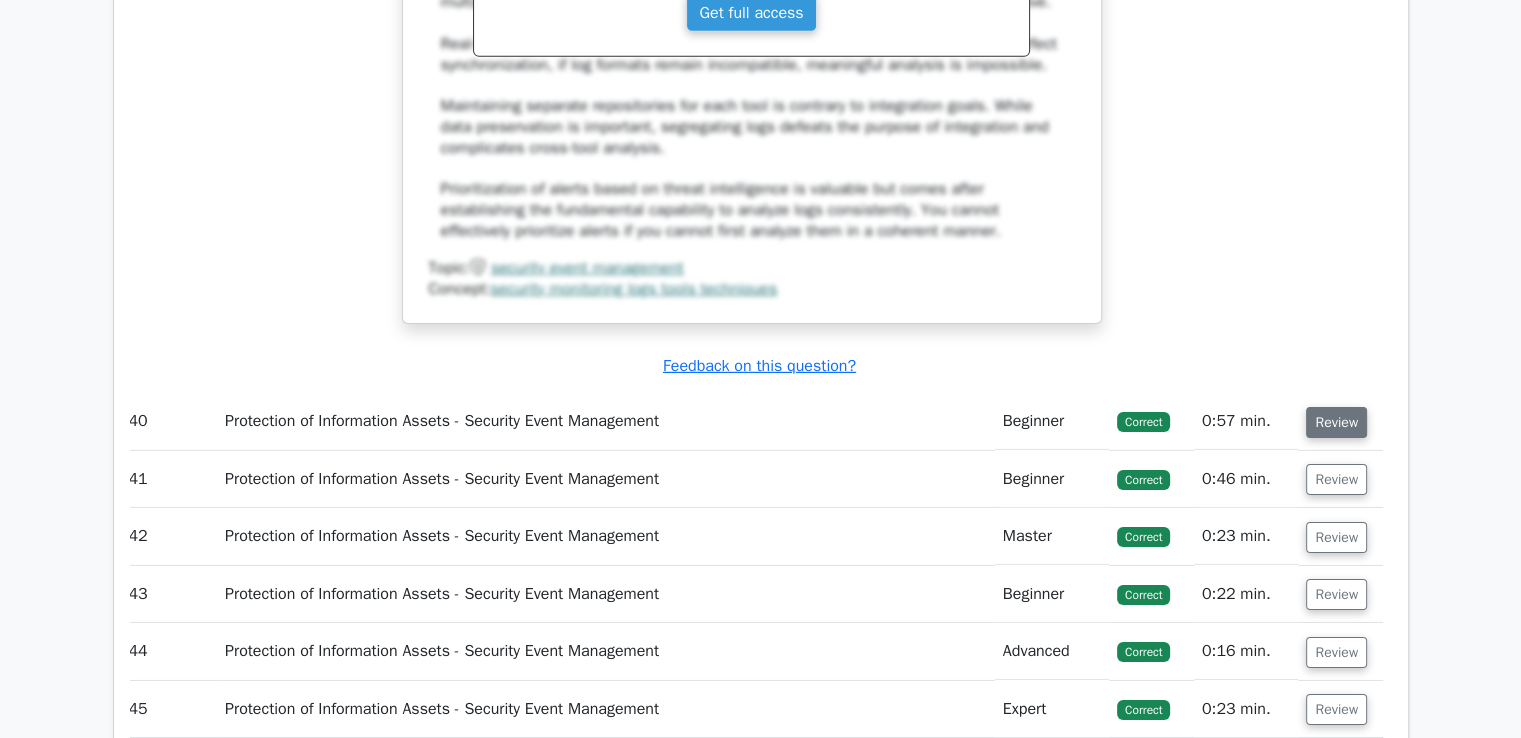 click on "Review" at bounding box center (1336, 422) 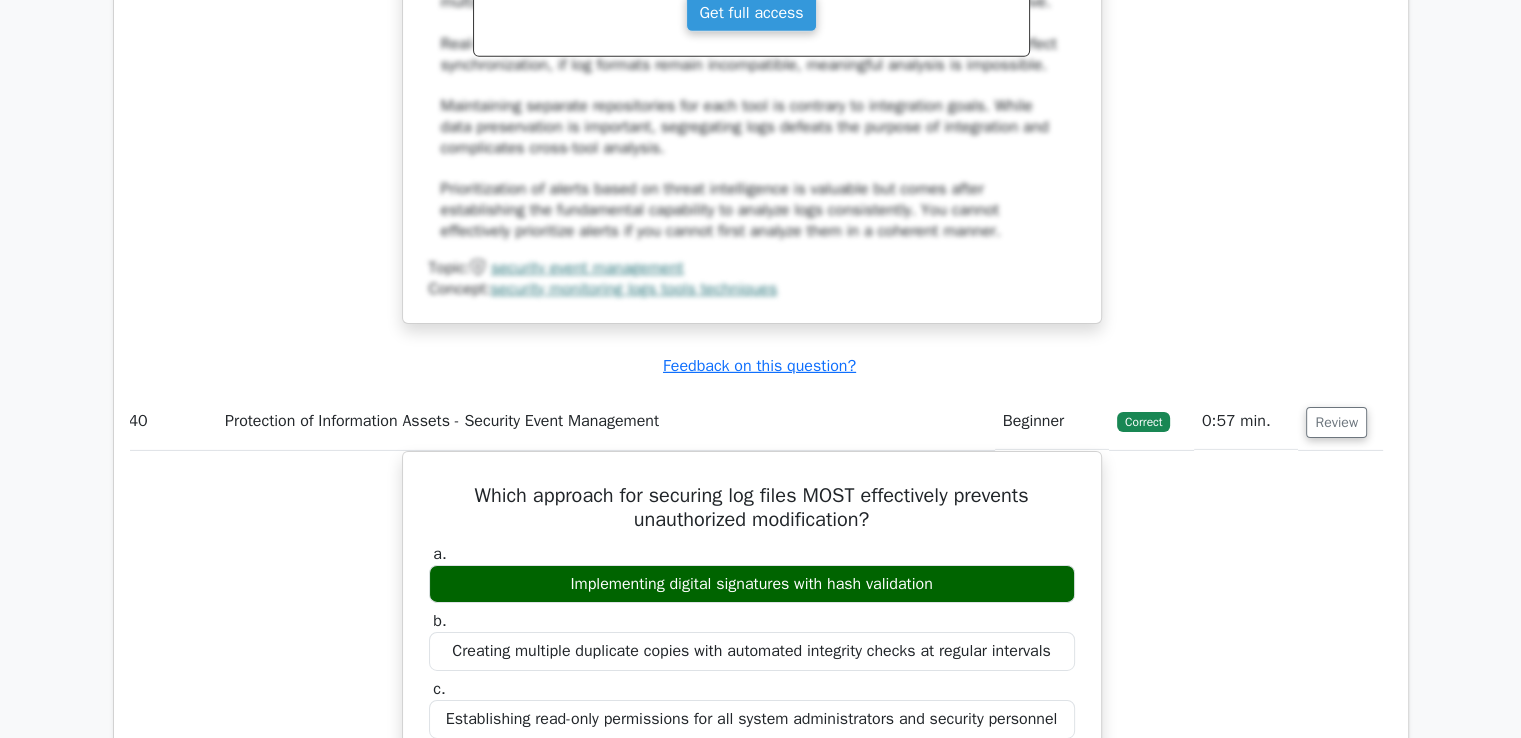 scroll, scrollTop: 0, scrollLeft: 0, axis: both 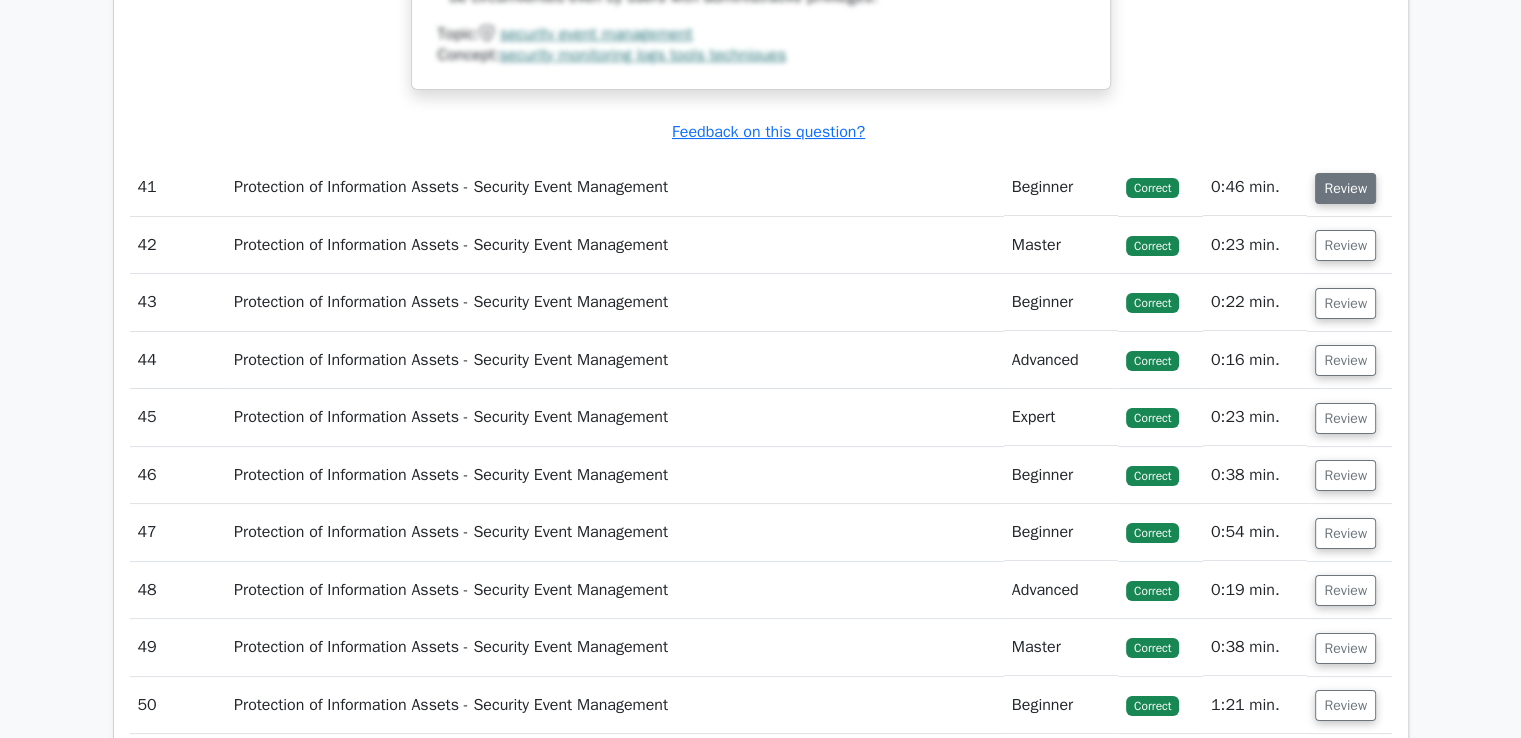 click on "Review" at bounding box center (1345, 188) 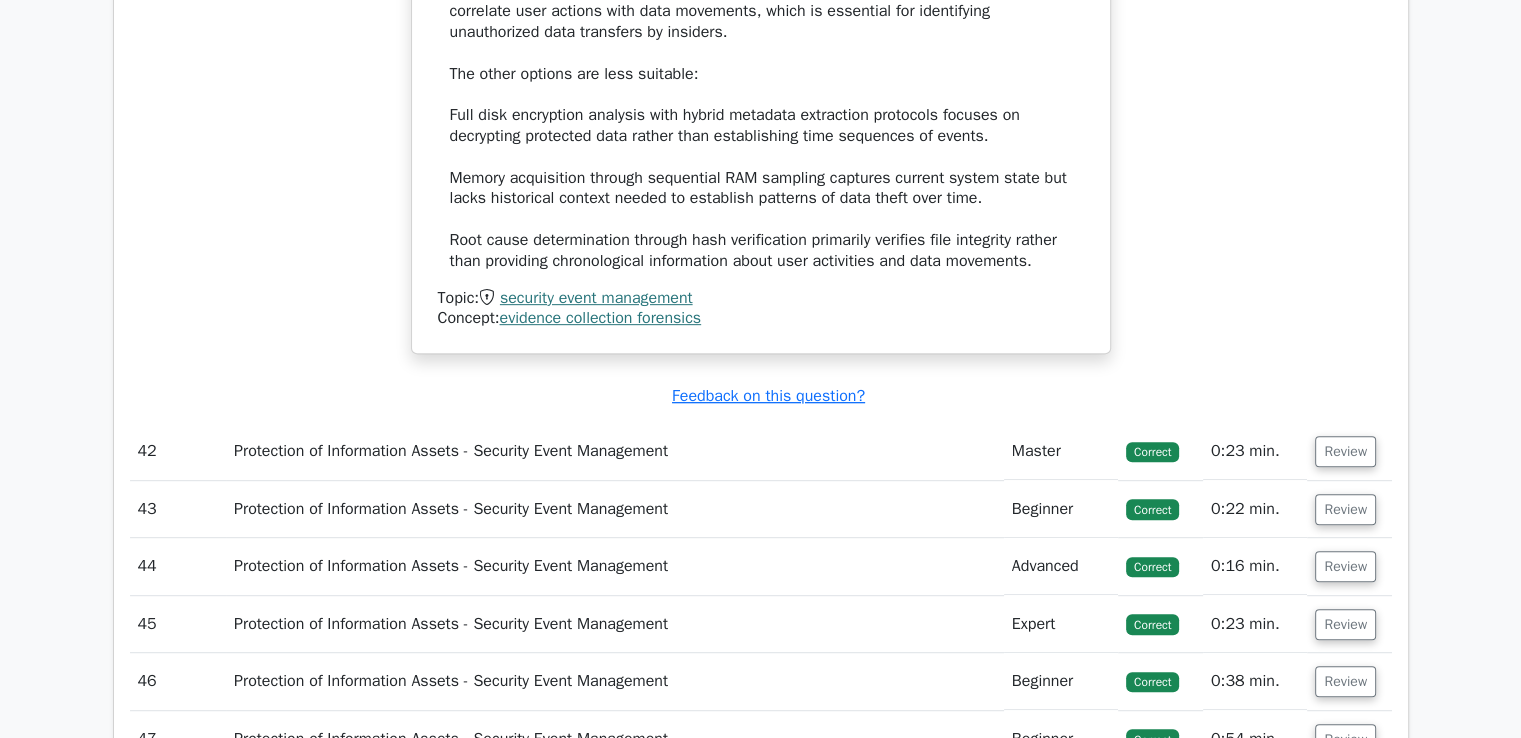 scroll, scrollTop: 46736, scrollLeft: 0, axis: vertical 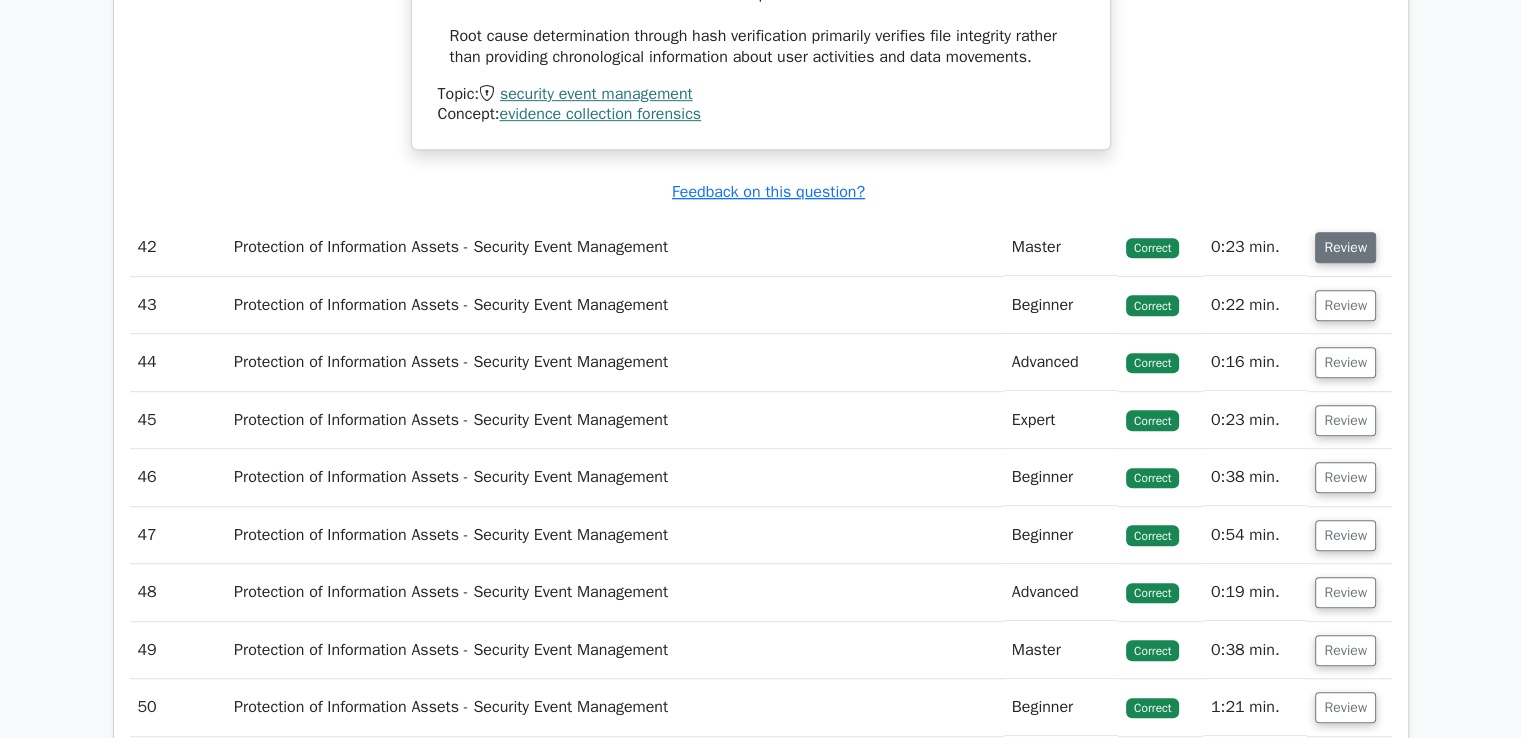 click on "Review" at bounding box center (1345, 247) 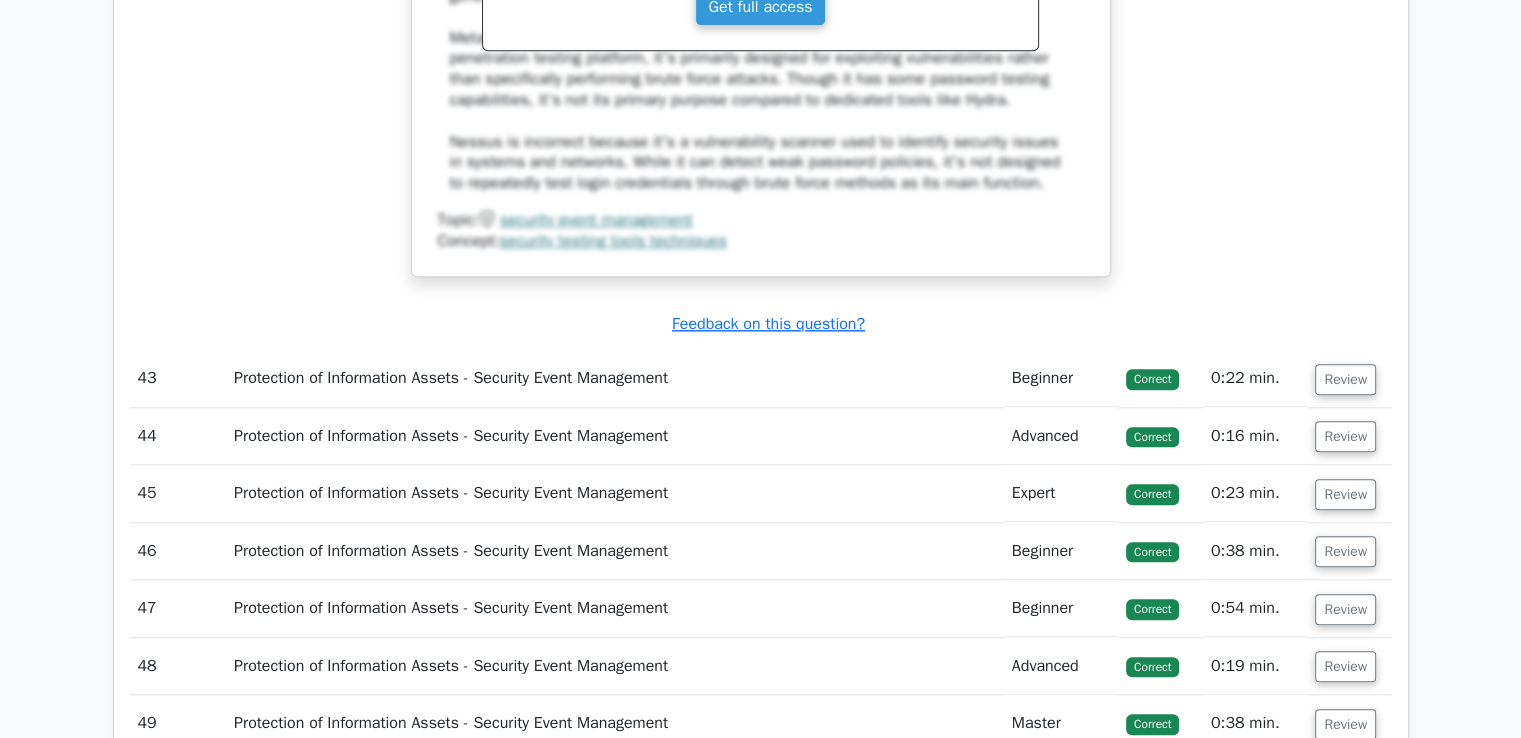 scroll, scrollTop: 47634, scrollLeft: 0, axis: vertical 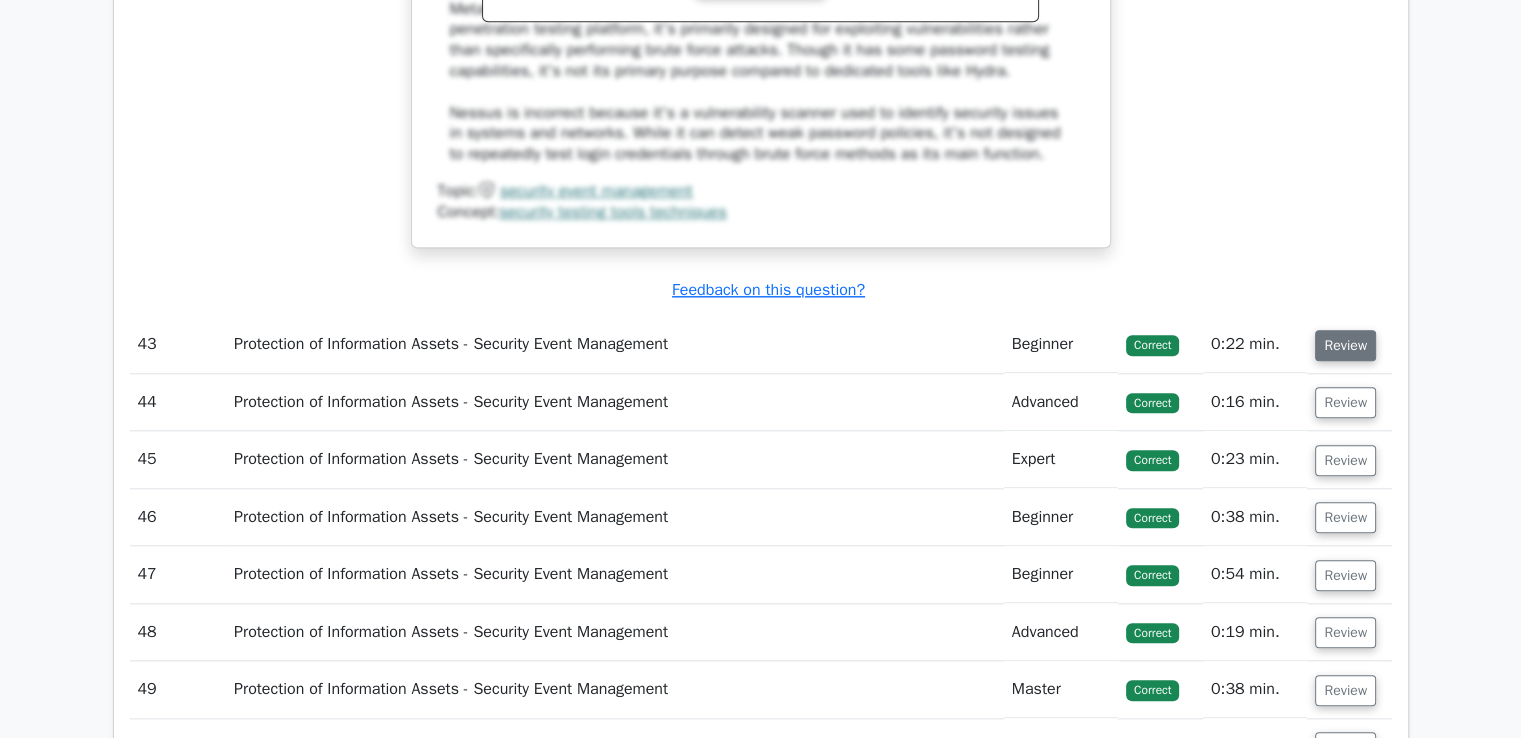 click on "Review" at bounding box center (1345, 345) 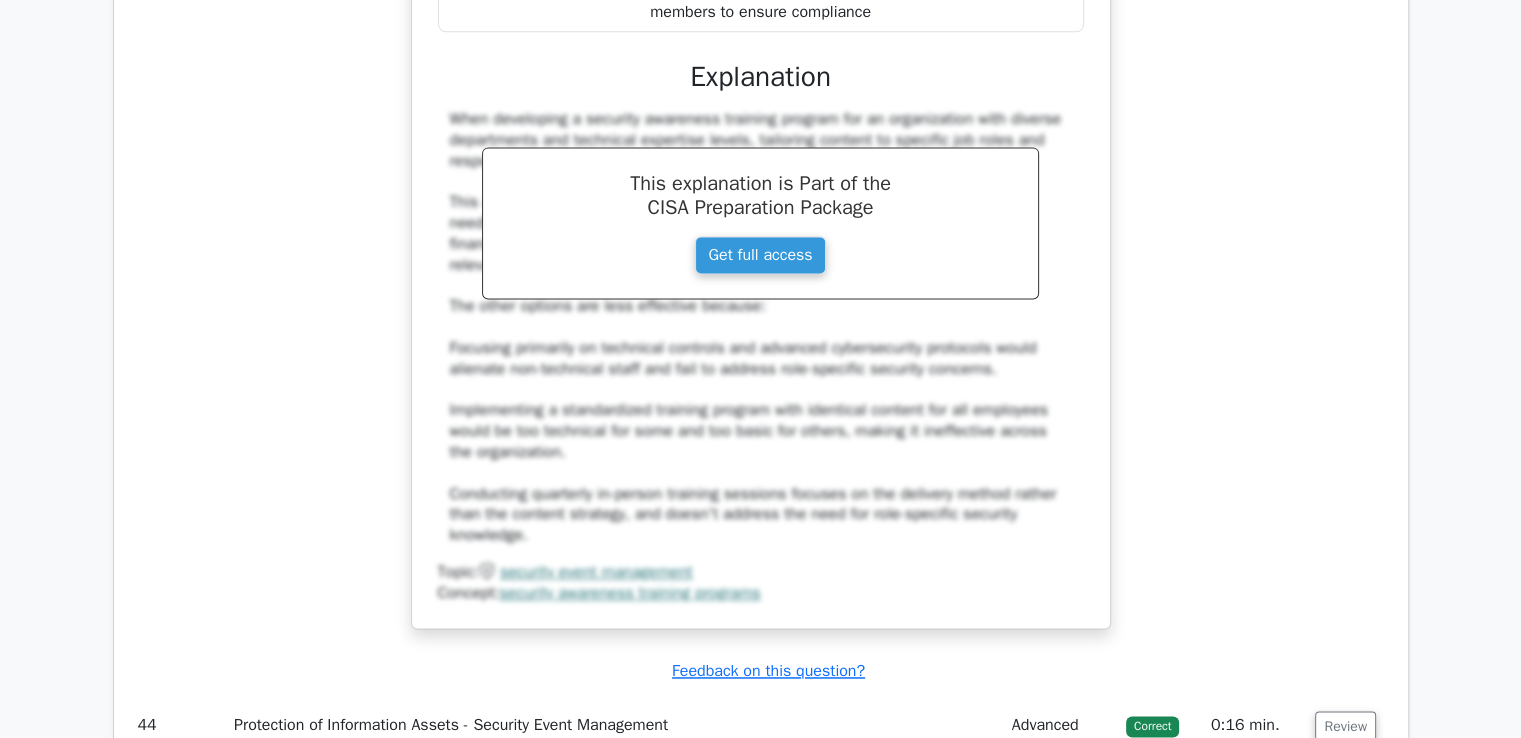 scroll, scrollTop: 48791, scrollLeft: 0, axis: vertical 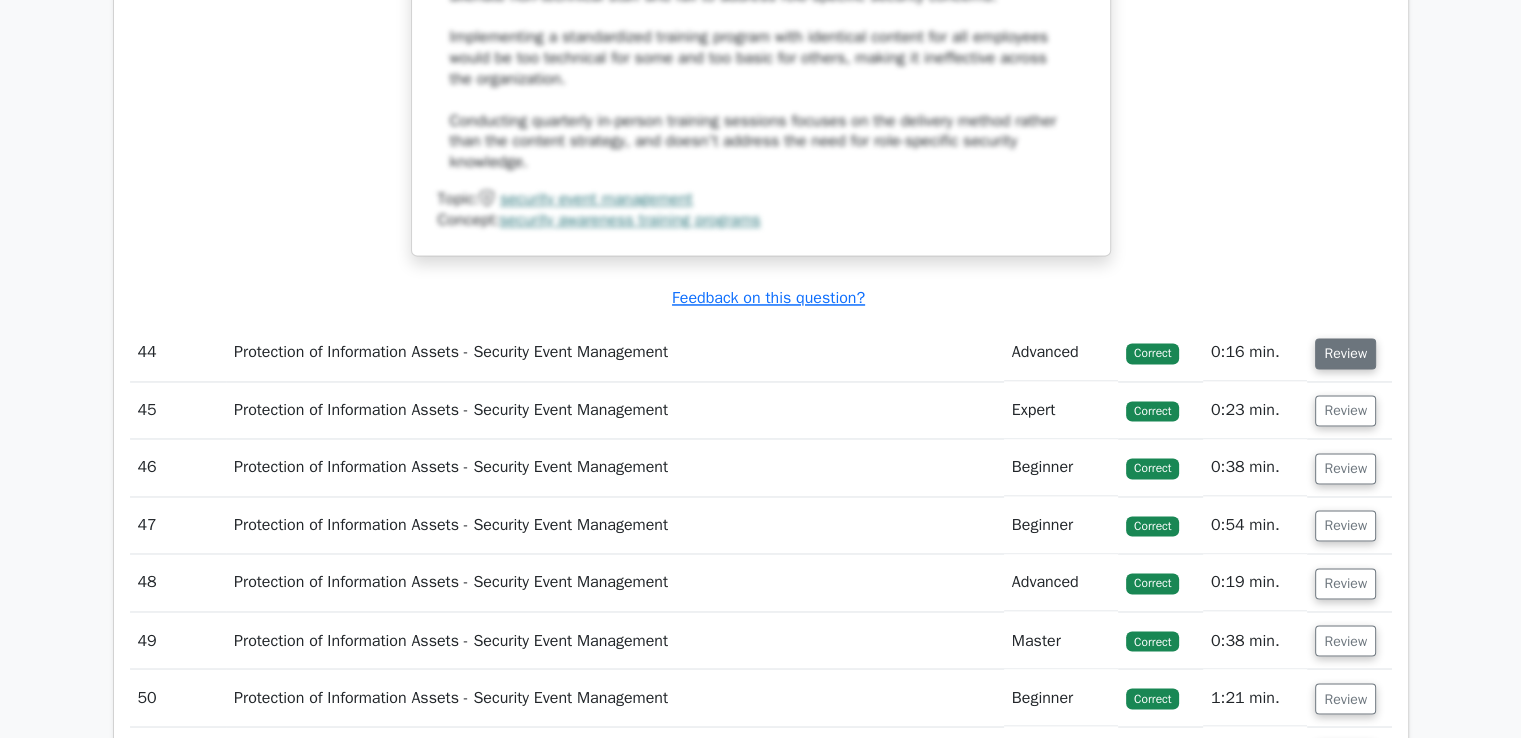 click on "Review" at bounding box center (1345, 353) 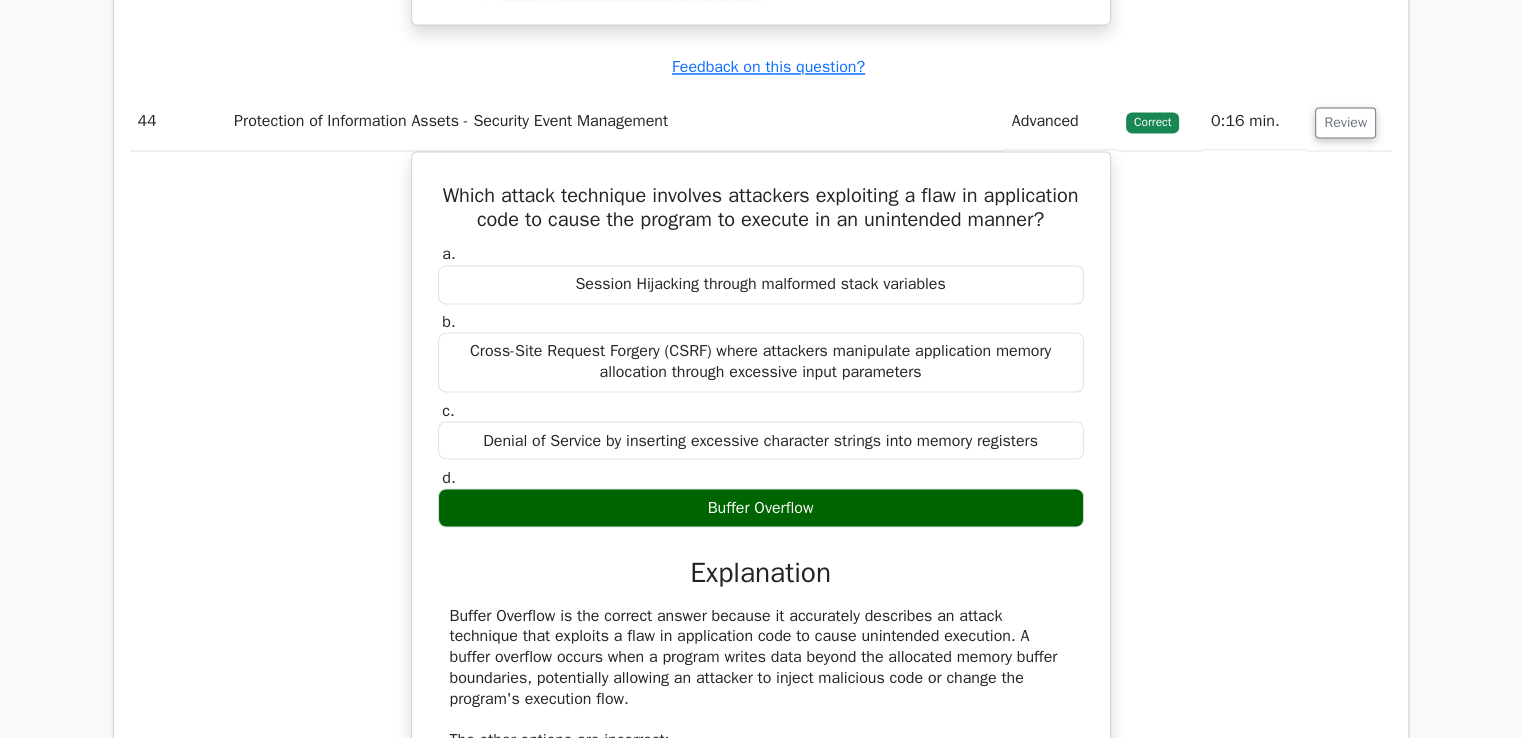 scroll, scrollTop: 49206, scrollLeft: 0, axis: vertical 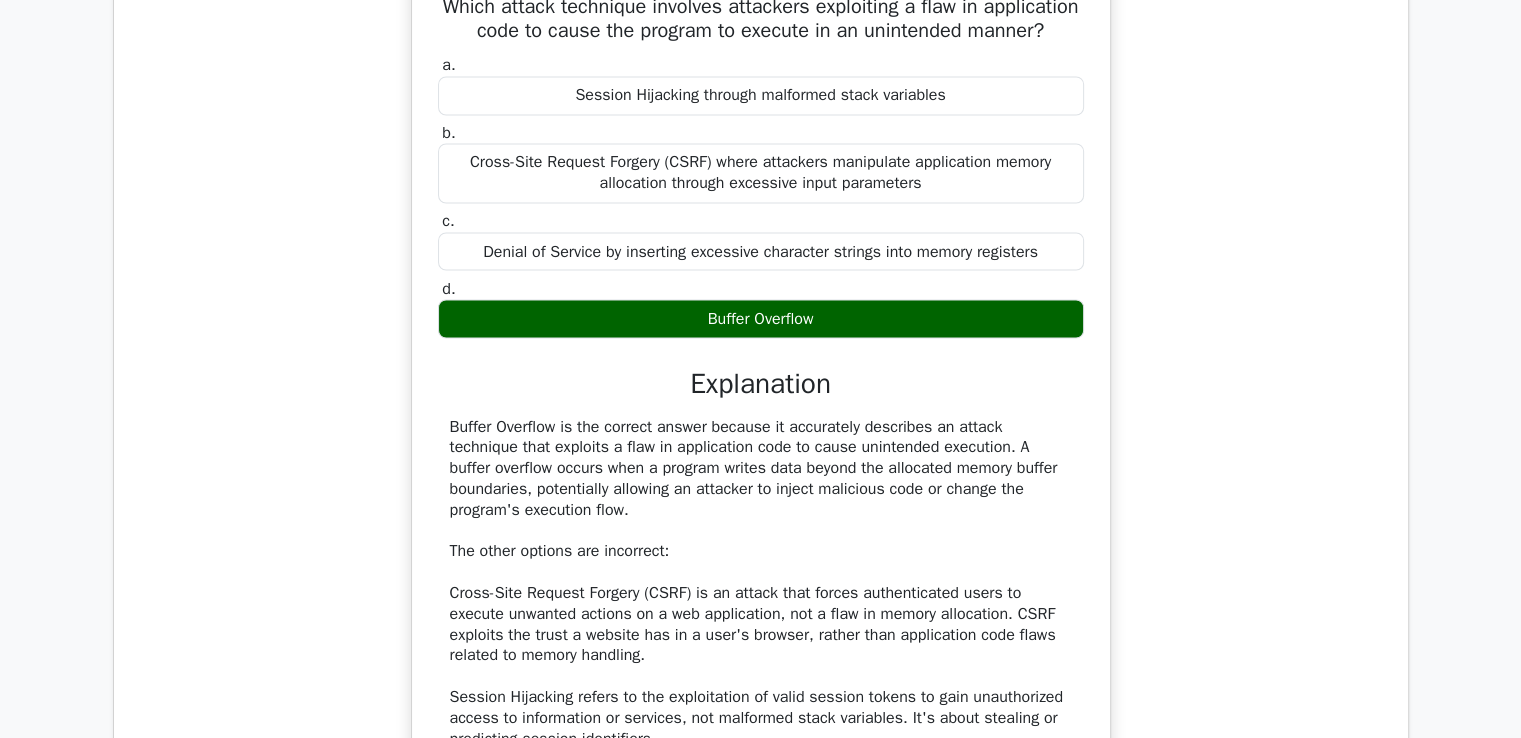 drag, startPoint x: 708, startPoint y: 197, endPoint x: 449, endPoint y: 204, distance: 259.09457 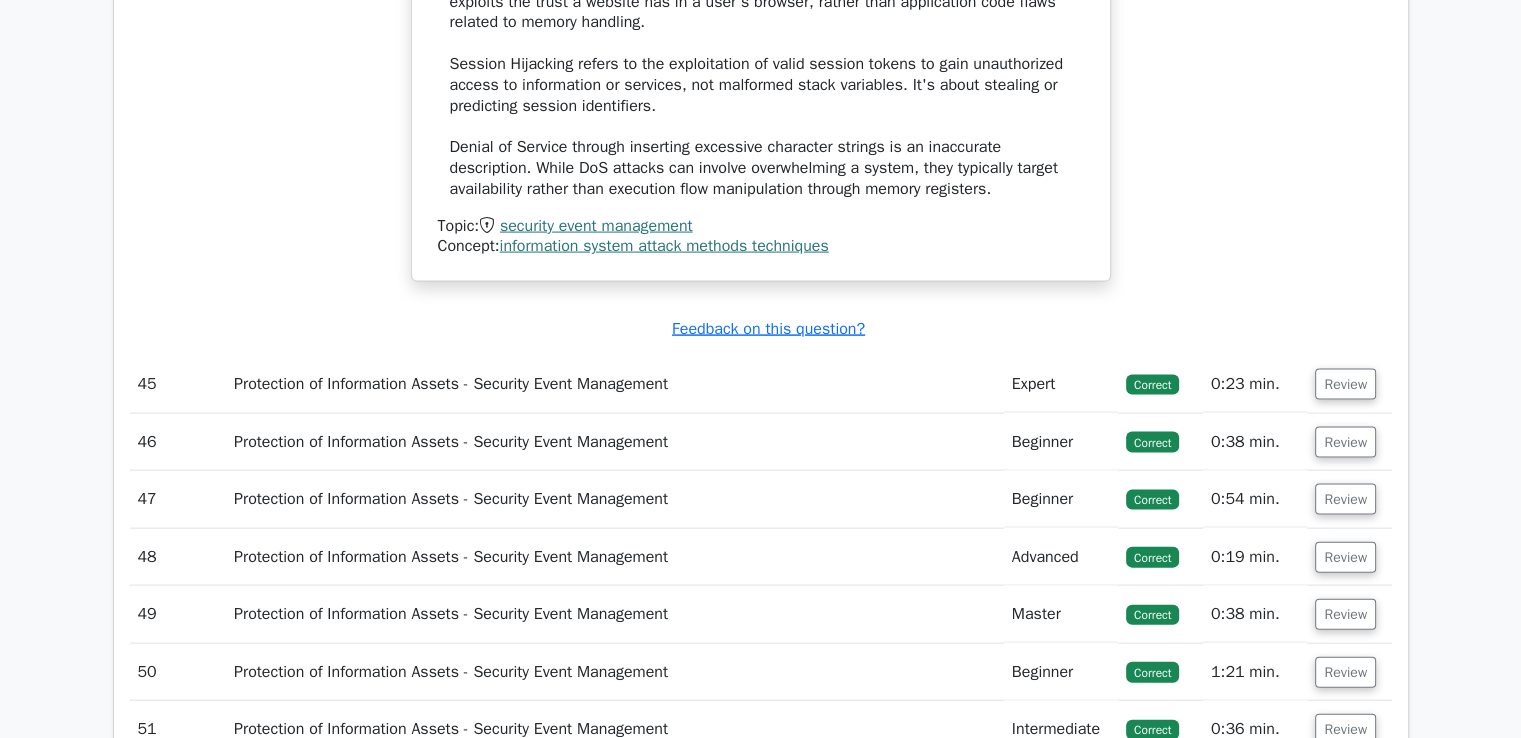 scroll, scrollTop: 49947, scrollLeft: 0, axis: vertical 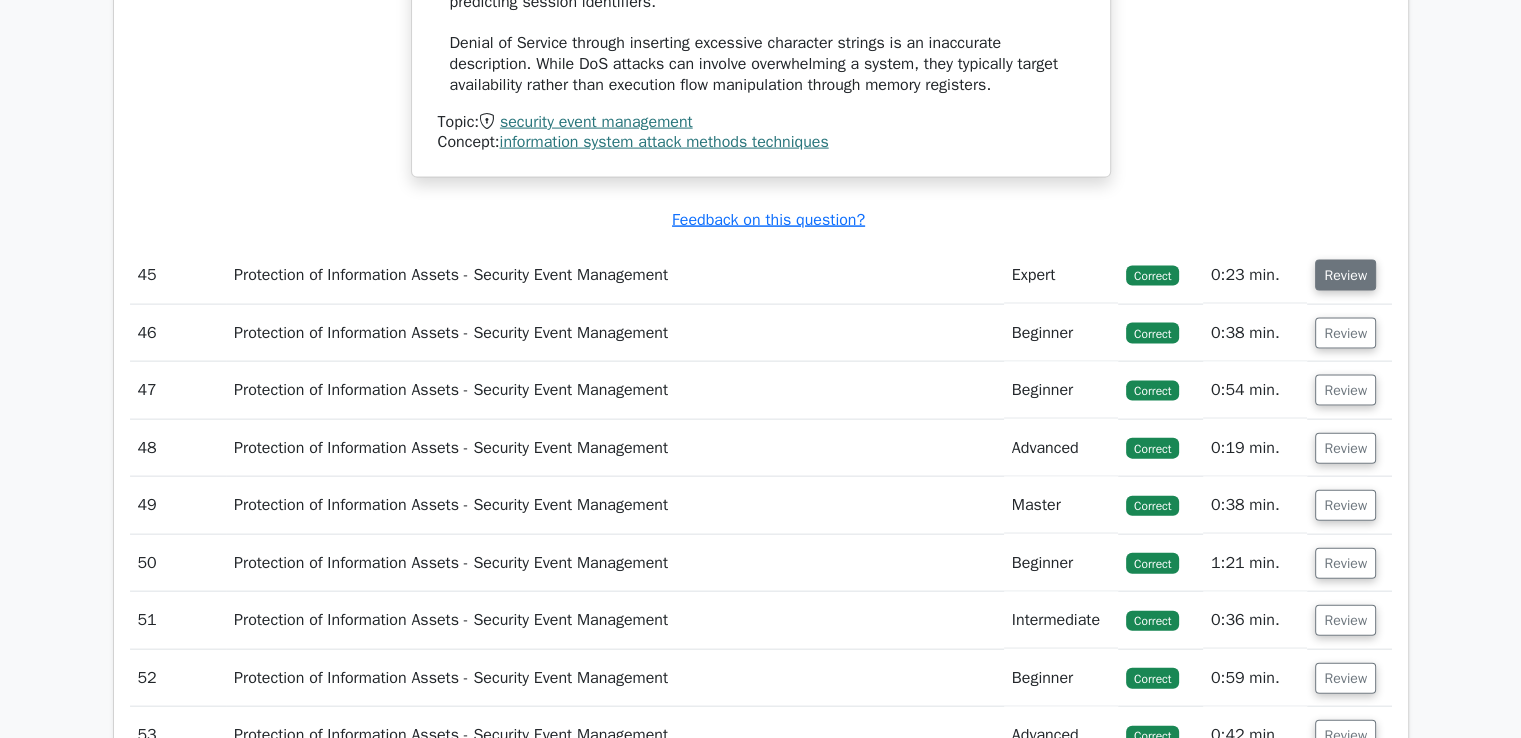 click on "Review" at bounding box center [1345, 275] 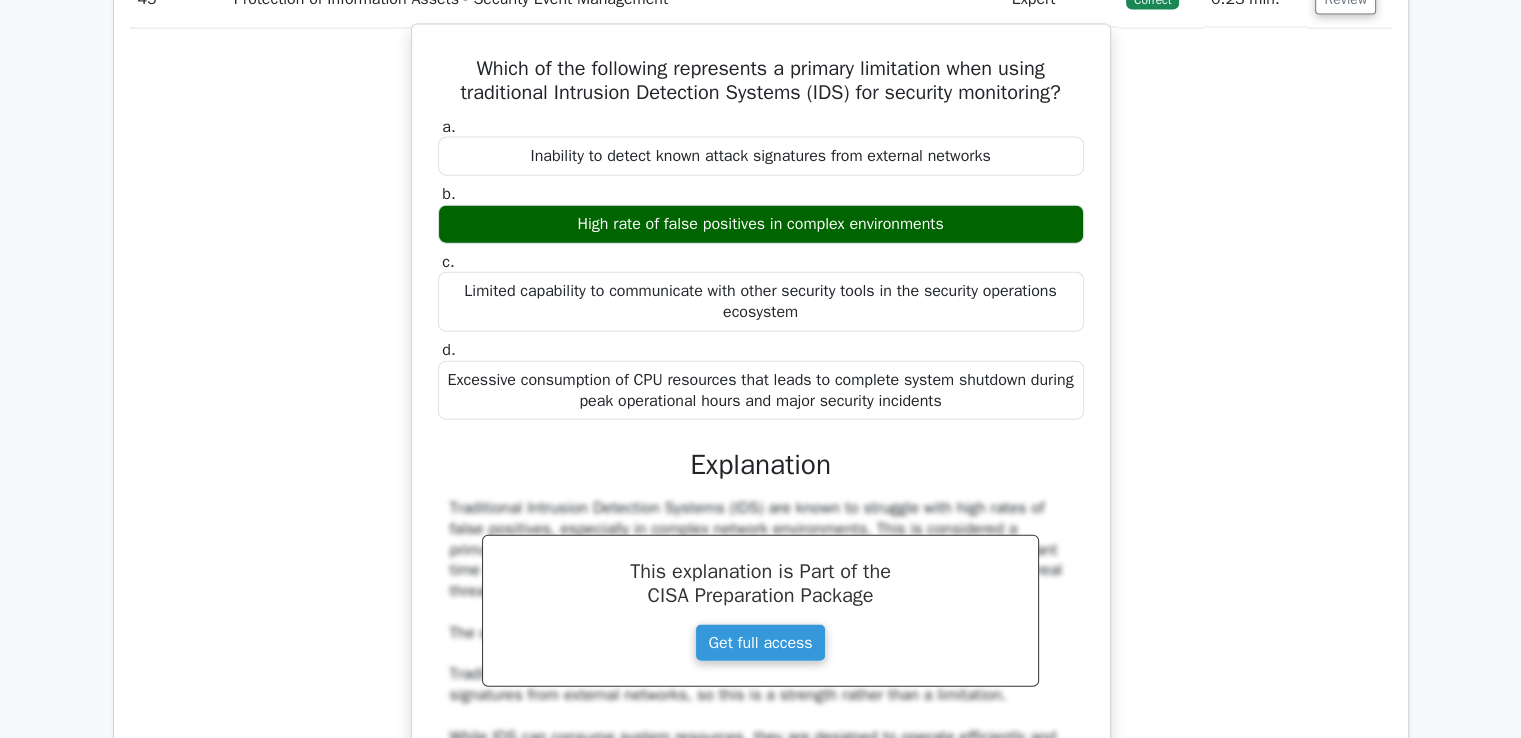 scroll, scrollTop: 50220, scrollLeft: 0, axis: vertical 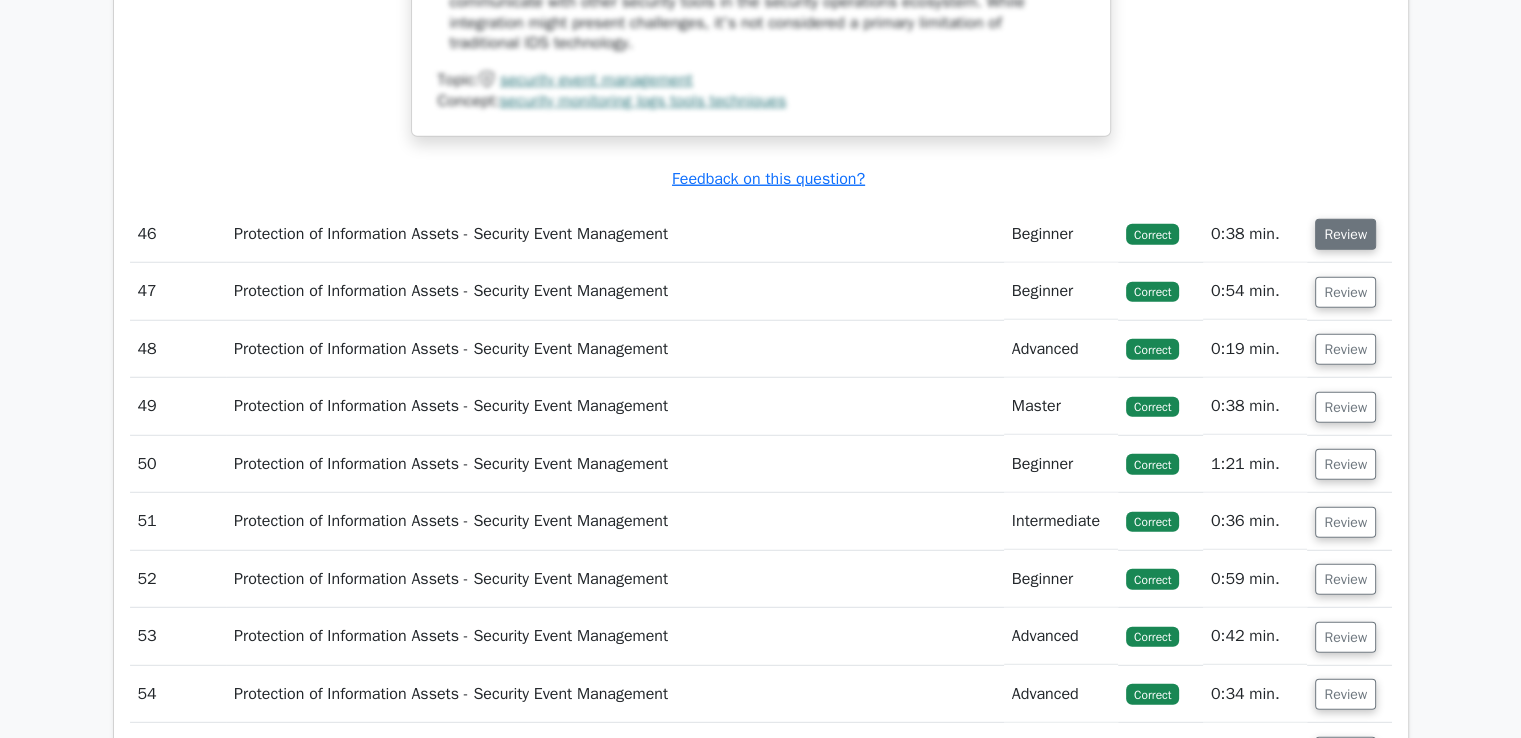 click on "Review" at bounding box center (1345, 234) 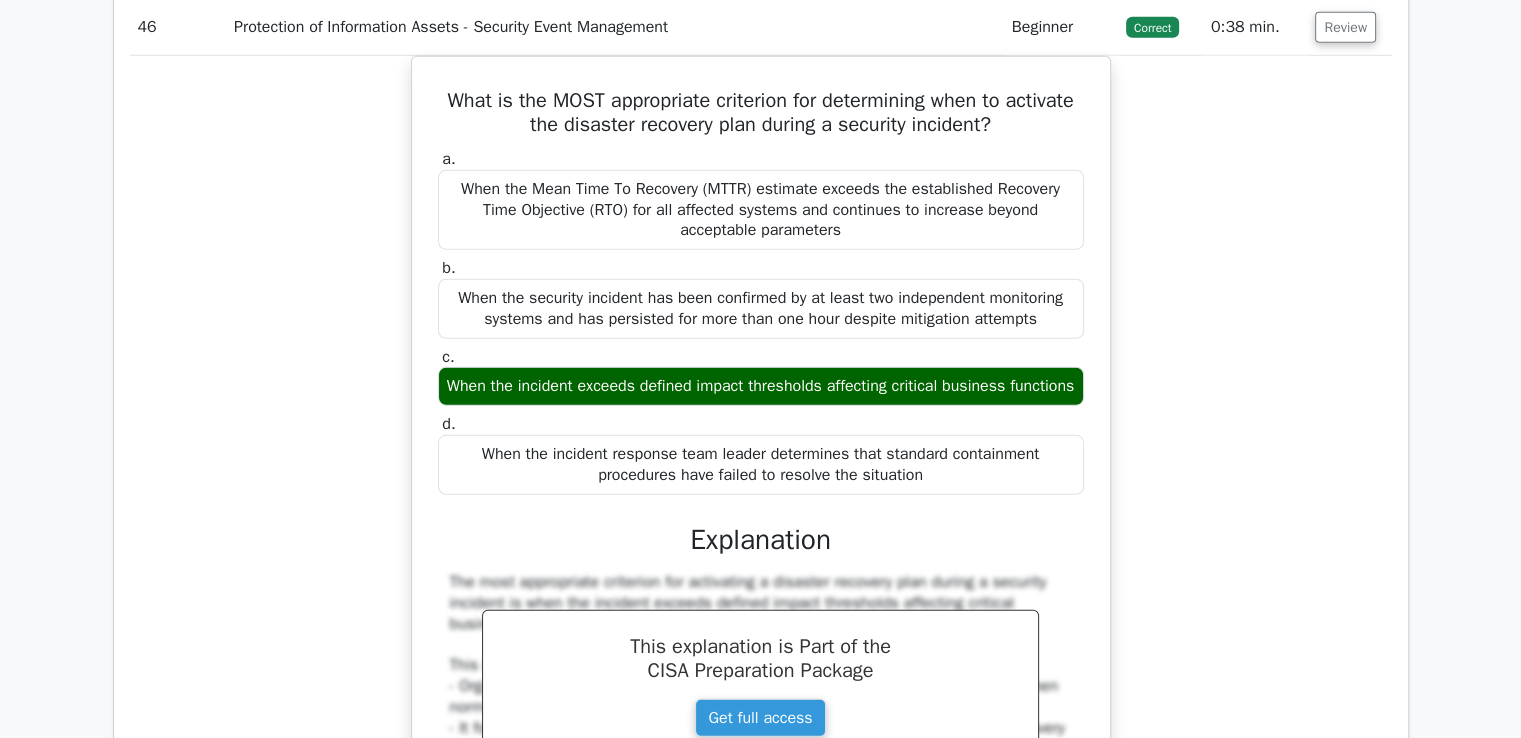 scroll, scrollTop: 51320, scrollLeft: 0, axis: vertical 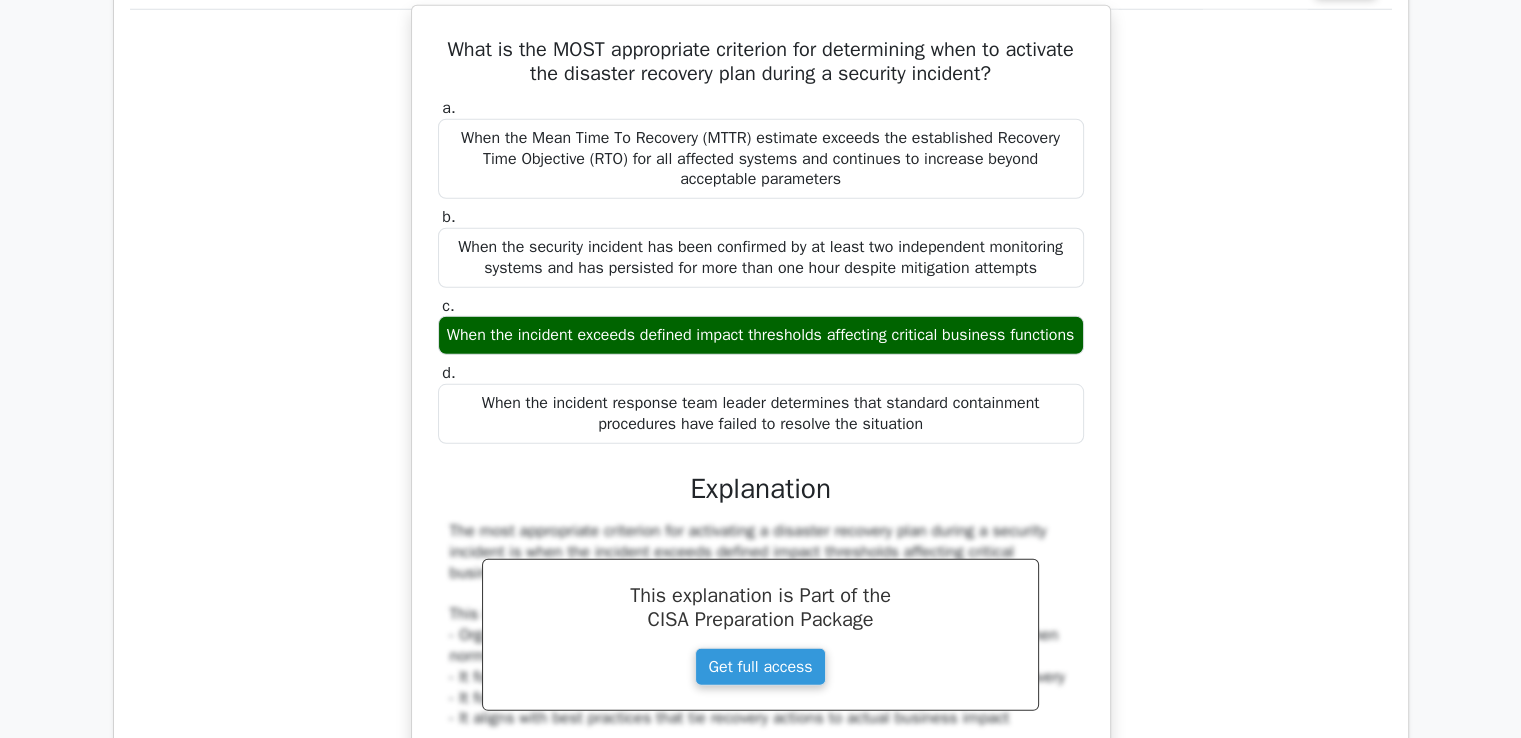 click on "What is the MOST appropriate criterion for determining when to activate the disaster recovery plan during a security incident?" at bounding box center [761, 62] 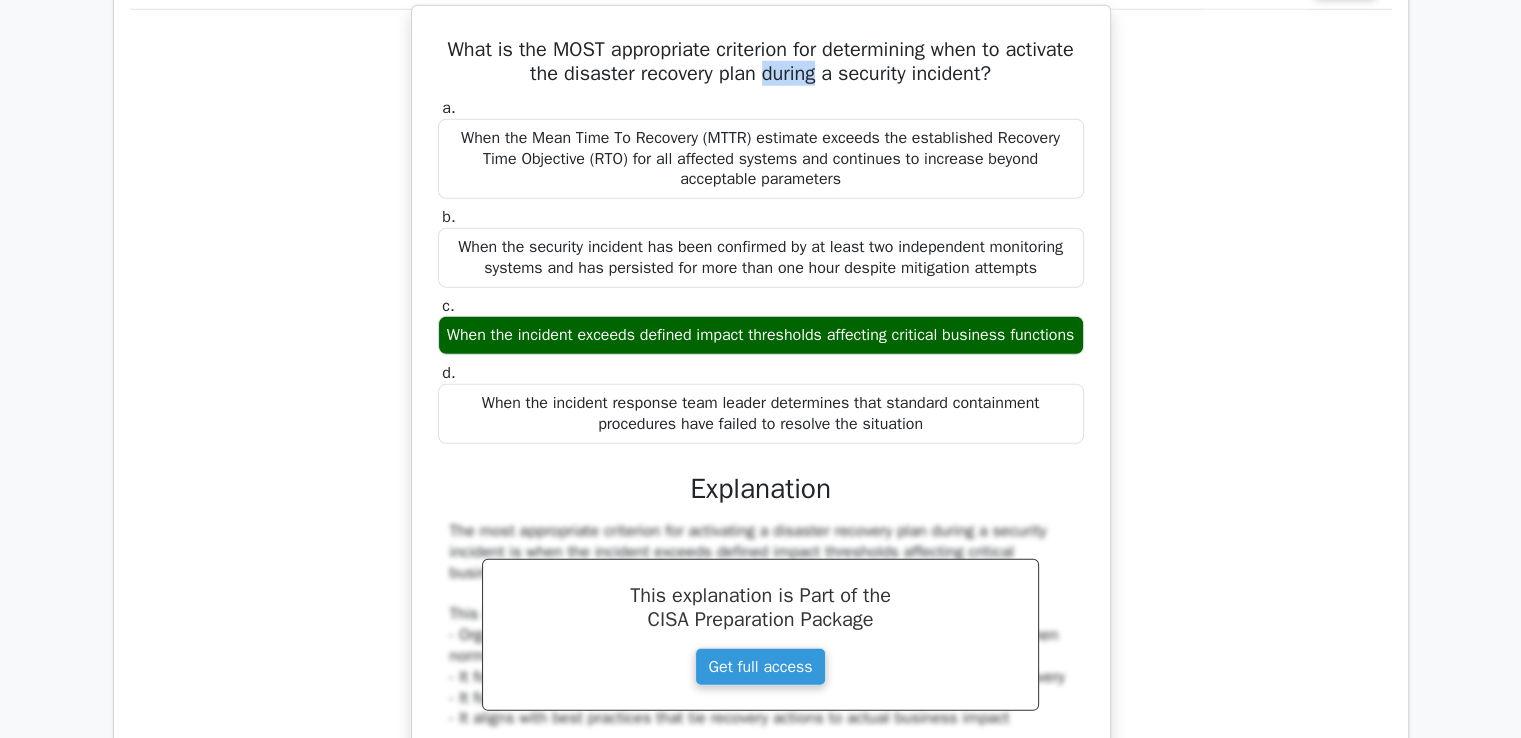 click on "What is the MOST appropriate criterion for determining when to activate the disaster recovery plan during a security incident?" at bounding box center (761, 62) 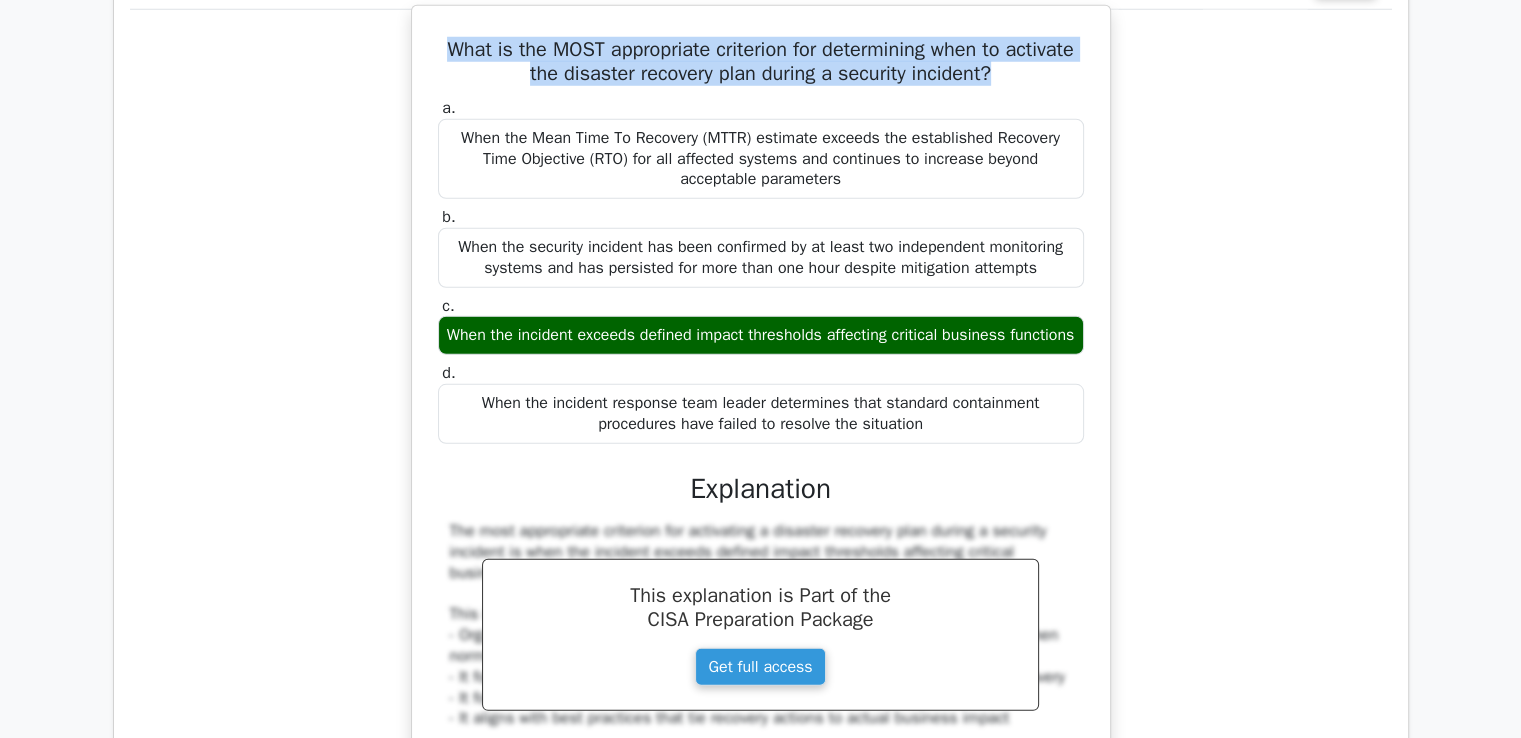 click on "What is the MOST appropriate criterion for determining when to activate the disaster recovery plan during a security incident?" at bounding box center (761, 62) 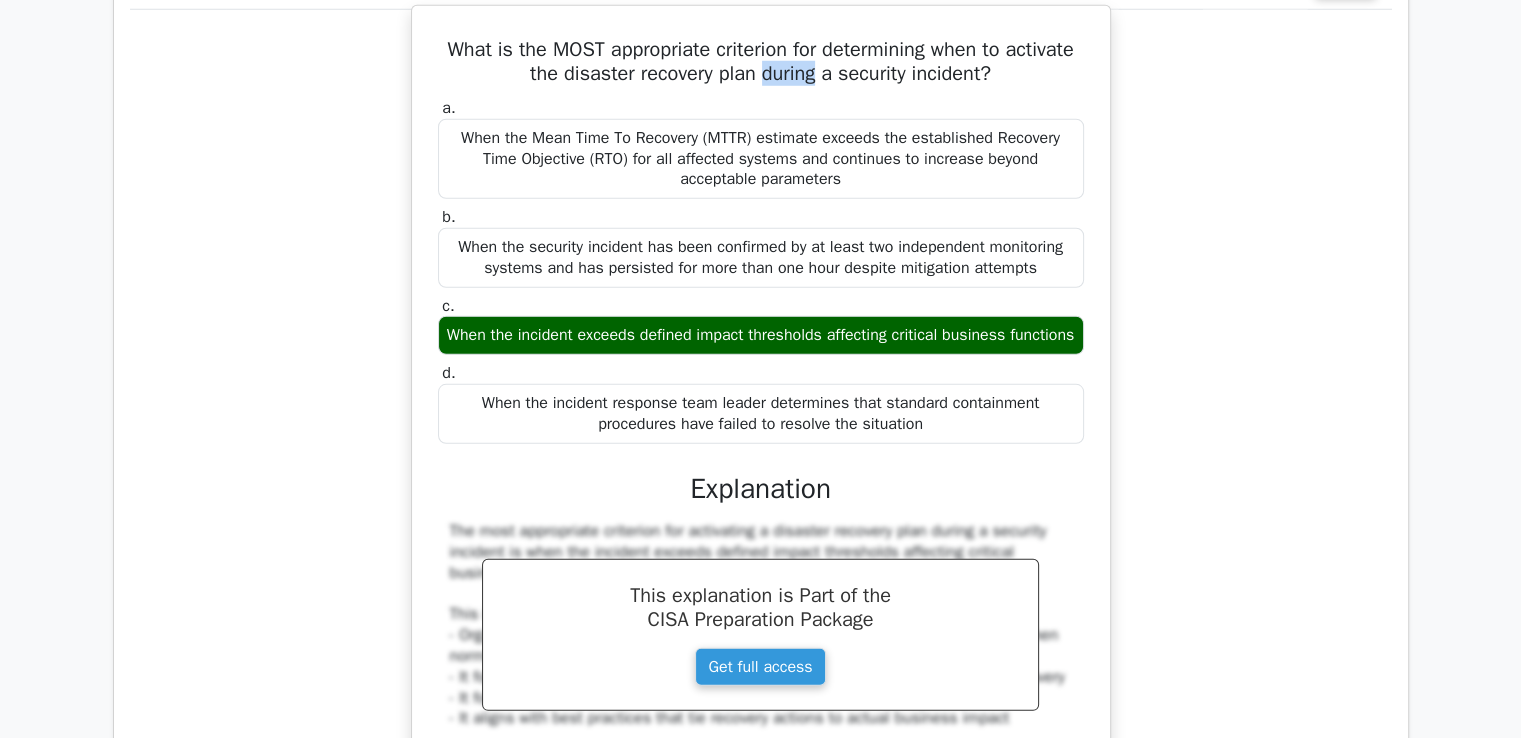 click on "What is the MOST appropriate criterion for determining when to activate the disaster recovery plan during a security incident?" at bounding box center (761, 62) 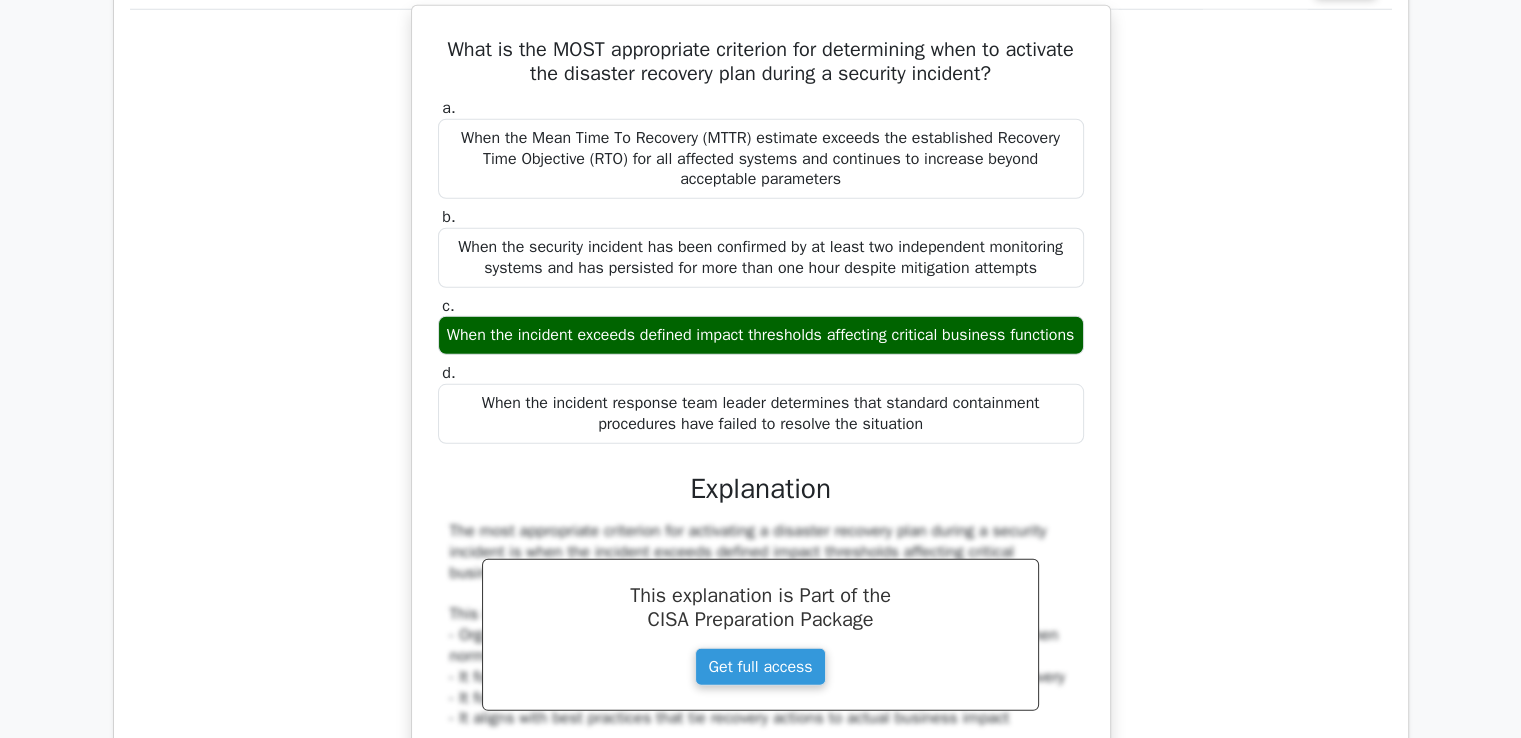 click on "When the incident exceeds defined impact thresholds affecting critical business functions" at bounding box center (761, 335) 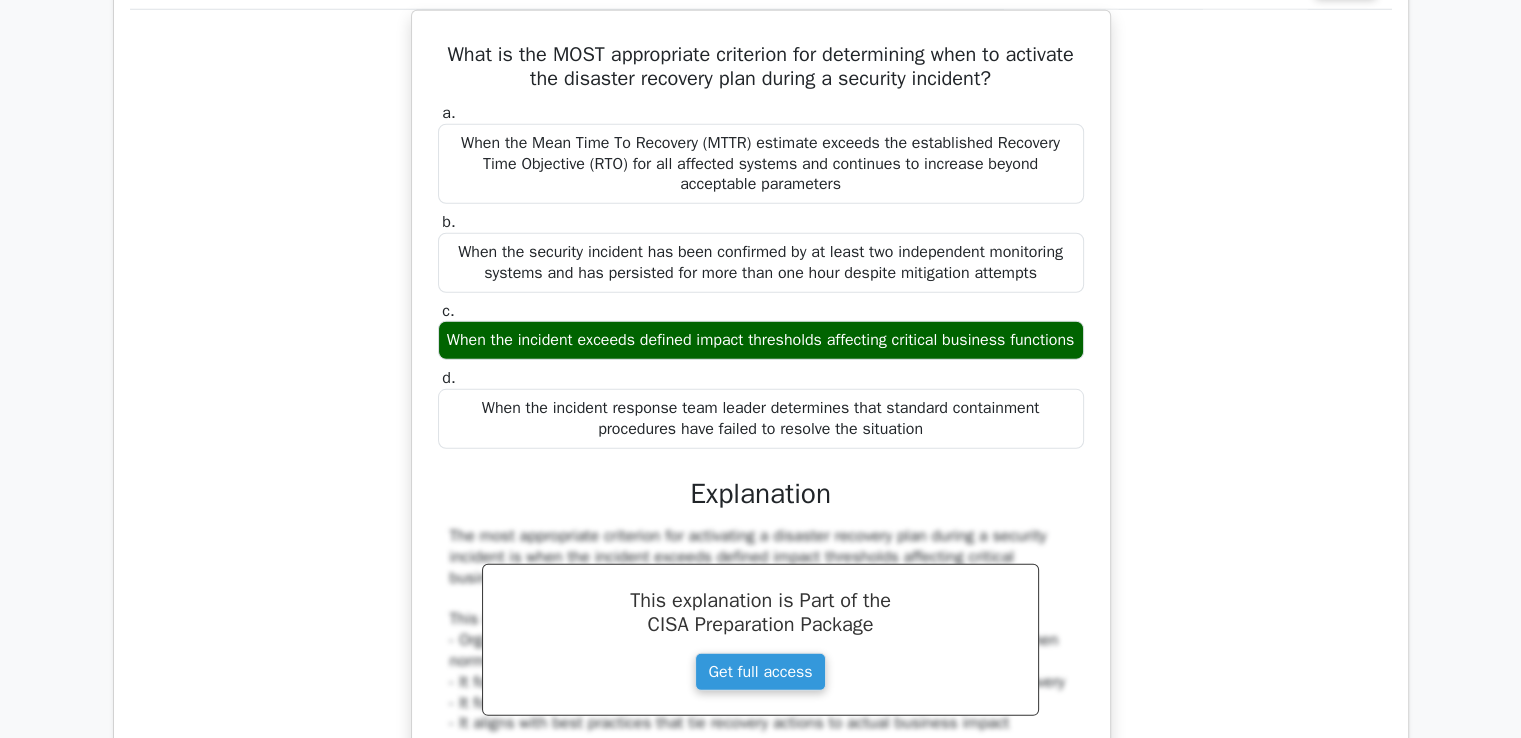 click on "What is the MOST appropriate criterion for determining when to activate the disaster recovery plan during a security incident?
a.
When the Mean Time To Recovery (MTTR) estimate exceeds the established Recovery Time Objective (RTO) for all affected systems and continues to increase beyond acceptable parameters
b. c. d." at bounding box center [761, 560] 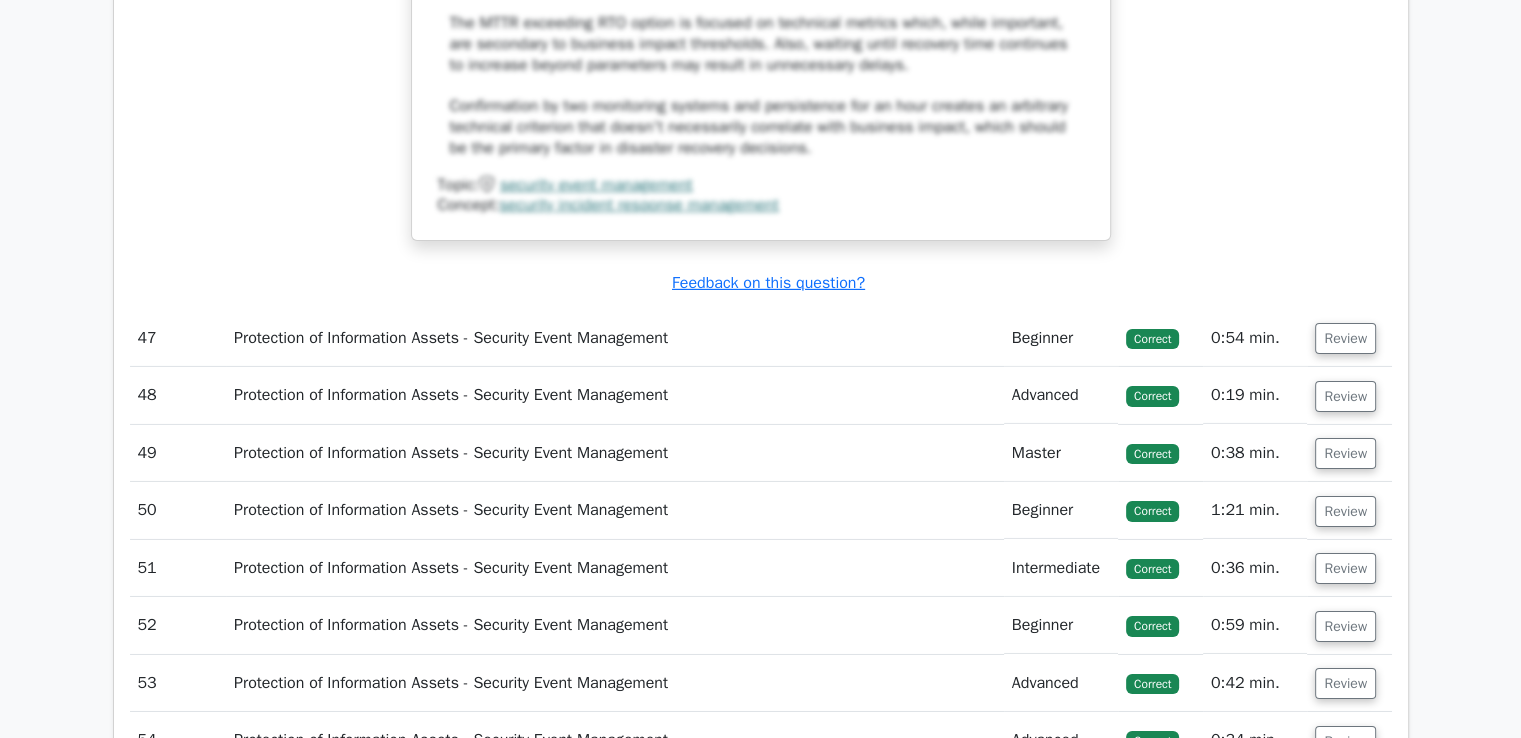 scroll, scrollTop: 52164, scrollLeft: 0, axis: vertical 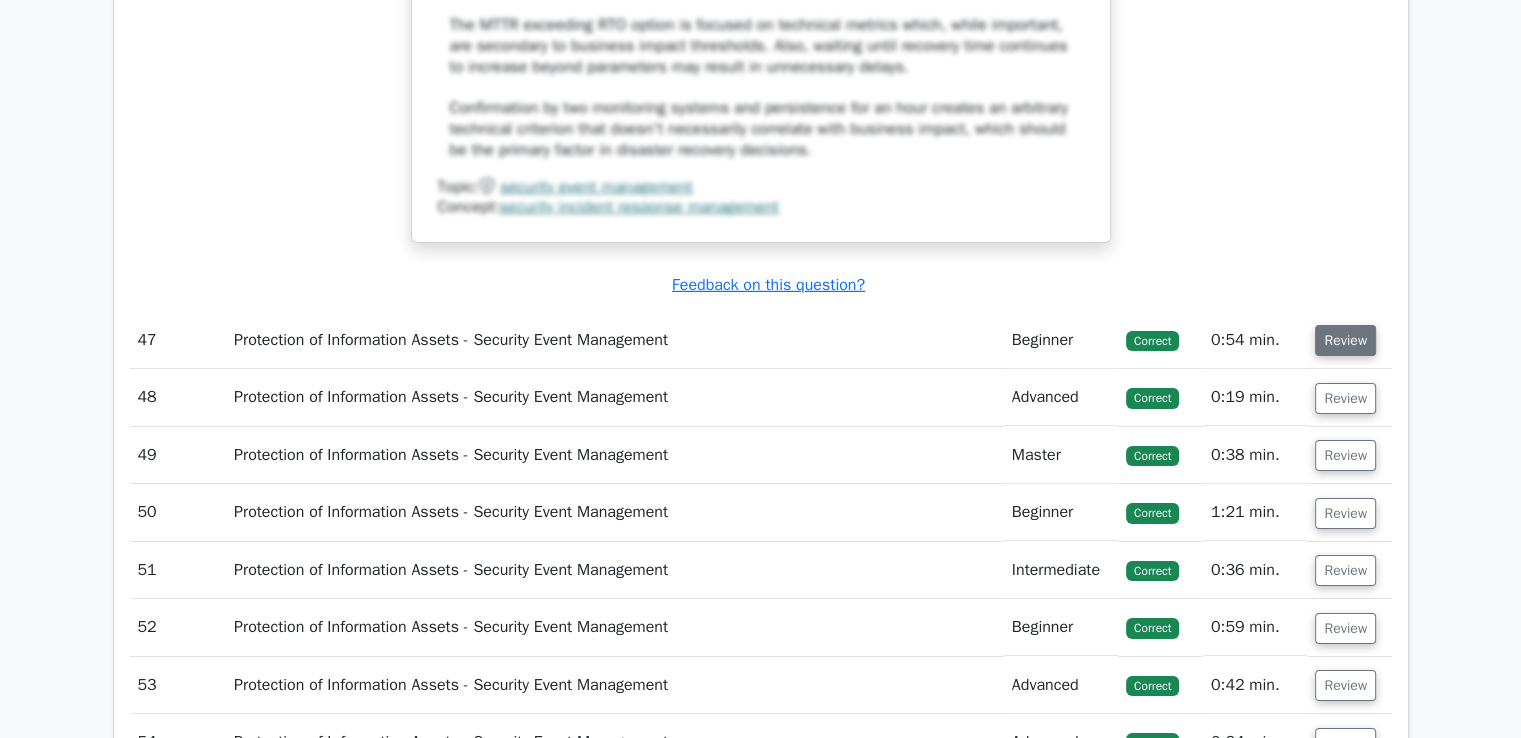 click on "Review" at bounding box center [1345, 340] 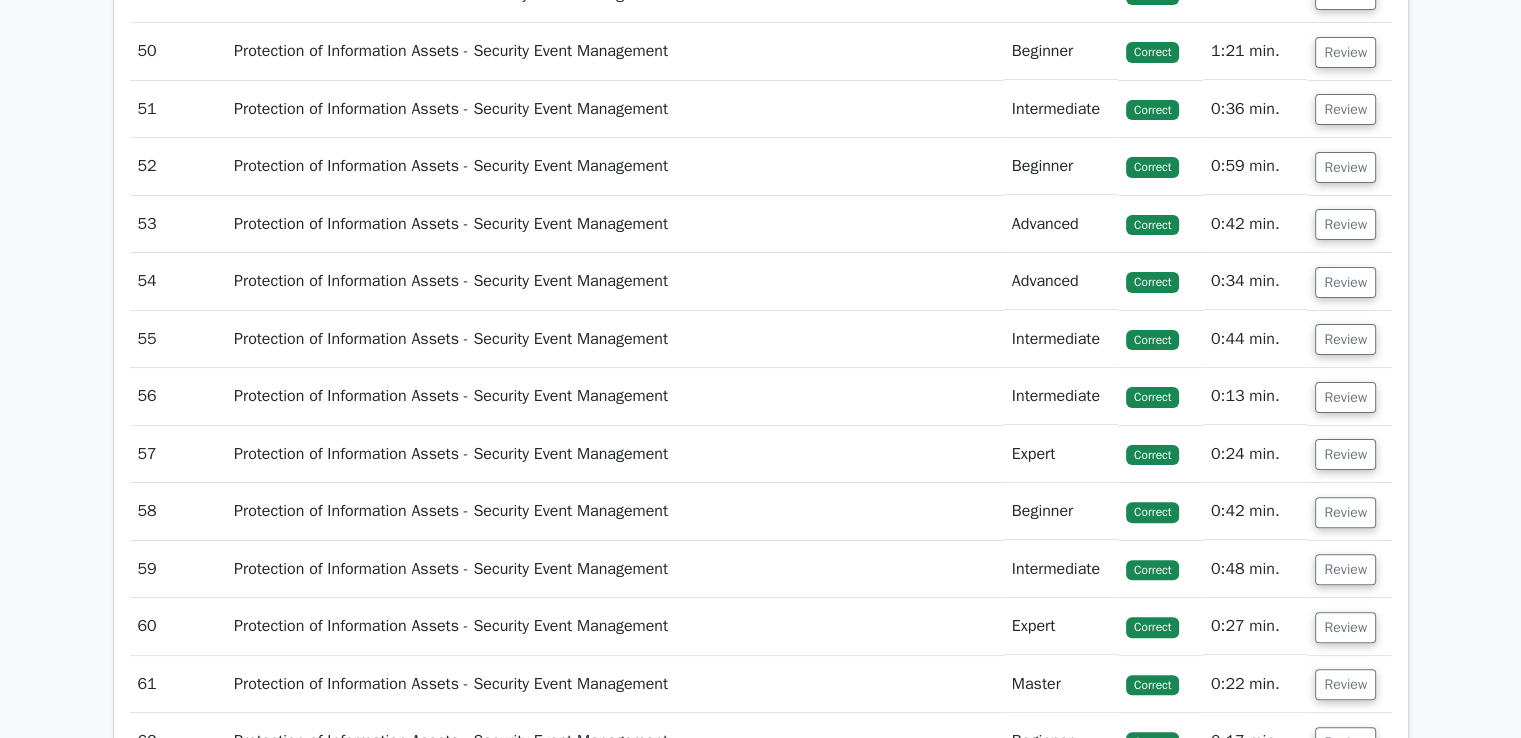 scroll, scrollTop: 53512, scrollLeft: 0, axis: vertical 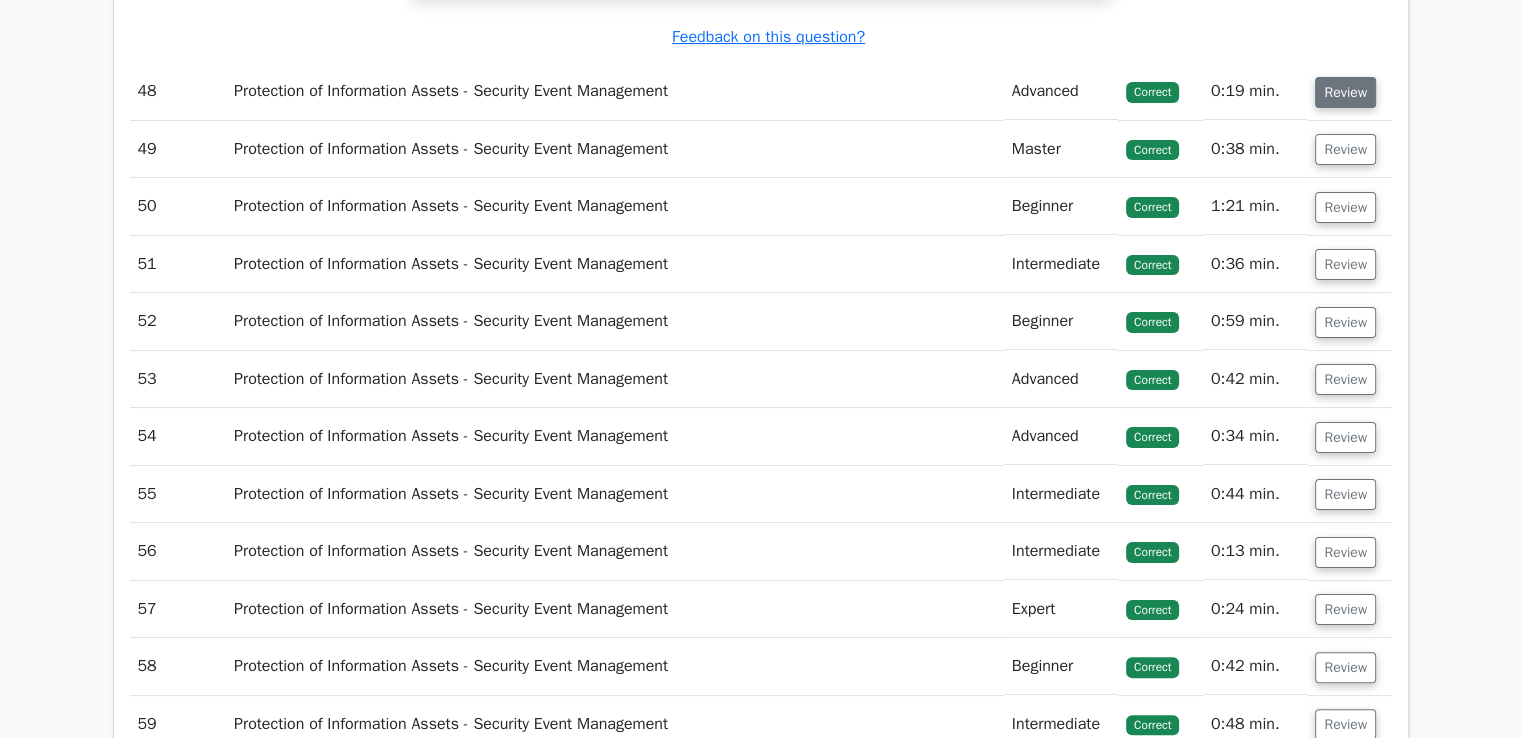 click on "Review" at bounding box center (1345, 92) 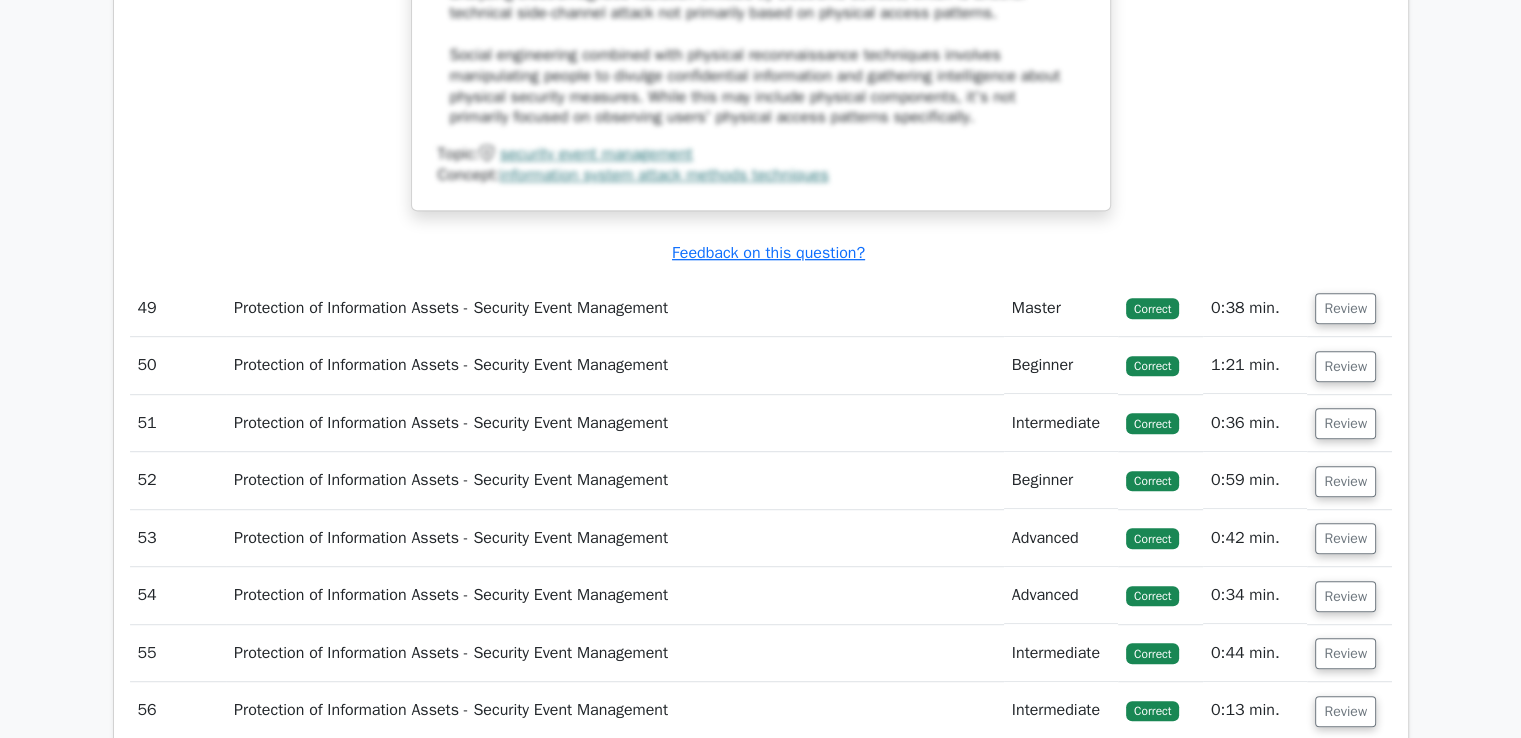 scroll, scrollTop: 54314, scrollLeft: 0, axis: vertical 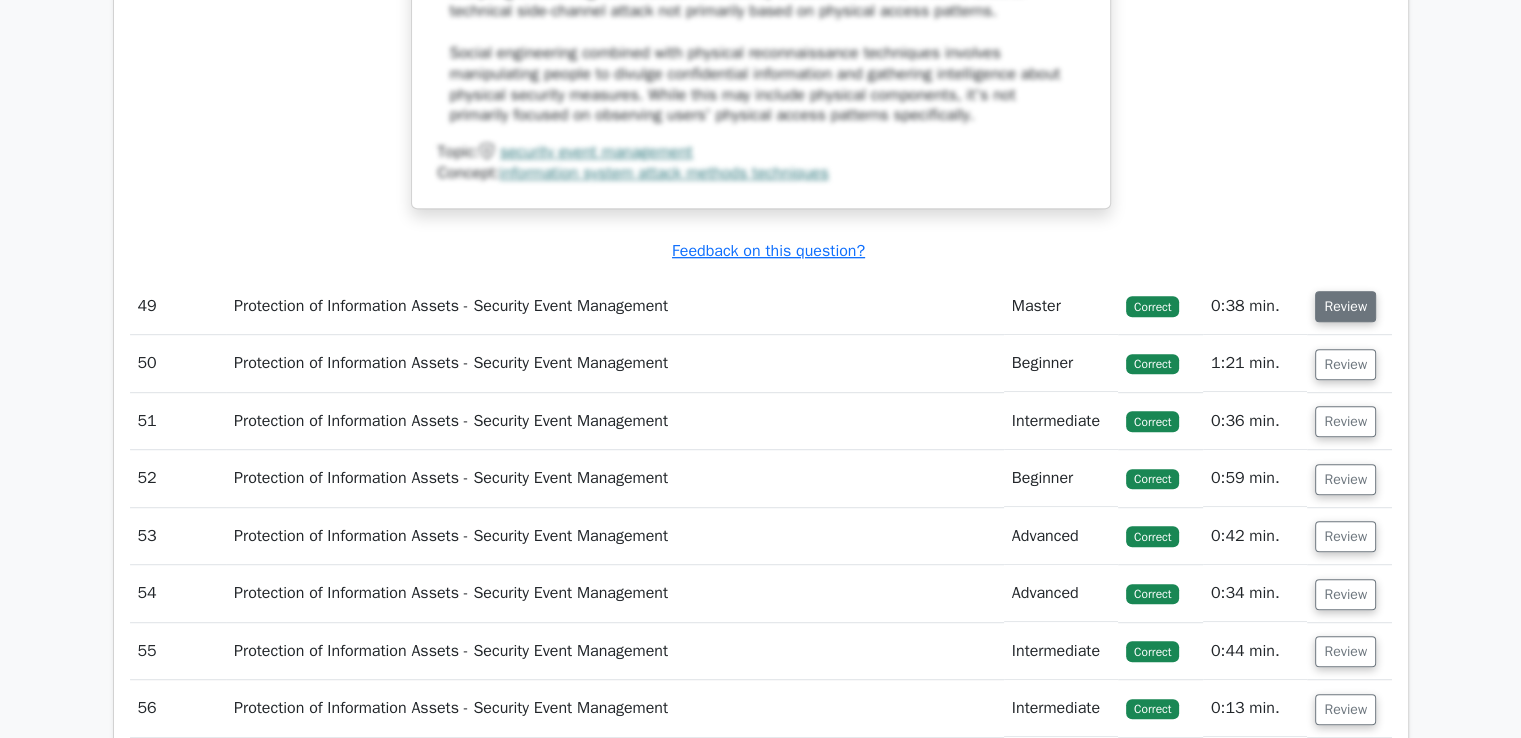 click on "Review" at bounding box center (1345, 306) 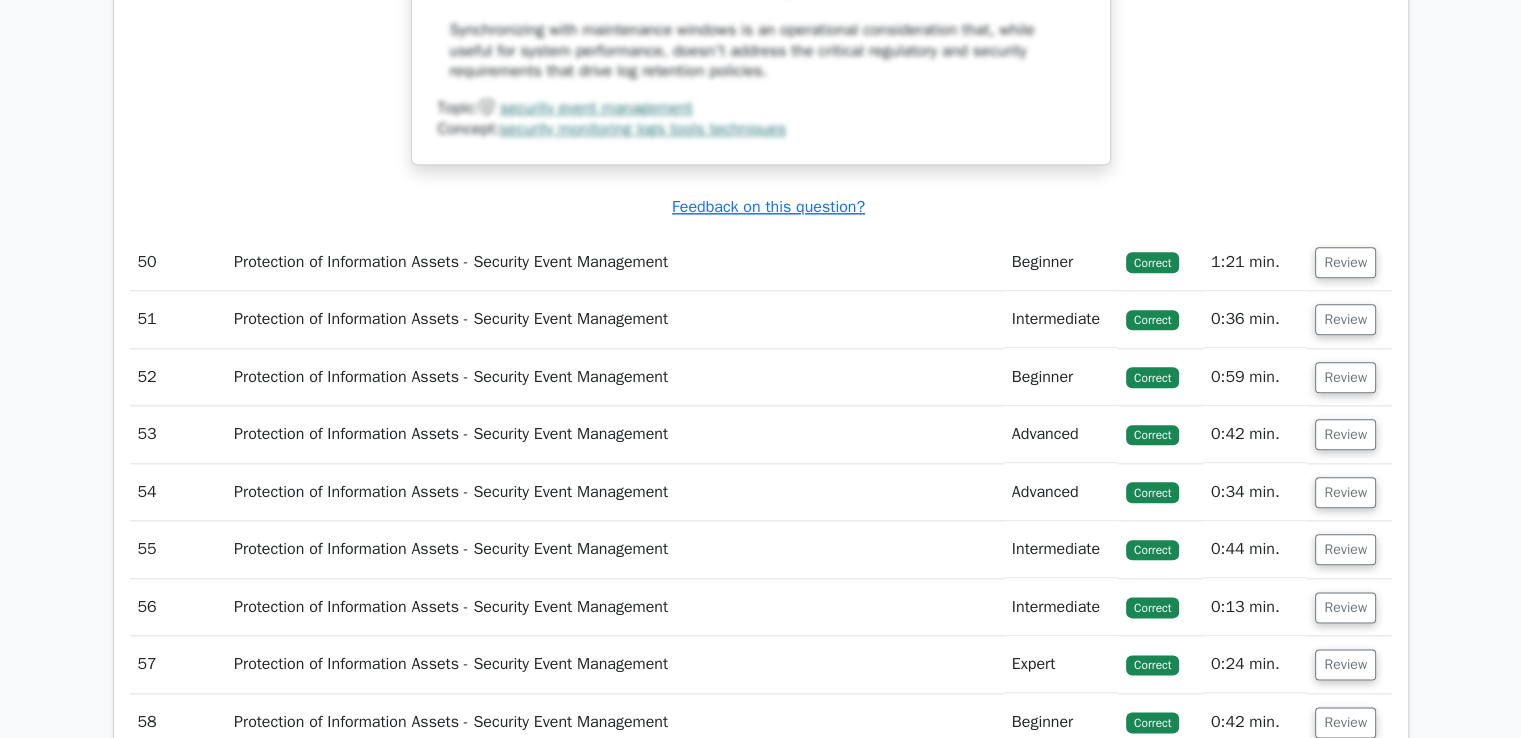 scroll, scrollTop: 55500, scrollLeft: 0, axis: vertical 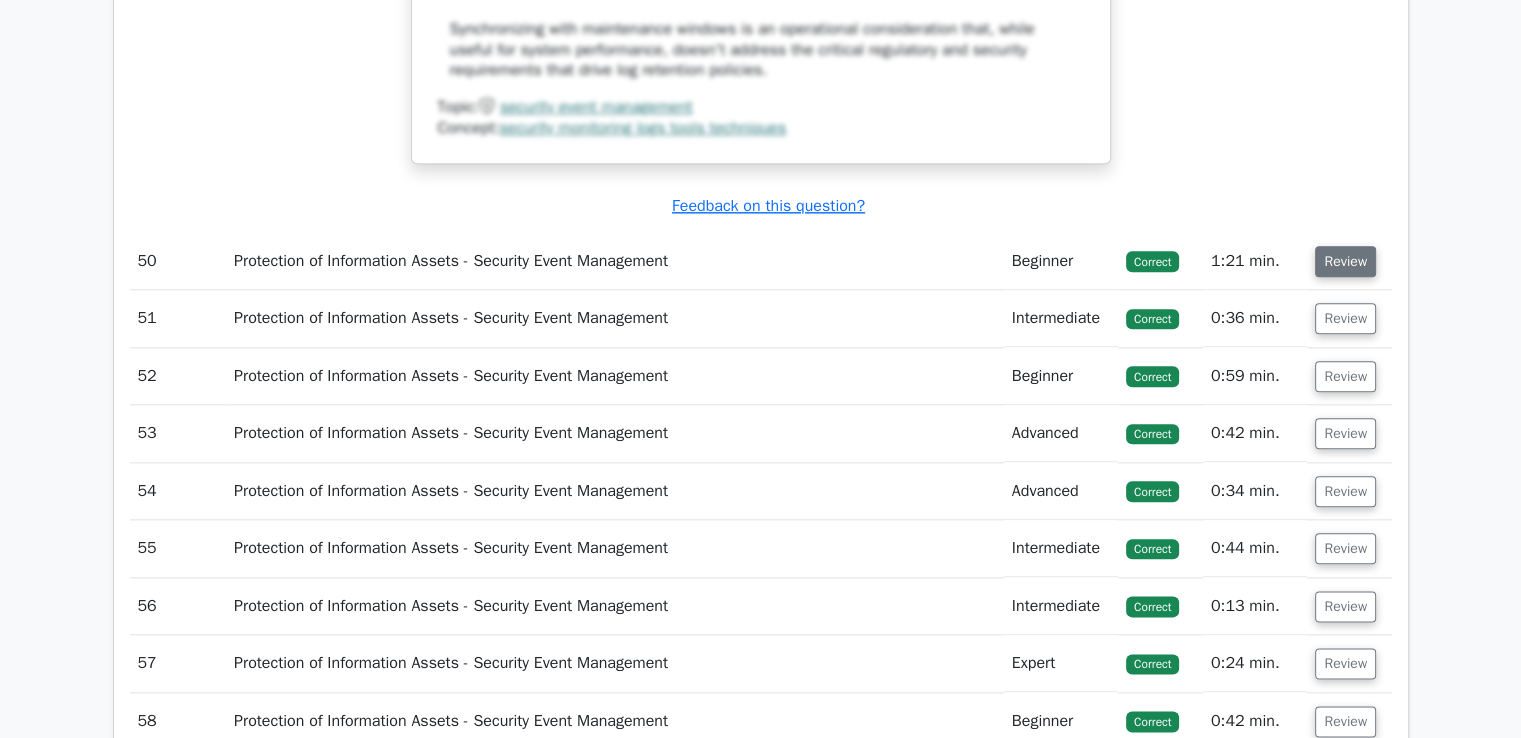 click on "Review" at bounding box center (1345, 261) 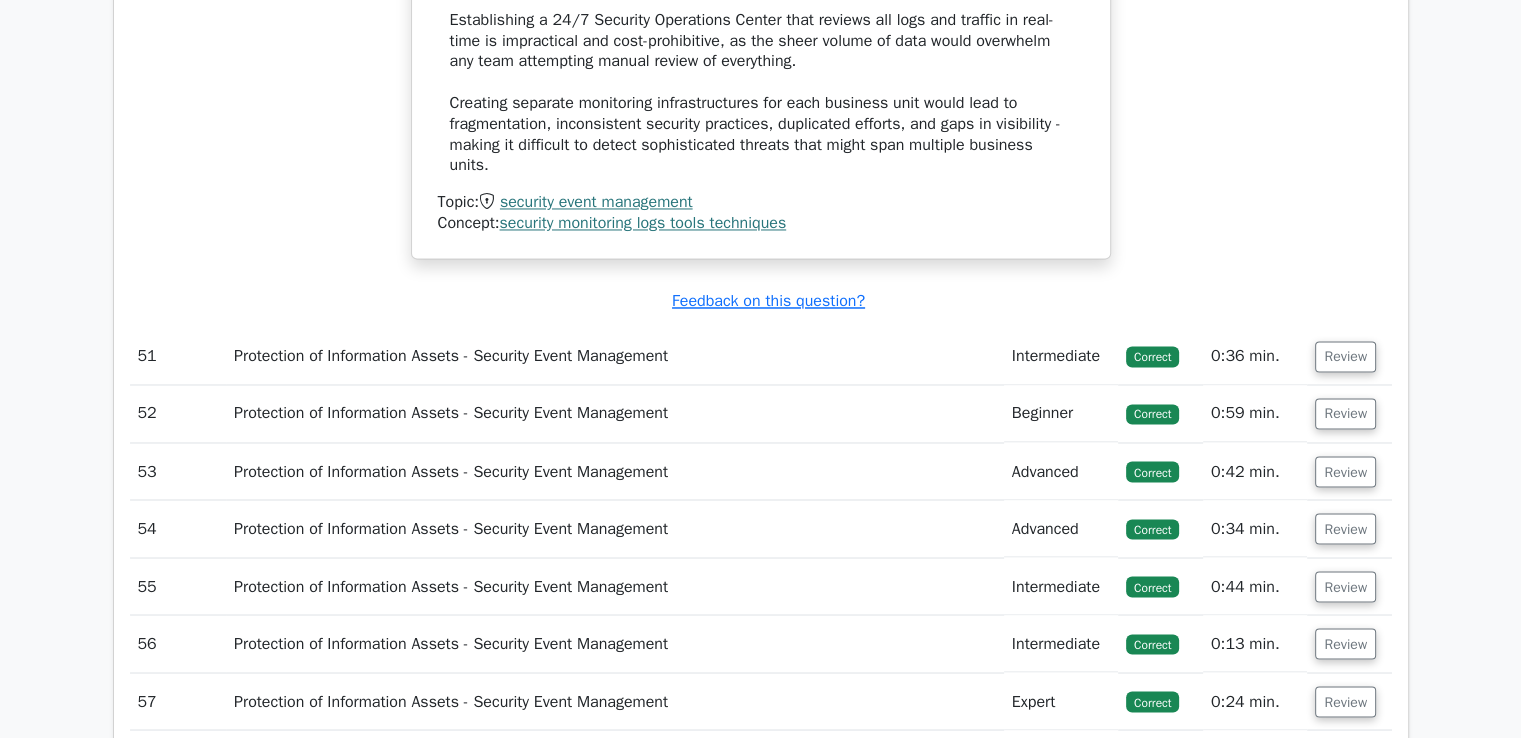 scroll, scrollTop: 56603, scrollLeft: 0, axis: vertical 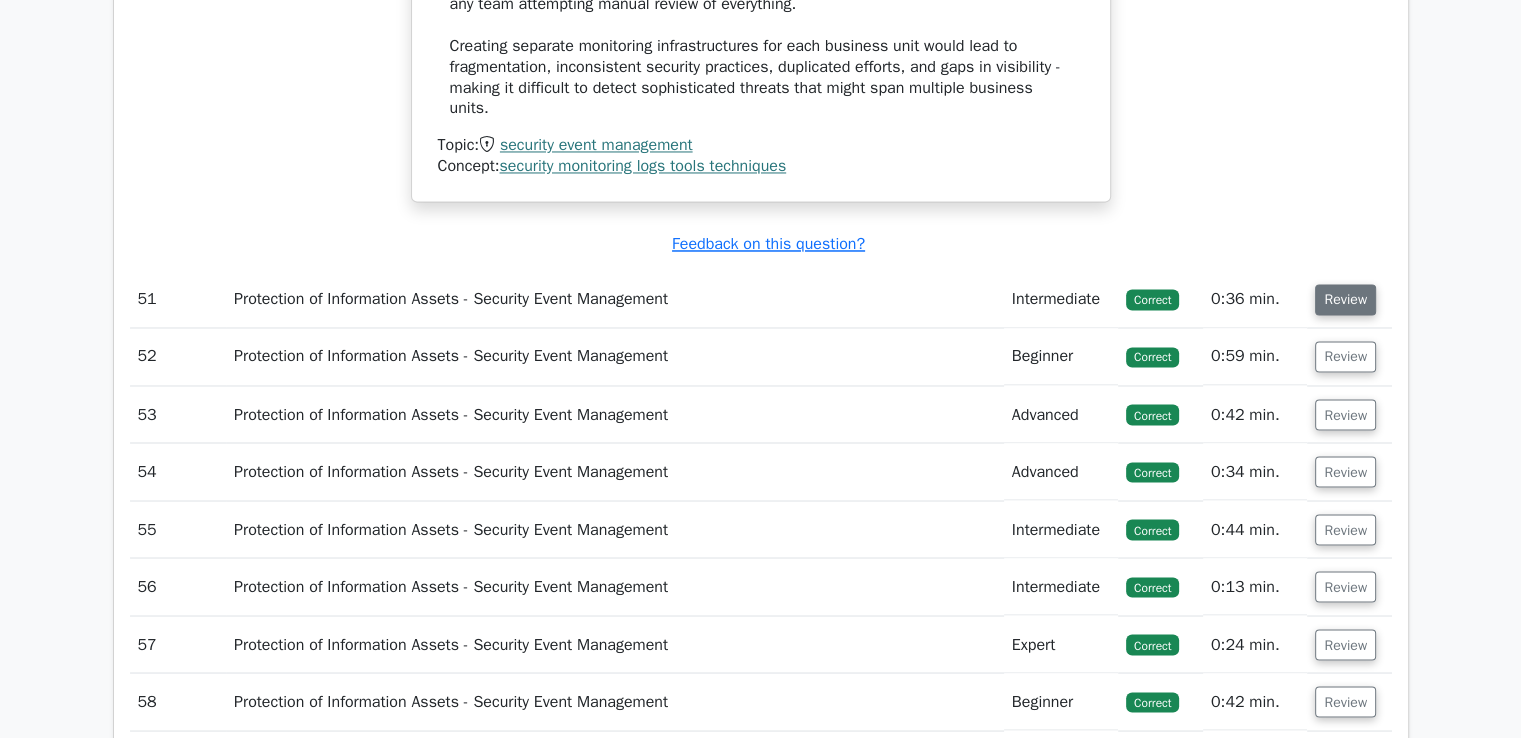 click on "Review" at bounding box center (1345, 299) 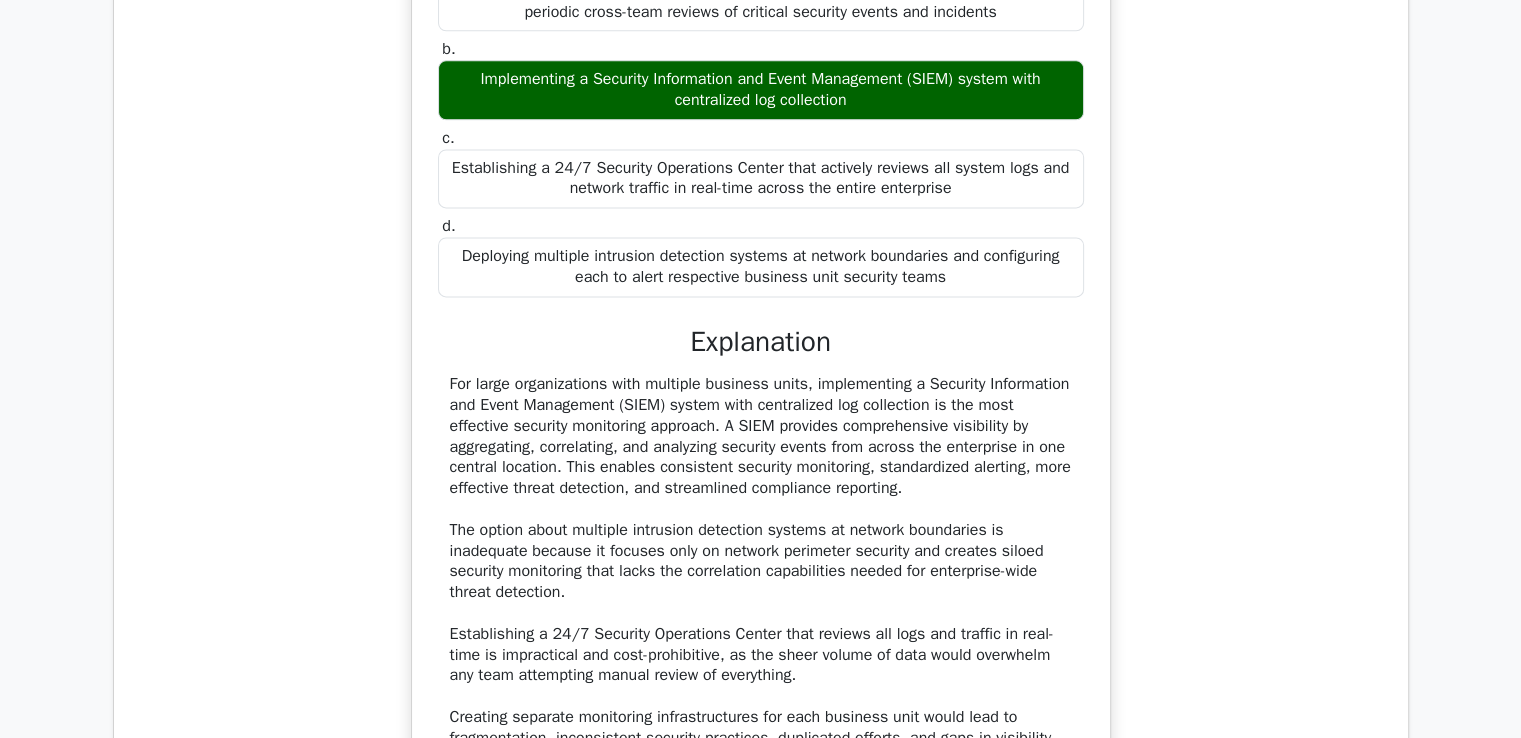 scroll, scrollTop: 56066, scrollLeft: 0, axis: vertical 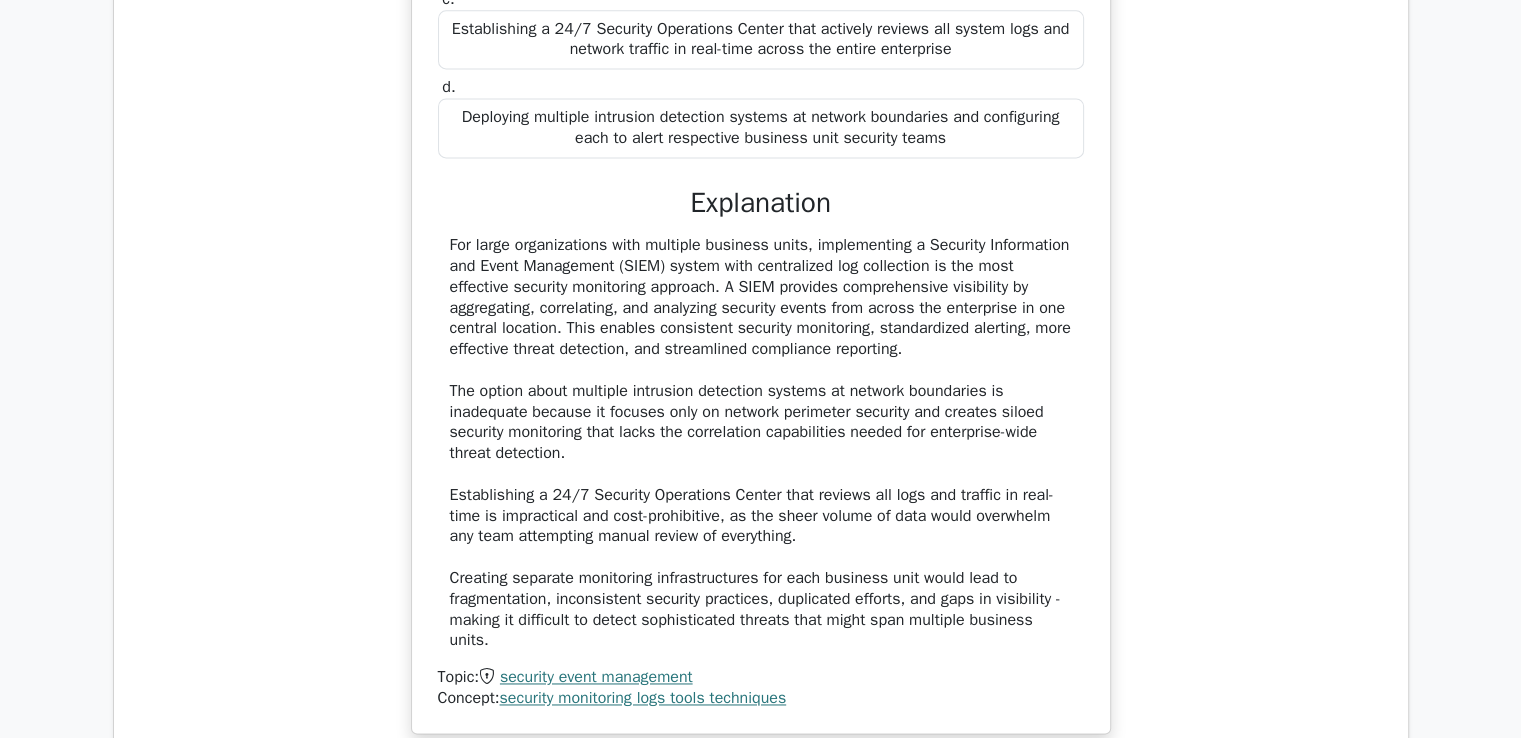 click on "For large organizations with multiple business units, implementing a Security Information and Event Management (SIEM) system with centralized log collection is the most effective security monitoring approach. A SIEM provides comprehensive visibility by aggregating, correlating, and analyzing security events from across the enterprise in one central location. This enables consistent security monitoring, standardized alerting, more effective threat detection, and streamlined compliance reporting. The option about multiple intrusion detection systems at network boundaries is inadequate because it focuses only on network perimeter security and creates siloed security monitoring that lacks the correlation capabilities needed for enterprise-wide threat detection. Establishing a 24/7 Security Operations Center that reviews all logs and traffic in real-time is impractical and cost-prohibitive, as the sheer volume of data would overwhelm any team attempting manual review of everything." at bounding box center (761, 443) 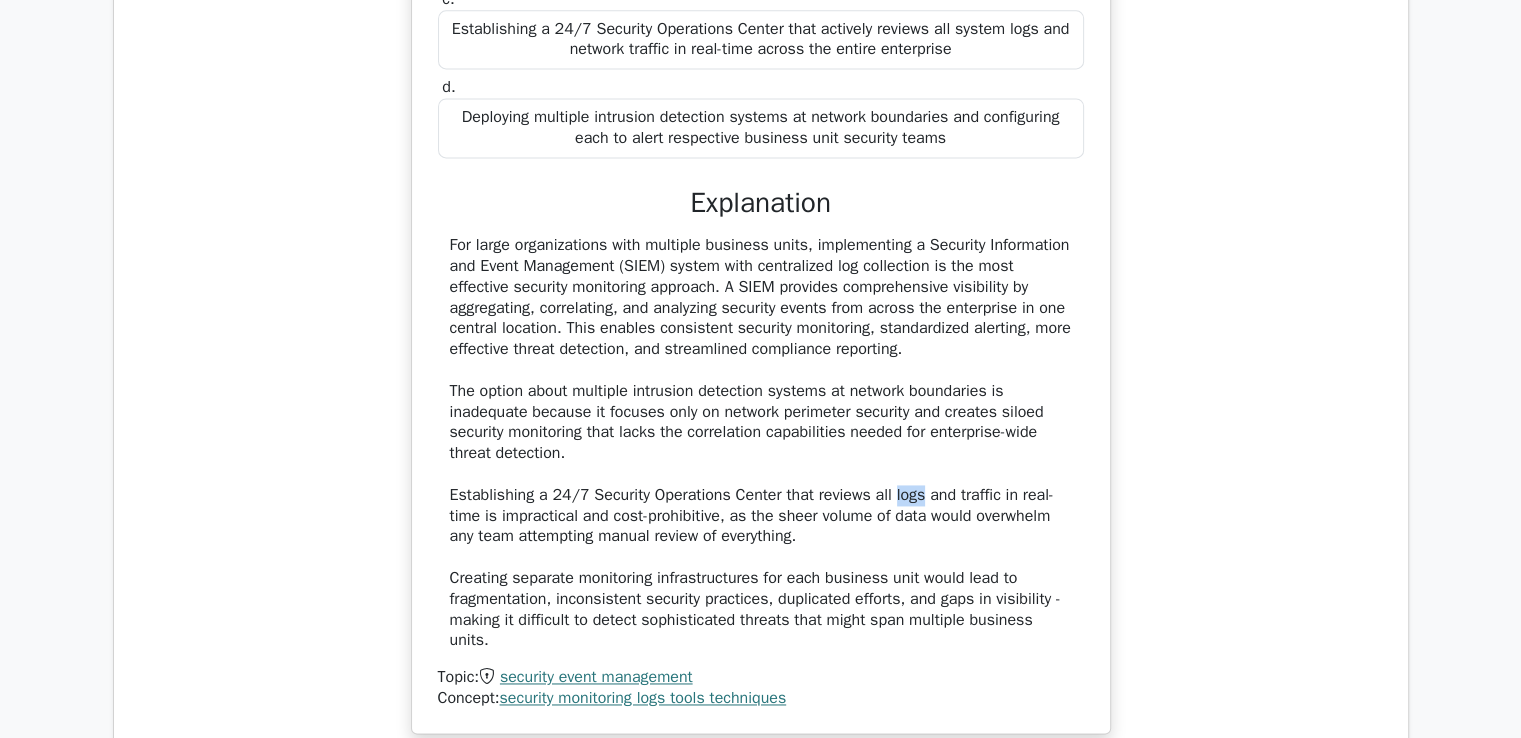 click on "For large organizations with multiple business units, implementing a Security Information and Event Management (SIEM) system with centralized log collection is the most effective security monitoring approach. A SIEM provides comprehensive visibility by aggregating, correlating, and analyzing security events from across the enterprise in one central location. This enables consistent security monitoring, standardized alerting, more effective threat detection, and streamlined compliance reporting. The option about multiple intrusion detection systems at network boundaries is inadequate because it focuses only on network perimeter security and creates siloed security monitoring that lacks the correlation capabilities needed for enterprise-wide threat detection. Establishing a 24/7 Security Operations Center that reviews all logs and traffic in real-time is impractical and cost-prohibitive, as the sheer volume of data would overwhelm any team attempting manual review of everything." at bounding box center (761, 443) 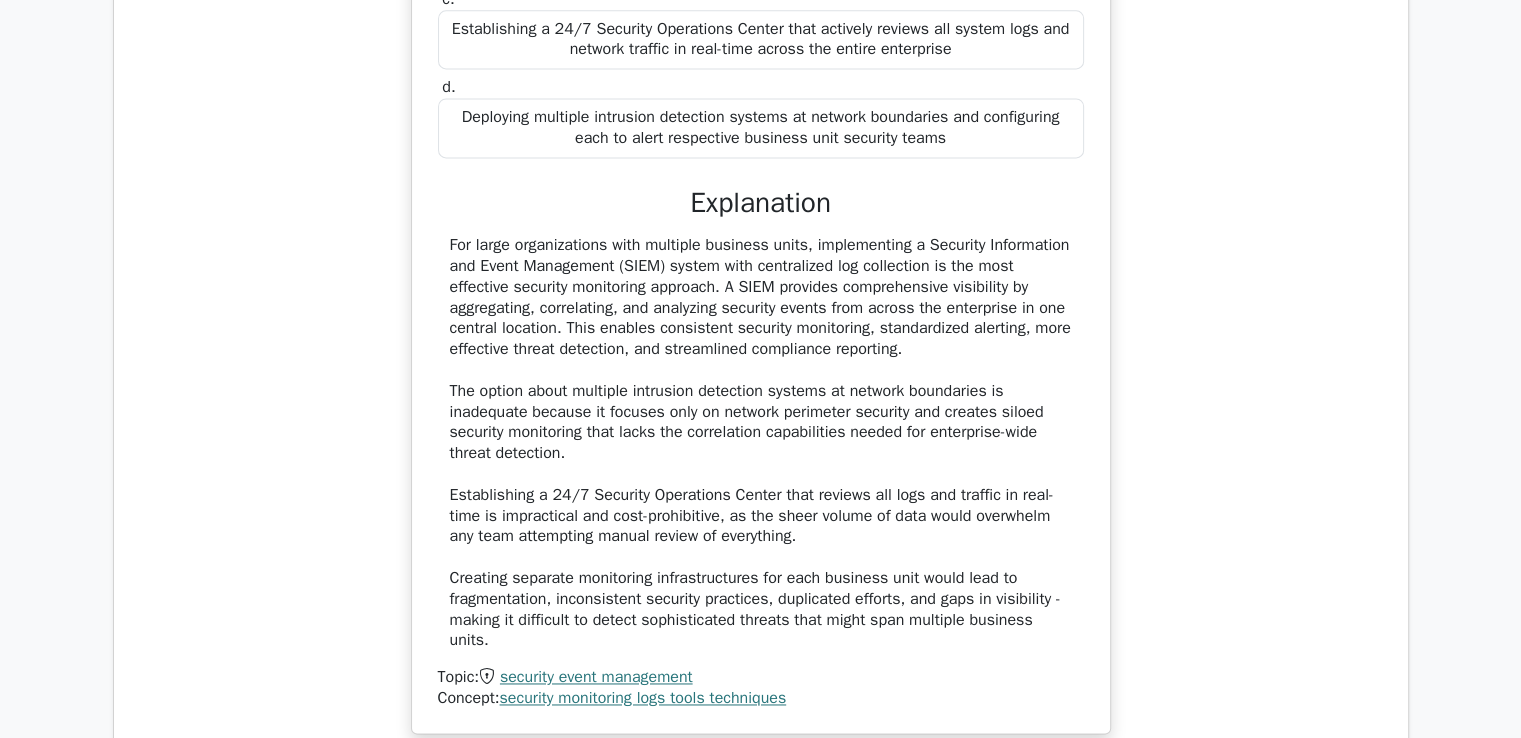 click on "For large organizations with multiple business units, implementing a Security Information and Event Management (SIEM) system with centralized log collection is the most effective security monitoring approach. A SIEM provides comprehensive visibility by aggregating, correlating, and analyzing security events from across the enterprise in one central location. This enables consistent security monitoring, standardized alerting, more effective threat detection, and streamlined compliance reporting. The option about multiple intrusion detection systems at network boundaries is inadequate because it focuses only on network perimeter security and creates siloed security monitoring that lacks the correlation capabilities needed for enterprise-wide threat detection. Establishing a 24/7 Security Operations Center that reviews all logs and traffic in real-time is impractical and cost-prohibitive, as the sheer volume of data would overwhelm any team attempting manual review of everything." at bounding box center [761, 443] 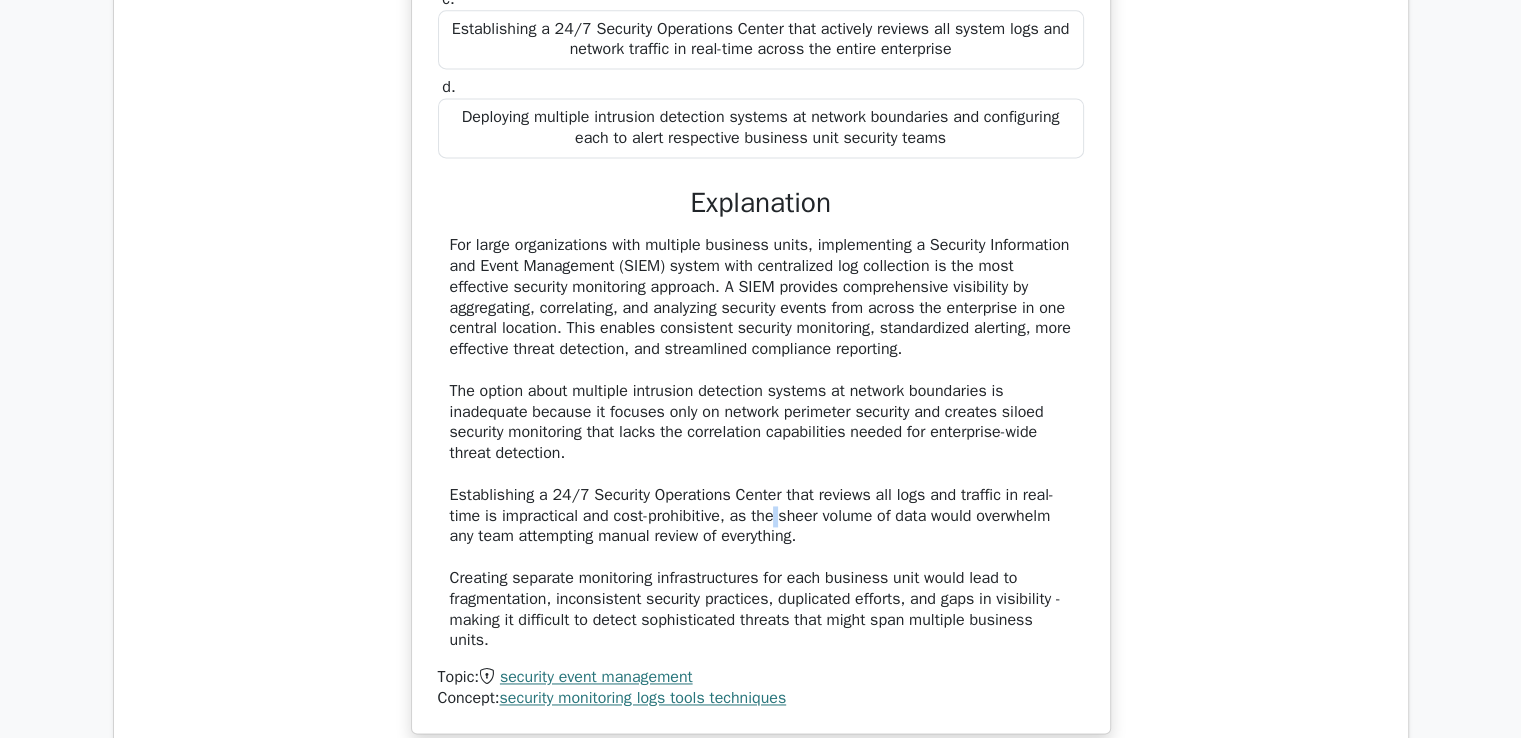 click on "For large organizations with multiple business units, implementing a Security Information and Event Management (SIEM) system with centralized log collection is the most effective security monitoring approach. A SIEM provides comprehensive visibility by aggregating, correlating, and analyzing security events from across the enterprise in one central location. This enables consistent security monitoring, standardized alerting, more effective threat detection, and streamlined compliance reporting. The option about multiple intrusion detection systems at network boundaries is inadequate because it focuses only on network perimeter security and creates siloed security monitoring that lacks the correlation capabilities needed for enterprise-wide threat detection. Establishing a 24/7 Security Operations Center that reviews all logs and traffic in real-time is impractical and cost-prohibitive, as the sheer volume of data would overwhelm any team attempting manual review of everything." at bounding box center [761, 443] 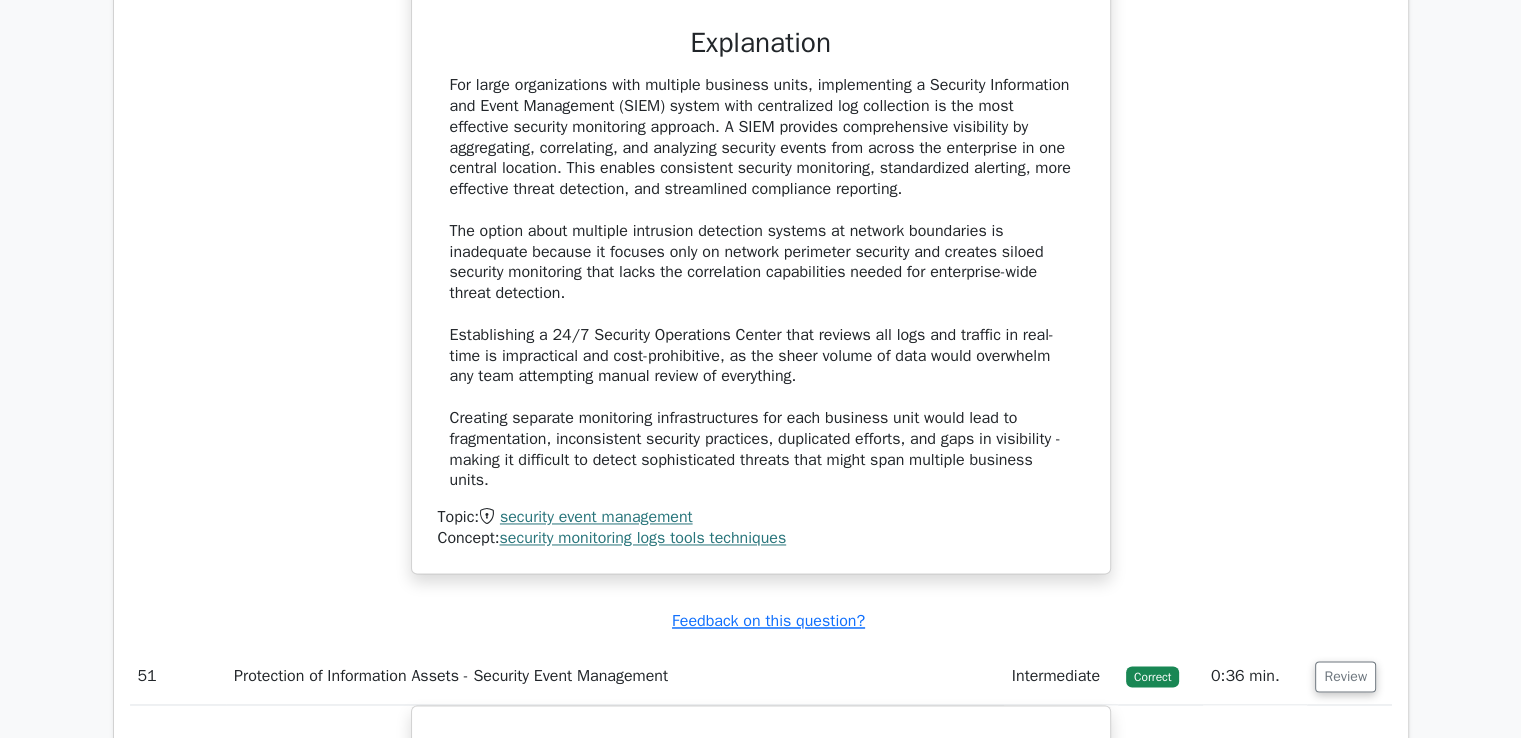 scroll, scrollTop: 56240, scrollLeft: 0, axis: vertical 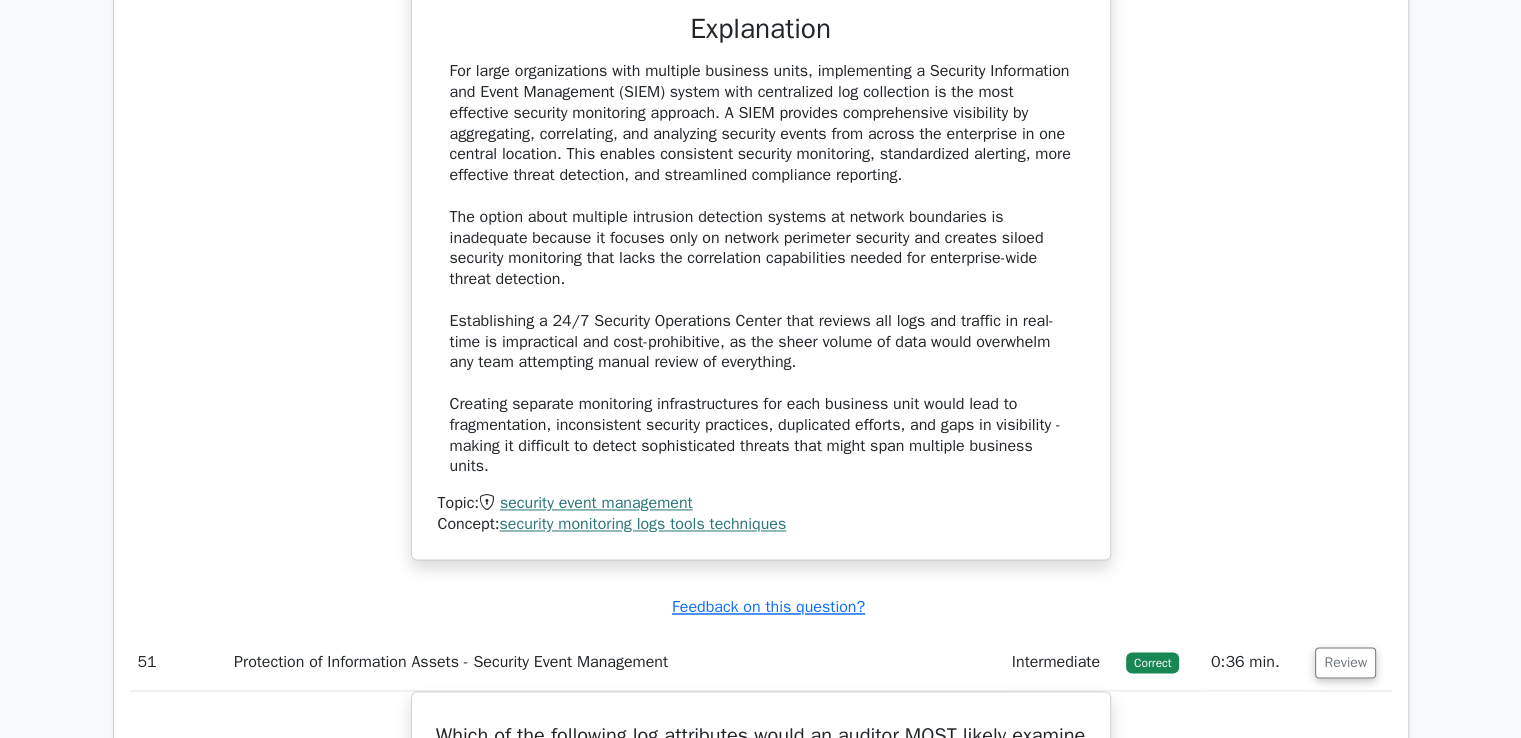click on "For large organizations with multiple business units, implementing a Security Information and Event Management (SIEM) system with centralized log collection is the most effective security monitoring approach. A SIEM provides comprehensive visibility by aggregating, correlating, and analyzing security events from across the enterprise in one central location. This enables consistent security monitoring, standardized alerting, more effective threat detection, and streamlined compliance reporting. The option about multiple intrusion detection systems at network boundaries is inadequate because it focuses only on network perimeter security and creates siloed security monitoring that lacks the correlation capabilities needed for enterprise-wide threat detection. Establishing a 24/7 Security Operations Center that reviews all logs and traffic in real-time is impractical and cost-prohibitive, as the sheer volume of data would overwhelm any team attempting manual review of everything." at bounding box center [761, 269] 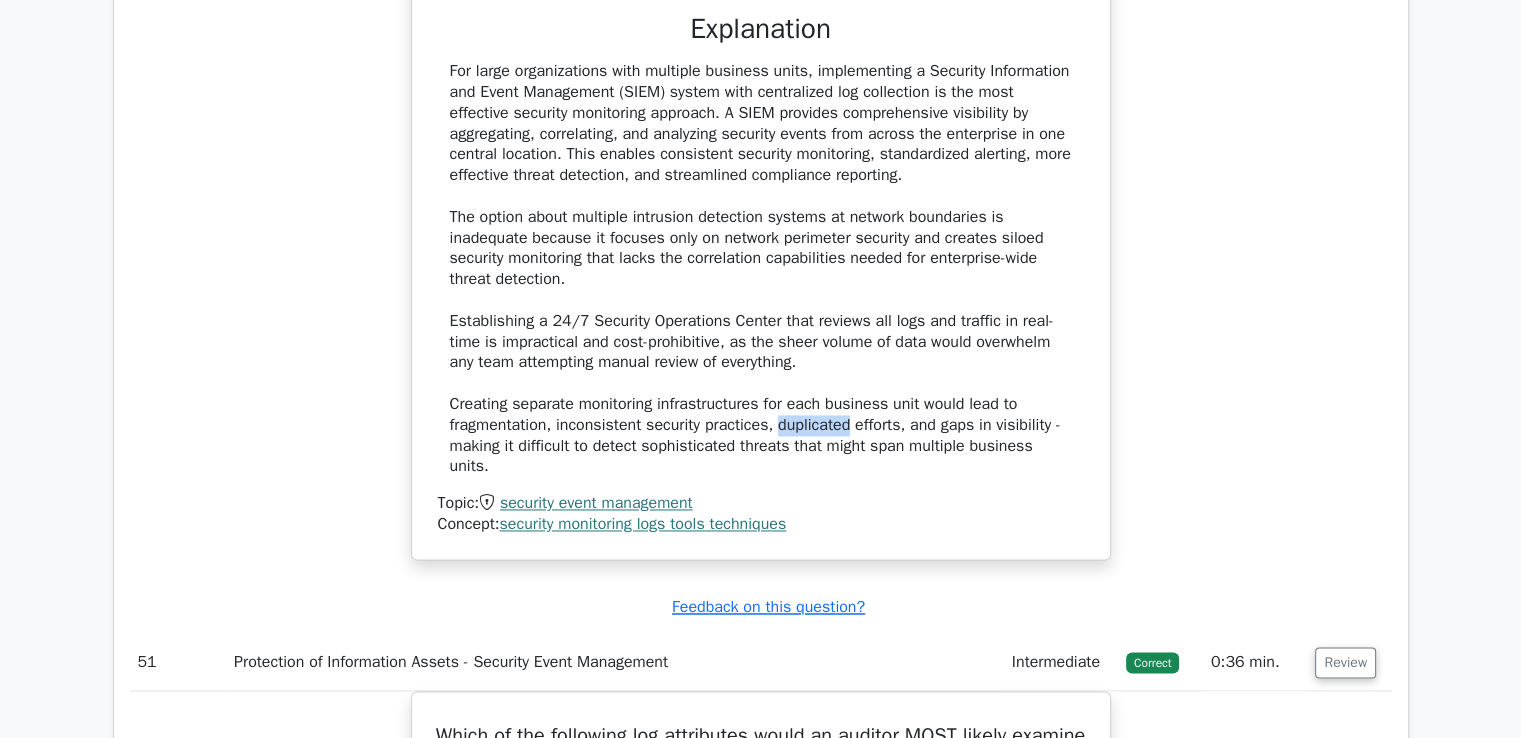 click on "For large organizations with multiple business units, implementing a Security Information and Event Management (SIEM) system with centralized log collection is the most effective security monitoring approach. A SIEM provides comprehensive visibility by aggregating, correlating, and analyzing security events from across the enterprise in one central location. This enables consistent security monitoring, standardized alerting, more effective threat detection, and streamlined compliance reporting. The option about multiple intrusion detection systems at network boundaries is inadequate because it focuses only on network perimeter security and creates siloed security monitoring that lacks the correlation capabilities needed for enterprise-wide threat detection. Establishing a 24/7 Security Operations Center that reviews all logs and traffic in real-time is impractical and cost-prohibitive, as the sheer volume of data would overwhelm any team attempting manual review of everything." at bounding box center (761, 269) 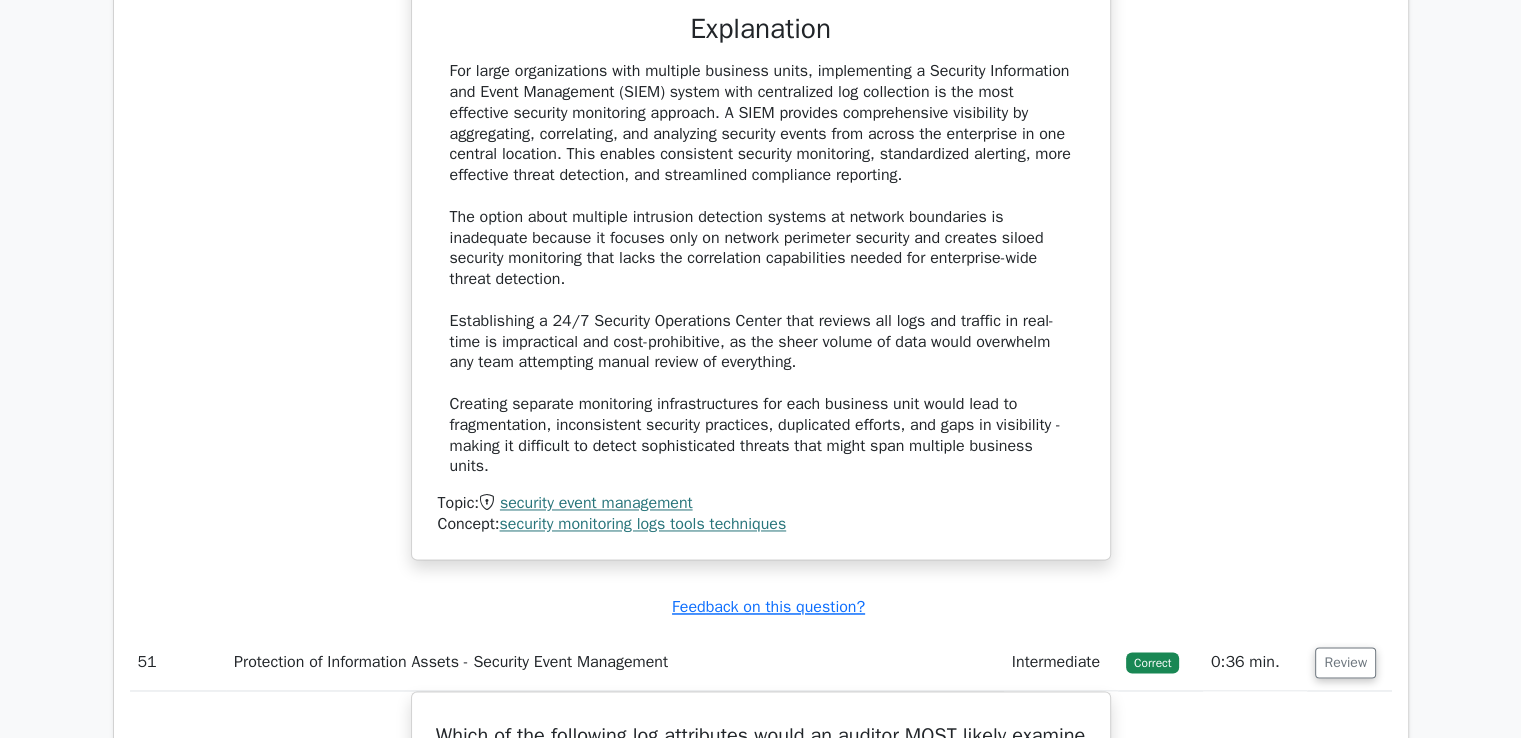 click on "For large organizations with multiple business units, implementing a Security Information and Event Management (SIEM) system with centralized log collection is the most effective security monitoring approach. A SIEM provides comprehensive visibility by aggregating, correlating, and analyzing security events from across the enterprise in one central location. This enables consistent security monitoring, standardized alerting, more effective threat detection, and streamlined compliance reporting. The option about multiple intrusion detection systems at network boundaries is inadequate because it focuses only on network perimeter security and creates siloed security monitoring that lacks the correlation capabilities needed for enterprise-wide threat detection. Establishing a 24/7 Security Operations Center that reviews all logs and traffic in real-time is impractical and cost-prohibitive, as the sheer volume of data would overwhelm any team attempting manual review of everything." at bounding box center (761, 269) 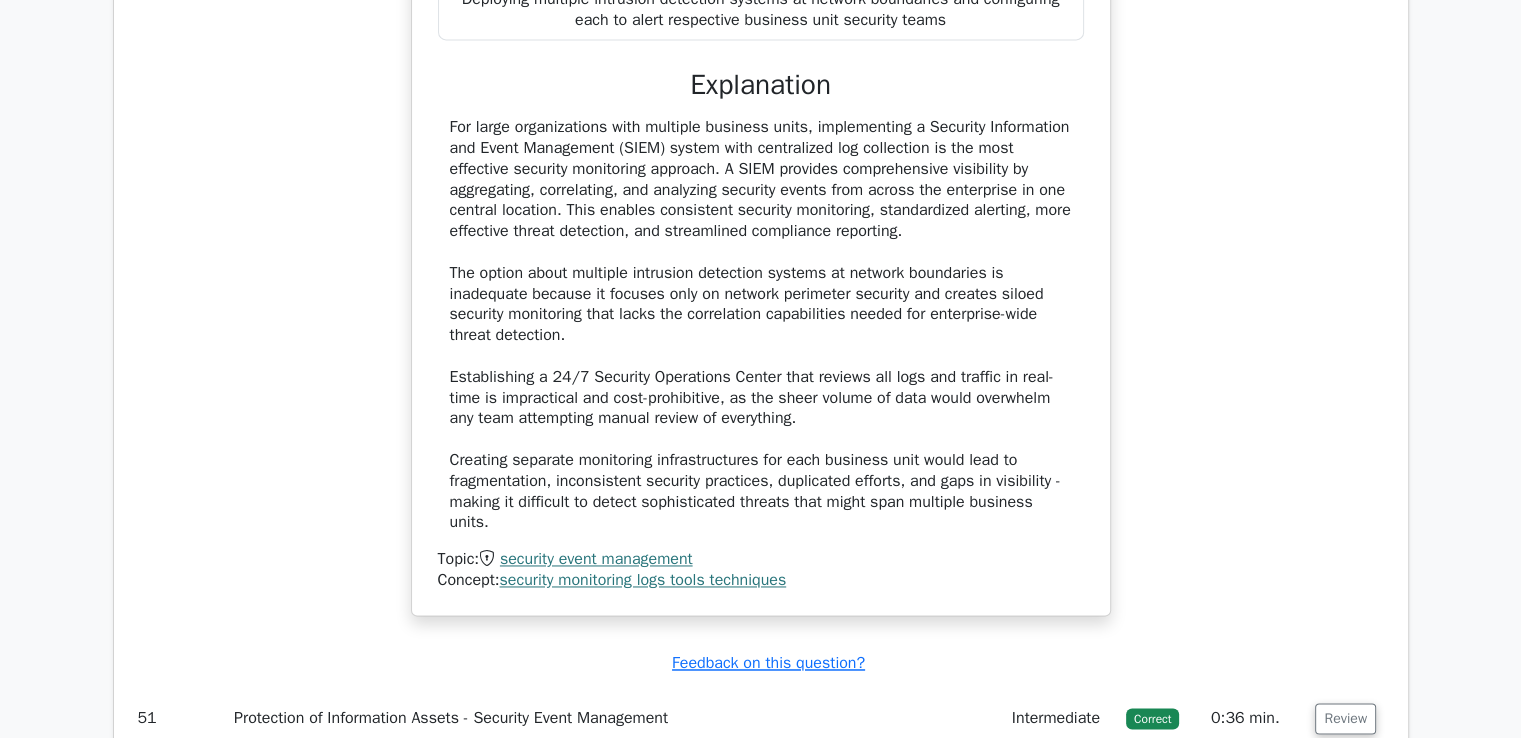 scroll, scrollTop: 56184, scrollLeft: 0, axis: vertical 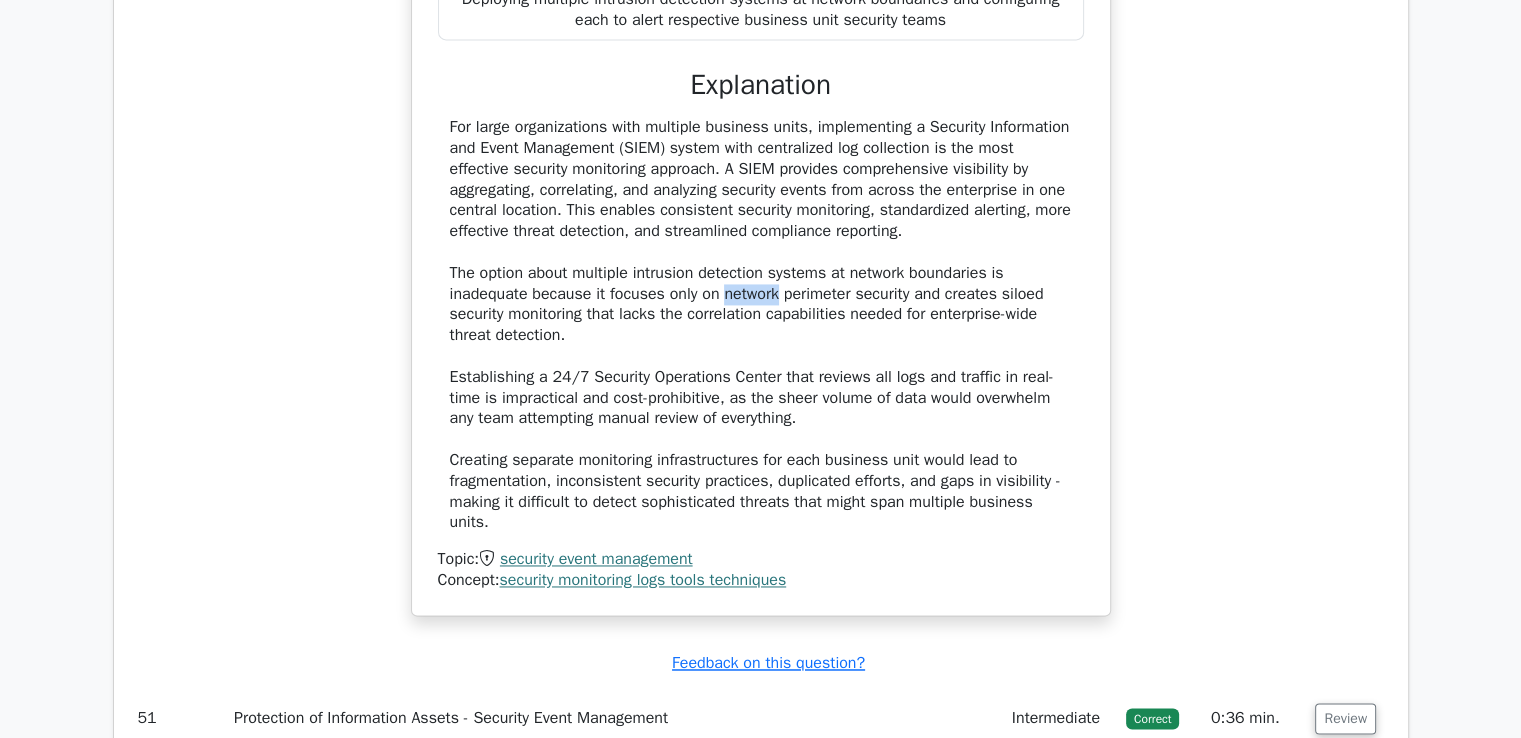 click on "For large organizations with multiple business units, implementing a Security Information and Event Management (SIEM) system with centralized log collection is the most effective security monitoring approach. A SIEM provides comprehensive visibility by aggregating, correlating, and analyzing security events from across the enterprise in one central location. This enables consistent security monitoring, standardized alerting, more effective threat detection, and streamlined compliance reporting. The option about multiple intrusion detection systems at network boundaries is inadequate because it focuses only on network perimeter security and creates siloed security monitoring that lacks the correlation capabilities needed for enterprise-wide threat detection. Establishing a 24/7 Security Operations Center that reviews all logs and traffic in real-time is impractical and cost-prohibitive, as the sheer volume of data would overwhelm any team attempting manual review of everything." at bounding box center [761, 325] 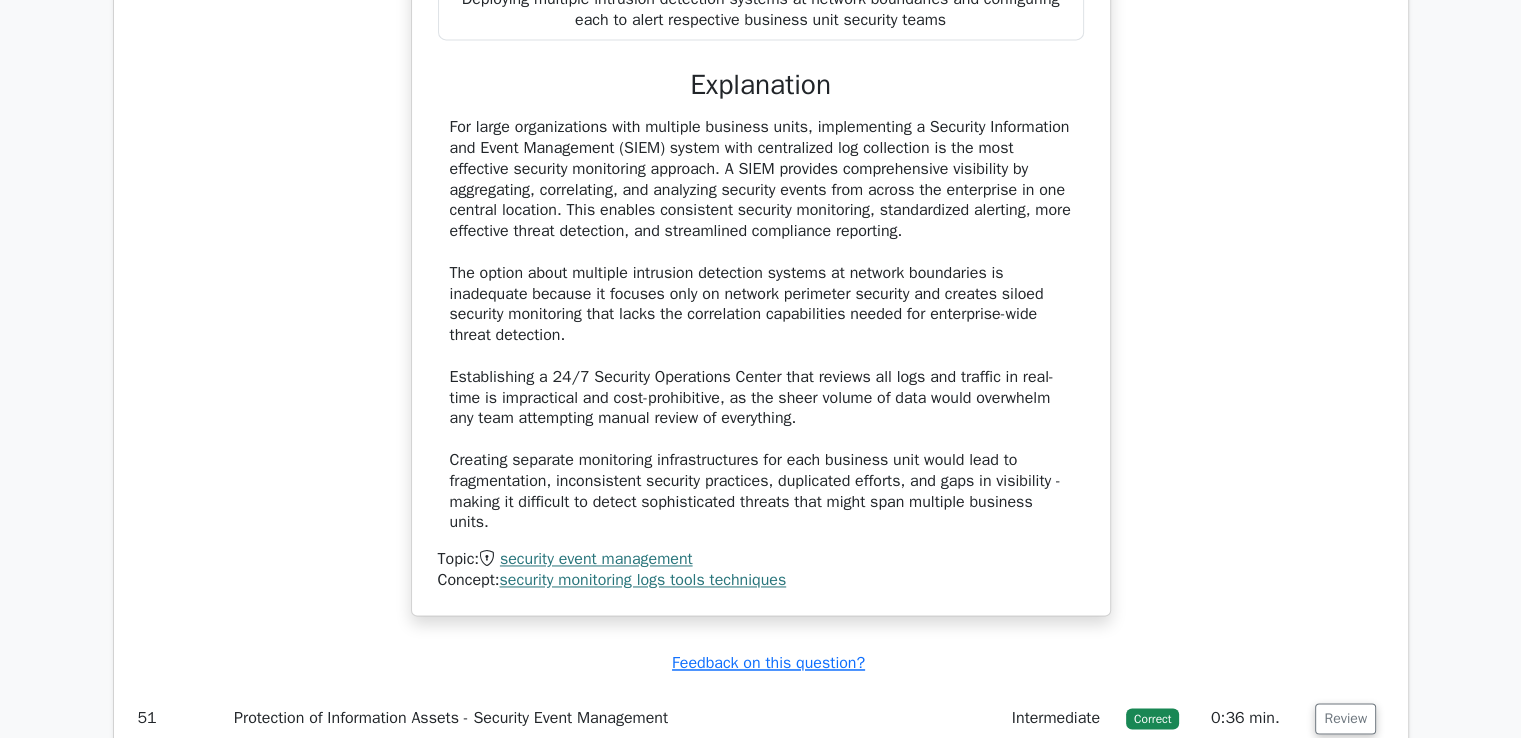 click on "For large organizations with multiple business units, implementing a Security Information and Event Management (SIEM) system with centralized log collection is the most effective security monitoring approach. A SIEM provides comprehensive visibility by aggregating, correlating, and analyzing security events from across the enterprise in one central location. This enables consistent security monitoring, standardized alerting, more effective threat detection, and streamlined compliance reporting. The option about multiple intrusion detection systems at network boundaries is inadequate because it focuses only on network perimeter security and creates siloed security monitoring that lacks the correlation capabilities needed for enterprise-wide threat detection. Establishing a 24/7 Security Operations Center that reviews all logs and traffic in real-time is impractical and cost-prohibitive, as the sheer volume of data would overwhelm any team attempting manual review of everything." at bounding box center (761, 325) 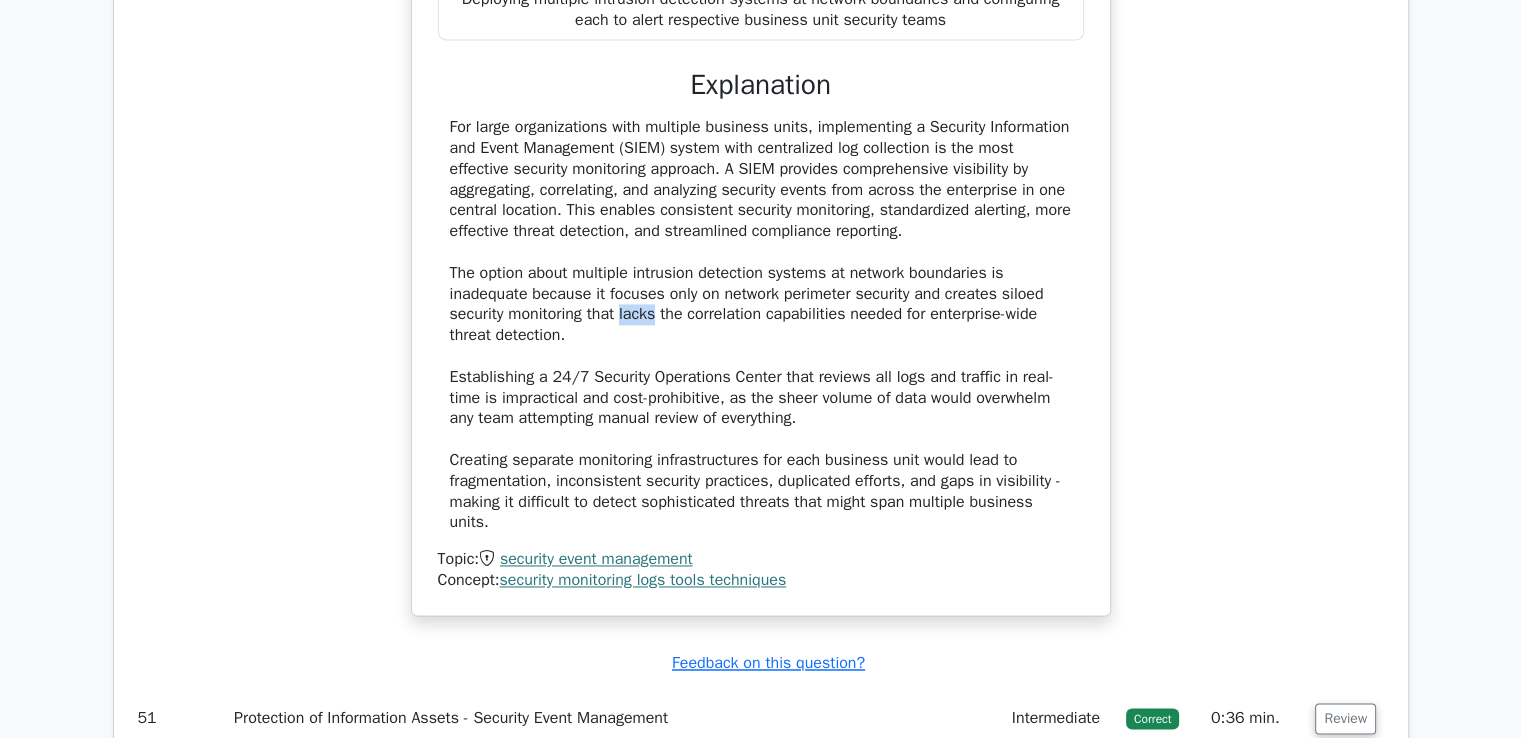 click on "For large organizations with multiple business units, implementing a Security Information and Event Management (SIEM) system with centralized log collection is the most effective security monitoring approach. A SIEM provides comprehensive visibility by aggregating, correlating, and analyzing security events from across the enterprise in one central location. This enables consistent security monitoring, standardized alerting, more effective threat detection, and streamlined compliance reporting. The option about multiple intrusion detection systems at network boundaries is inadequate because it focuses only on network perimeter security and creates siloed security monitoring that lacks the correlation capabilities needed for enterprise-wide threat detection. Establishing a 24/7 Security Operations Center that reviews all logs and traffic in real-time is impractical and cost-prohibitive, as the sheer volume of data would overwhelm any team attempting manual review of everything." at bounding box center [761, 325] 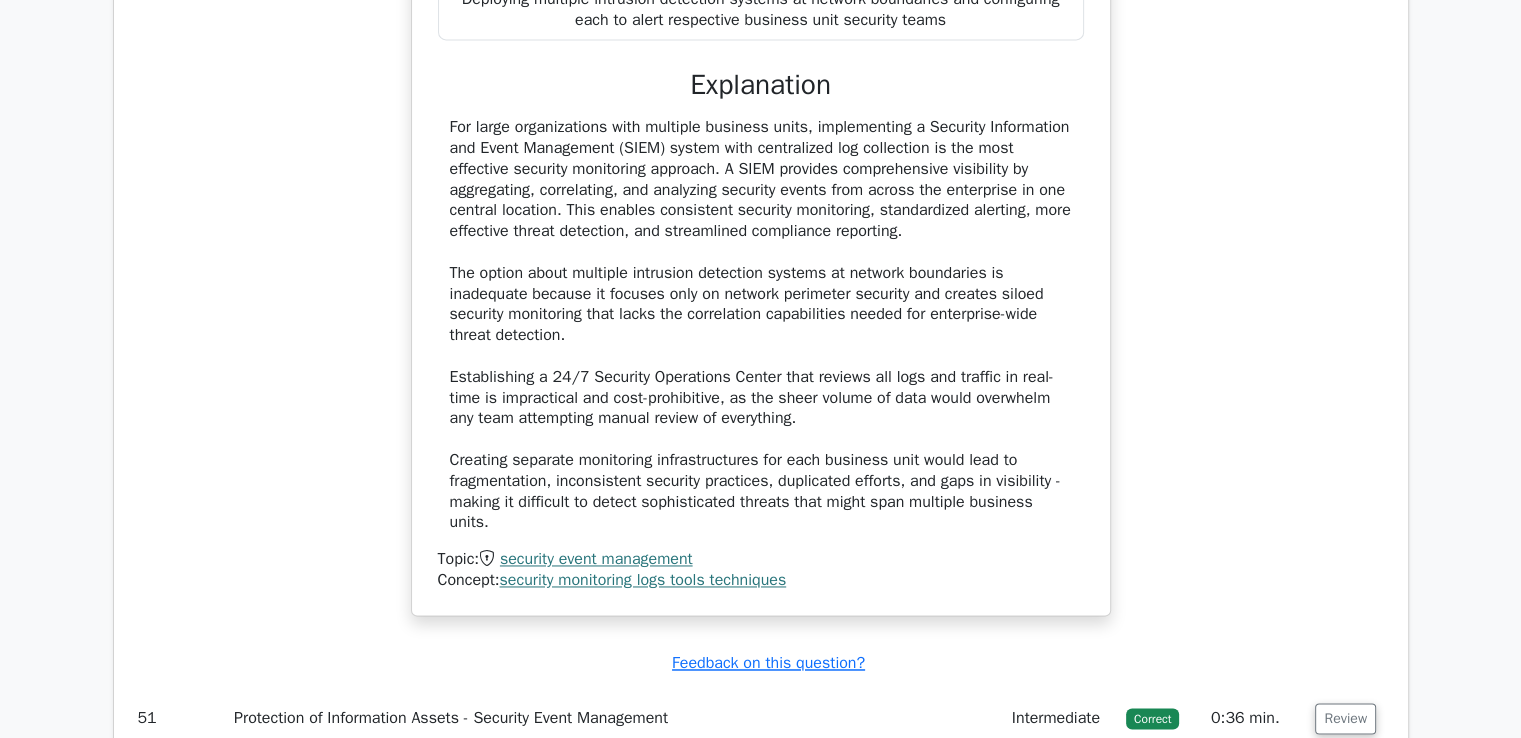click on "For large organizations with multiple business units, implementing a Security Information and Event Management (SIEM) system with centralized log collection is the most effective security monitoring approach. A SIEM provides comprehensive visibility by aggregating, correlating, and analyzing security events from across the enterprise in one central location. This enables consistent security monitoring, standardized alerting, more effective threat detection, and streamlined compliance reporting. The option about multiple intrusion detection systems at network boundaries is inadequate because it focuses only on network perimeter security and creates siloed security monitoring that lacks the correlation capabilities needed for enterprise-wide threat detection. Establishing a 24/7 Security Operations Center that reviews all logs and traffic in real-time is impractical and cost-prohibitive, as the sheer volume of data would overwhelm any team attempting manual review of everything." at bounding box center (761, 325) 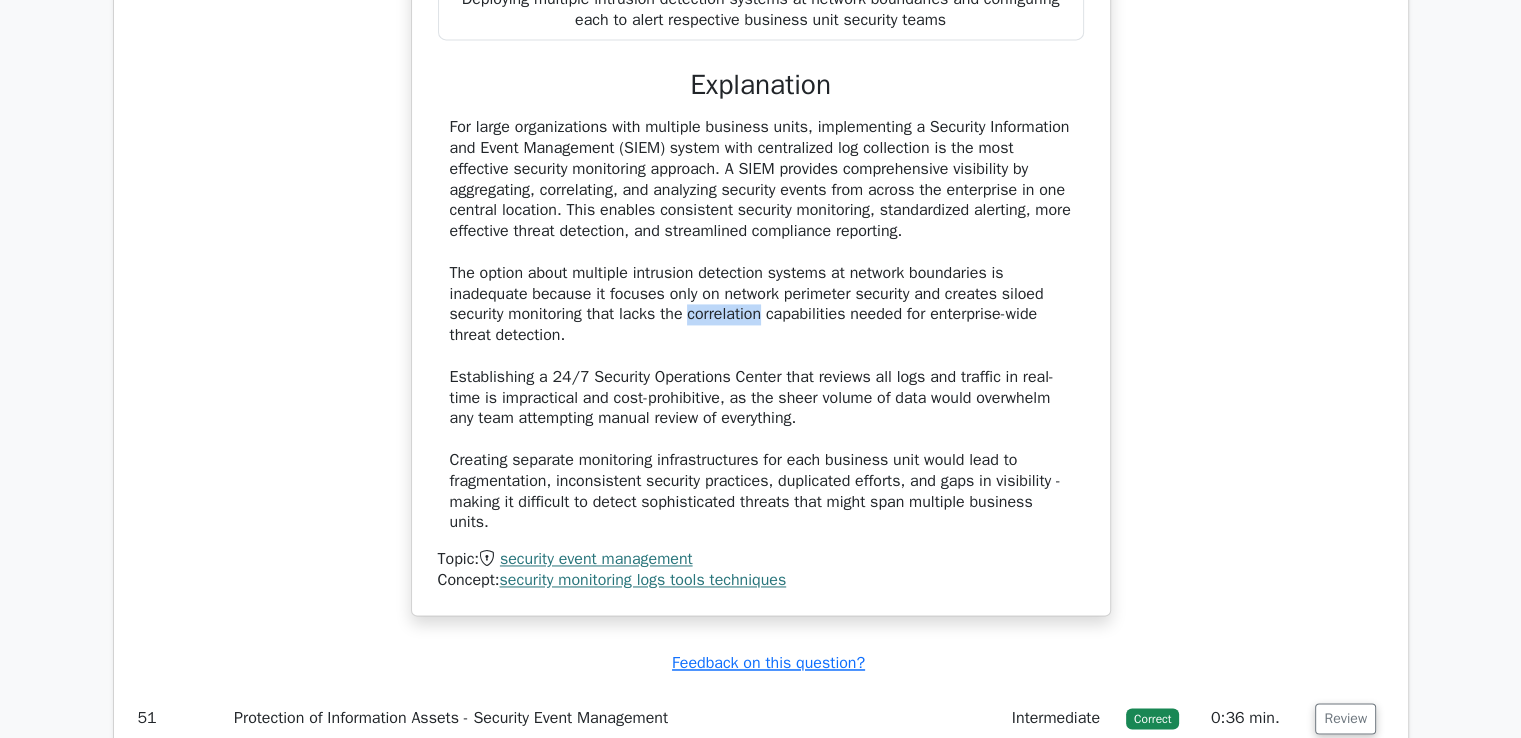 click on "For large organizations with multiple business units, implementing a Security Information and Event Management (SIEM) system with centralized log collection is the most effective security monitoring approach. A SIEM provides comprehensive visibility by aggregating, correlating, and analyzing security events from across the enterprise in one central location. This enables consistent security monitoring, standardized alerting, more effective threat detection, and streamlined compliance reporting. The option about multiple intrusion detection systems at network boundaries is inadequate because it focuses only on network perimeter security and creates siloed security monitoring that lacks the correlation capabilities needed for enterprise-wide threat detection. Establishing a 24/7 Security Operations Center that reviews all logs and traffic in real-time is impractical and cost-prohibitive, as the sheer volume of data would overwhelm any team attempting manual review of everything." at bounding box center (761, 325) 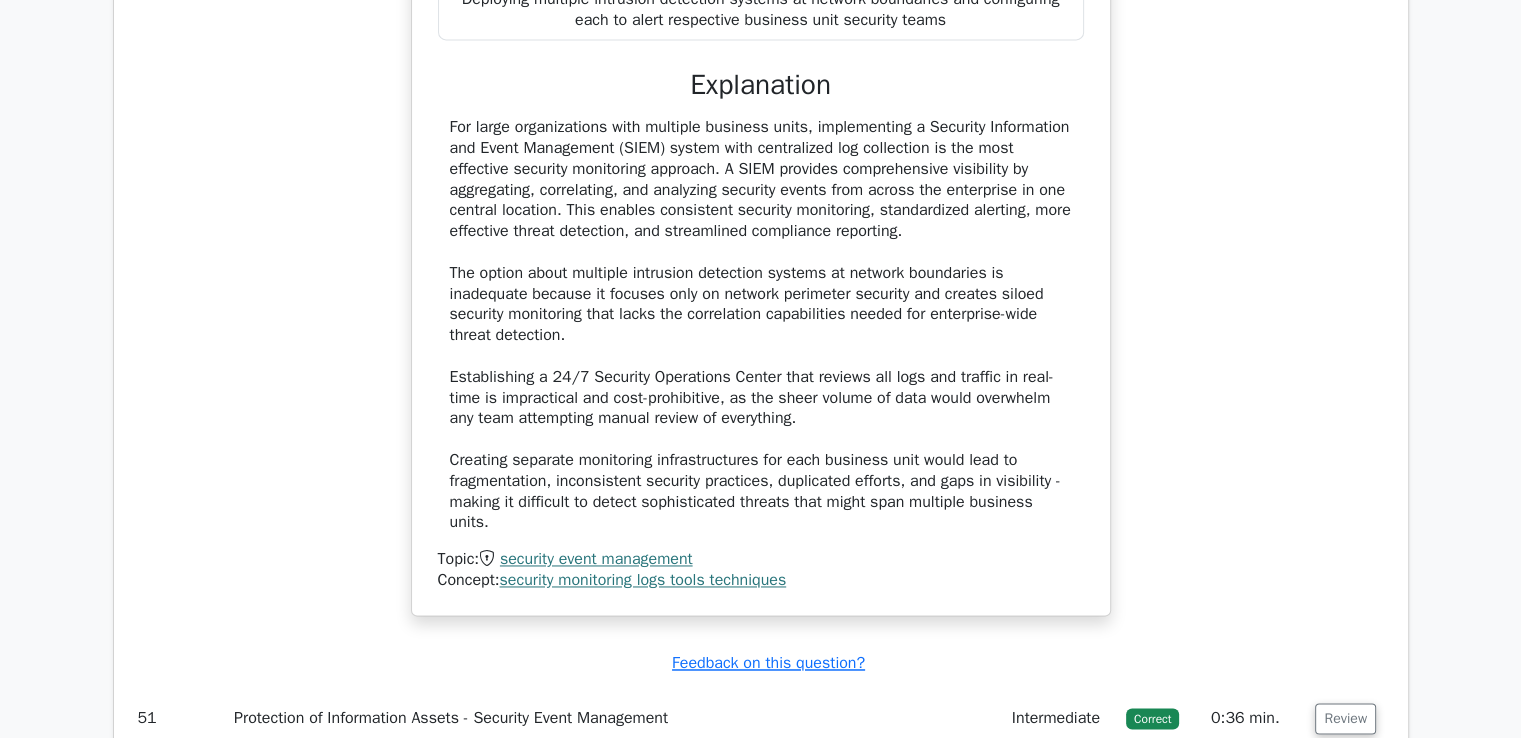 click on "For large organizations with multiple business units, implementing a Security Information and Event Management (SIEM) system with centralized log collection is the most effective security monitoring approach. A SIEM provides comprehensive visibility by aggregating, correlating, and analyzing security events from across the enterprise in one central location. This enables consistent security monitoring, standardized alerting, more effective threat detection, and streamlined compliance reporting. The option about multiple intrusion detection systems at network boundaries is inadequate because it focuses only on network perimeter security and creates siloed security monitoring that lacks the correlation capabilities needed for enterprise-wide threat detection. Establishing a 24/7 Security Operations Center that reviews all logs and traffic in real-time is impractical and cost-prohibitive, as the sheer volume of data would overwhelm any team attempting manual review of everything." at bounding box center (761, 325) 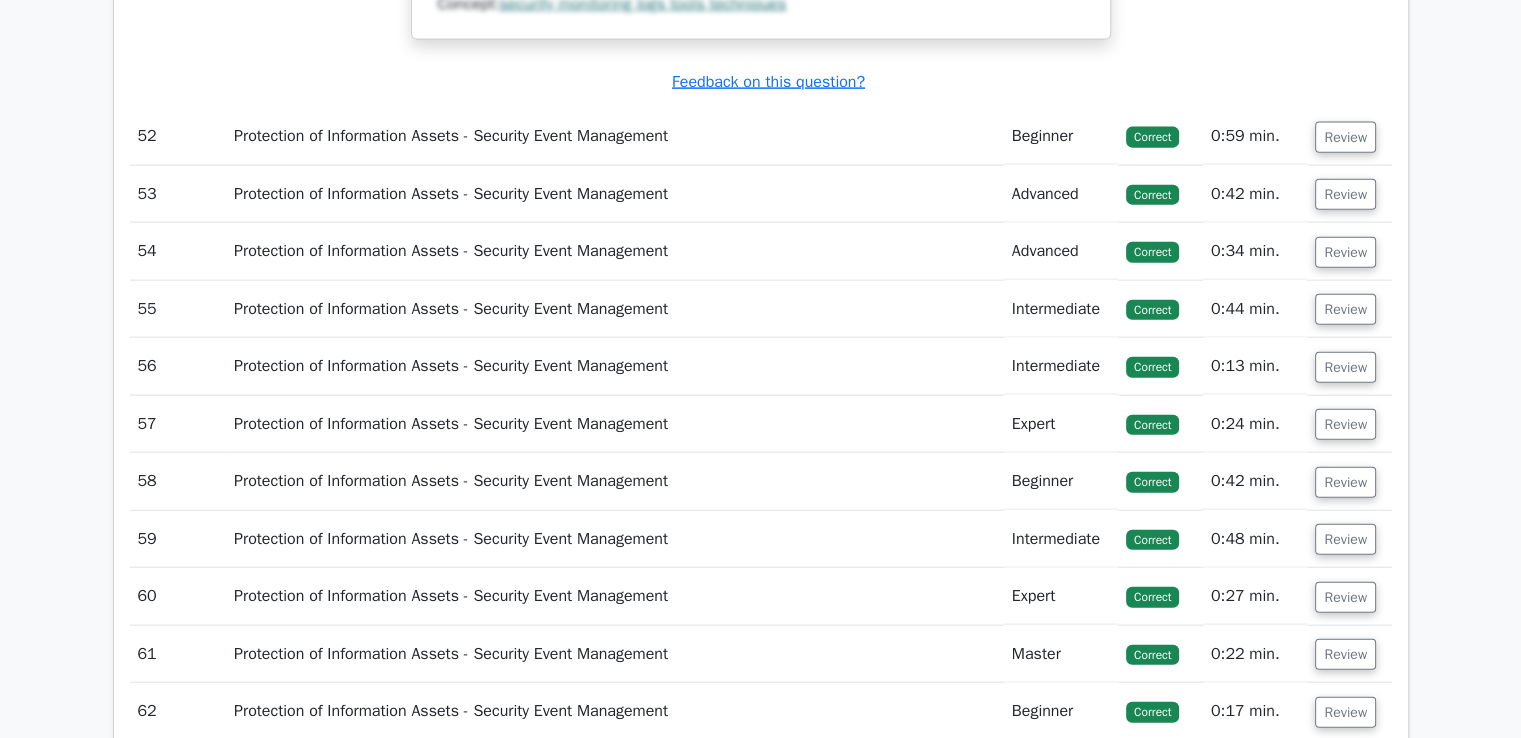 scroll, scrollTop: 57822, scrollLeft: 0, axis: vertical 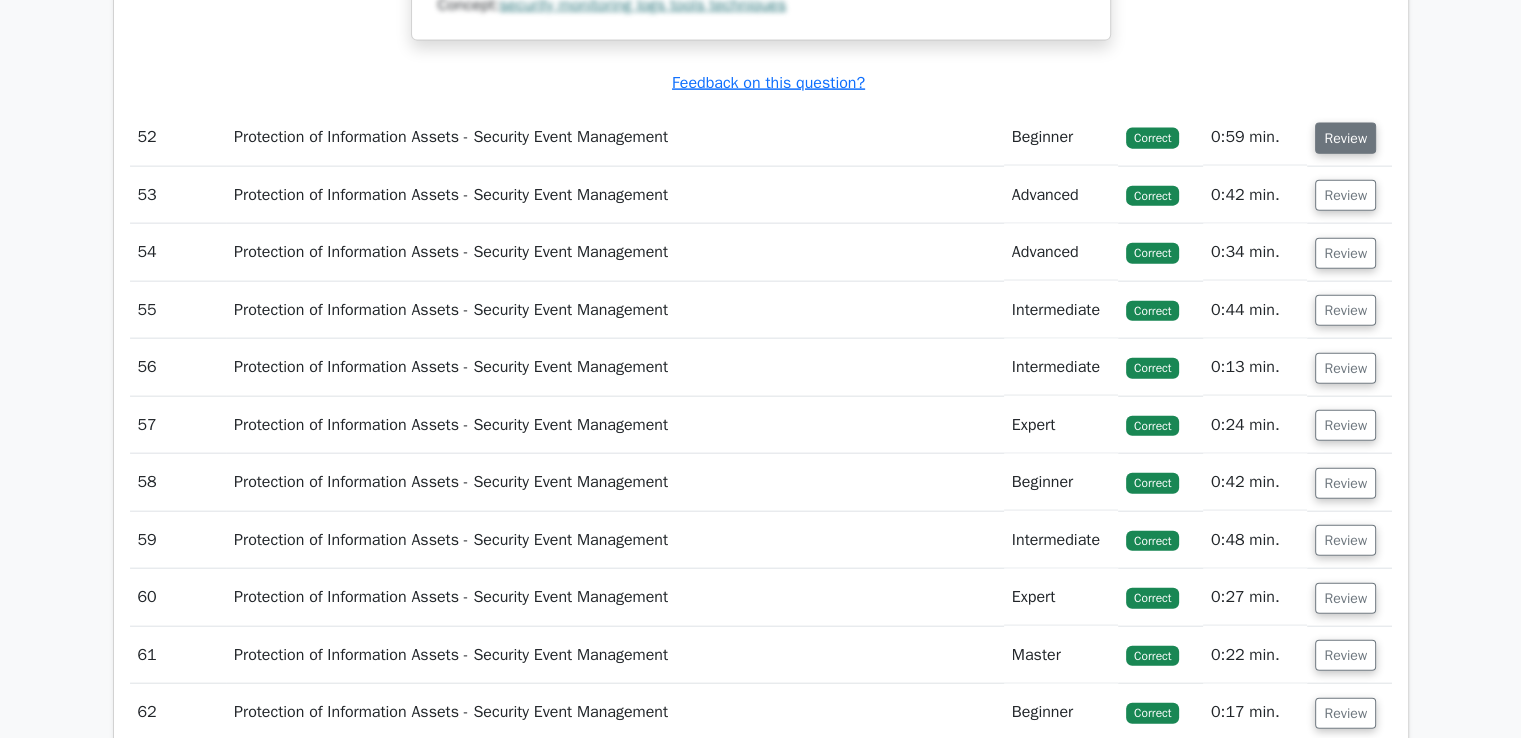 click on "Review" at bounding box center [1345, 138] 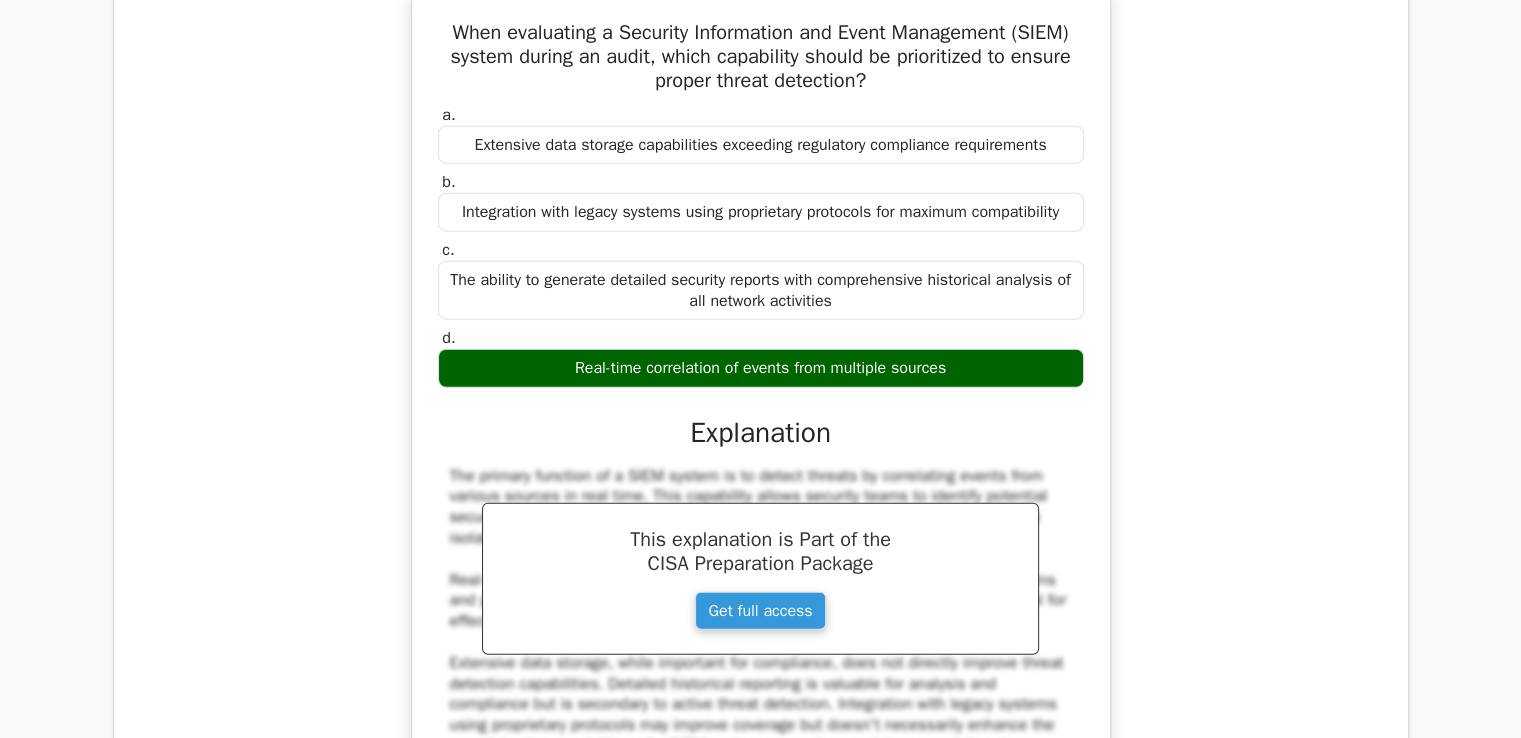 scroll, scrollTop: 58679, scrollLeft: 0, axis: vertical 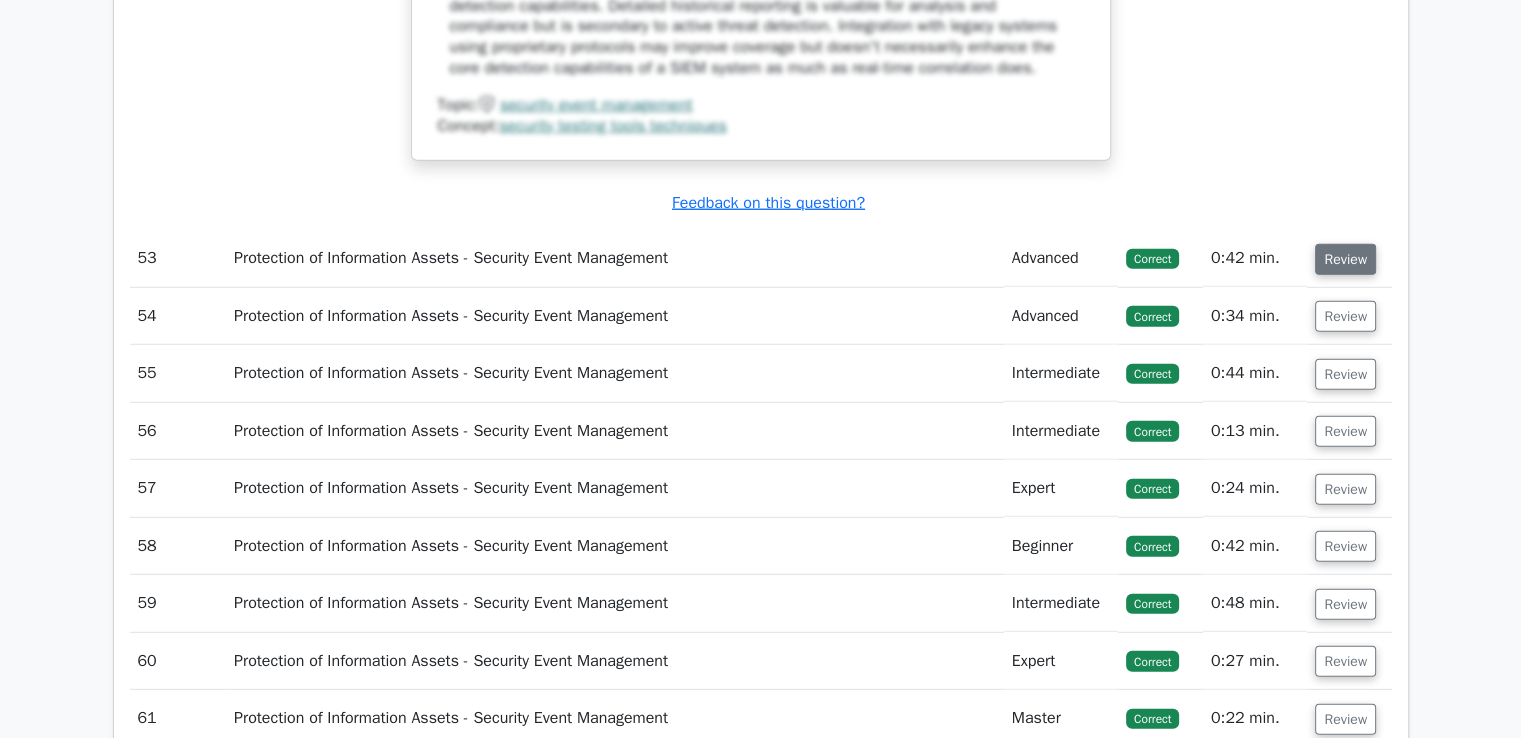 click on "Review" at bounding box center (1345, 259) 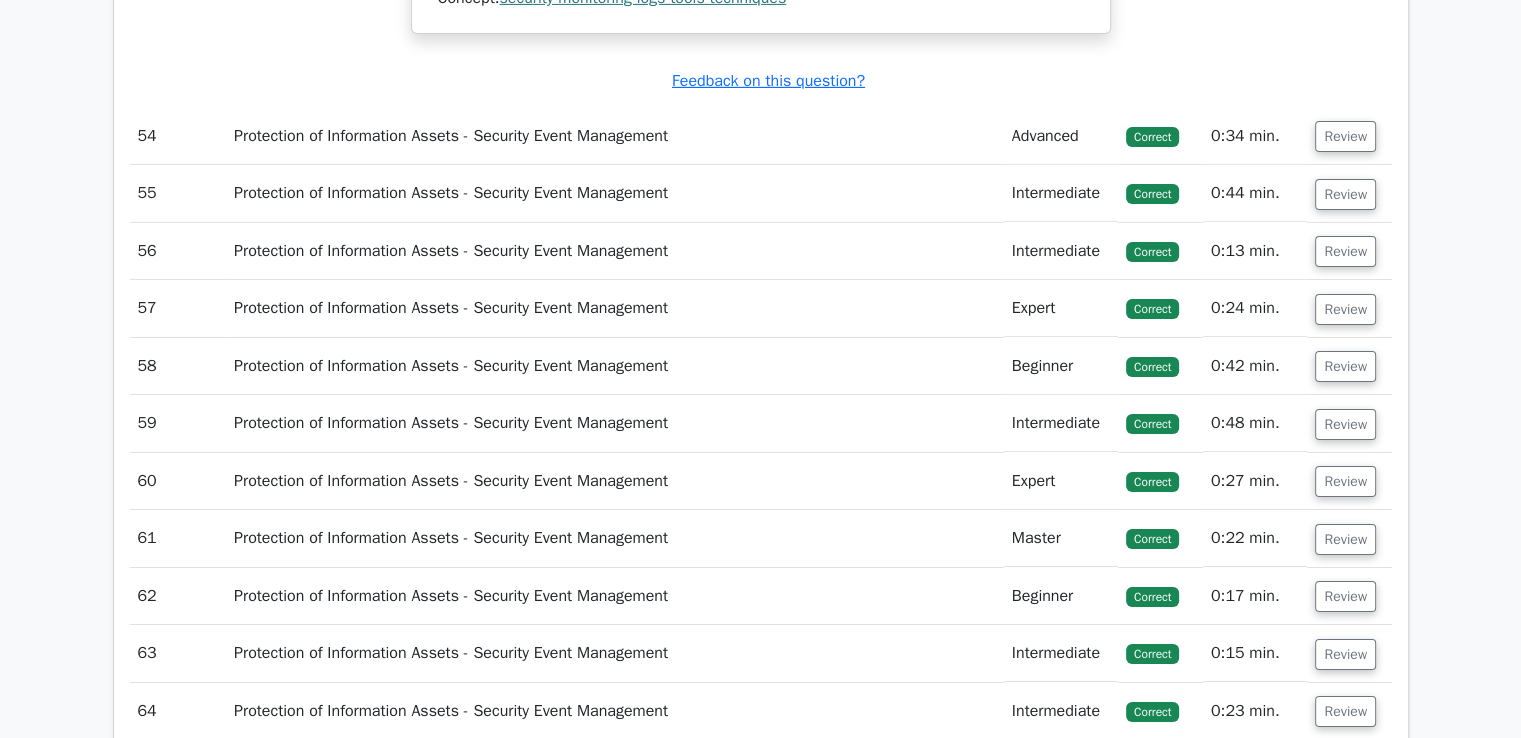 scroll, scrollTop: 60086, scrollLeft: 0, axis: vertical 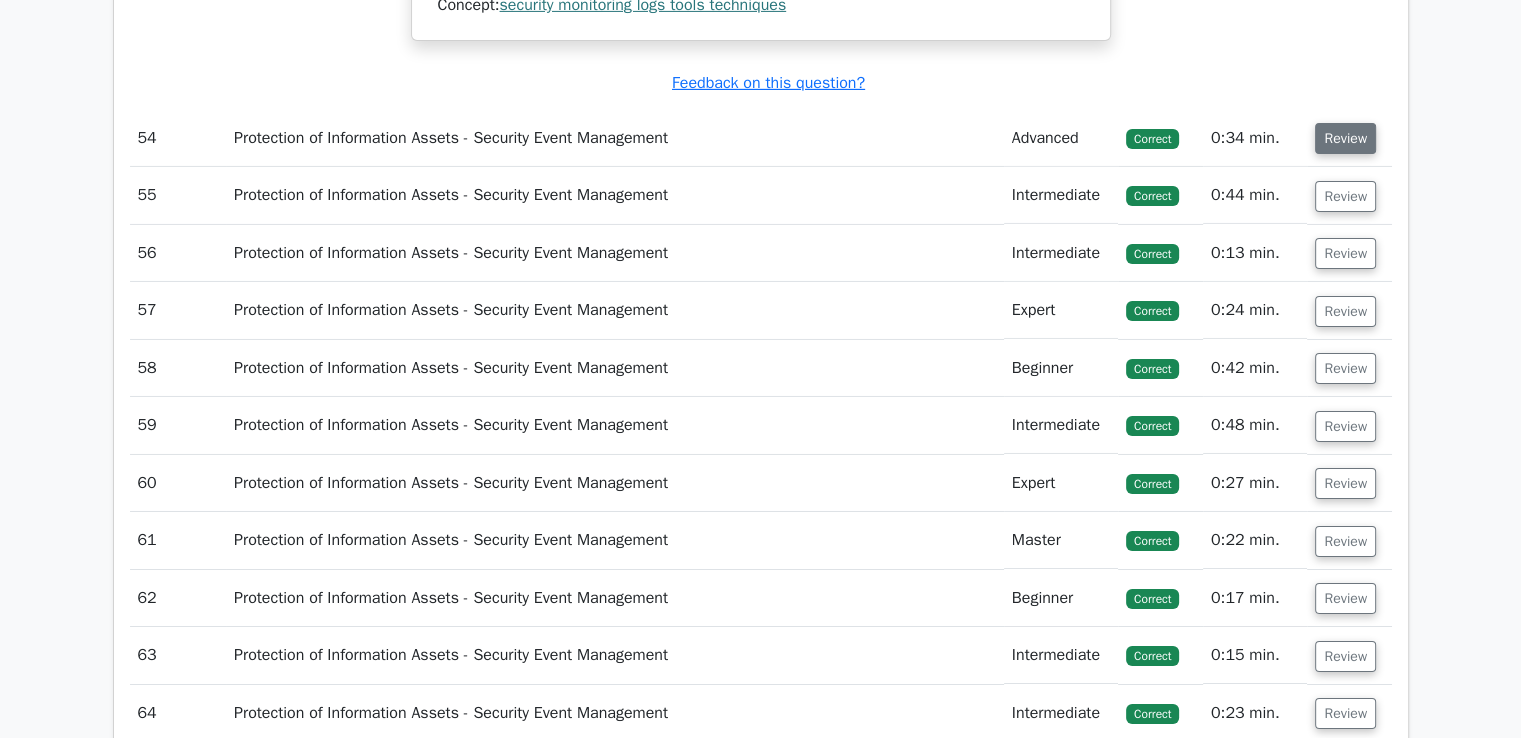 click on "Review" at bounding box center [1345, 138] 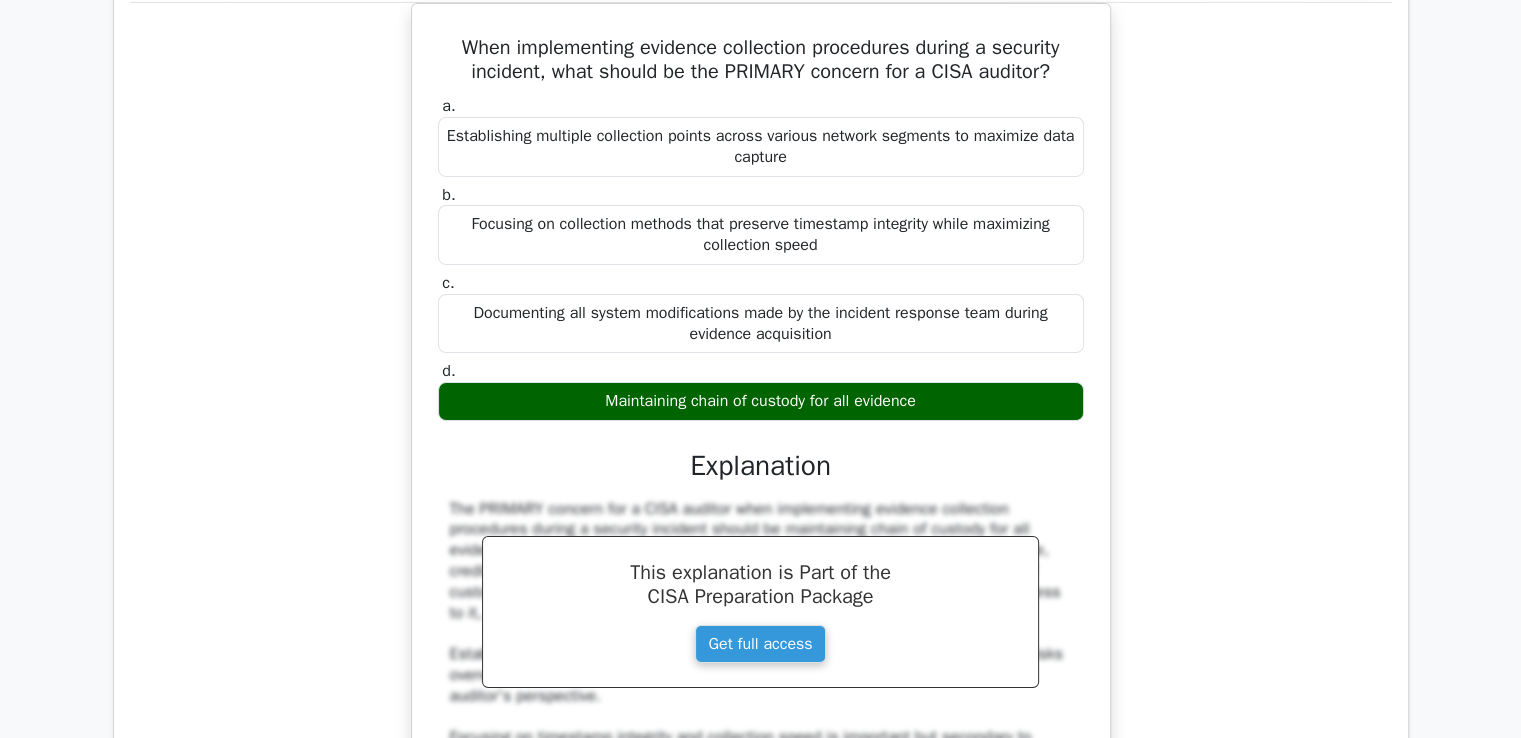 scroll, scrollTop: 60251, scrollLeft: 0, axis: vertical 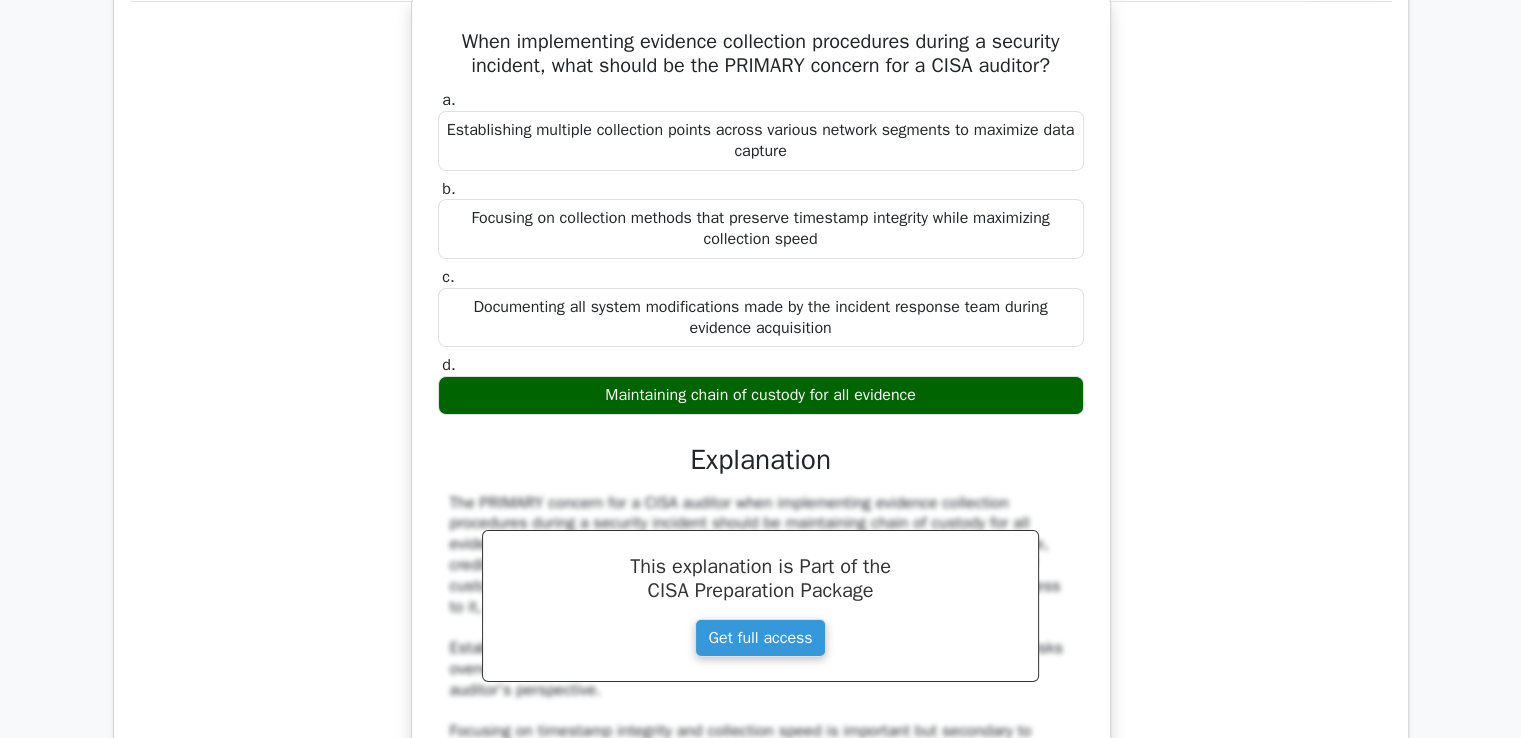 click on "When implementing evidence collection procedures during a security incident, what should be the PRIMARY concern for a CISA auditor?" at bounding box center (761, 54) 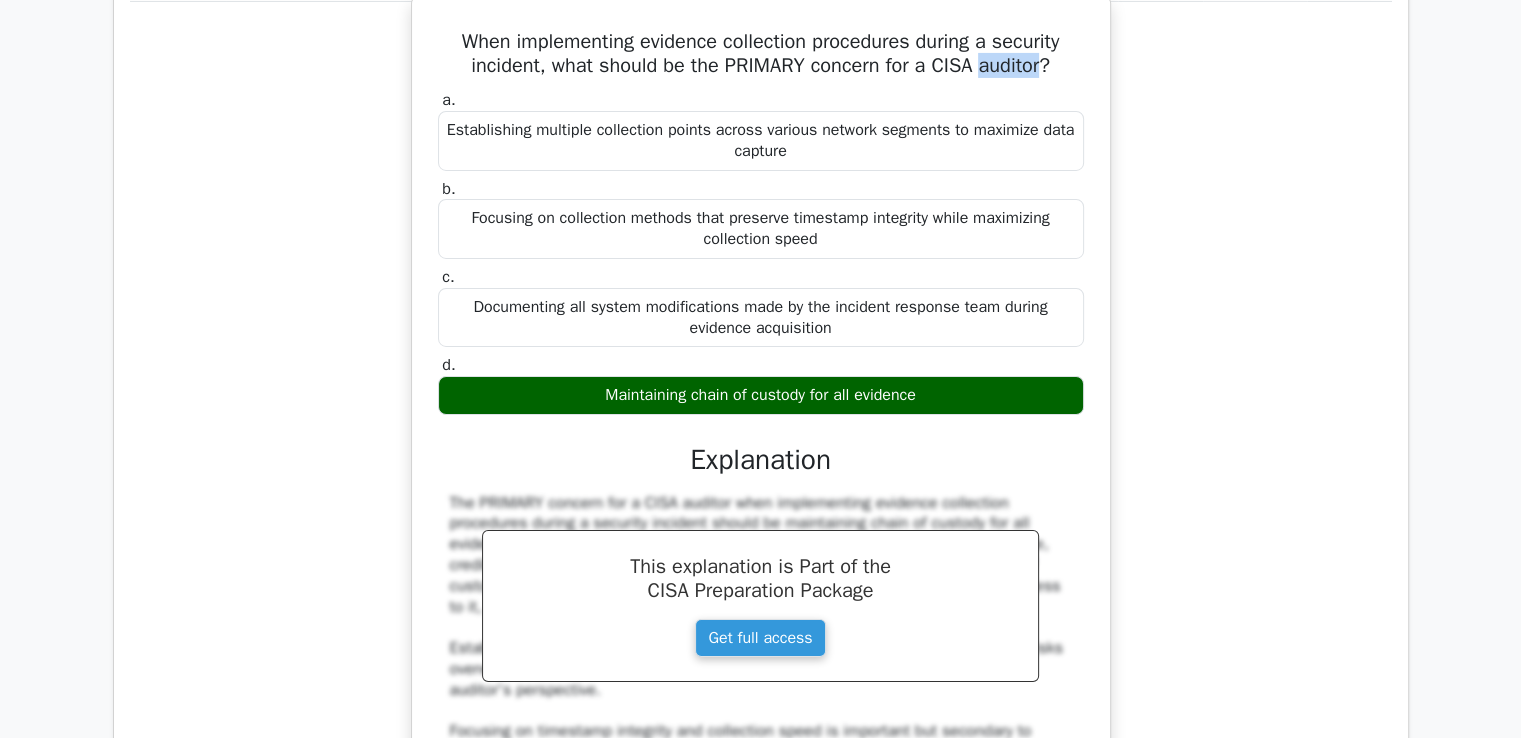 click on "When implementing evidence collection procedures during a security incident, what should be the PRIMARY concern for a CISA auditor?" at bounding box center [761, 54] 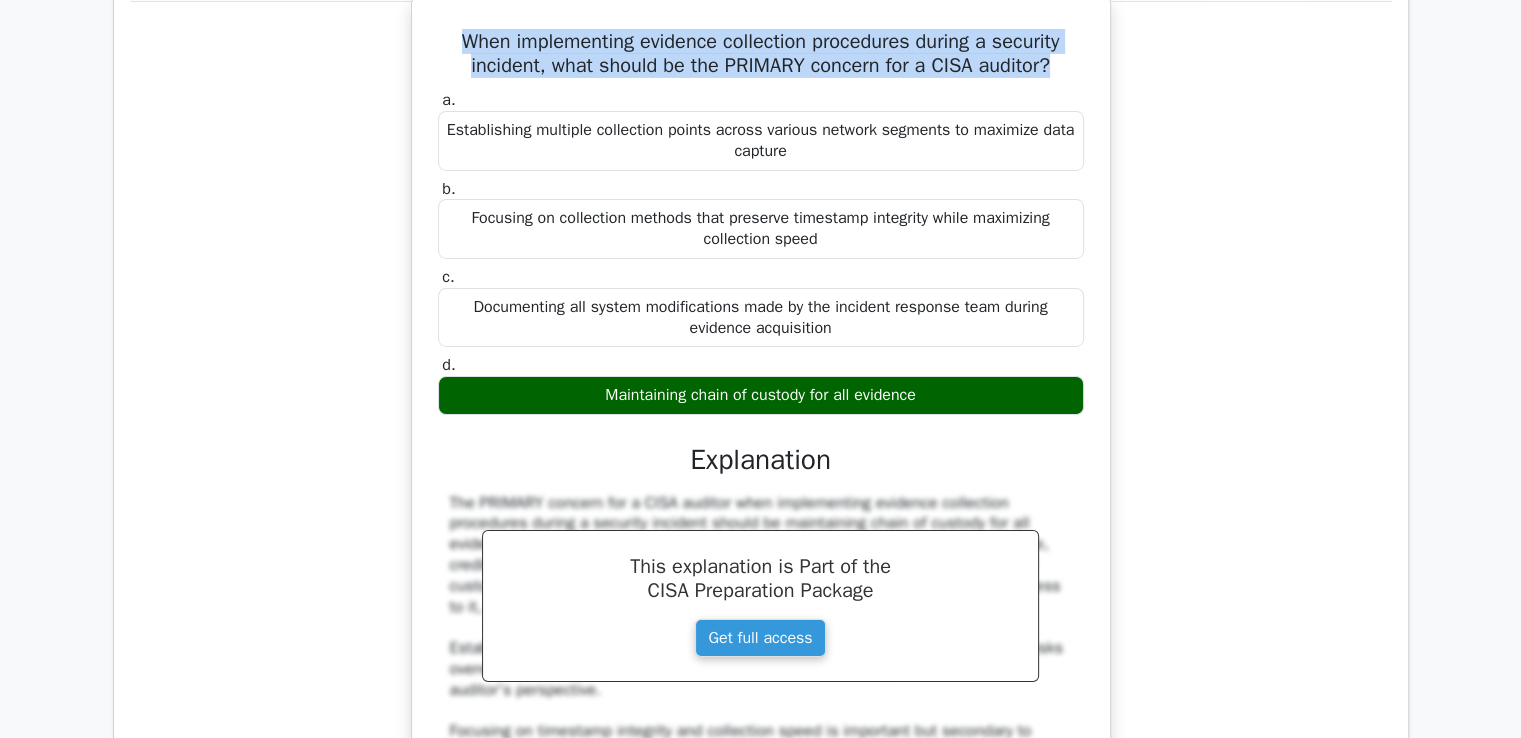 click on "When implementing evidence collection procedures during a security incident, what should be the PRIMARY concern for a CISA auditor?" at bounding box center [761, 54] 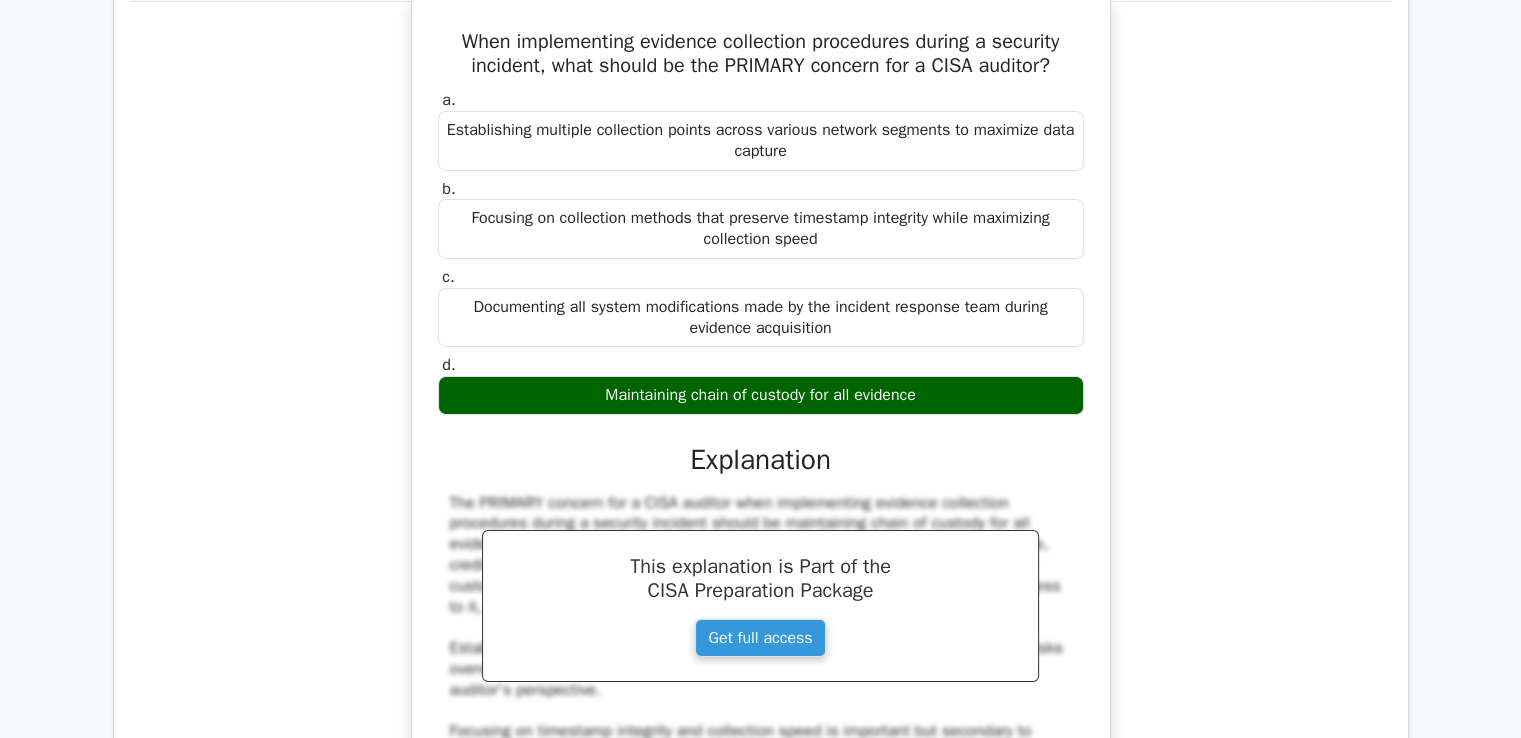 click on "When implementing evidence collection procedures during a security incident, what should be the PRIMARY concern for a CISA auditor?" at bounding box center [761, 54] 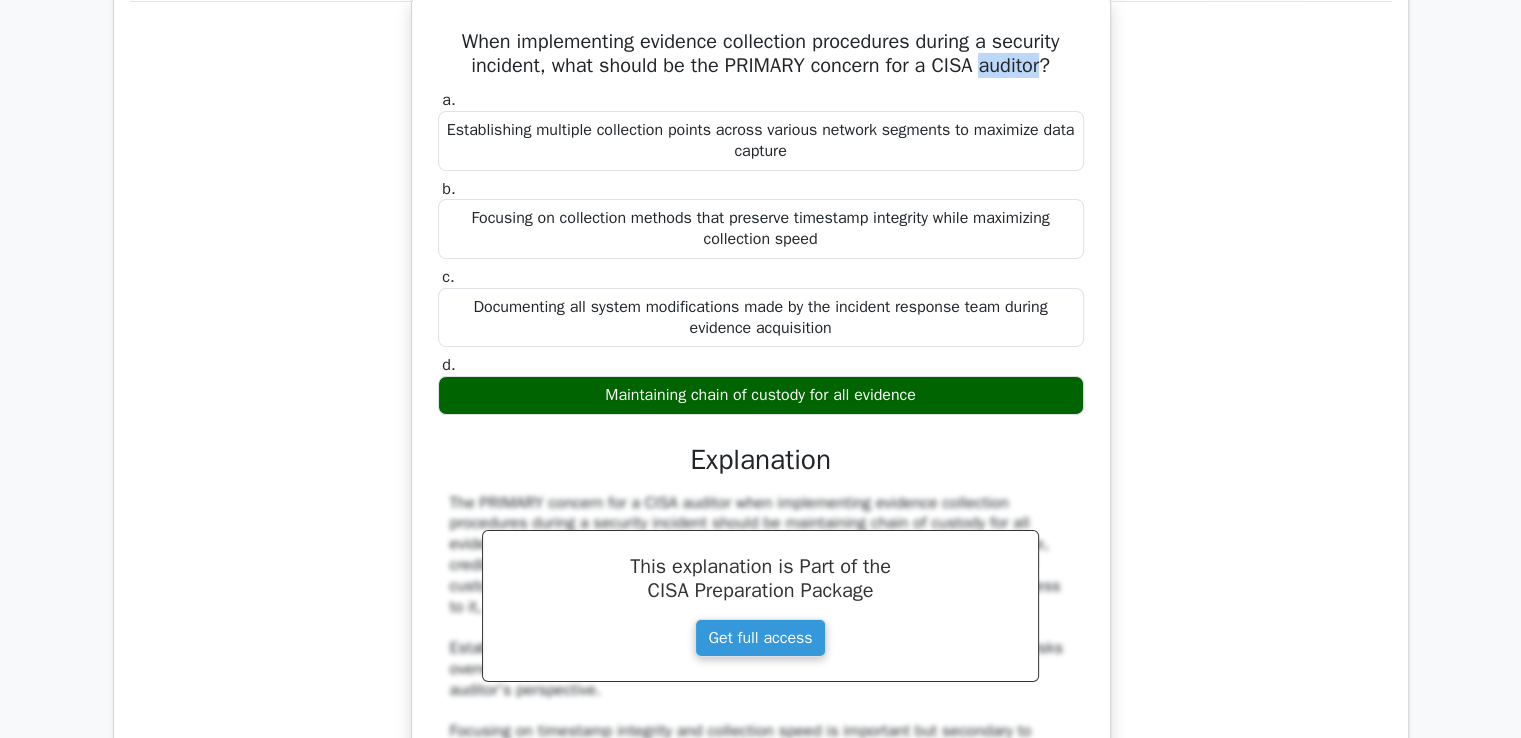 click on "When implementing evidence collection procedures during a security incident, what should be the PRIMARY concern for a CISA auditor?" at bounding box center [761, 54] 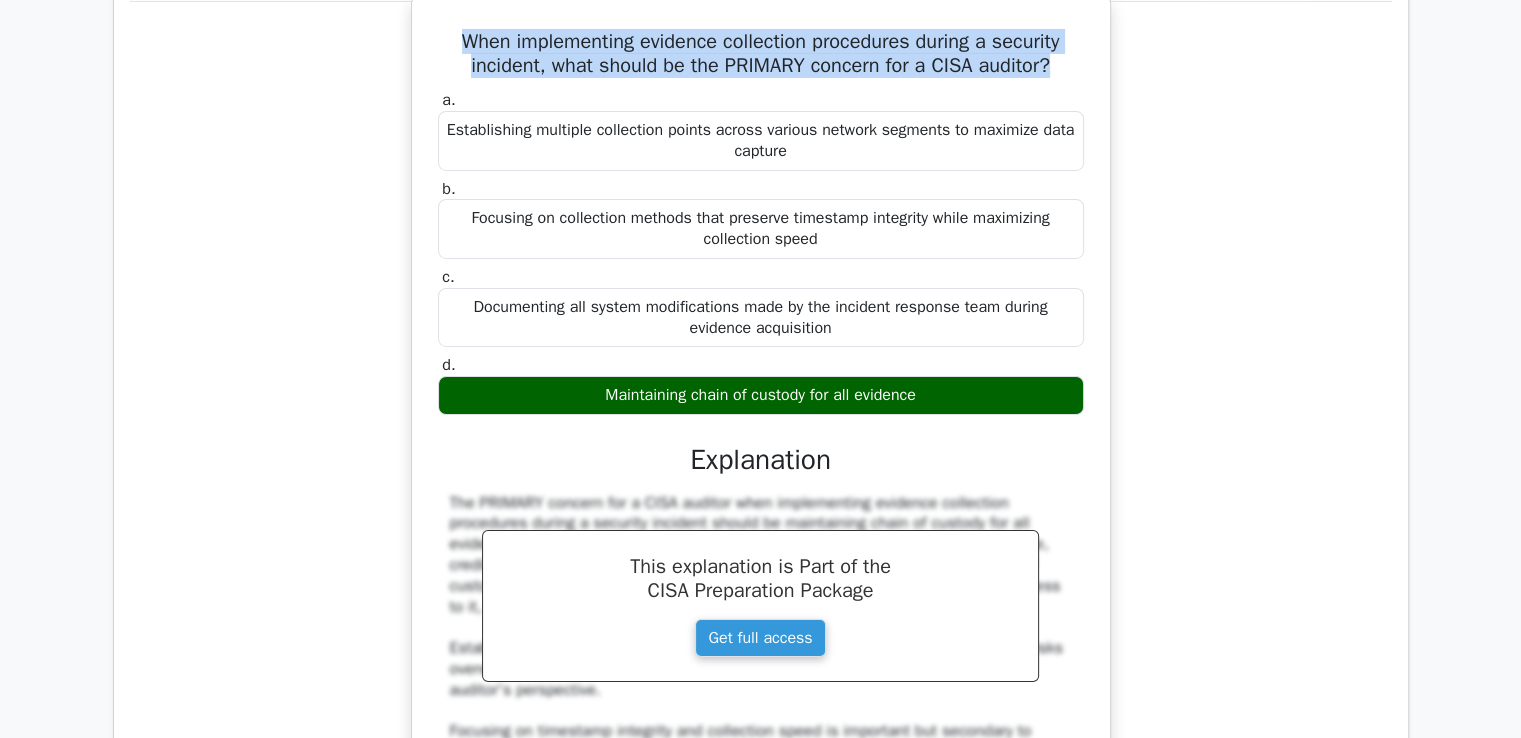 click on "When implementing evidence collection procedures during a security incident, what should be the PRIMARY concern for a CISA auditor?" at bounding box center [761, 54] 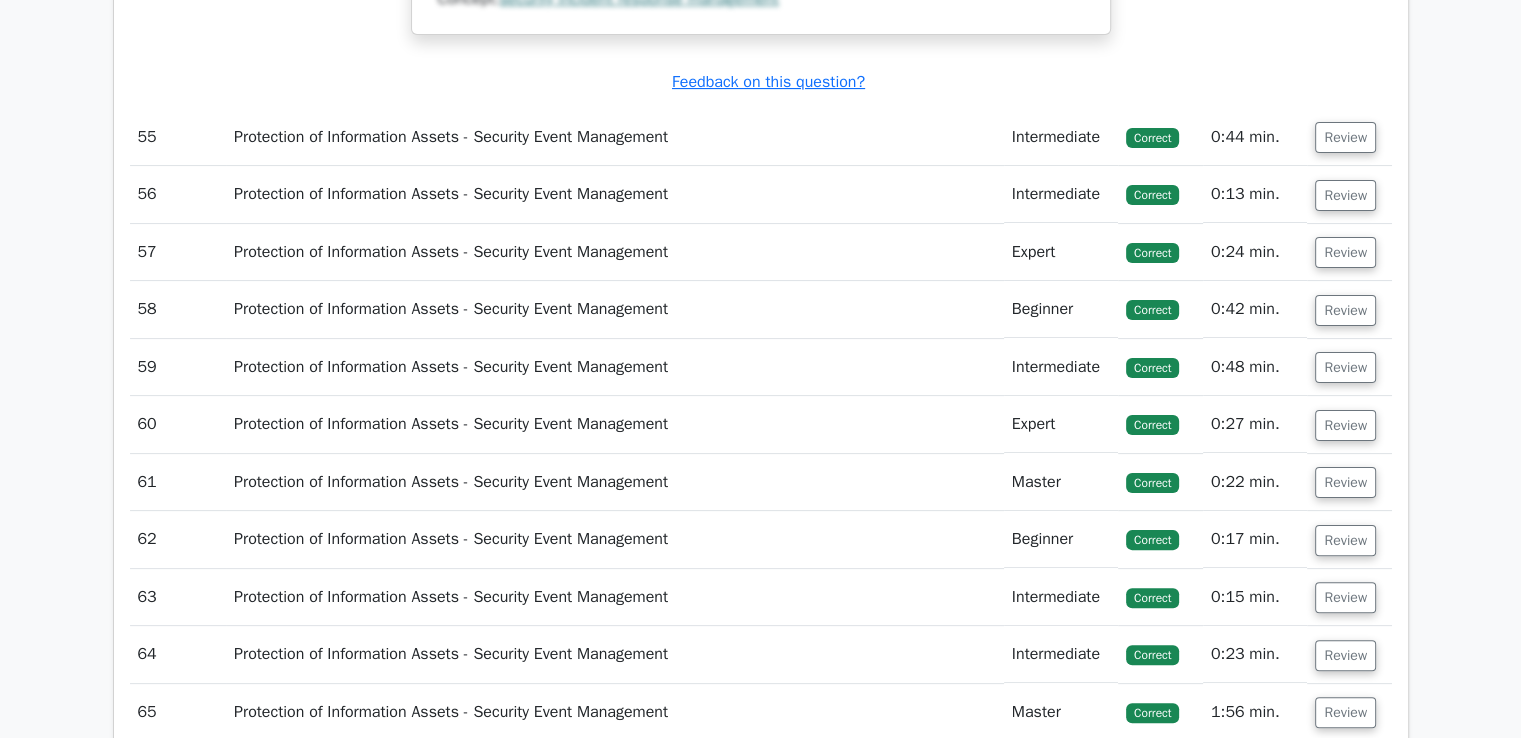 scroll, scrollTop: 61252, scrollLeft: 0, axis: vertical 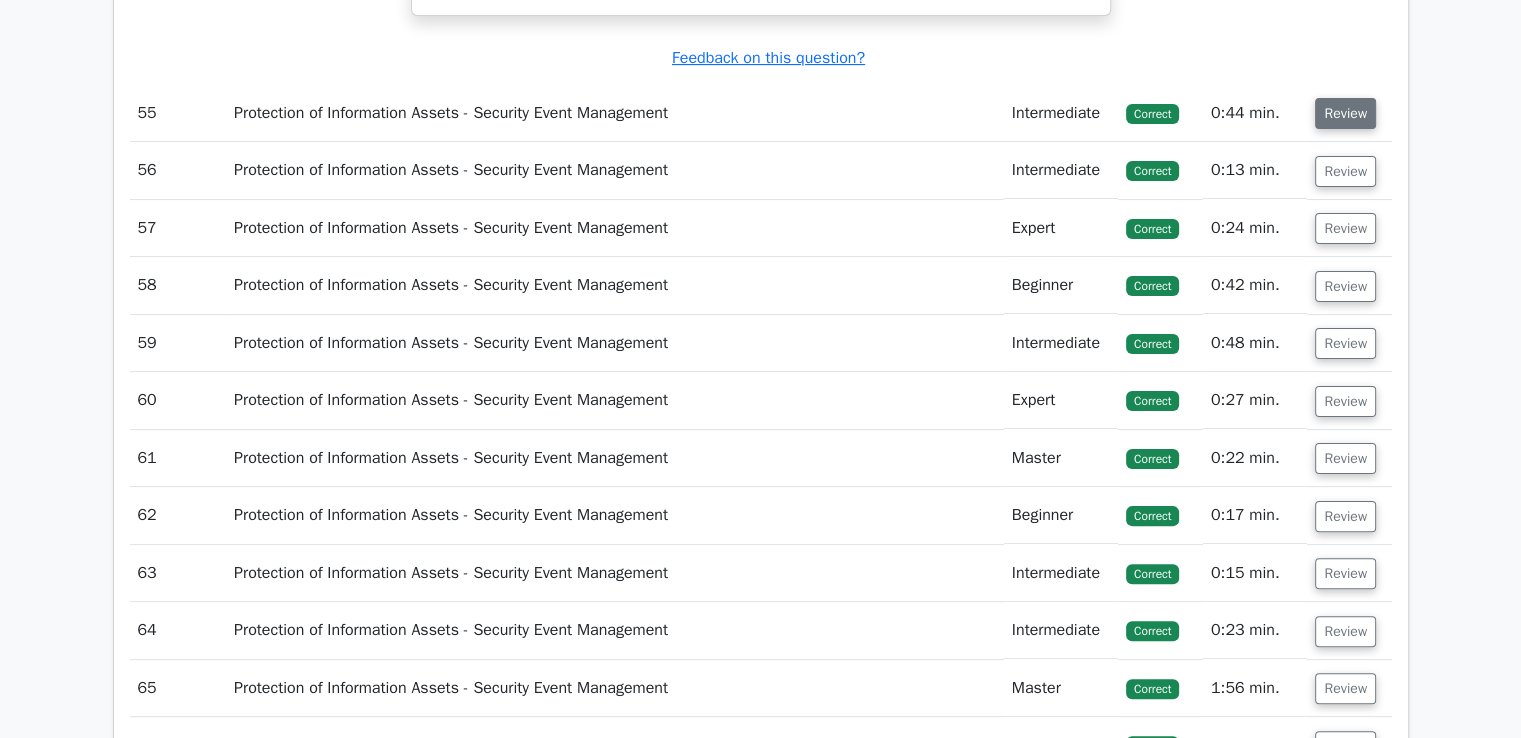 click on "Review" at bounding box center (1345, 113) 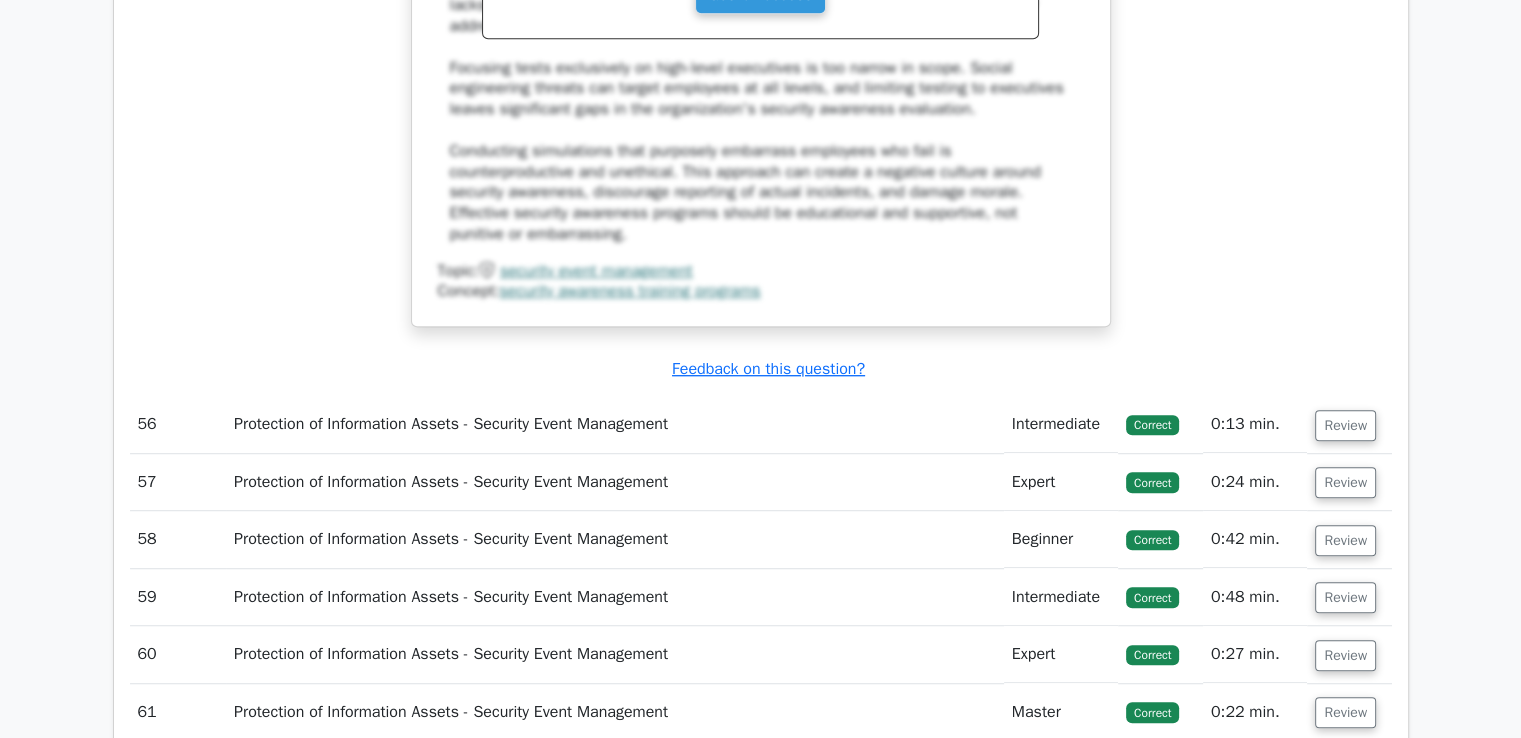 scroll, scrollTop: 62316, scrollLeft: 0, axis: vertical 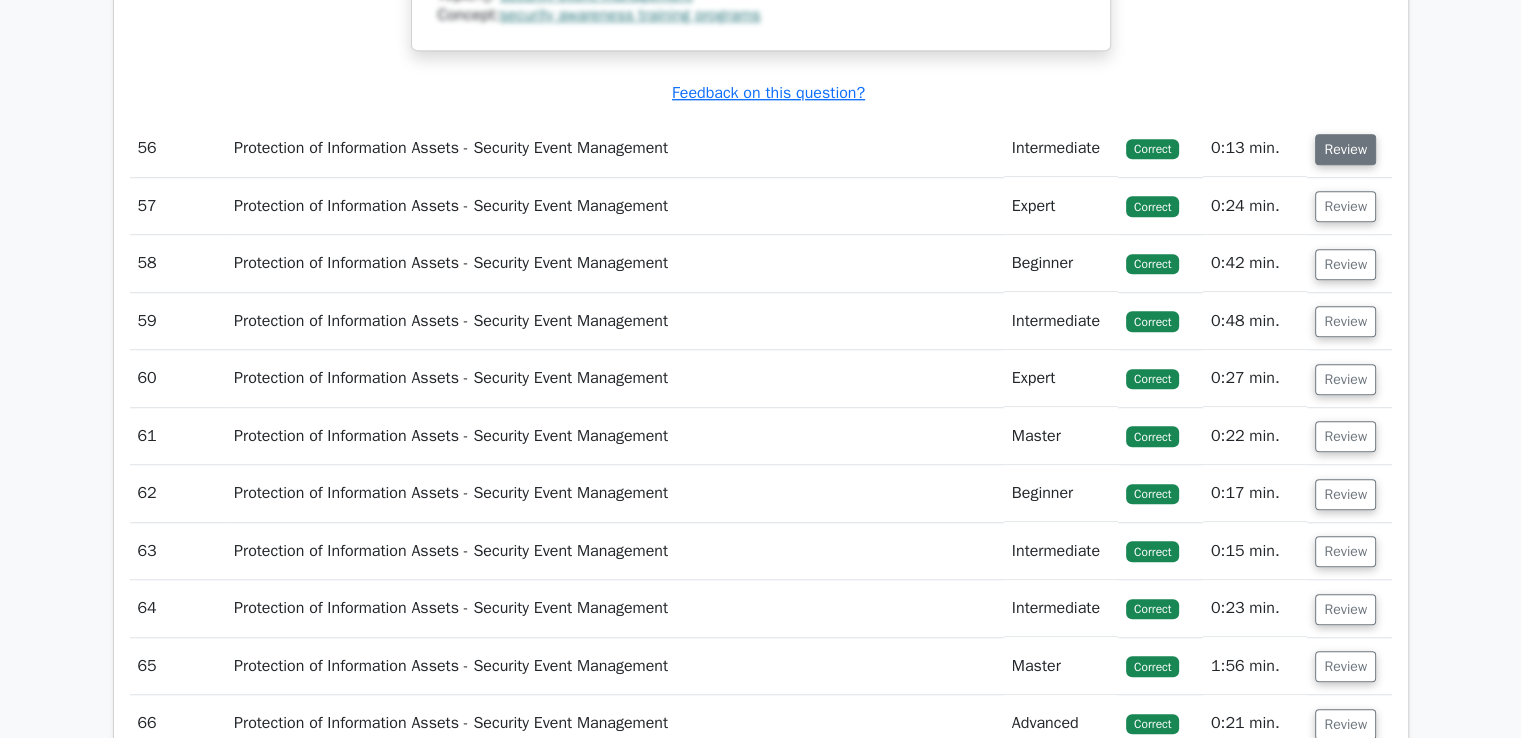 click on "Review" at bounding box center [1345, 149] 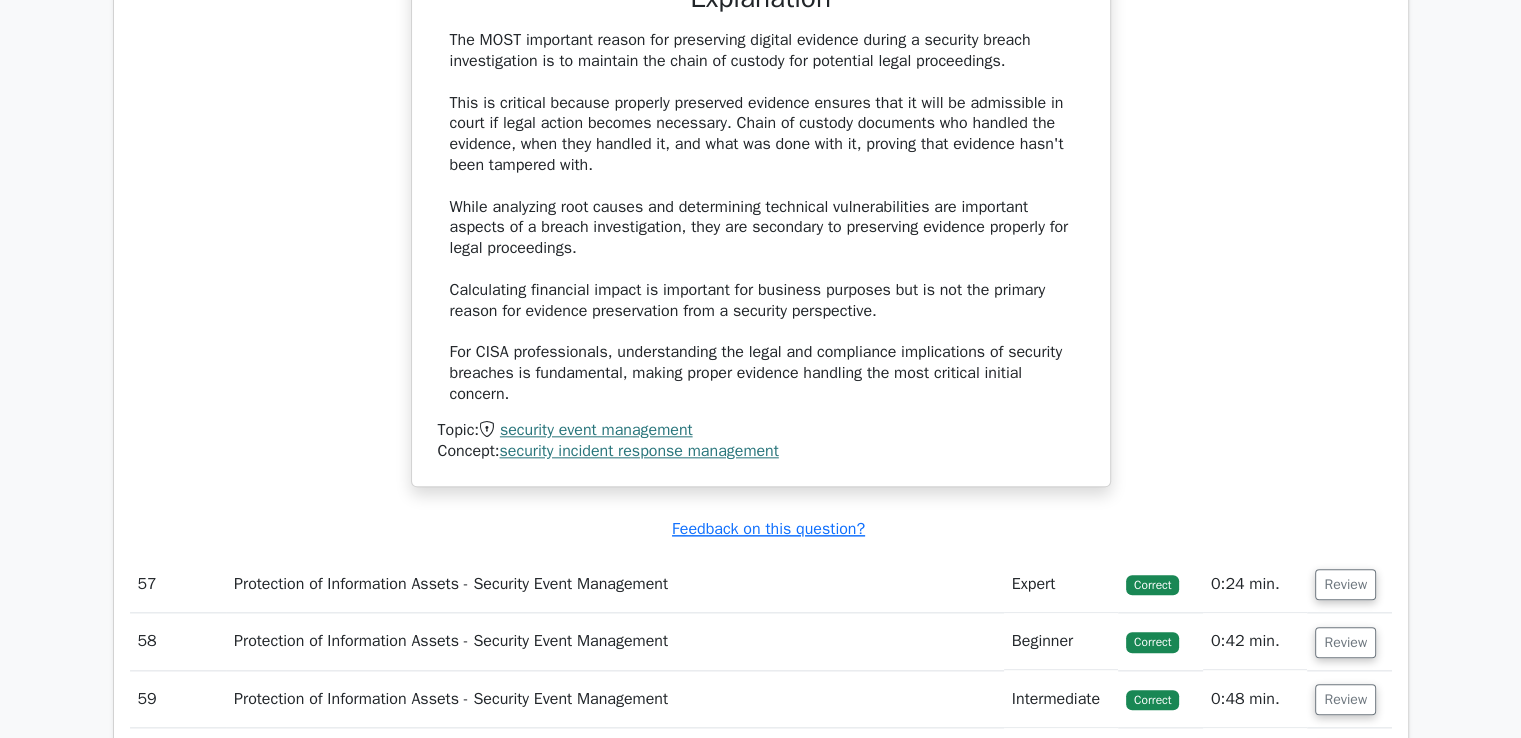 scroll, scrollTop: 63232, scrollLeft: 0, axis: vertical 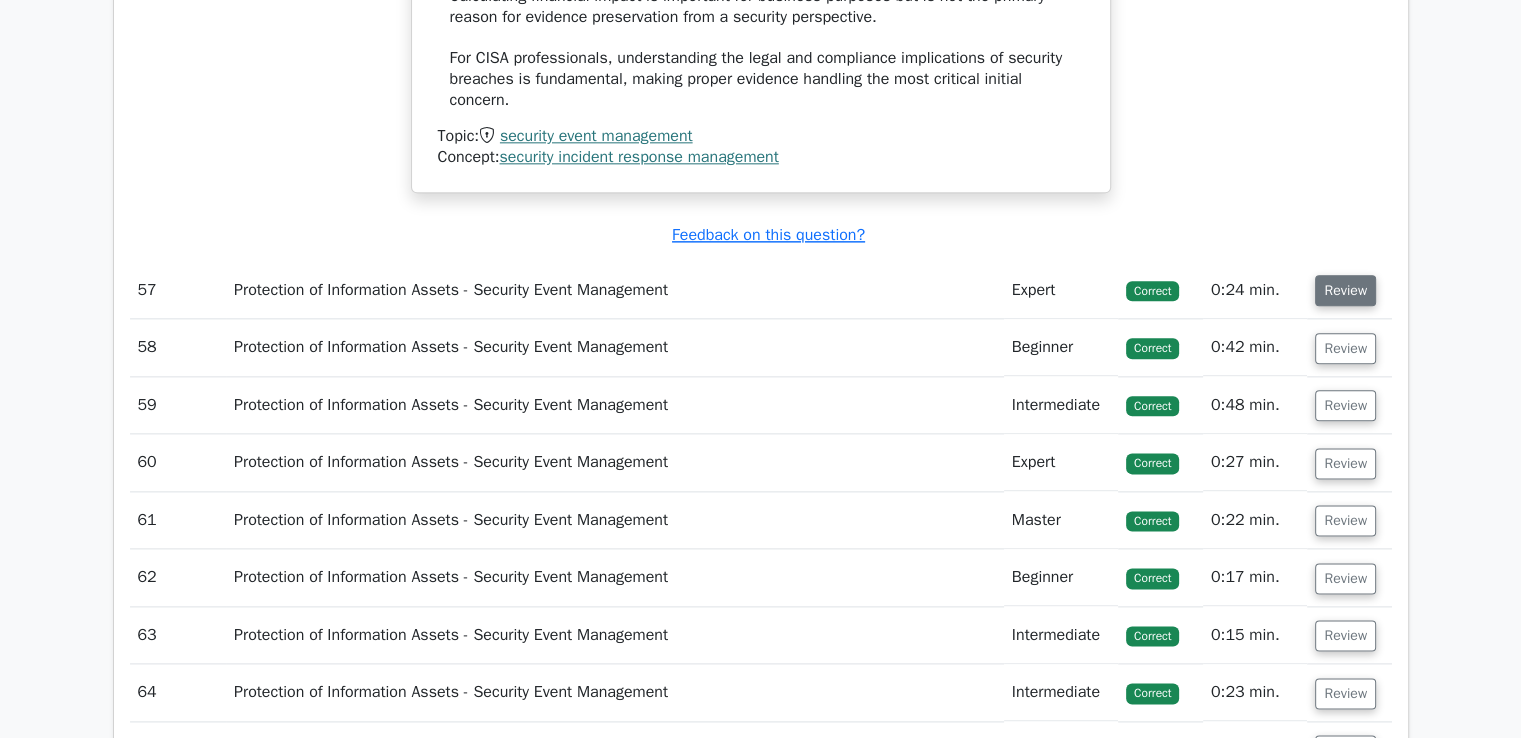 click on "Review" at bounding box center [1345, 290] 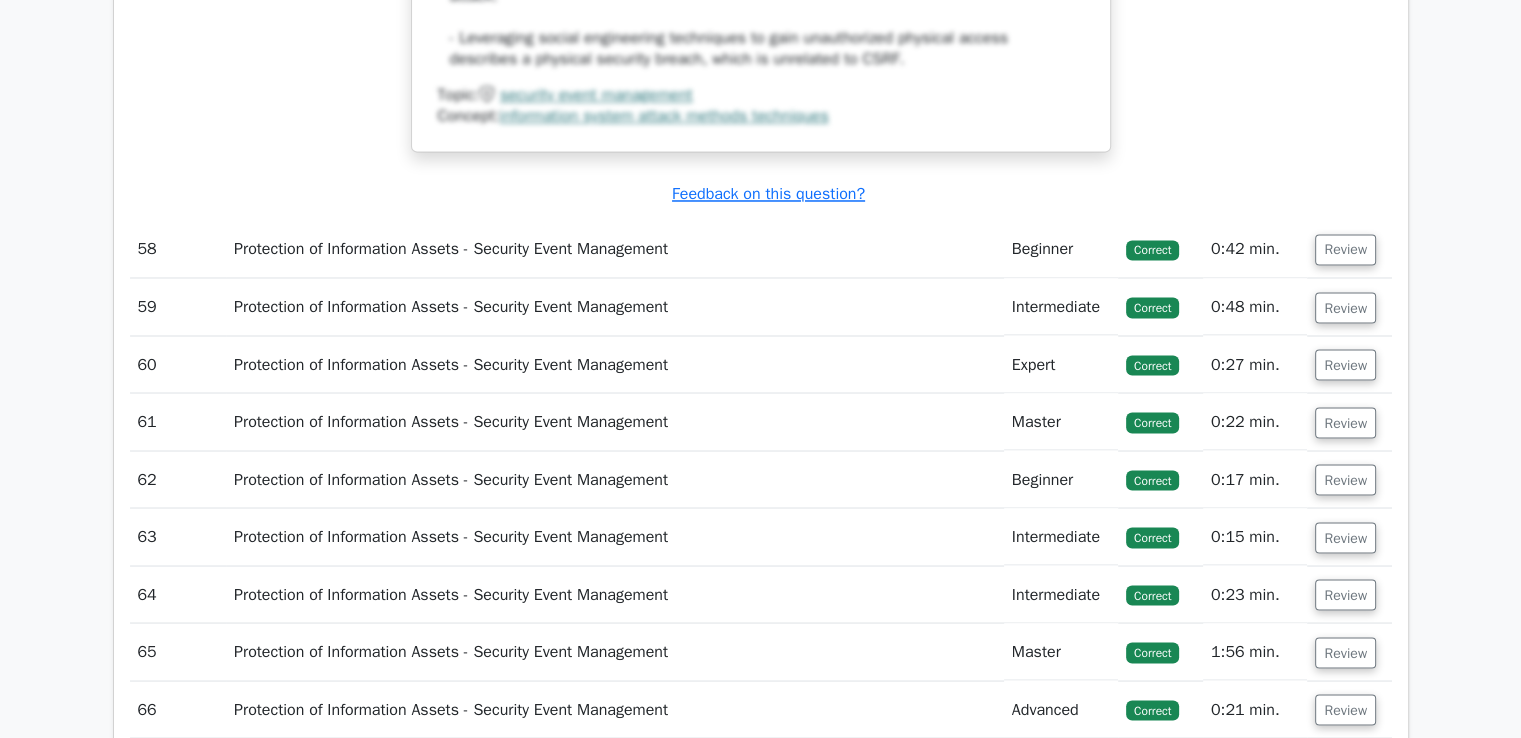 scroll, scrollTop: 64312, scrollLeft: 0, axis: vertical 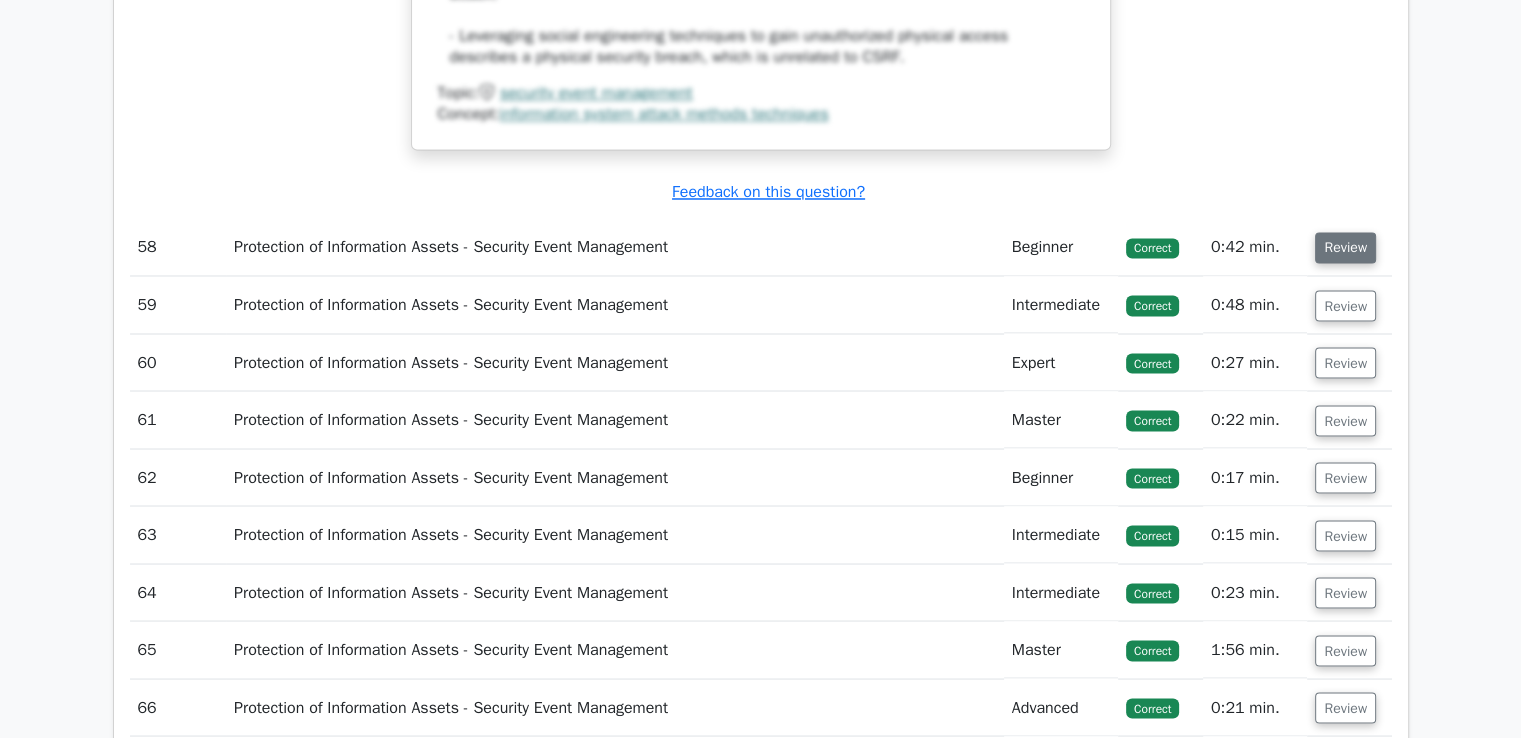 click on "Review" at bounding box center (1345, 247) 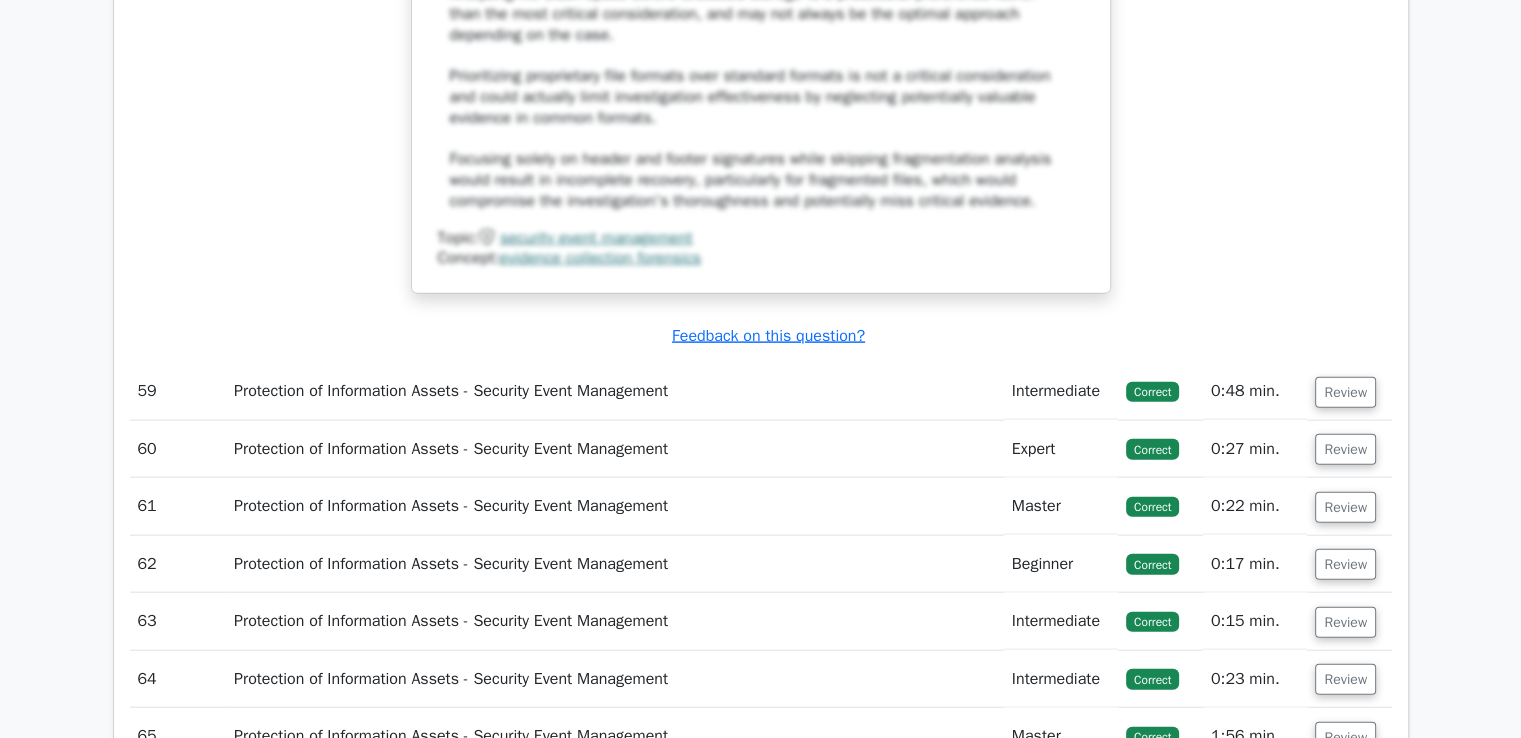 scroll, scrollTop: 65310, scrollLeft: 0, axis: vertical 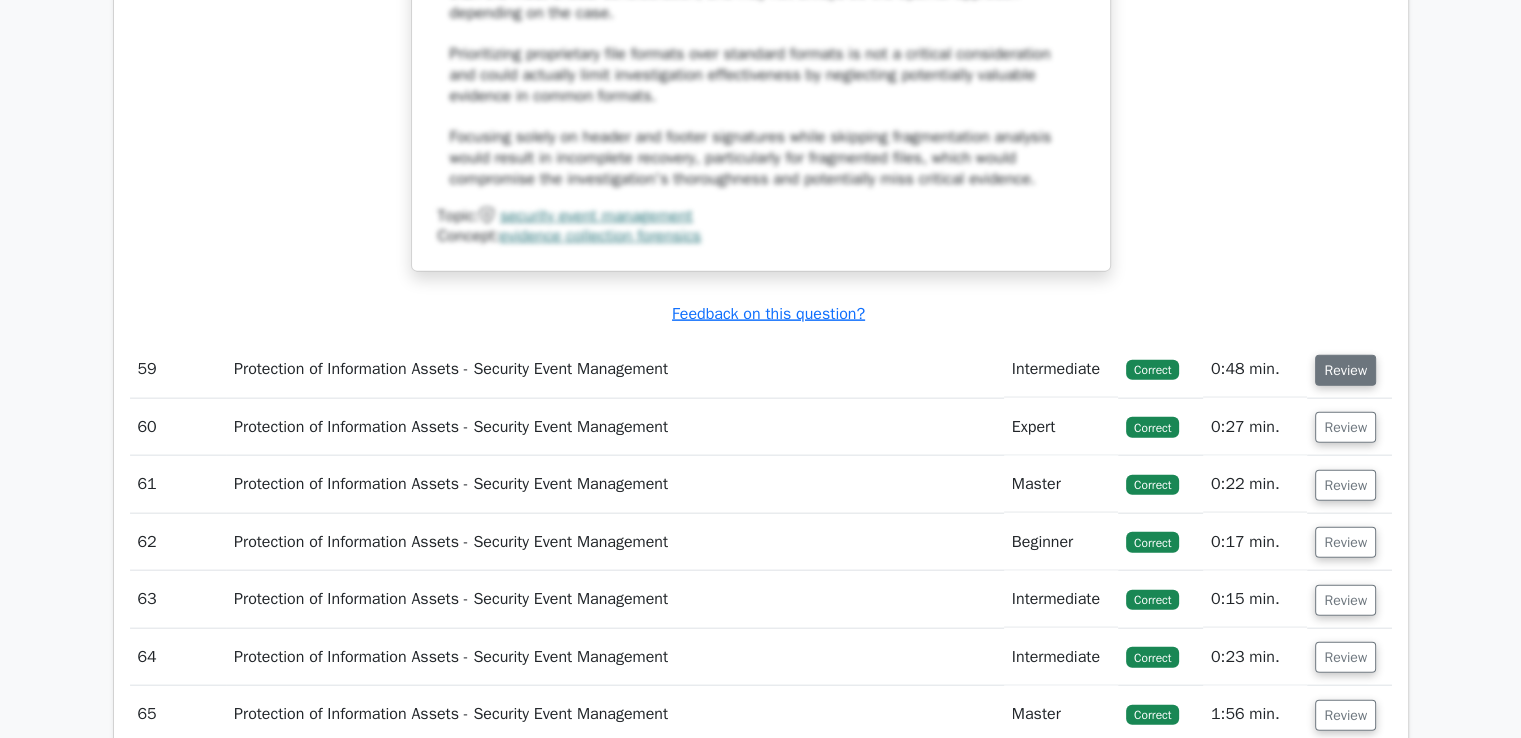 click on "Review" at bounding box center (1345, 370) 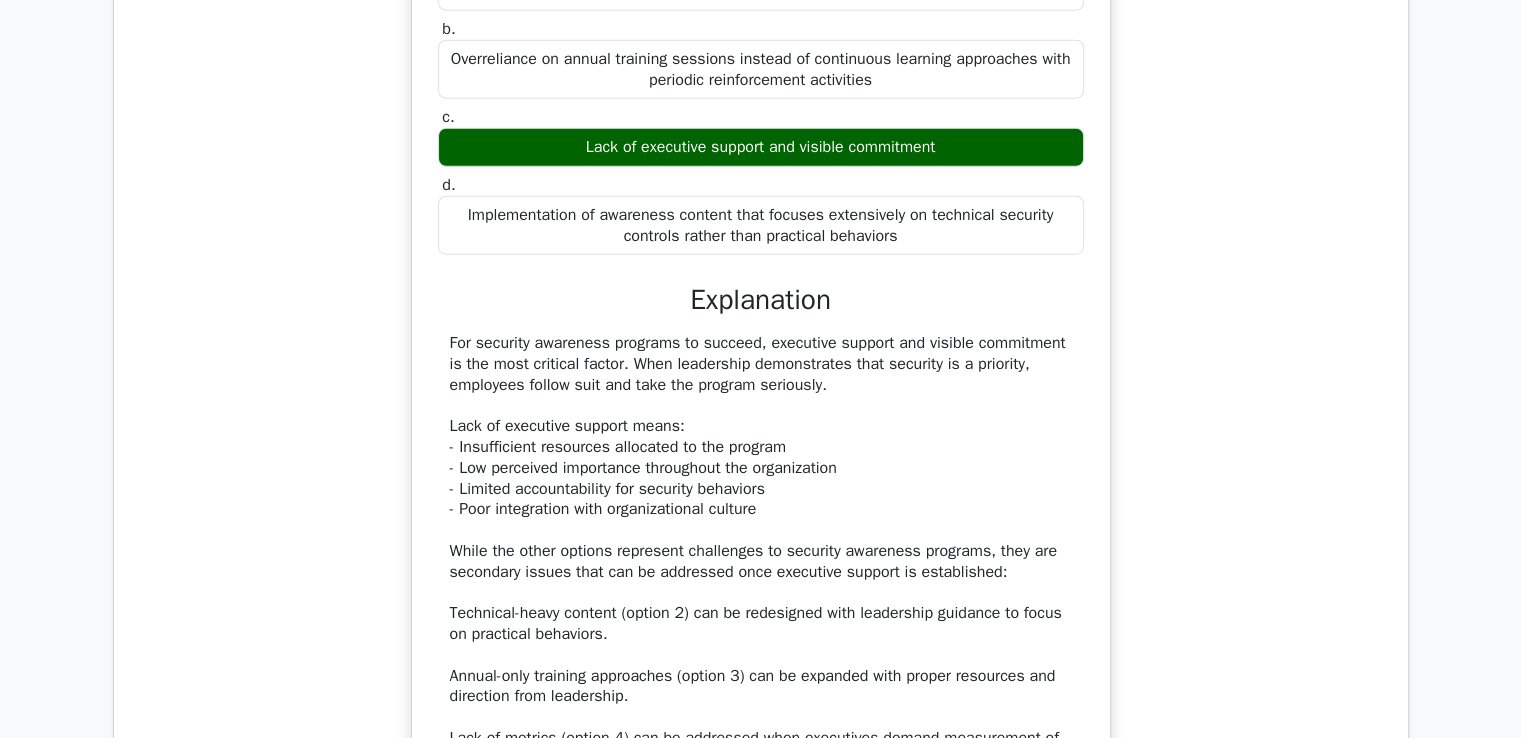 scroll, scrollTop: 65867, scrollLeft: 0, axis: vertical 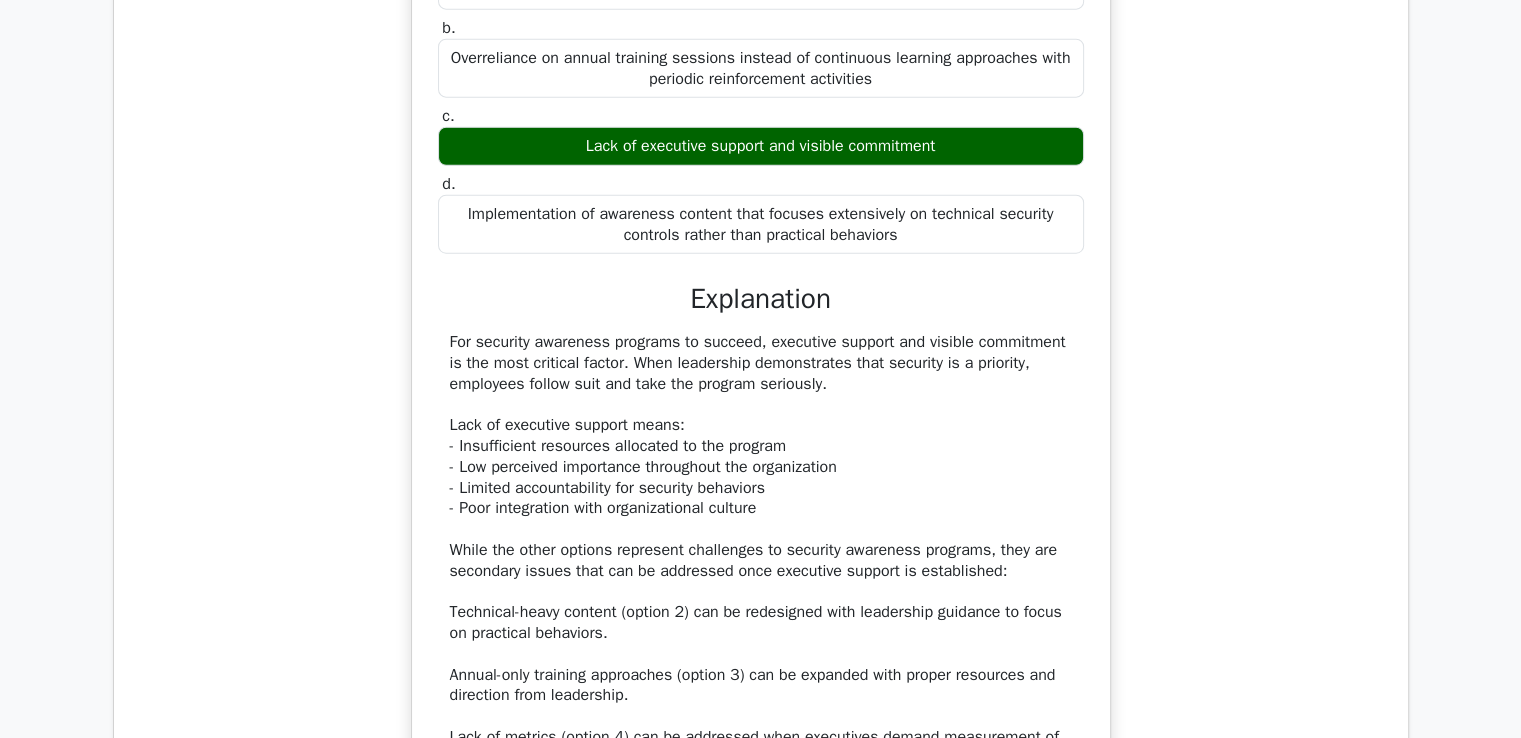 click on "For security awareness programs to succeed, executive support and visible commitment is the most critical factor. When leadership demonstrates that security is a priority, employees follow suit and take the program seriously. Lack of executive support means: - Insufficient resources allocated to the program - Low perceived importance throughout the organization - Limited accountability for security behaviors - Poor integration with organizational culture While the other options represent challenges to security awareness programs, they are secondary issues that can be addressed once executive support is established: Technical-heavy content (option 2) can be redesigned with leadership guidance to focus on practical behaviors. Annual-only training approaches (option 3) can be expanded with proper resources and direction from leadership. Lack of metrics (option 4) can be addressed when executives demand measurement of program effectiveness." at bounding box center (761, 592) 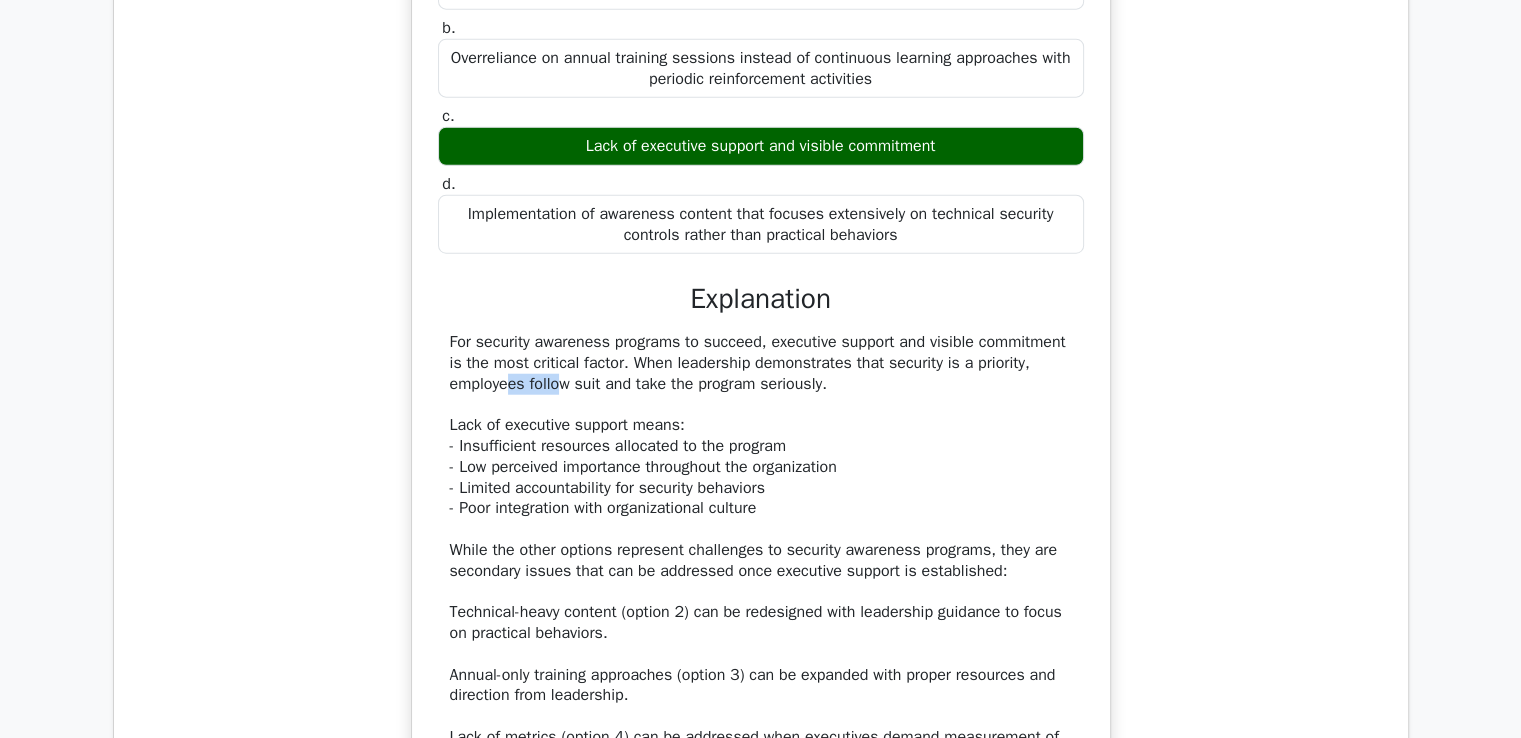 click on "For security awareness programs to succeed, executive support and visible commitment is the most critical factor. When leadership demonstrates that security is a priority, employees follow suit and take the program seriously. Lack of executive support means: - Insufficient resources allocated to the program - Low perceived importance throughout the organization - Limited accountability for security behaviors - Poor integration with organizational culture While the other options represent challenges to security awareness programs, they are secondary issues that can be addressed once executive support is established: Technical-heavy content (option 2) can be redesigned with leadership guidance to focus on practical behaviors. Annual-only training approaches (option 3) can be expanded with proper resources and direction from leadership. Lack of metrics (option 4) can be addressed when executives demand measurement of program effectiveness." at bounding box center (761, 592) 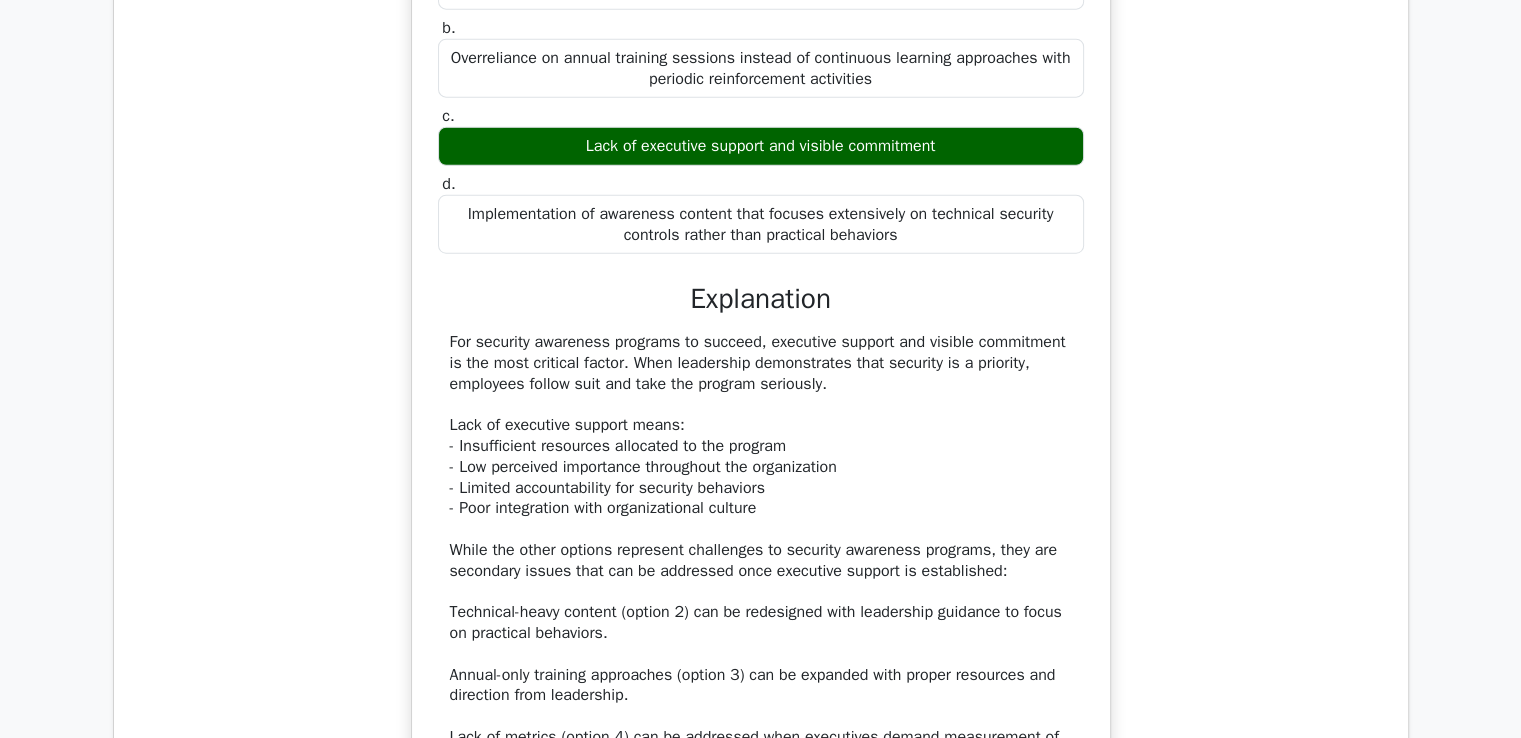 click on "For security awareness programs to succeed, executive support and visible commitment is the most critical factor. When leadership demonstrates that security is a priority, employees follow suit and take the program seriously. Lack of executive support means: - Insufficient resources allocated to the program - Low perceived importance throughout the organization - Limited accountability for security behaviors - Poor integration with organizational culture While the other options represent challenges to security awareness programs, they are secondary issues that can be addressed once executive support is established: Technical-heavy content (option 2) can be redesigned with leadership guidance to focus on practical behaviors. Annual-only training approaches (option 3) can be expanded with proper resources and direction from leadership. Lack of metrics (option 4) can be addressed when executives demand measurement of program effectiveness." at bounding box center [761, 592] 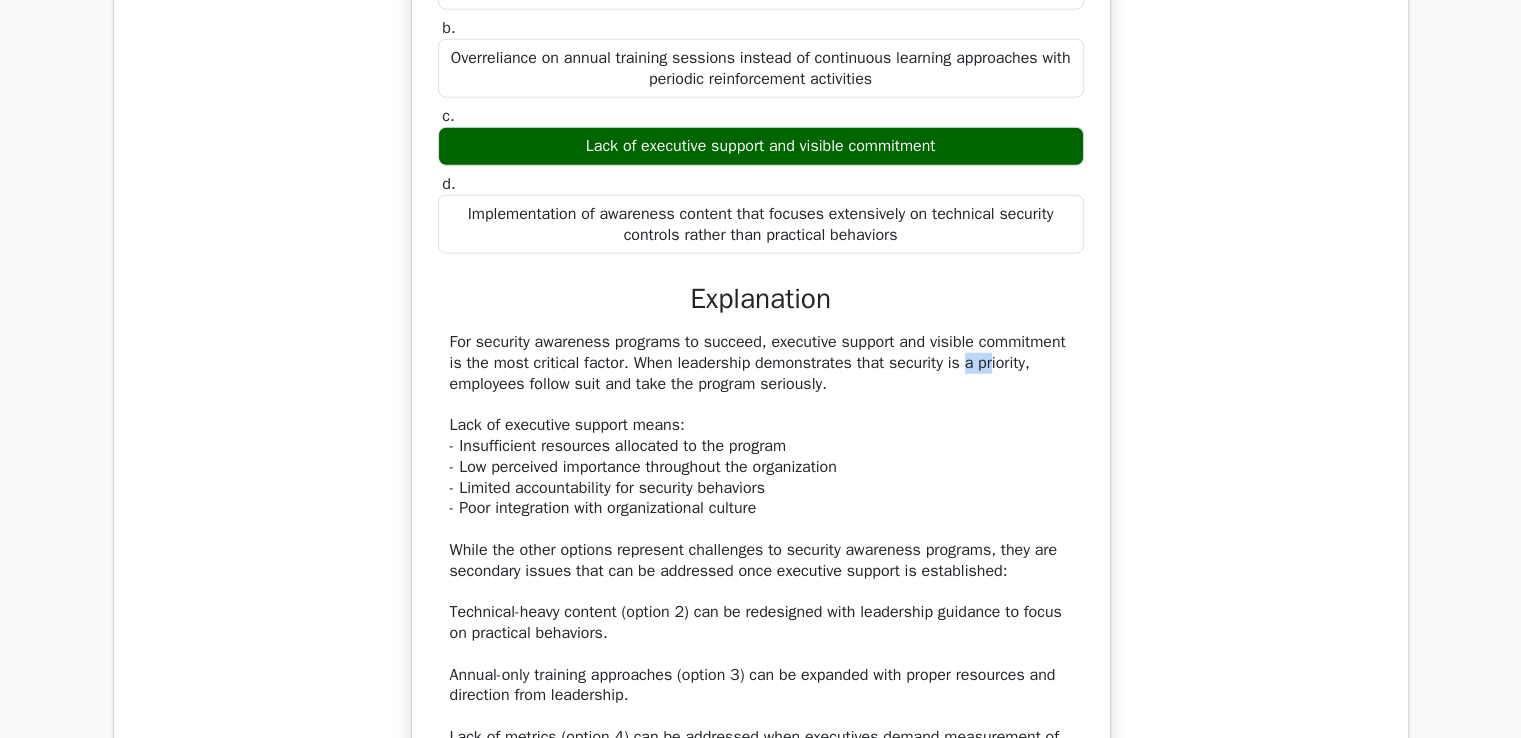 click on "For security awareness programs to succeed, executive support and visible commitment is the most critical factor. When leadership demonstrates that security is a priority, employees follow suit and take the program seriously. Lack of executive support means: - Insufficient resources allocated to the program - Low perceived importance throughout the organization - Limited accountability for security behaviors - Poor integration with organizational culture While the other options represent challenges to security awareness programs, they are secondary issues that can be addressed once executive support is established: Technical-heavy content (option 2) can be redesigned with leadership guidance to focus on practical behaviors. Annual-only training approaches (option 3) can be expanded with proper resources and direction from leadership. Lack of metrics (option 4) can be addressed when executives demand measurement of program effectiveness." at bounding box center (761, 592) 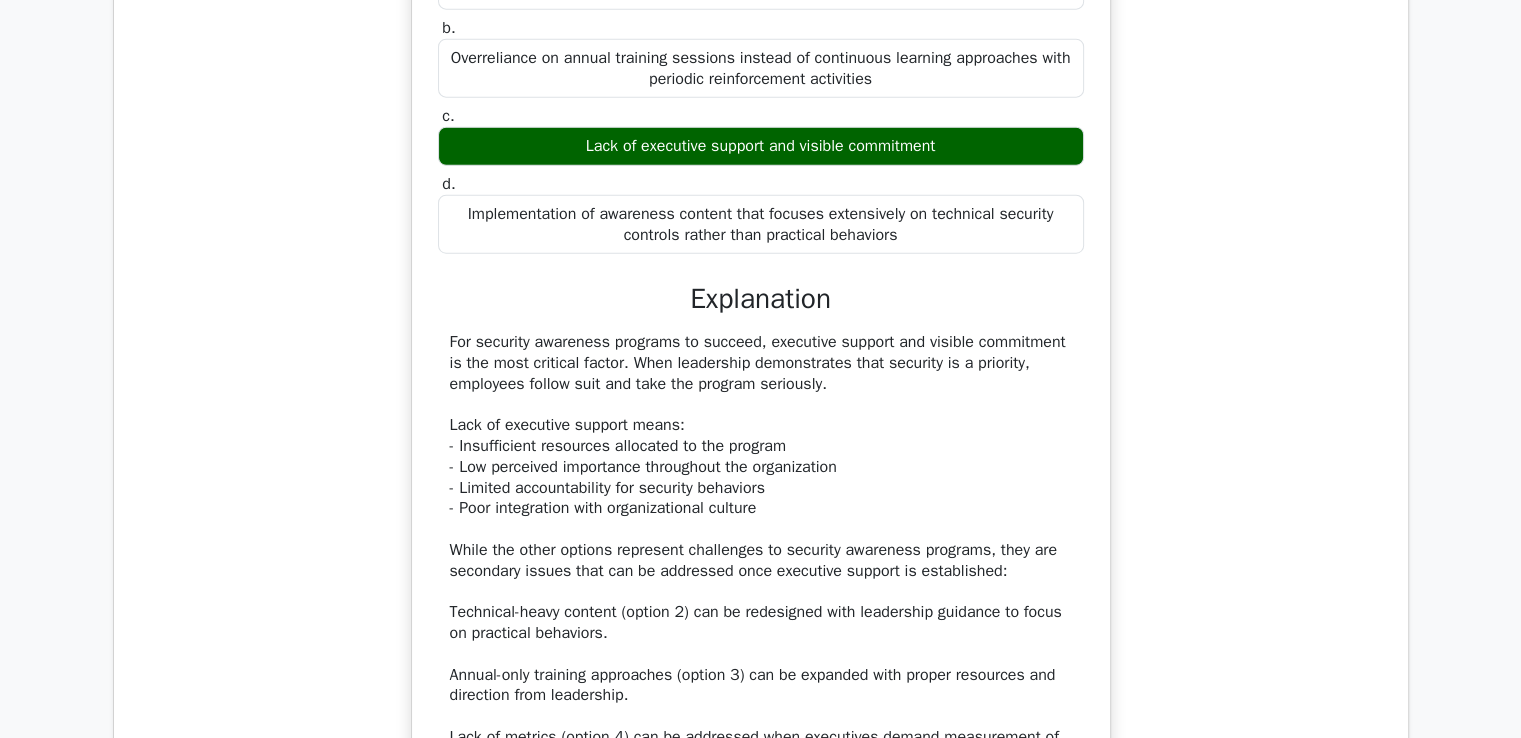 click on "For security awareness programs to succeed, executive support and visible commitment is the most critical factor. When leadership demonstrates that security is a priority, employees follow suit and take the program seriously. Lack of executive support means: - Insufficient resources allocated to the program - Low perceived importance throughout the organization - Limited accountability for security behaviors - Poor integration with organizational culture While the other options represent challenges to security awareness programs, they are secondary issues that can be addressed once executive support is established: Technical-heavy content (option 2) can be redesigned with leadership guidance to focus on practical behaviors. Annual-only training approaches (option 3) can be expanded with proper resources and direction from leadership. Lack of metrics (option 4) can be addressed when executives demand measurement of program effectiveness." at bounding box center [761, 592] 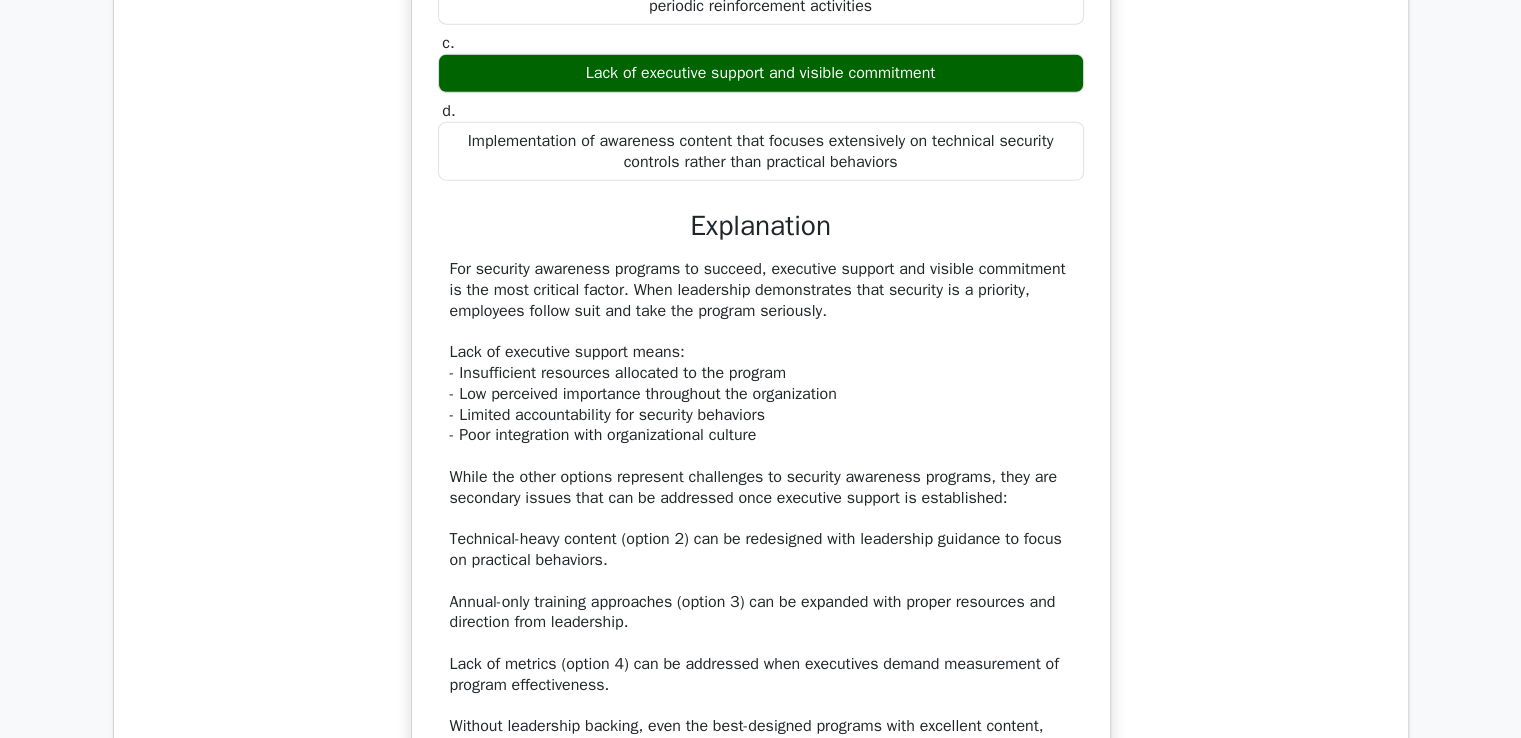 scroll, scrollTop: 65940, scrollLeft: 0, axis: vertical 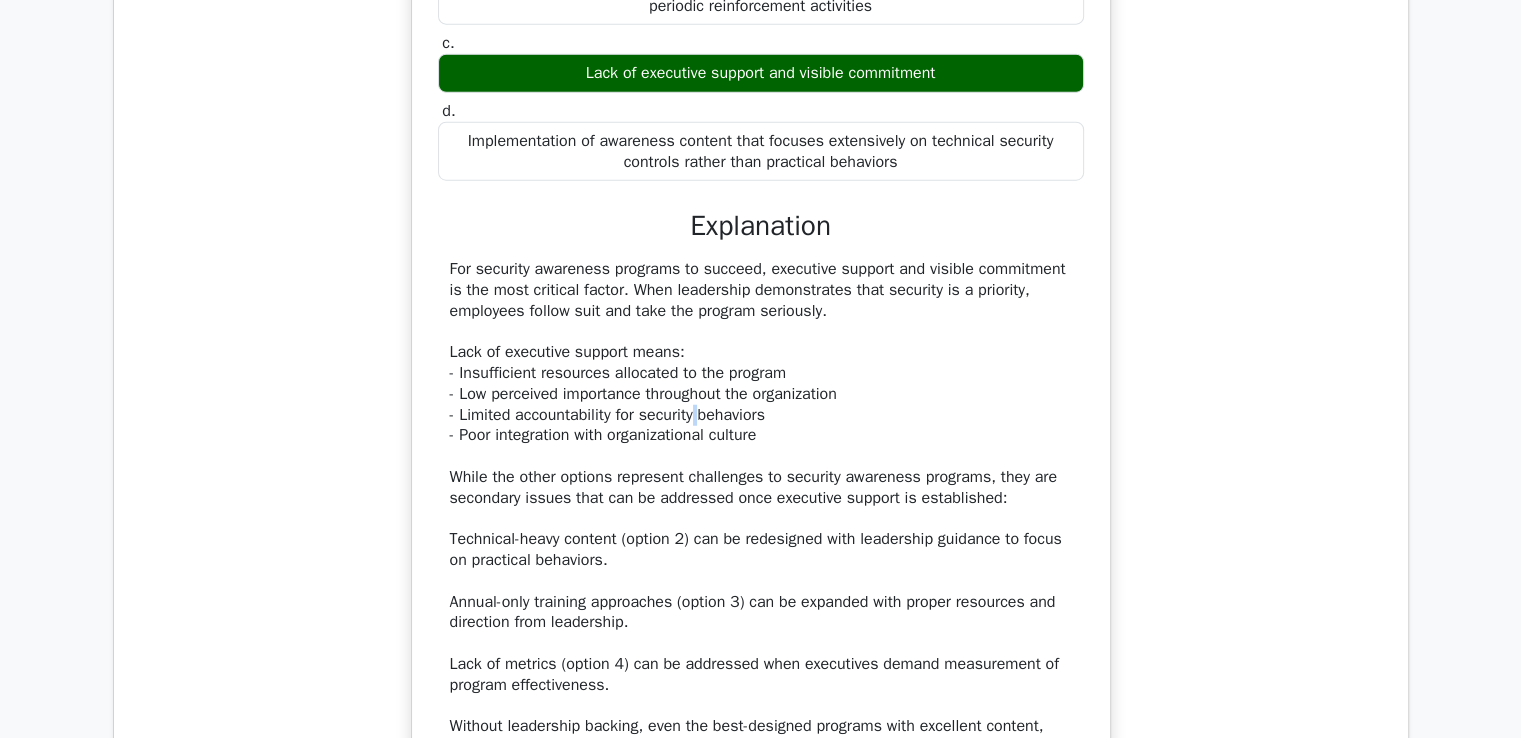 click on "For security awareness programs to succeed, executive support and visible commitment is the most critical factor. When leadership demonstrates that security is a priority, employees follow suit and take the program seriously. Lack of executive support means: - Insufficient resources allocated to the program - Low perceived importance throughout the organization - Limited accountability for security behaviors - Poor integration with organizational culture While the other options represent challenges to security awareness programs, they are secondary issues that can be addressed once executive support is established: Technical-heavy content (option 2) can be redesigned with leadership guidance to focus on practical behaviors. Annual-only training approaches (option 3) can be expanded with proper resources and direction from leadership. Lack of metrics (option 4) can be addressed when executives demand measurement of program effectiveness." at bounding box center [761, 519] 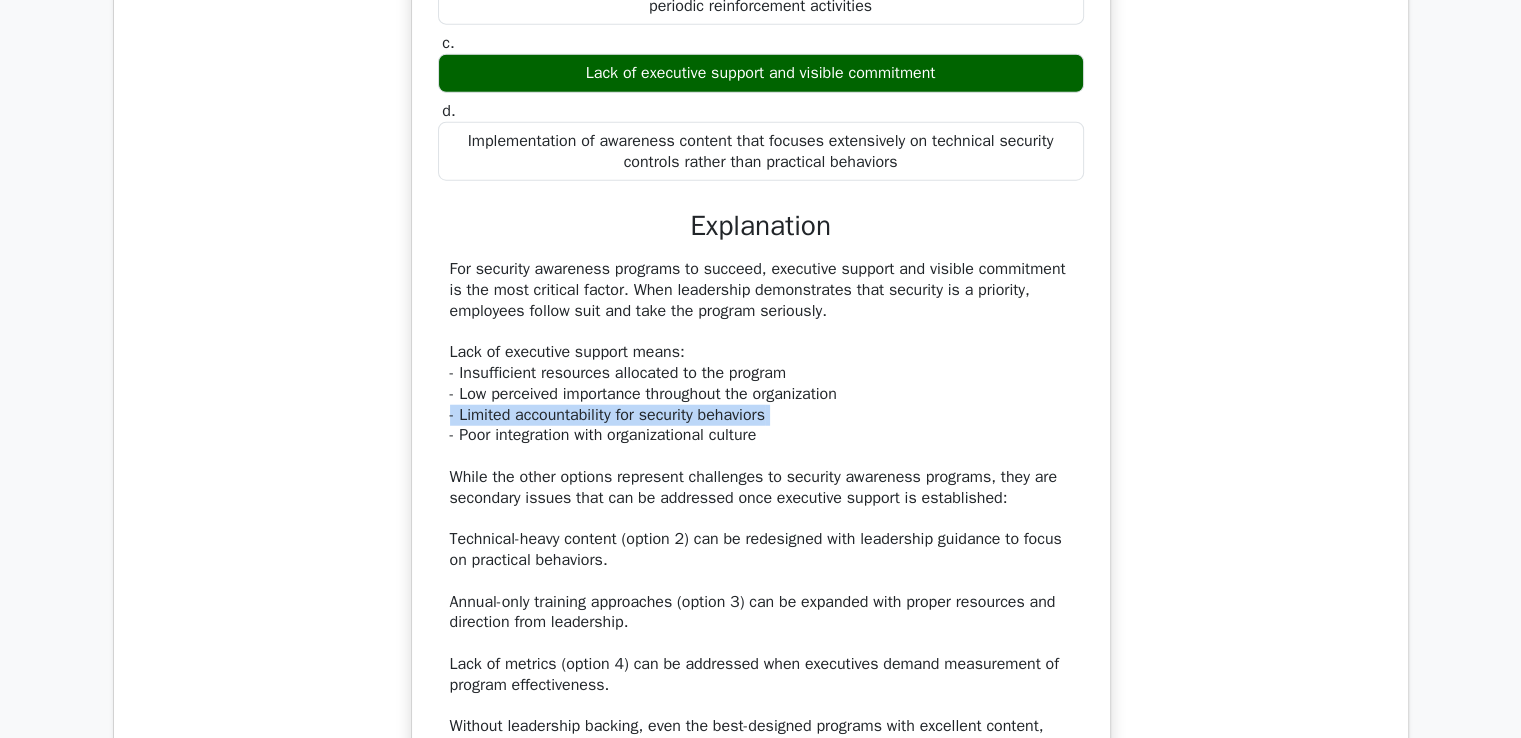 click on "For security awareness programs to succeed, executive support and visible commitment is the most critical factor. When leadership demonstrates that security is a priority, employees follow suit and take the program seriously. Lack of executive support means: - Insufficient resources allocated to the program - Low perceived importance throughout the organization - Limited accountability for security behaviors - Poor integration with organizational culture While the other options represent challenges to security awareness programs, they are secondary issues that can be addressed once executive support is established: Technical-heavy content (option 2) can be redesigned with leadership guidance to focus on practical behaviors. Annual-only training approaches (option 3) can be expanded with proper resources and direction from leadership. Lack of metrics (option 4) can be addressed when executives demand measurement of program effectiveness." at bounding box center [761, 519] 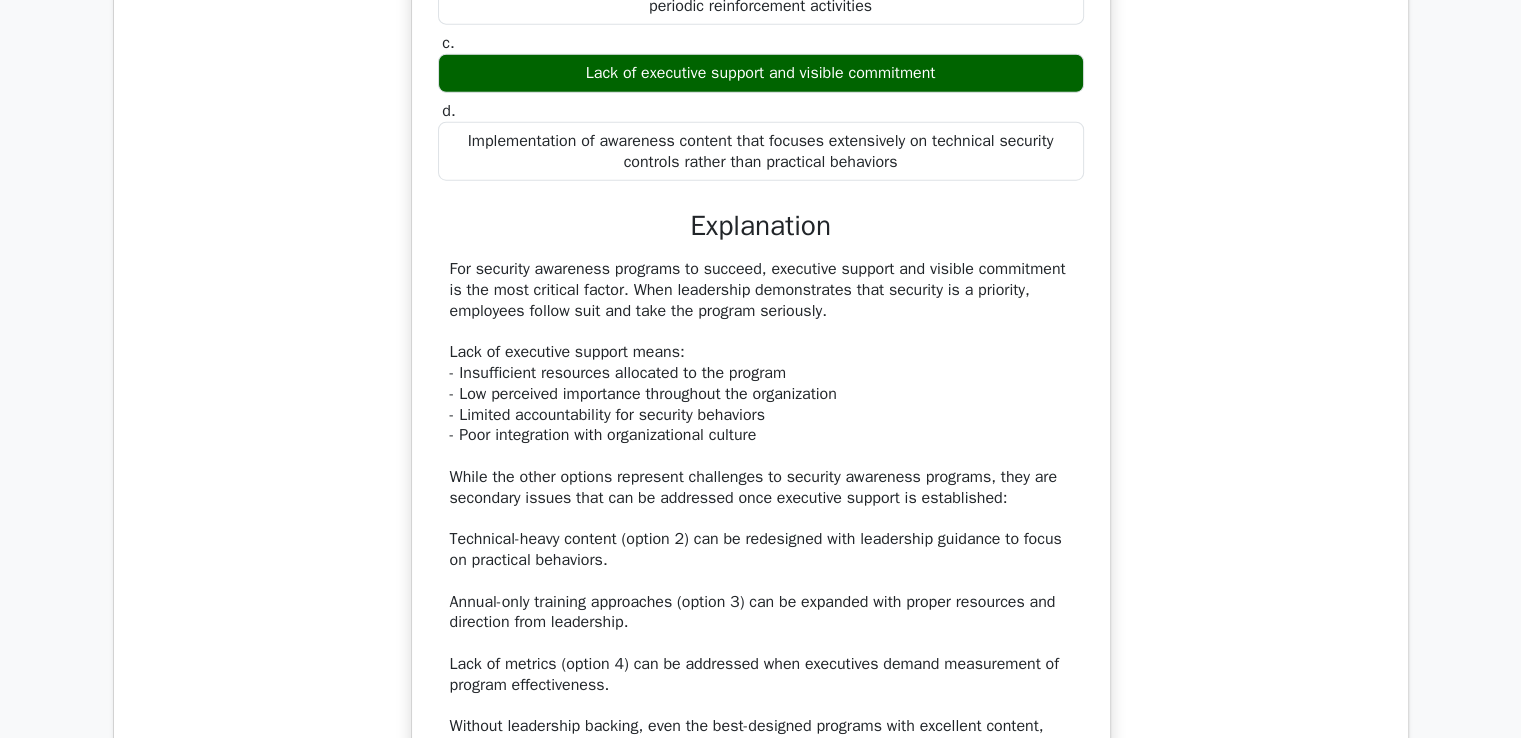click on "For security awareness programs to succeed, executive support and visible commitment is the most critical factor. When leadership demonstrates that security is a priority, employees follow suit and take the program seriously. Lack of executive support means: - Insufficient resources allocated to the program - Low perceived importance throughout the organization - Limited accountability for security behaviors - Poor integration with organizational culture While the other options represent challenges to security awareness programs, they are secondary issues that can be addressed once executive support is established: Technical-heavy content (option 2) can be redesigned with leadership guidance to focus on practical behaviors. Annual-only training approaches (option 3) can be expanded with proper resources and direction from leadership. Lack of metrics (option 4) can be addressed when executives demand measurement of program effectiveness." at bounding box center [761, 519] 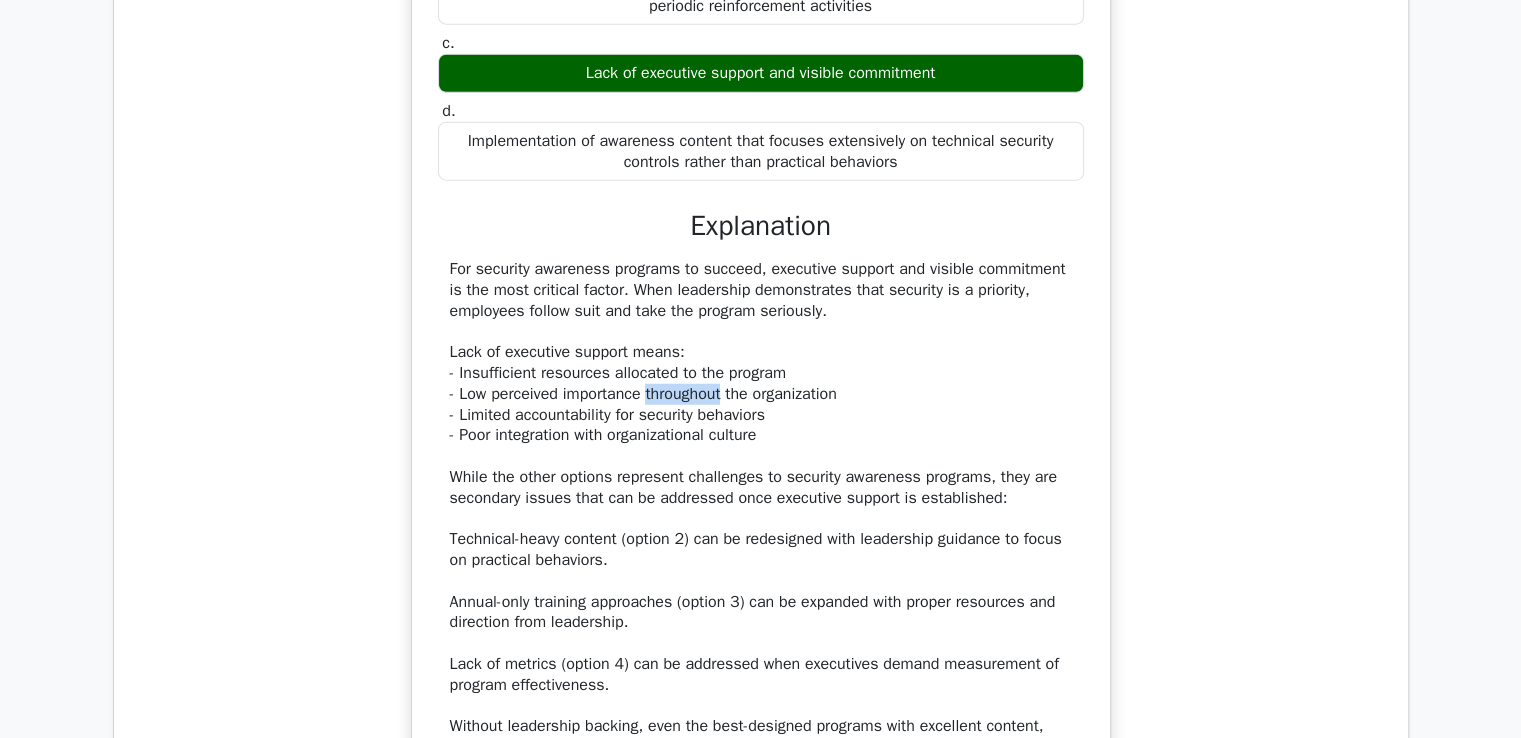 click on "For security awareness programs to succeed, executive support and visible commitment is the most critical factor. When leadership demonstrates that security is a priority, employees follow suit and take the program seriously. Lack of executive support means: - Insufficient resources allocated to the program - Low perceived importance throughout the organization - Limited accountability for security behaviors - Poor integration with organizational culture While the other options represent challenges to security awareness programs, they are secondary issues that can be addressed once executive support is established: Technical-heavy content (option 2) can be redesigned with leadership guidance to focus on practical behaviors. Annual-only training approaches (option 3) can be expanded with proper resources and direction from leadership. Lack of metrics (option 4) can be addressed when executives demand measurement of program effectiveness." at bounding box center [761, 519] 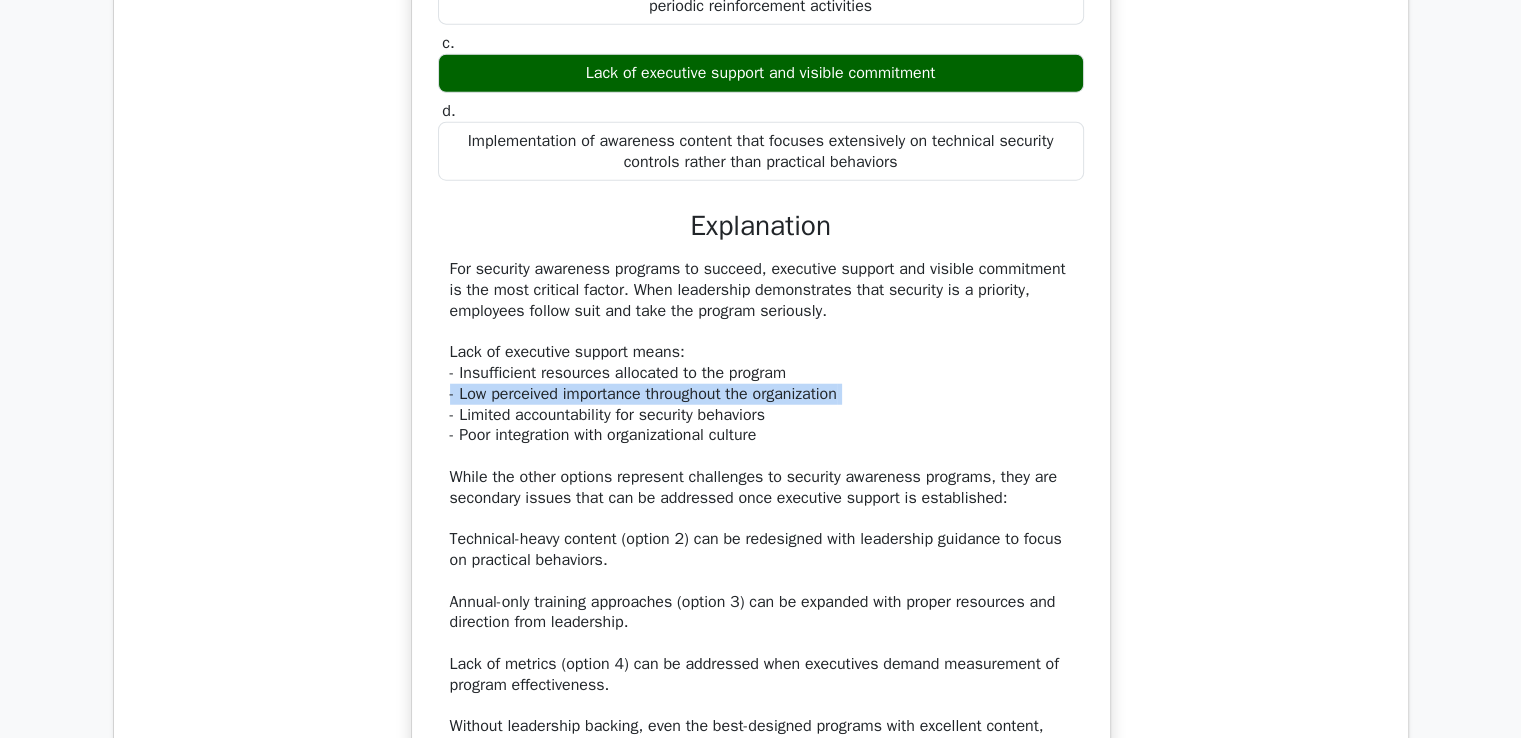 click on "For security awareness programs to succeed, executive support and visible commitment is the most critical factor. When leadership demonstrates that security is a priority, employees follow suit and take the program seriously. Lack of executive support means: - Insufficient resources allocated to the program - Low perceived importance throughout the organization - Limited accountability for security behaviors - Poor integration with organizational culture While the other options represent challenges to security awareness programs, they are secondary issues that can be addressed once executive support is established: Technical-heavy content (option 2) can be redesigned with leadership guidance to focus on practical behaviors. Annual-only training approaches (option 3) can be expanded with proper resources and direction from leadership. Lack of metrics (option 4) can be addressed when executives demand measurement of program effectiveness." at bounding box center [761, 519] 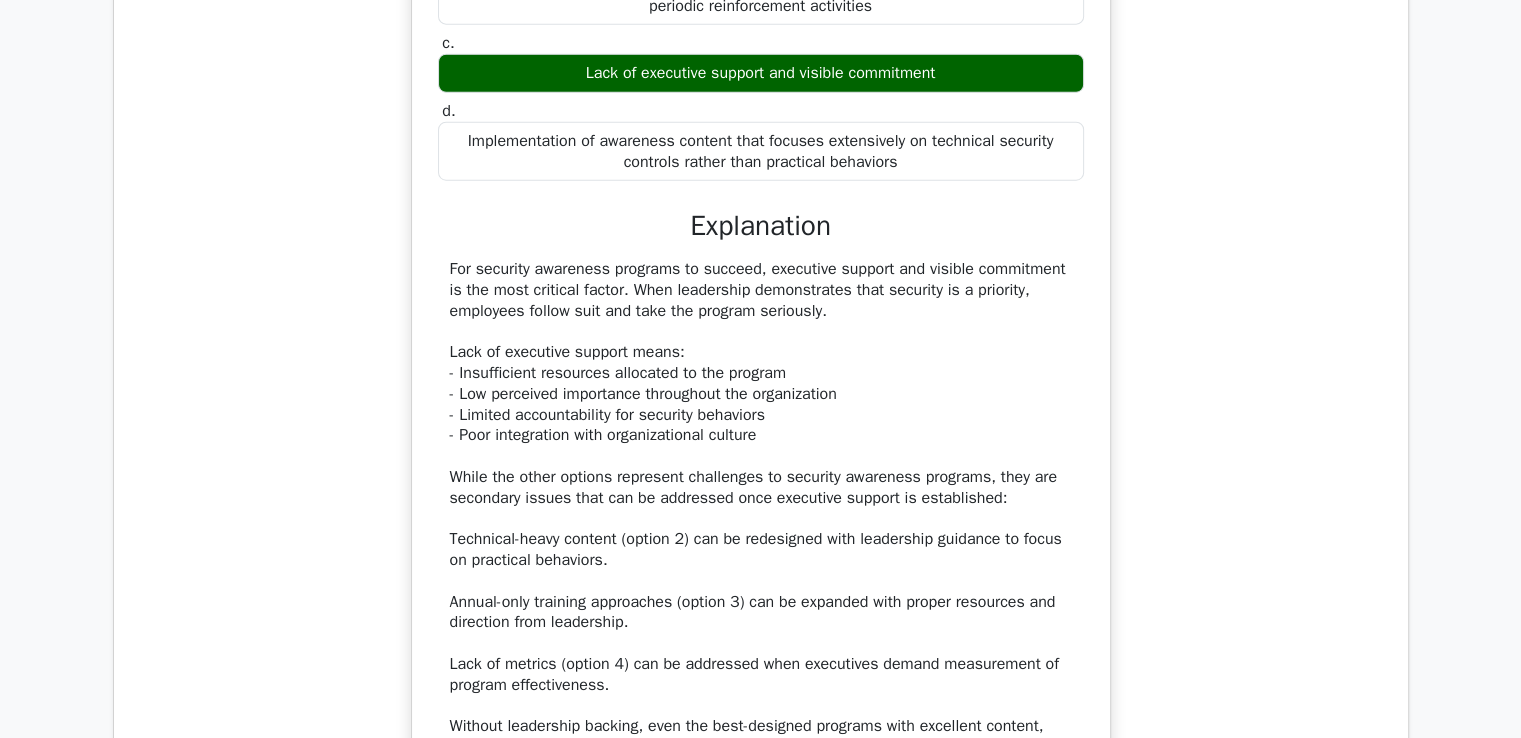 click on "For security awareness programs to succeed, executive support and visible commitment is the most critical factor. When leadership demonstrates that security is a priority, employees follow suit and take the program seriously. Lack of executive support means: - Insufficient resources allocated to the program - Low perceived importance throughout the organization - Limited accountability for security behaviors - Poor integration with organizational culture While the other options represent challenges to security awareness programs, they are secondary issues that can be addressed once executive support is established: Technical-heavy content (option 2) can be redesigned with leadership guidance to focus on practical behaviors. Annual-only training approaches (option 3) can be expanded with proper resources and direction from leadership. Lack of metrics (option 4) can be addressed when executives demand measurement of program effectiveness." at bounding box center [761, 519] 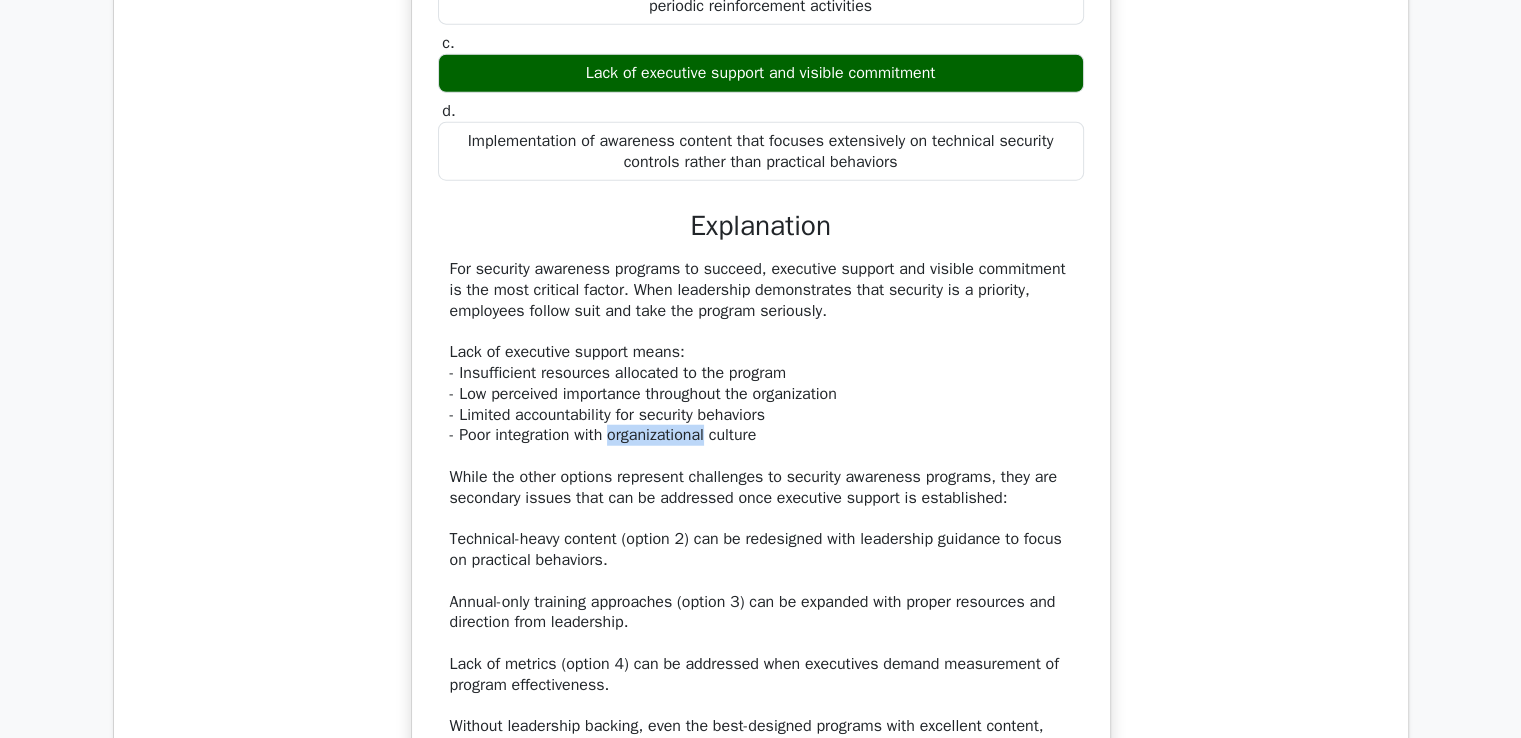 click on "For security awareness programs to succeed, executive support and visible commitment is the most critical factor. When leadership demonstrates that security is a priority, employees follow suit and take the program seriously. Lack of executive support means: - Insufficient resources allocated to the program - Low perceived importance throughout the organization - Limited accountability for security behaviors - Poor integration with organizational culture While the other options represent challenges to security awareness programs, they are secondary issues that can be addressed once executive support is established: Technical-heavy content (option 2) can be redesigned with leadership guidance to focus on practical behaviors. Annual-only training approaches (option 3) can be expanded with proper resources and direction from leadership. Lack of metrics (option 4) can be addressed when executives demand measurement of program effectiveness." at bounding box center [761, 519] 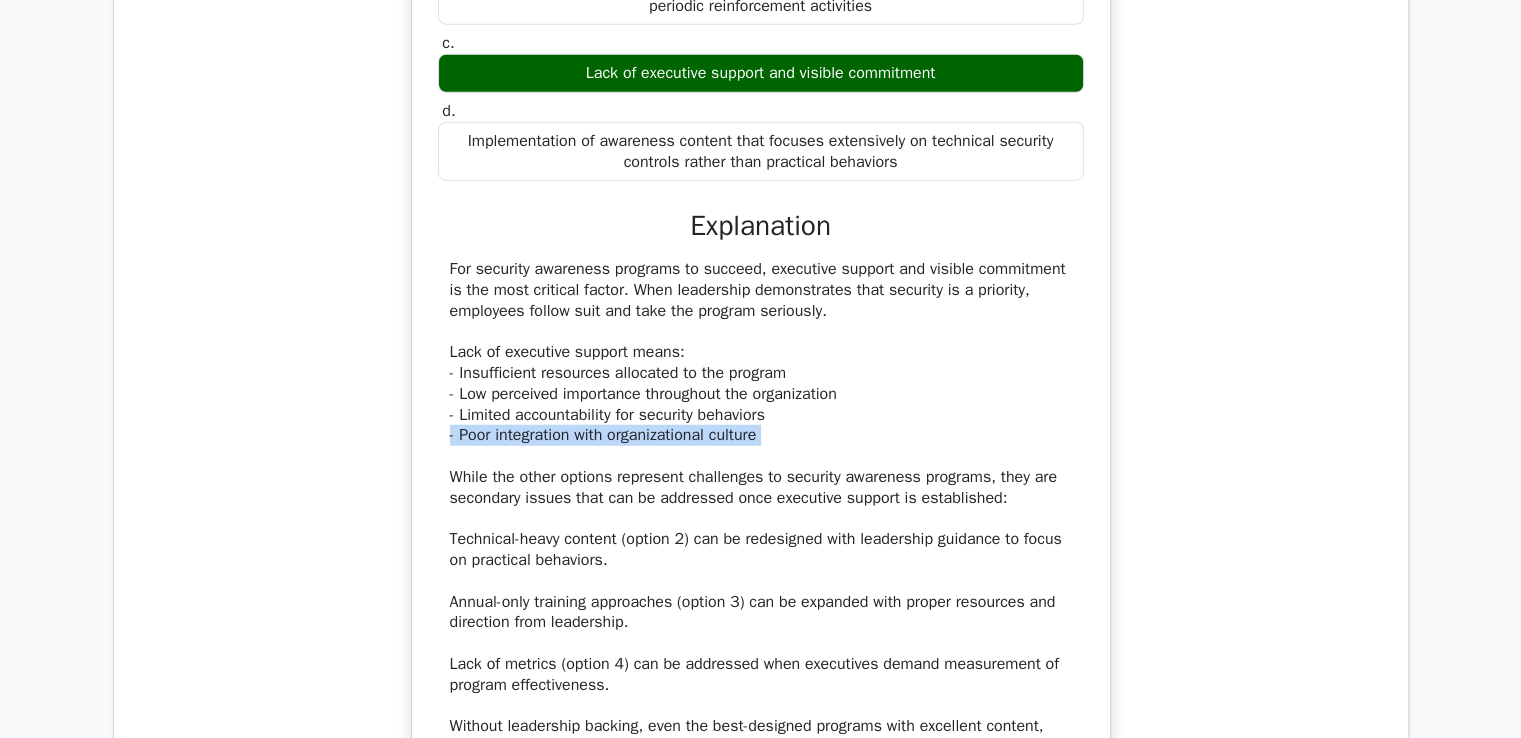 click on "For security awareness programs to succeed, executive support and visible commitment is the most critical factor. When leadership demonstrates that security is a priority, employees follow suit and take the program seriously. Lack of executive support means: - Insufficient resources allocated to the program - Low perceived importance throughout the organization - Limited accountability for security behaviors - Poor integration with organizational culture While the other options represent challenges to security awareness programs, they are secondary issues that can be addressed once executive support is established: Technical-heavy content (option 2) can be redesigned with leadership guidance to focus on practical behaviors. Annual-only training approaches (option 3) can be expanded with proper resources and direction from leadership. Lack of metrics (option 4) can be addressed when executives demand measurement of program effectiveness." at bounding box center [761, 519] 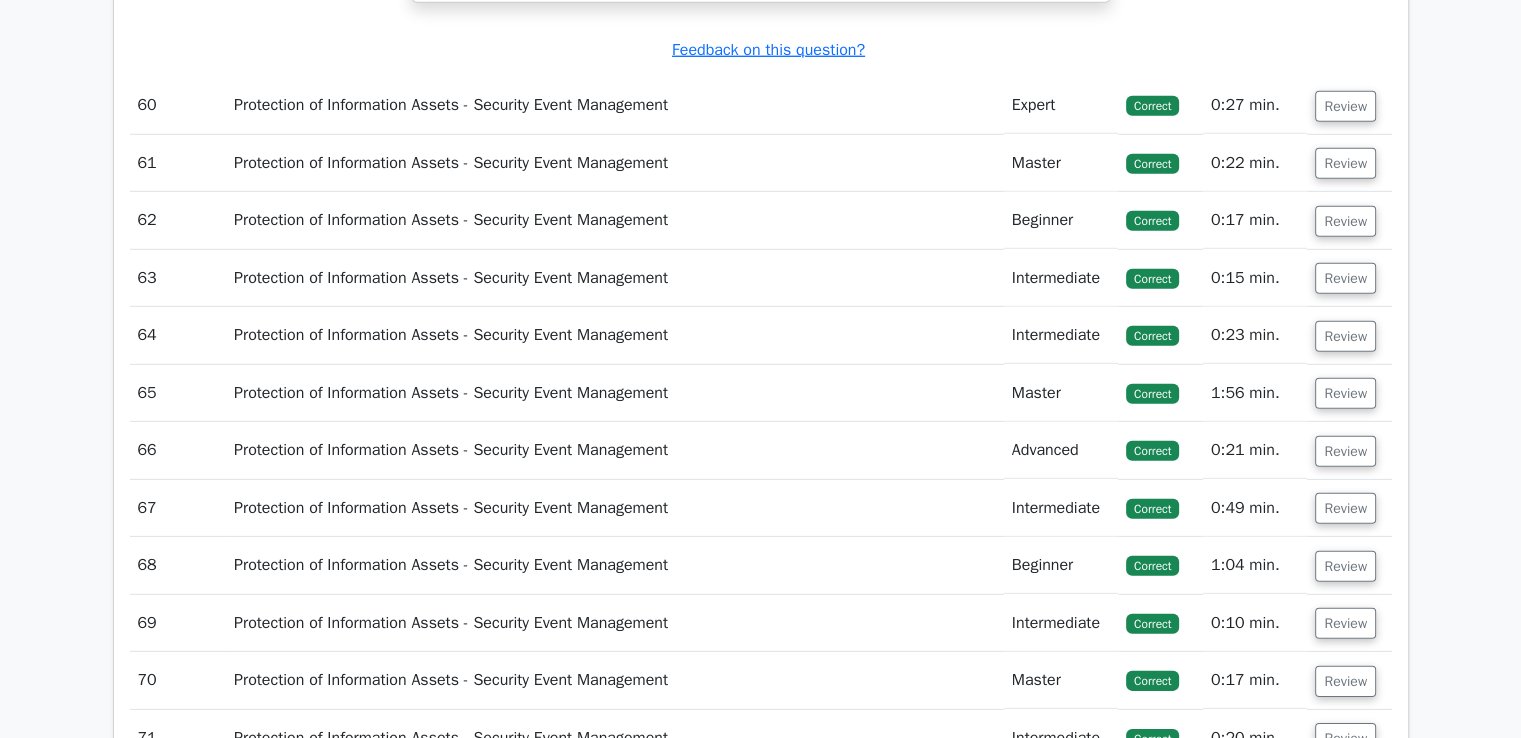 scroll, scrollTop: 66799, scrollLeft: 0, axis: vertical 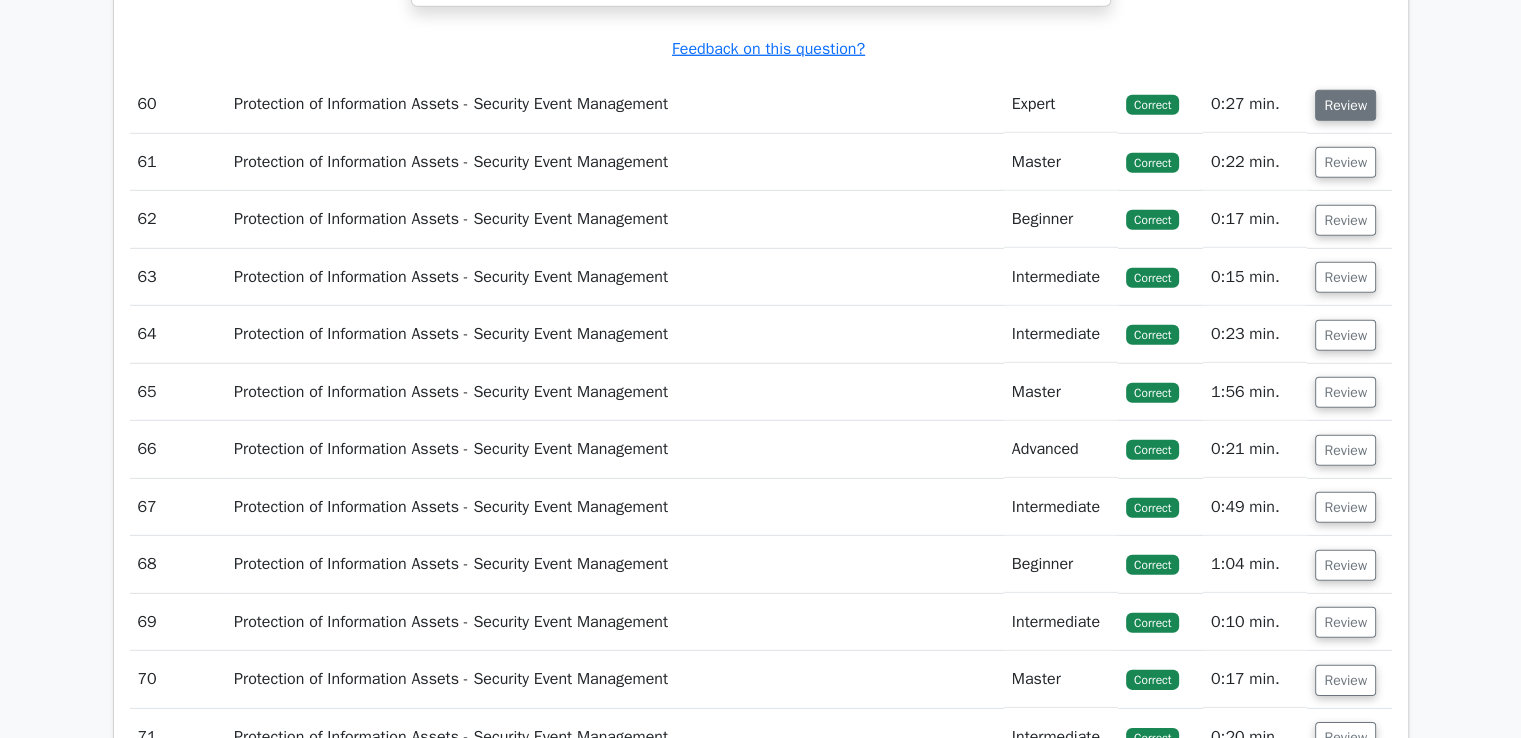 click on "Review" at bounding box center (1345, 105) 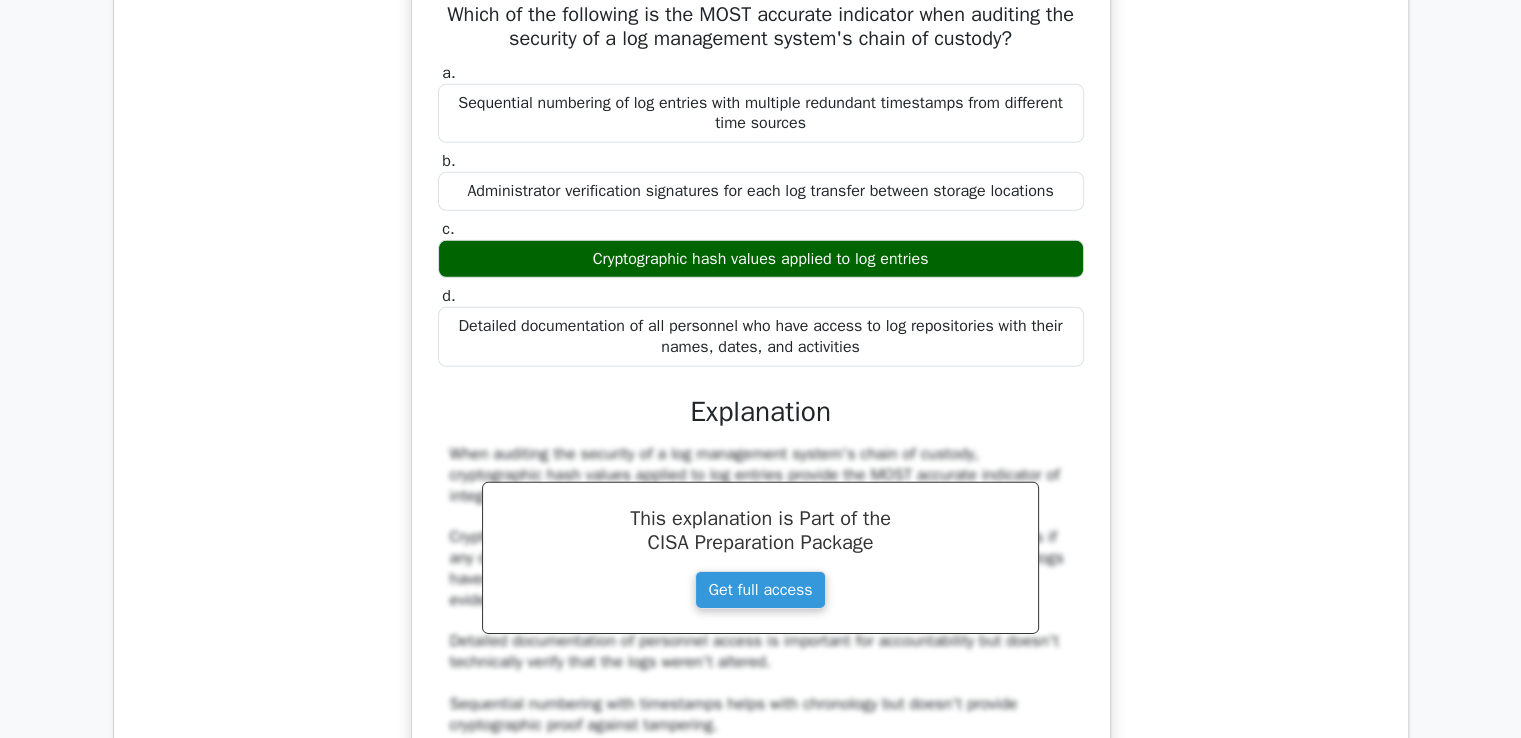 scroll, scrollTop: 66964, scrollLeft: 0, axis: vertical 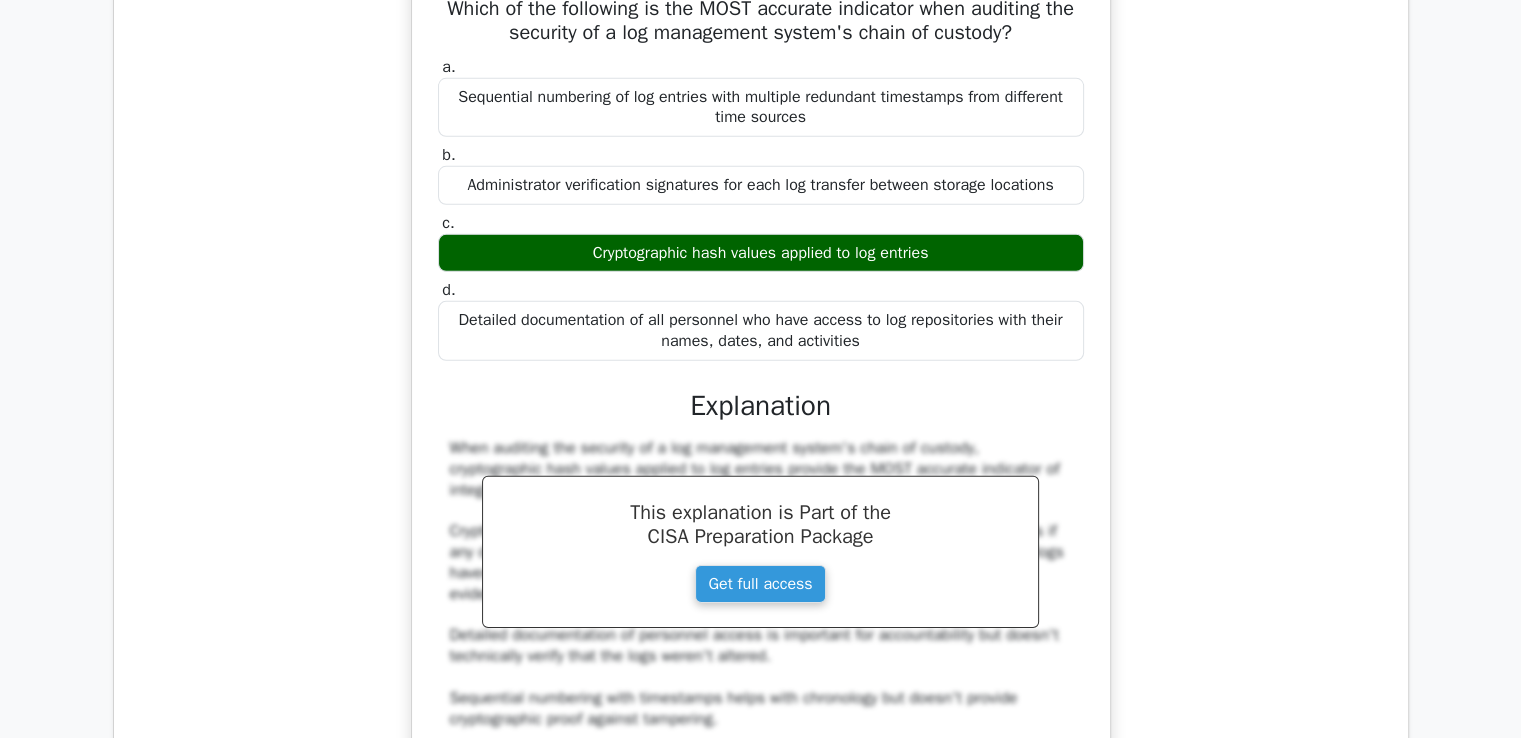click on "Which of the following is the MOST accurate indicator when auditing the security of a log management system's chain of custody?" at bounding box center (761, 21) 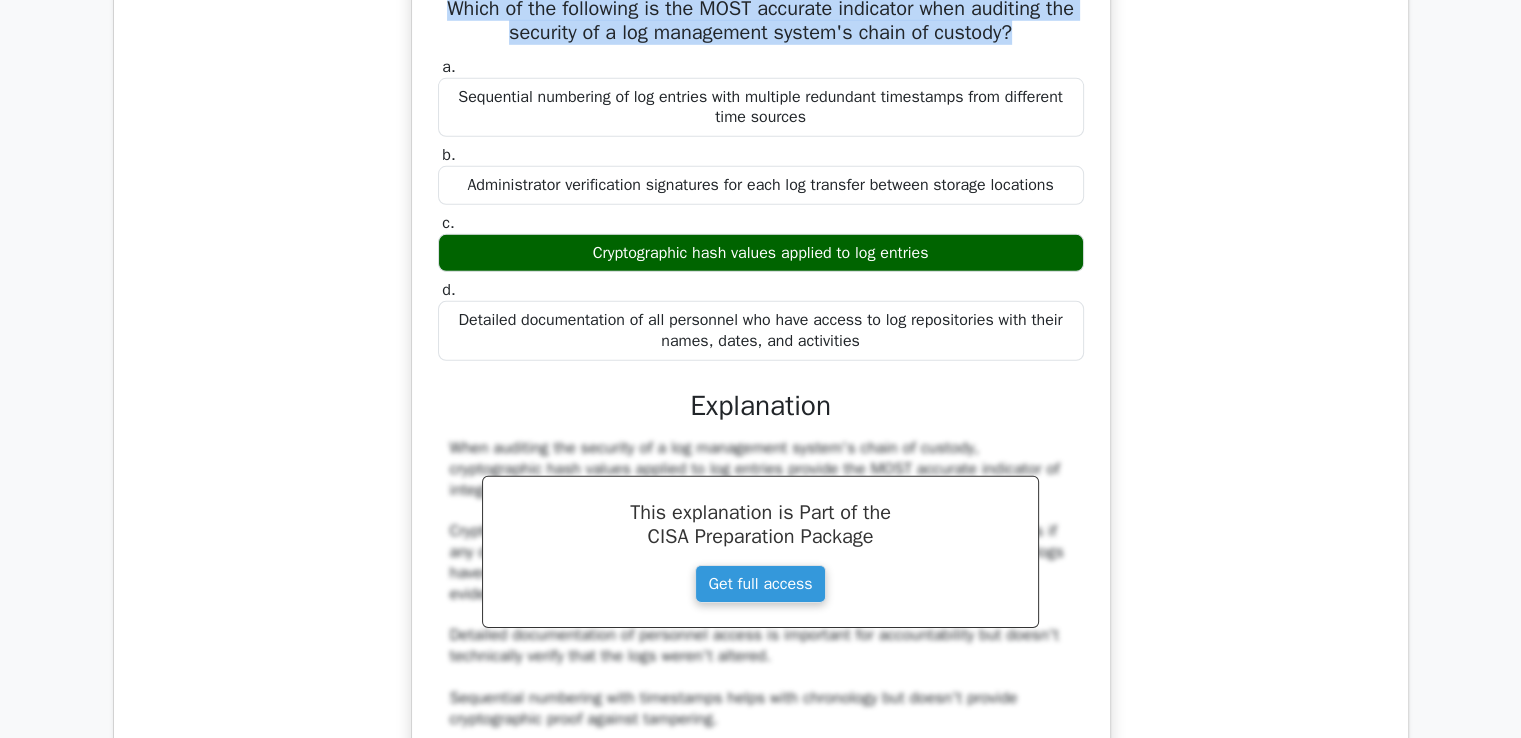 click on "Which of the following is the MOST accurate indicator when auditing the security of a log management system's chain of custody?" at bounding box center [761, 21] 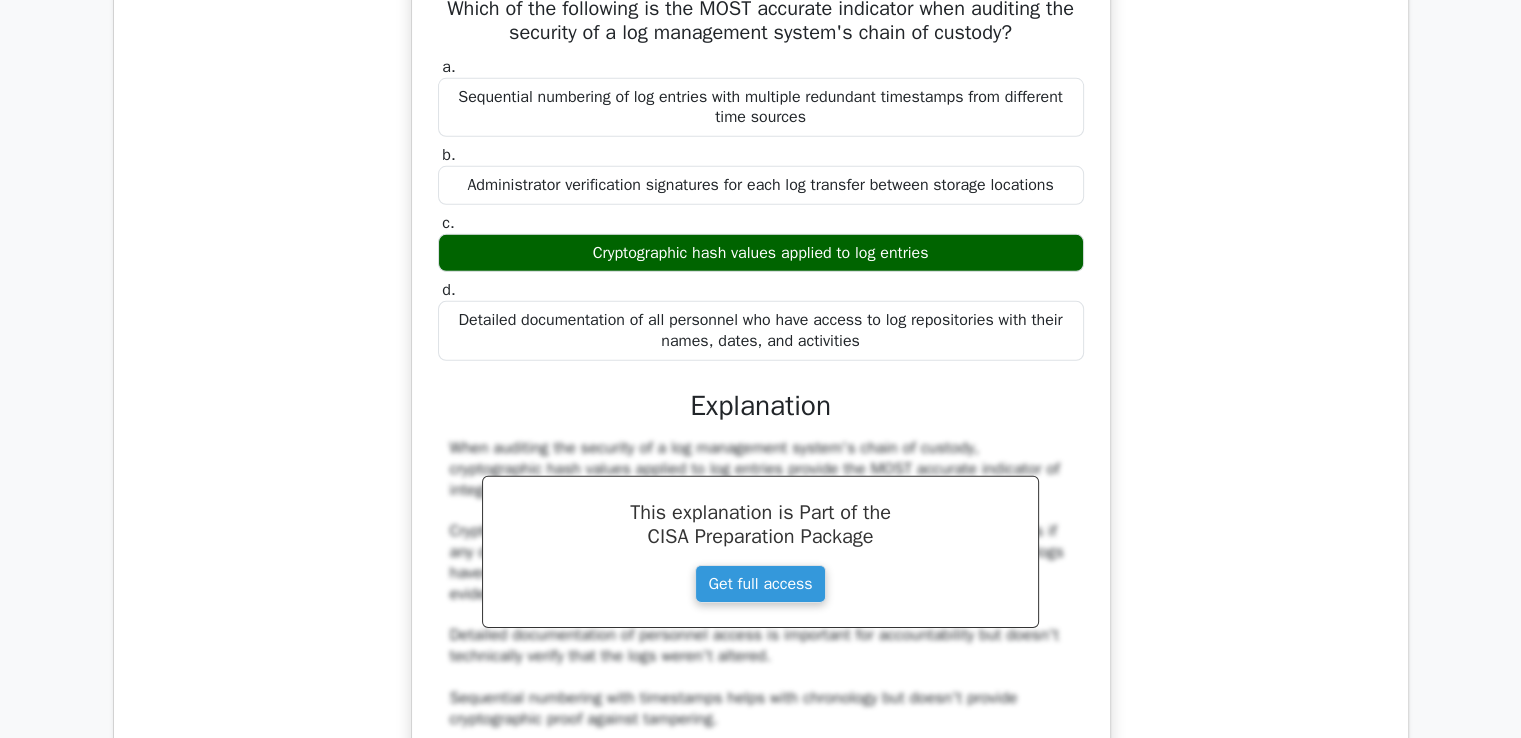 click on "Which of the following is the MOST accurate indicator when auditing the security of a log management system's chain of custody?" at bounding box center (761, 21) 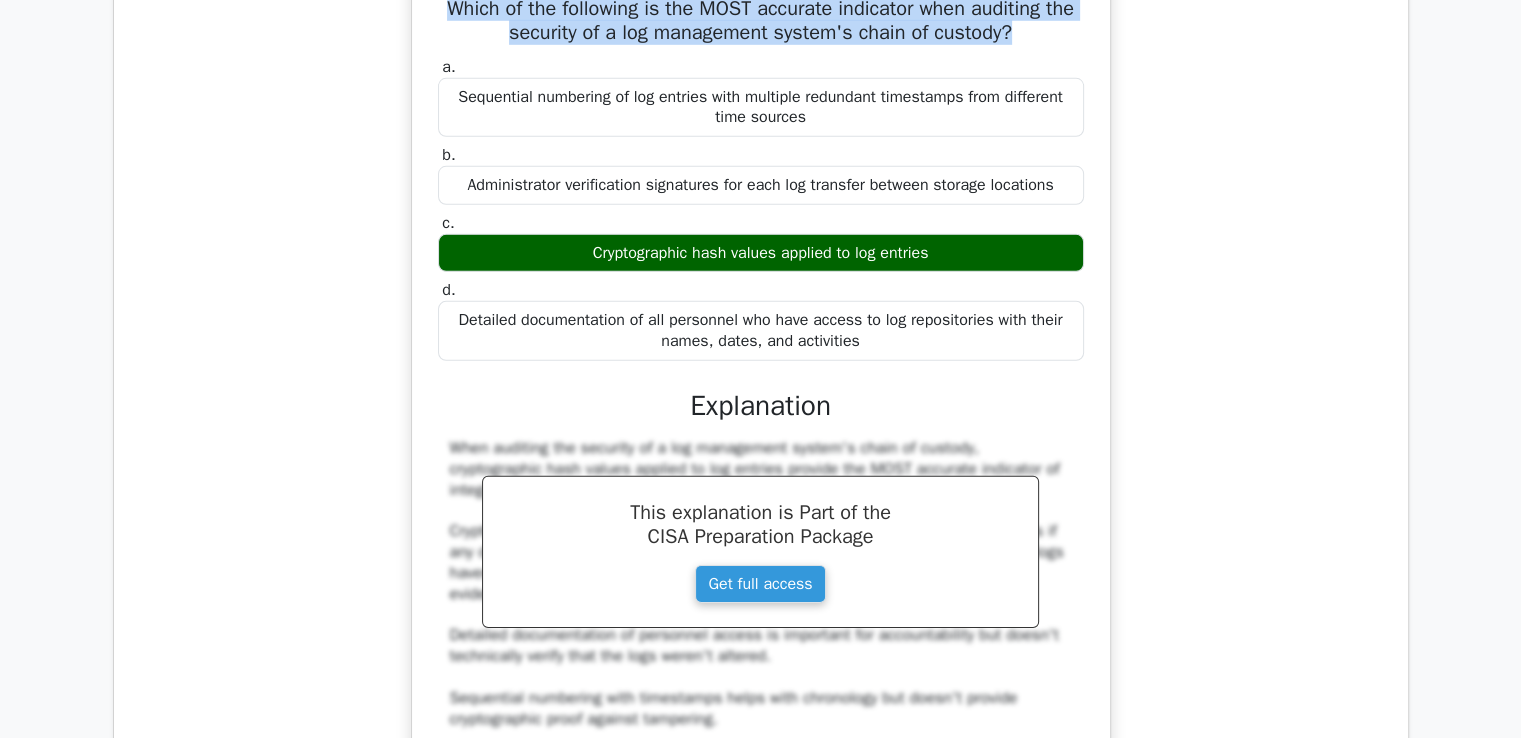 click on "Which of the following is the MOST accurate indicator when auditing the security of a log management system's chain of custody?" at bounding box center (761, 21) 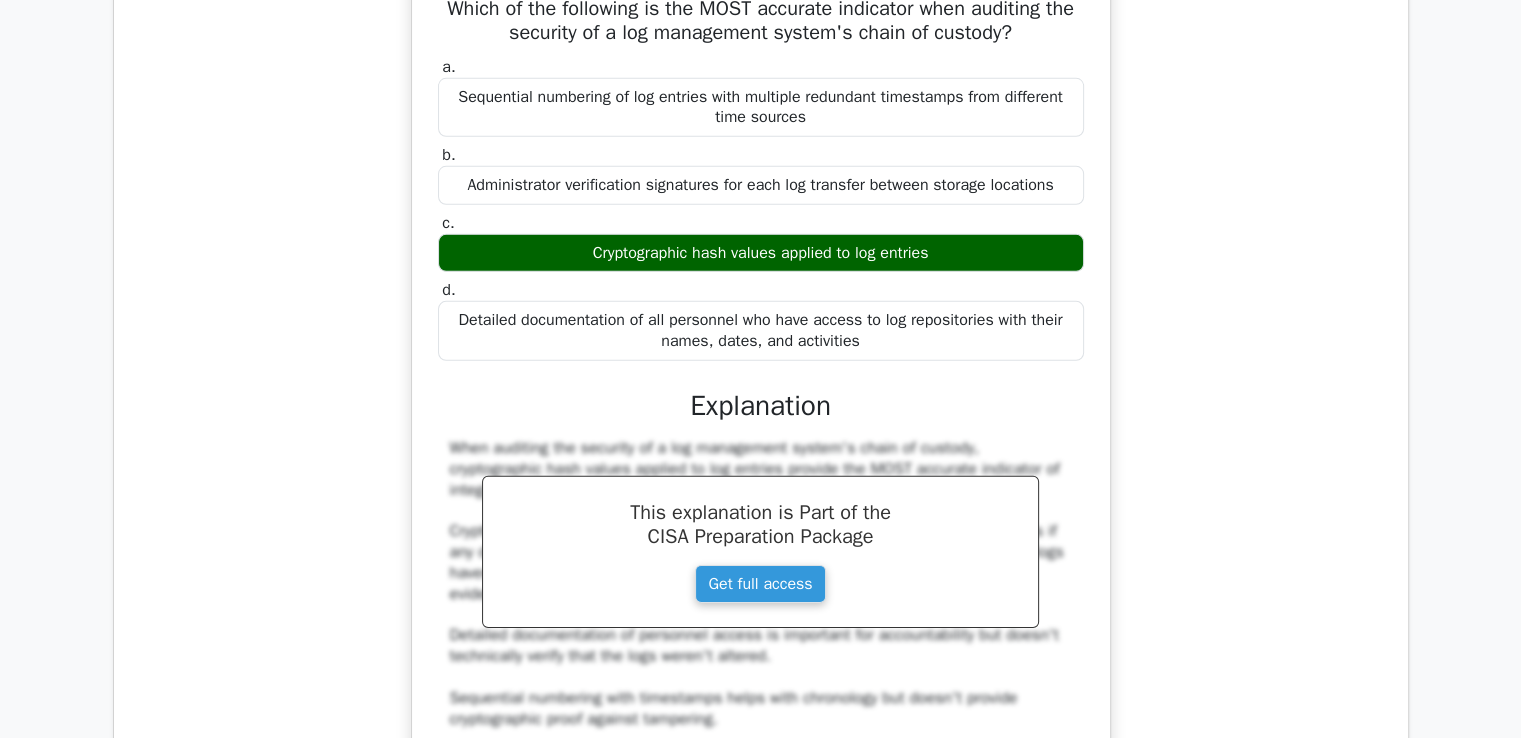 click on "Which of the following is the MOST accurate indicator when auditing the security of a log management system's chain of custody?" at bounding box center (761, 21) 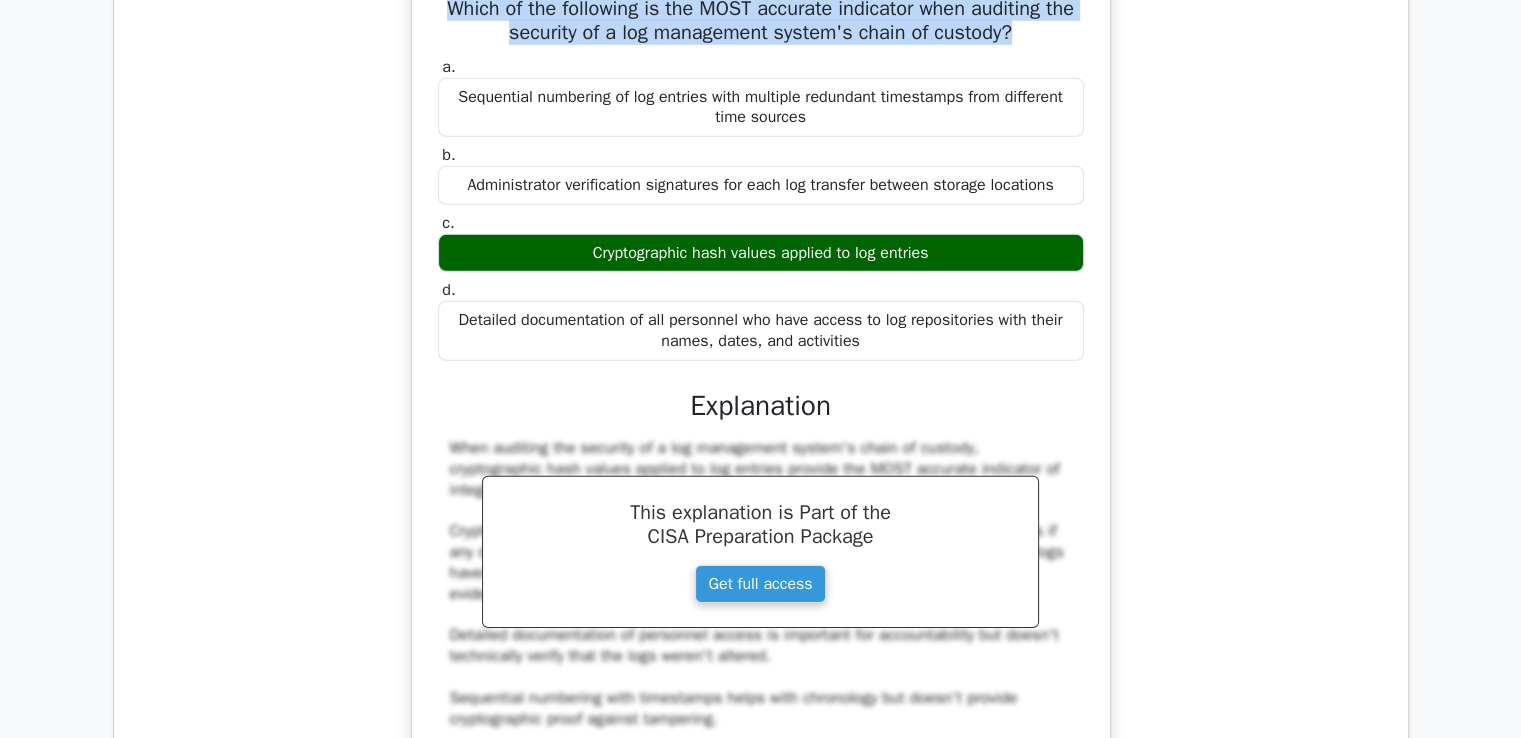 click on "Which of the following is the MOST accurate indicator when auditing the security of a log management system's chain of custody?" at bounding box center (761, 21) 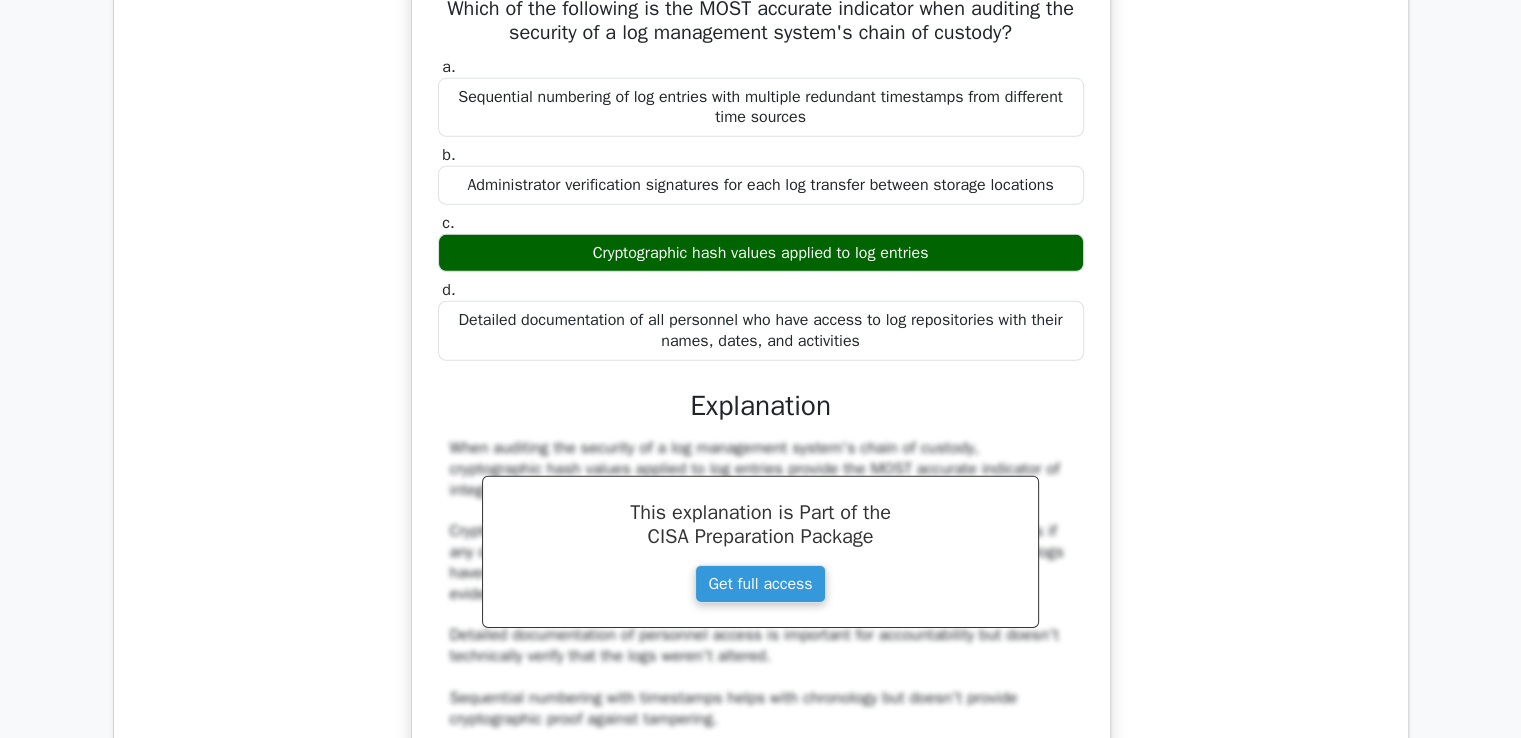 click on "Cryptographic hash values applied to log entries" at bounding box center [761, 253] 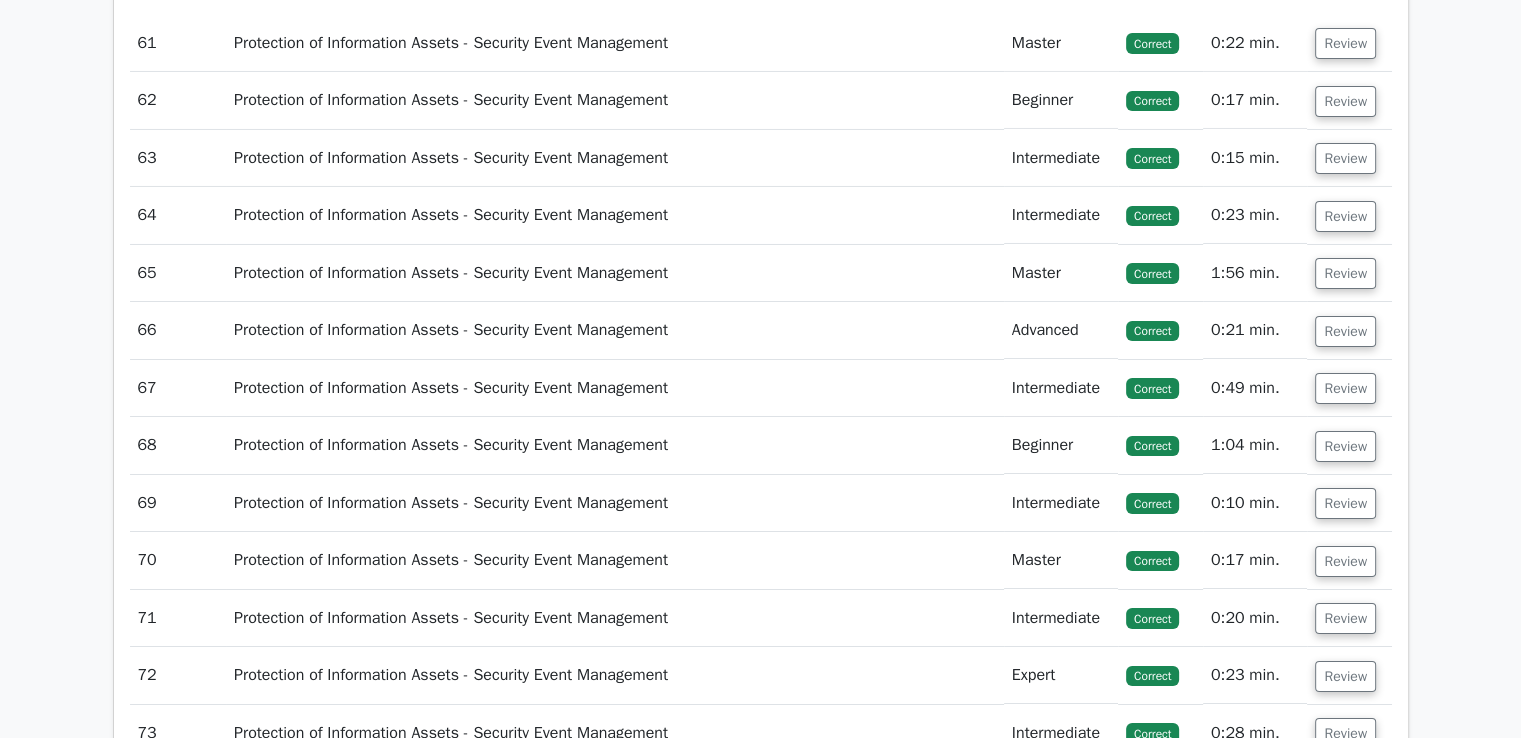 scroll, scrollTop: 67960, scrollLeft: 0, axis: vertical 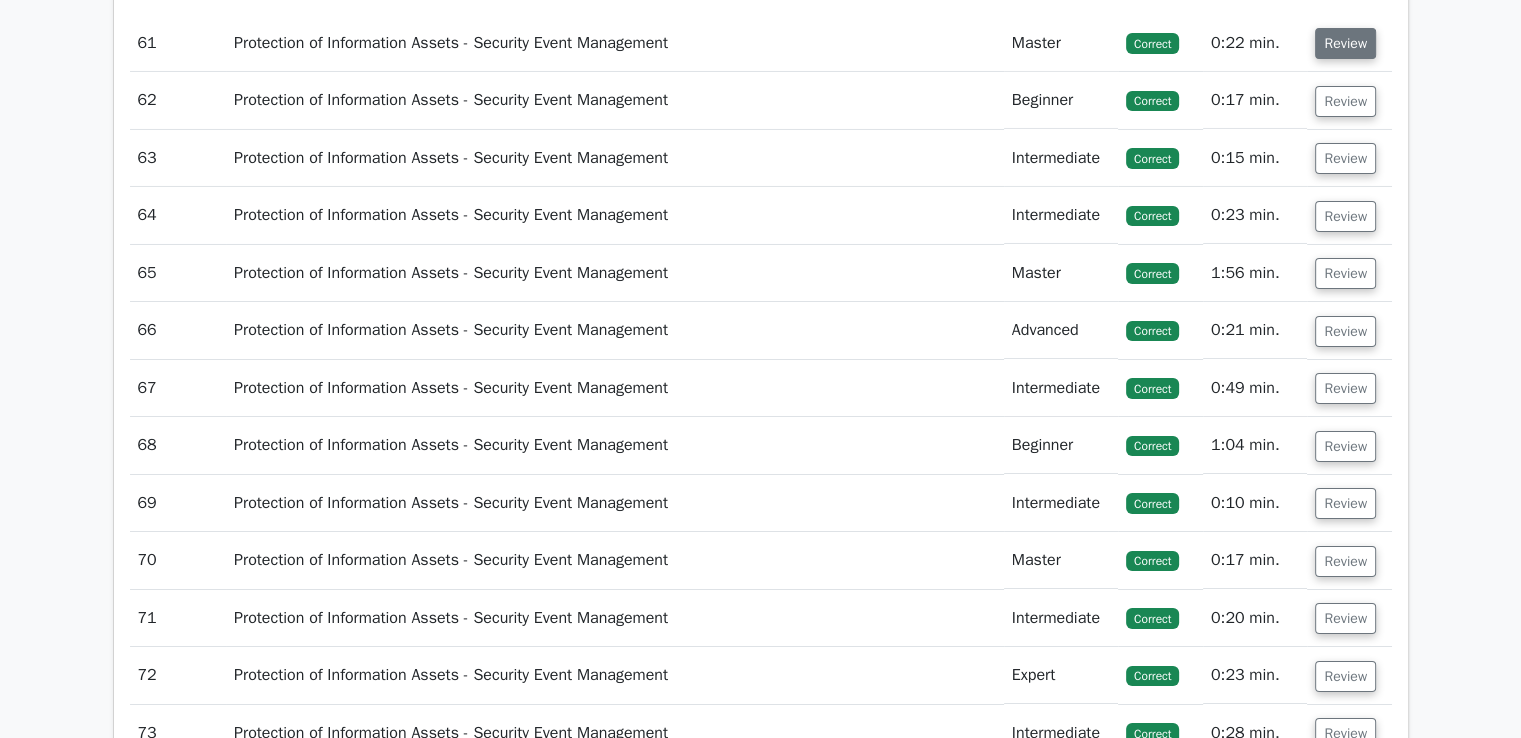 click on "Review" at bounding box center [1345, 43] 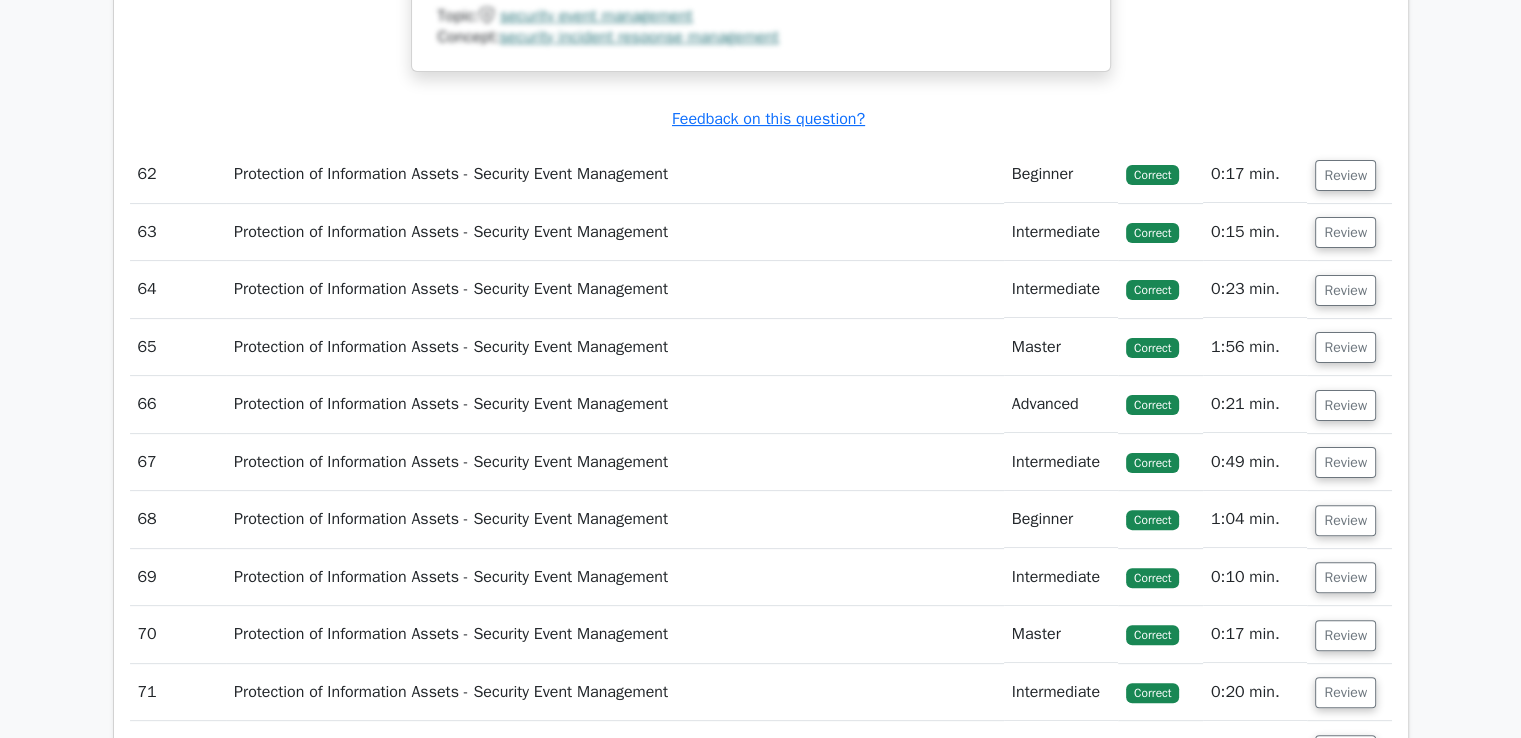 scroll, scrollTop: 68915, scrollLeft: 0, axis: vertical 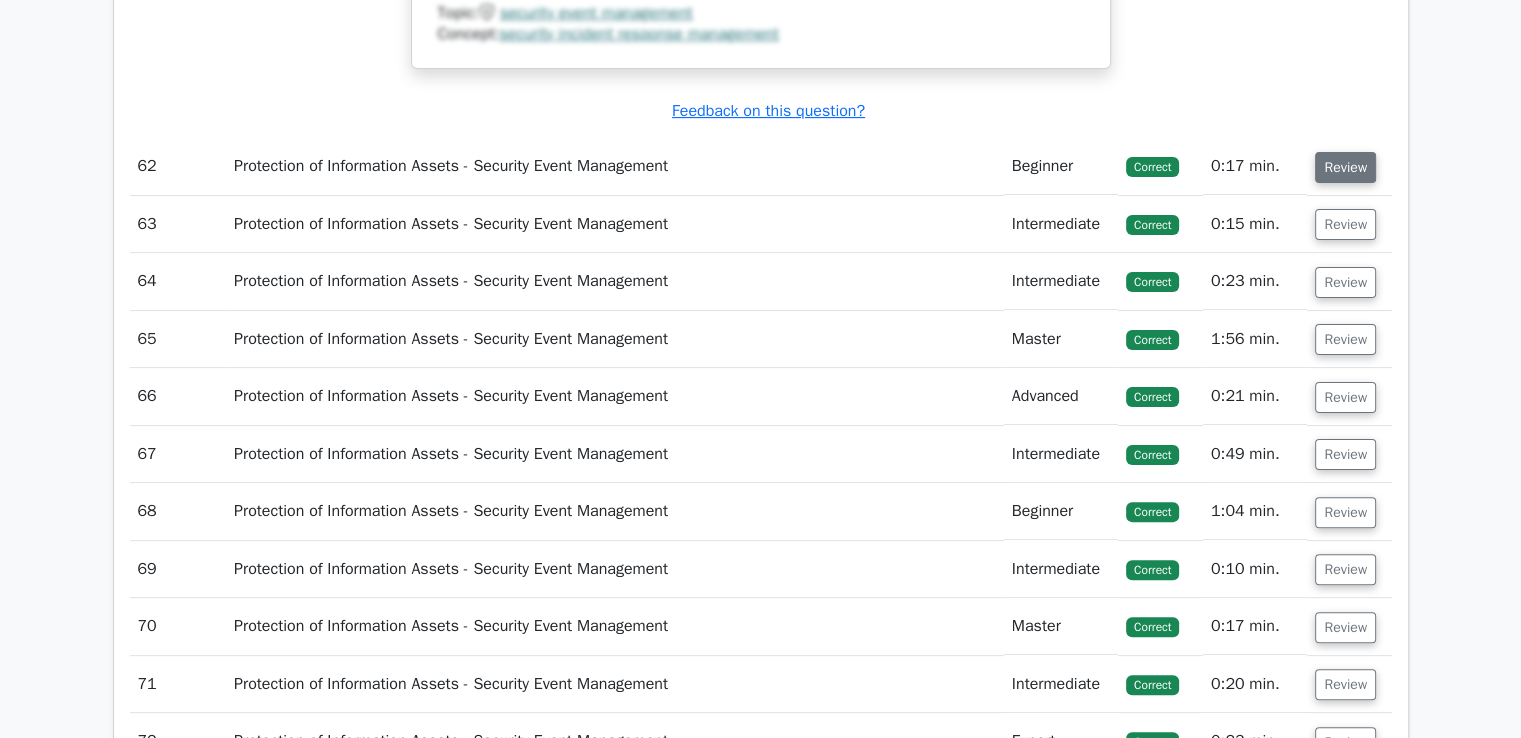 click on "Review" at bounding box center (1345, 167) 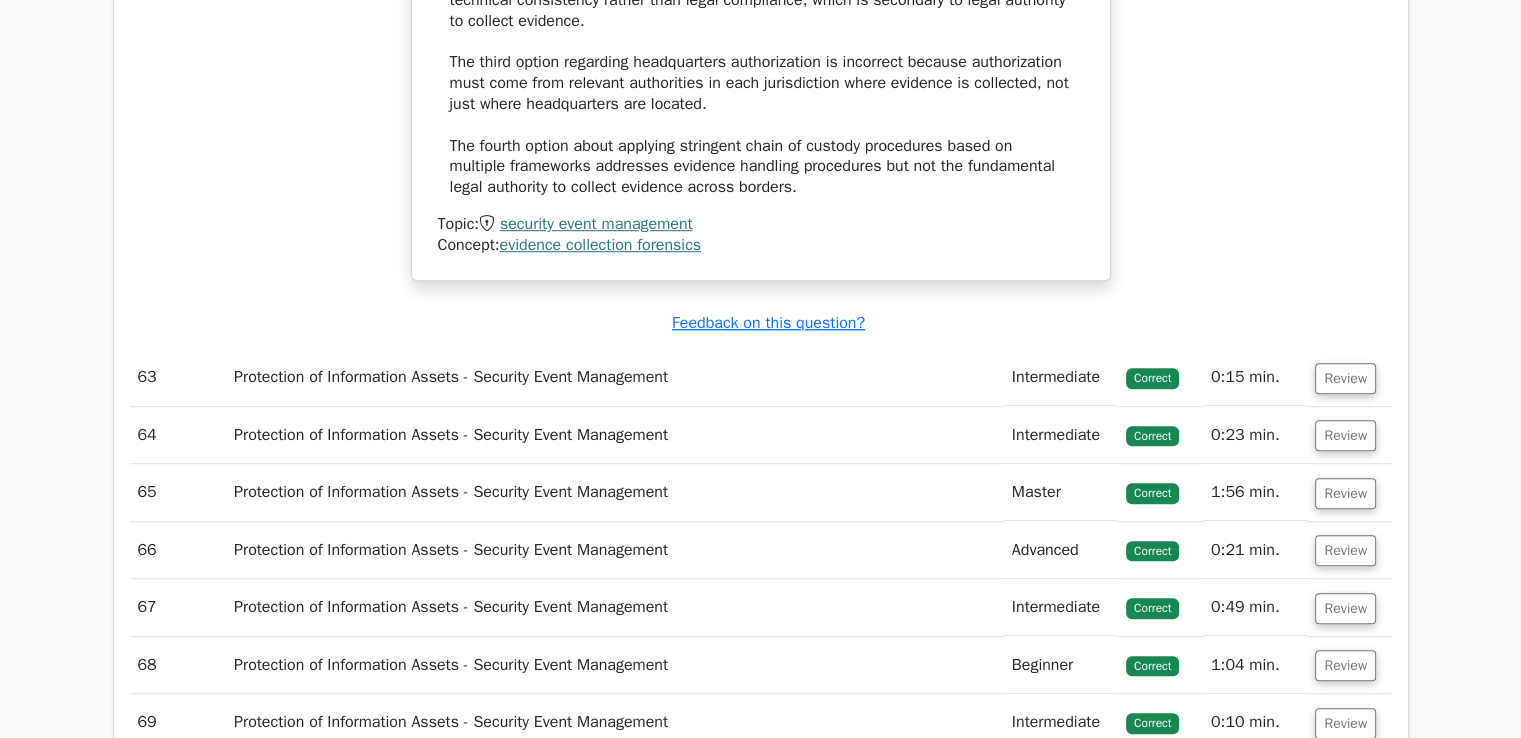 scroll, scrollTop: 69824, scrollLeft: 0, axis: vertical 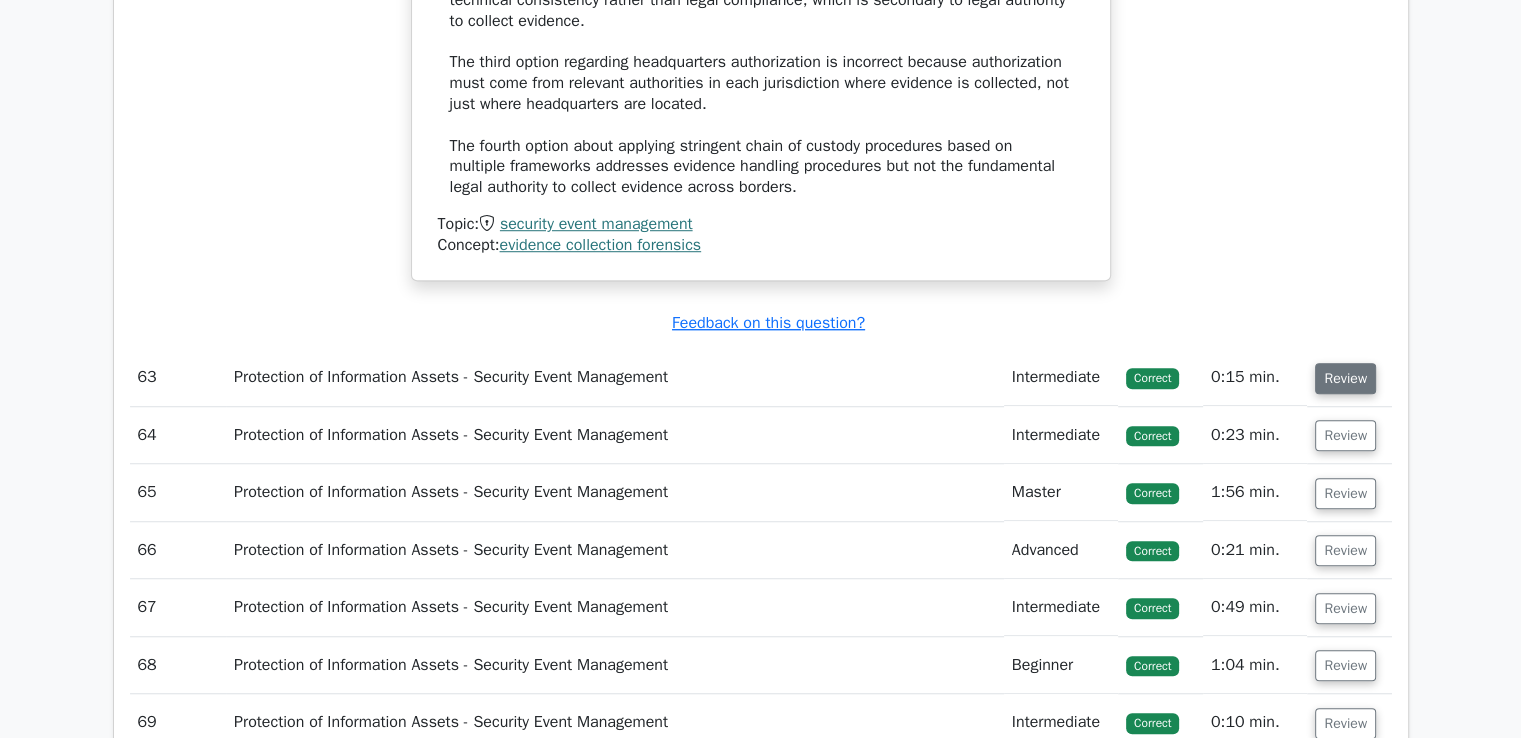 click on "Review" at bounding box center [1345, 378] 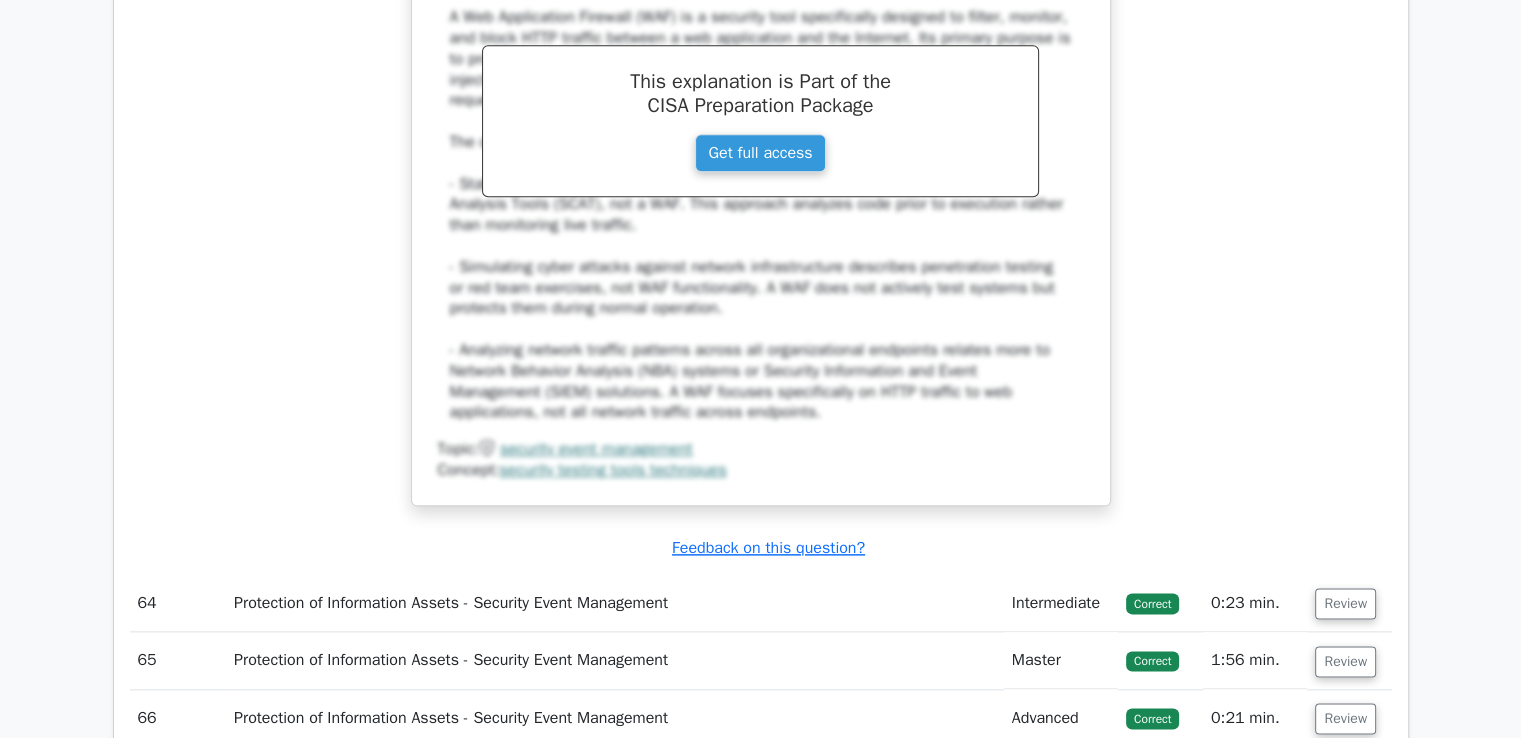 scroll, scrollTop: 71088, scrollLeft: 0, axis: vertical 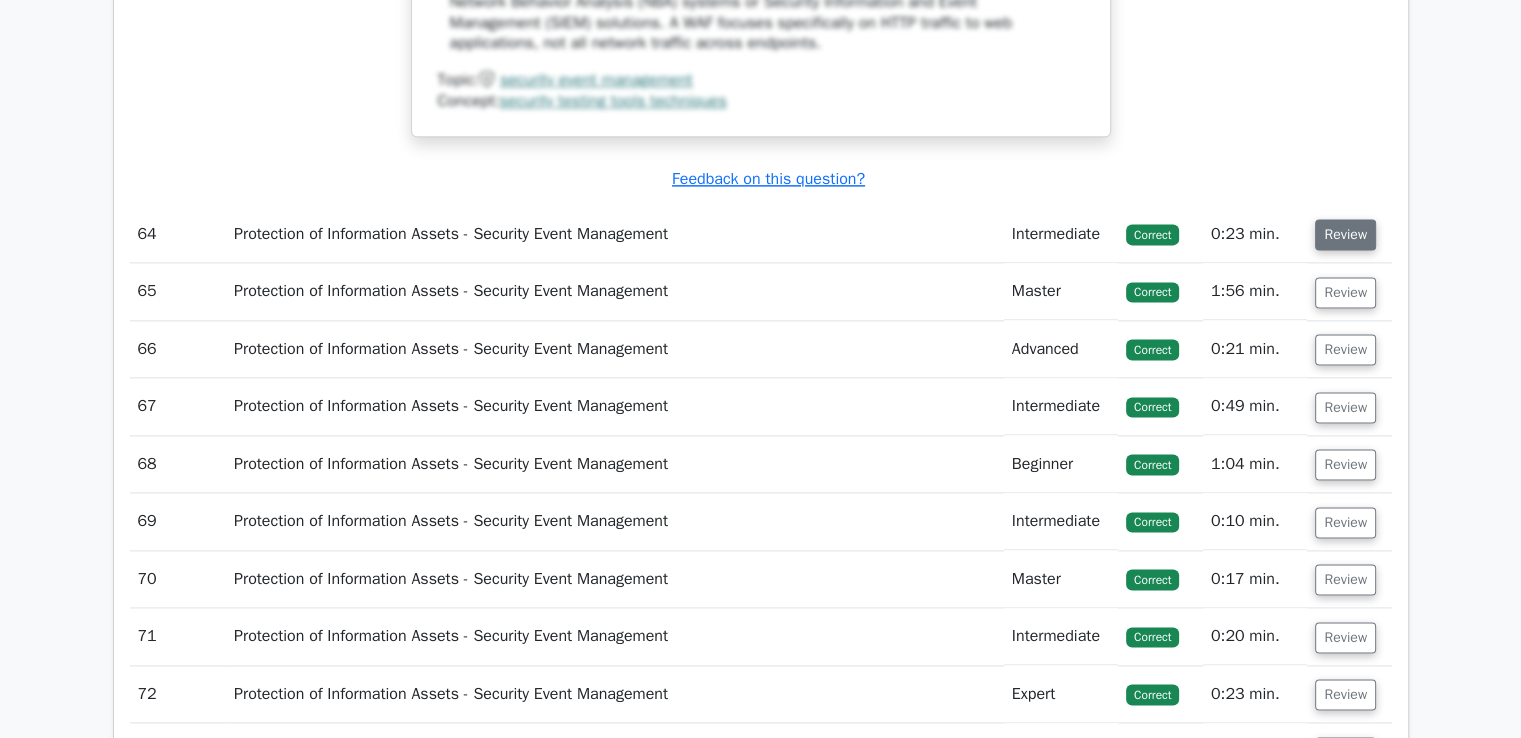 click on "Review" at bounding box center [1345, 234] 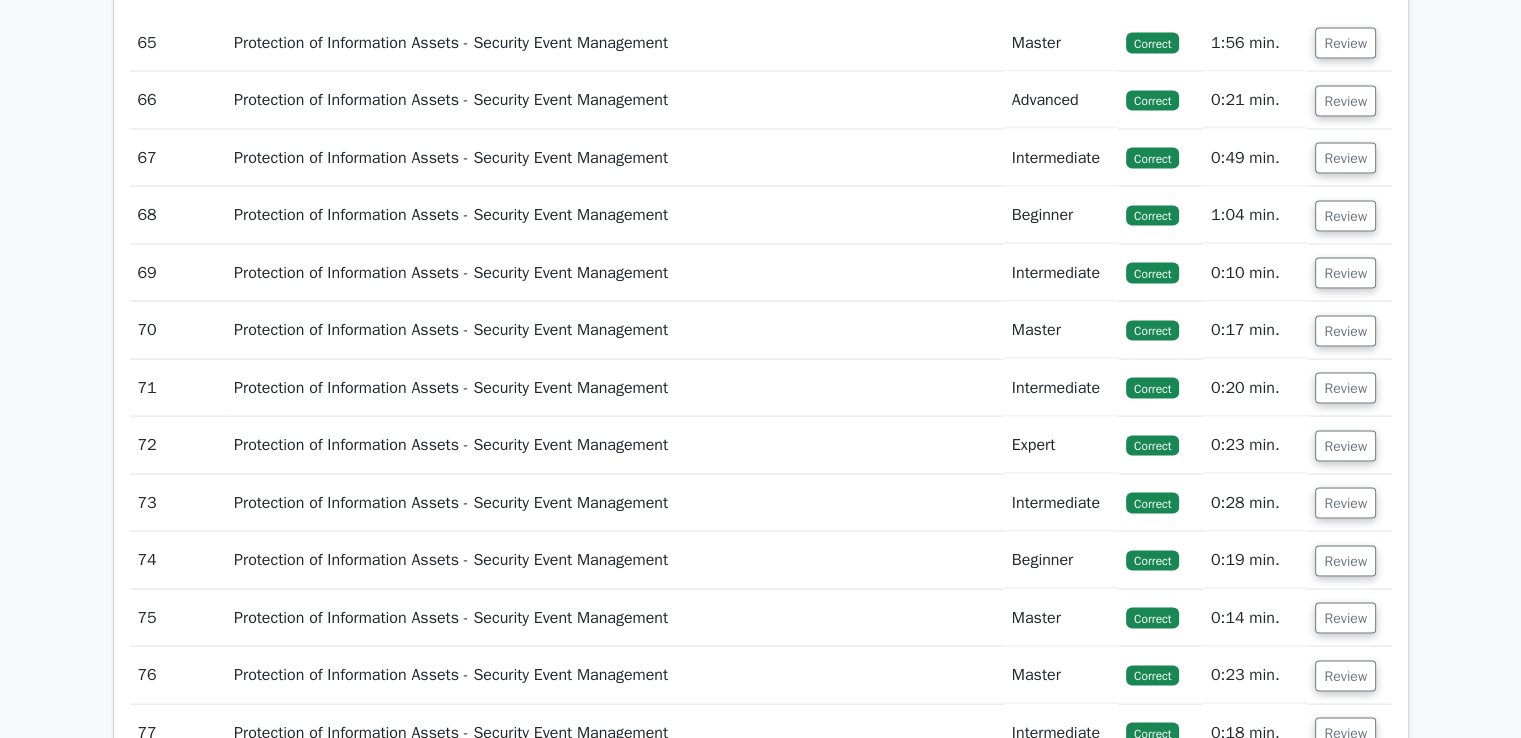 scroll, scrollTop: 72343, scrollLeft: 0, axis: vertical 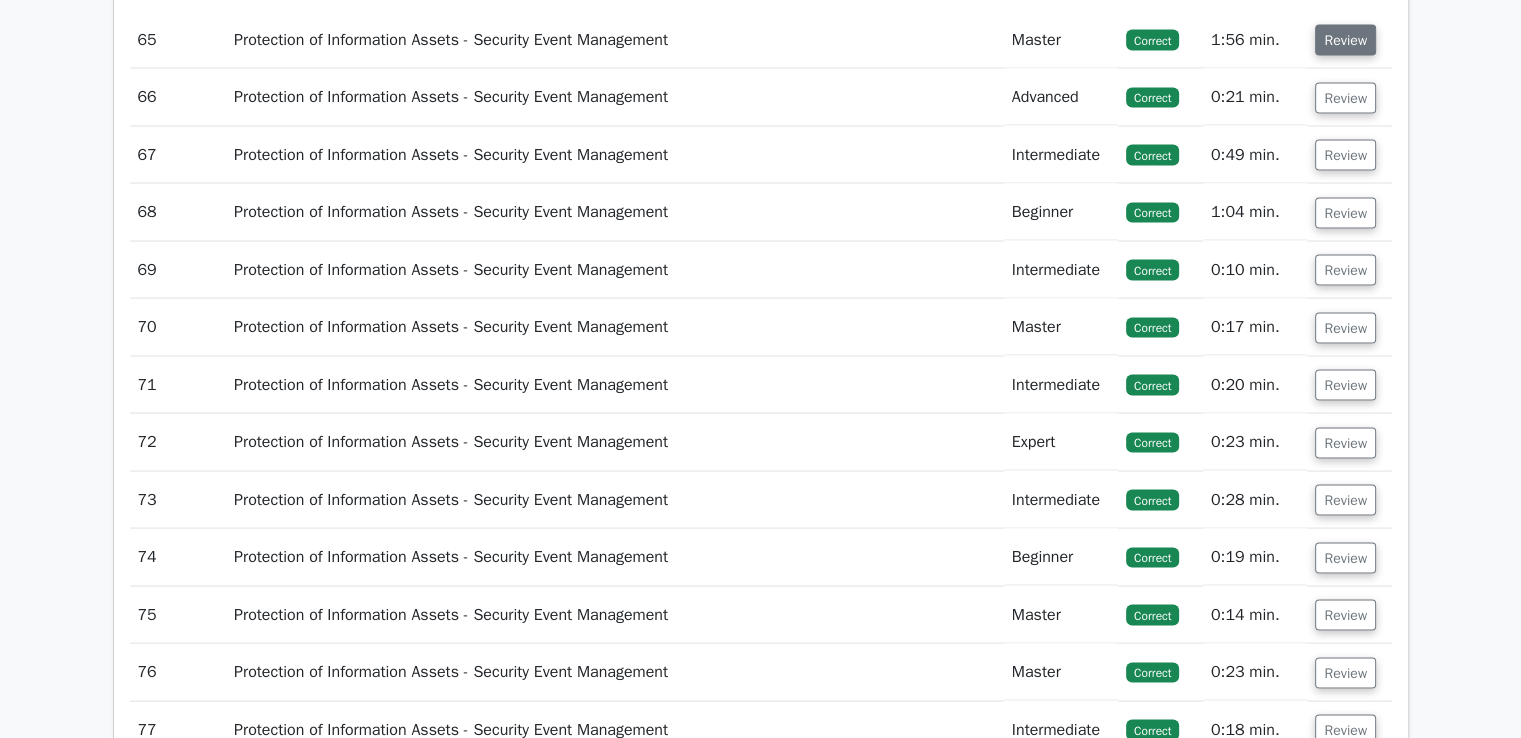 click on "Review" at bounding box center (1345, 40) 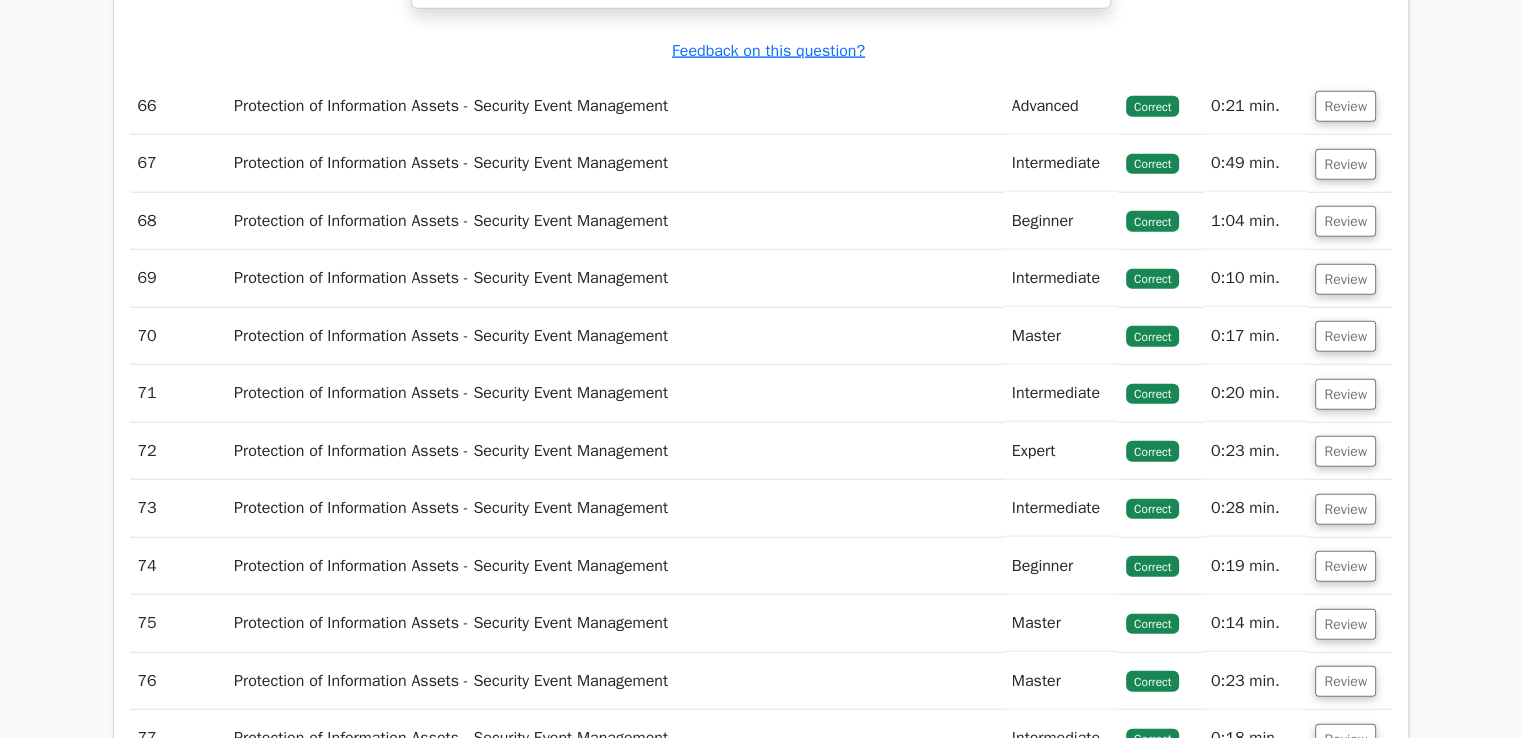 scroll, scrollTop: 73440, scrollLeft: 0, axis: vertical 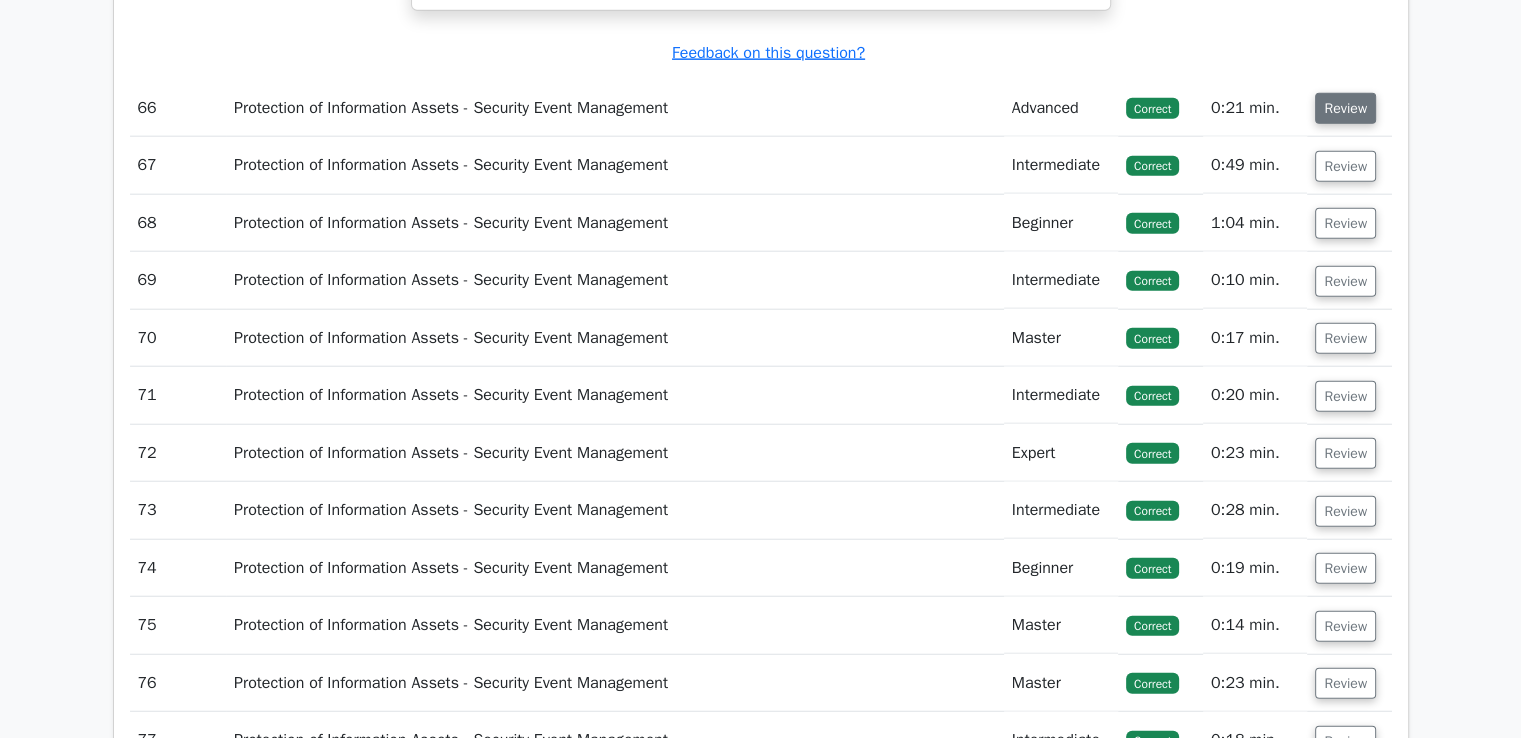 click on "Review" at bounding box center (1345, 108) 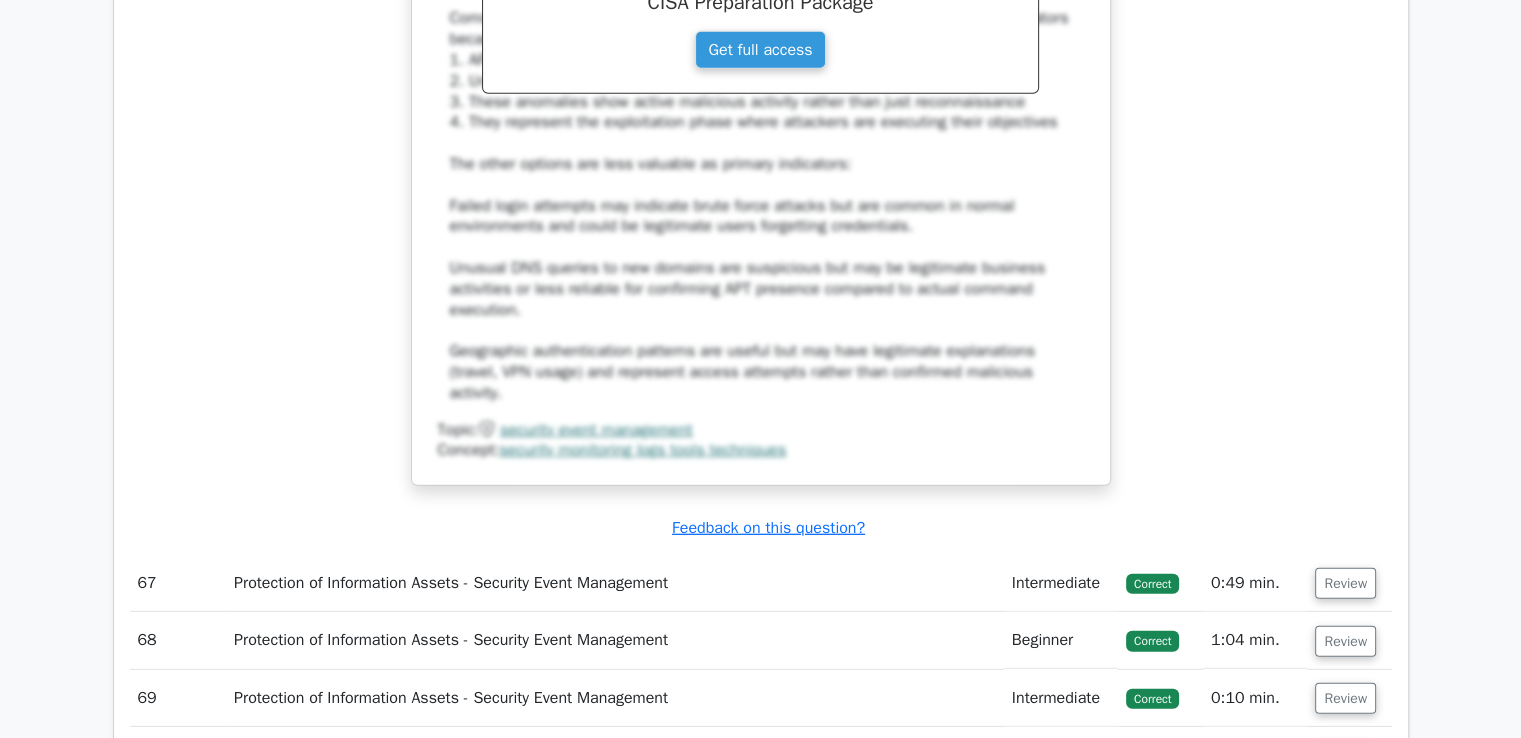 scroll, scrollTop: 74500, scrollLeft: 0, axis: vertical 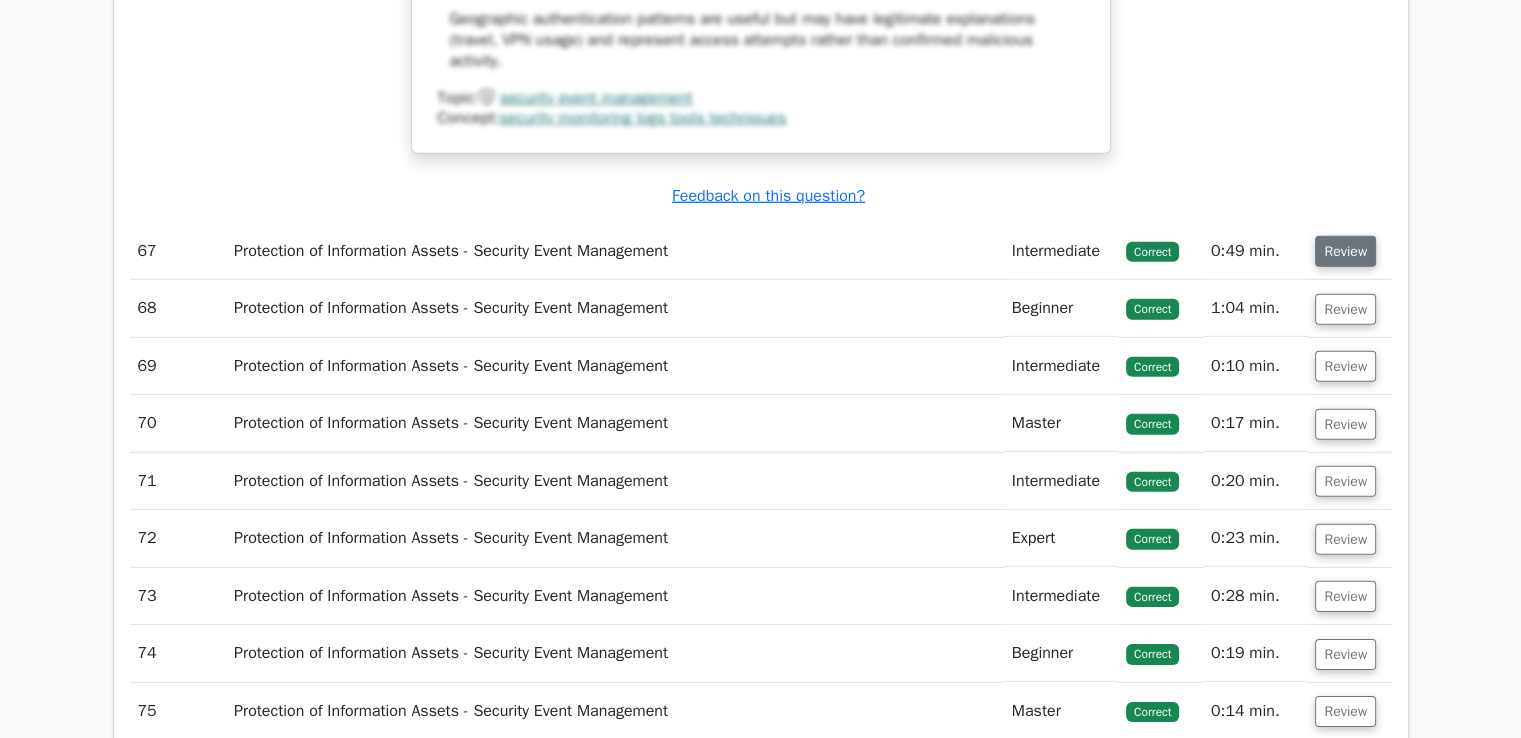 click on "Review" at bounding box center (1345, 251) 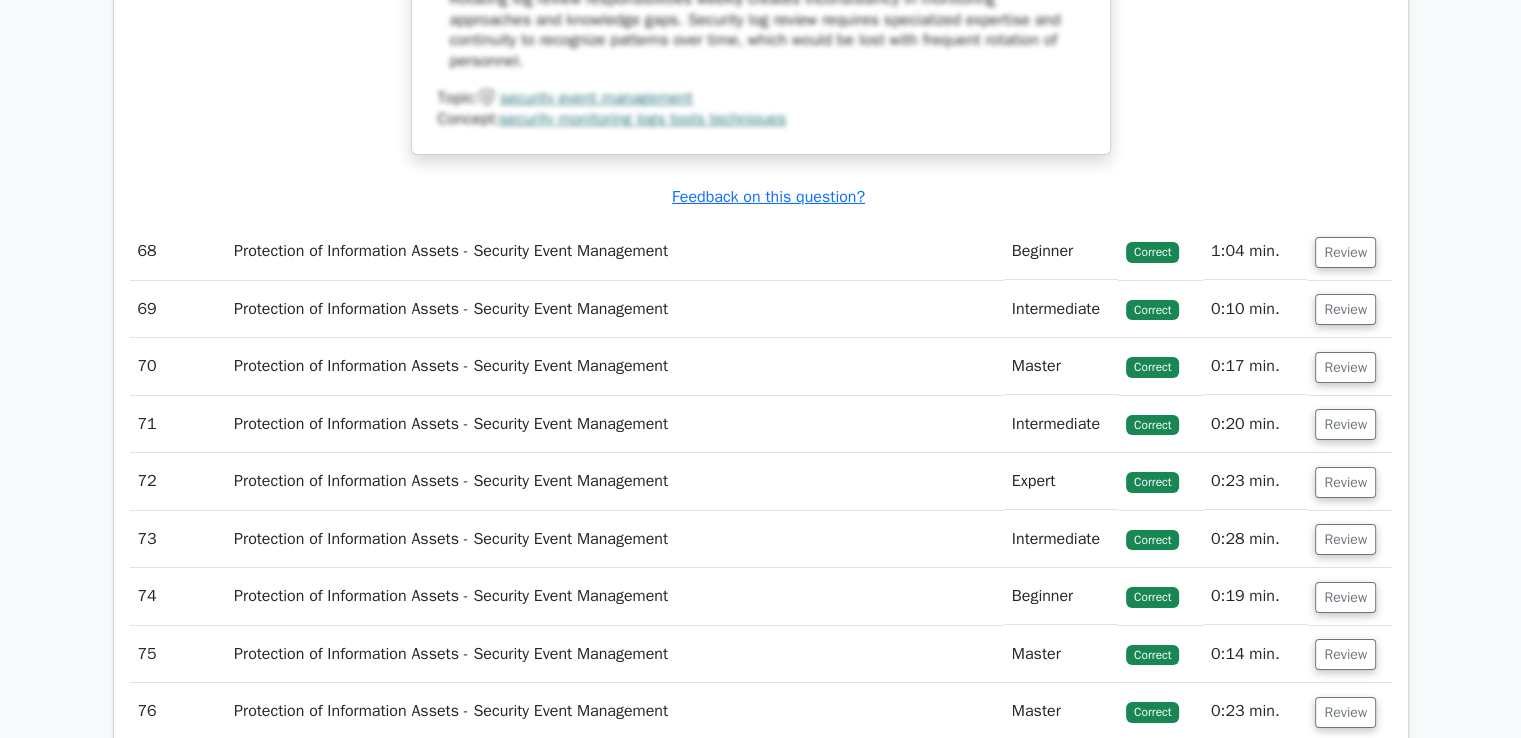 scroll, scrollTop: 75600, scrollLeft: 0, axis: vertical 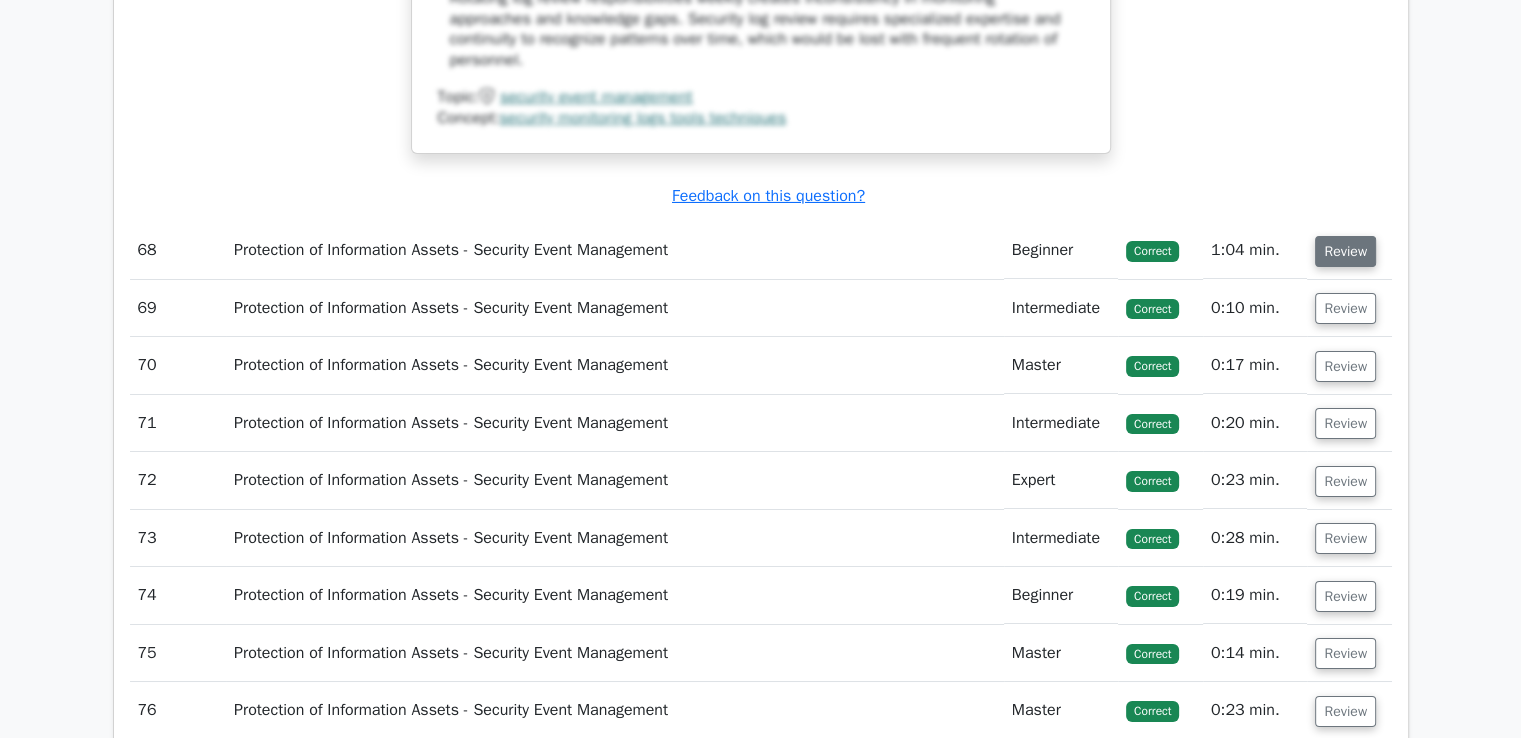 click on "Review" at bounding box center [1345, 251] 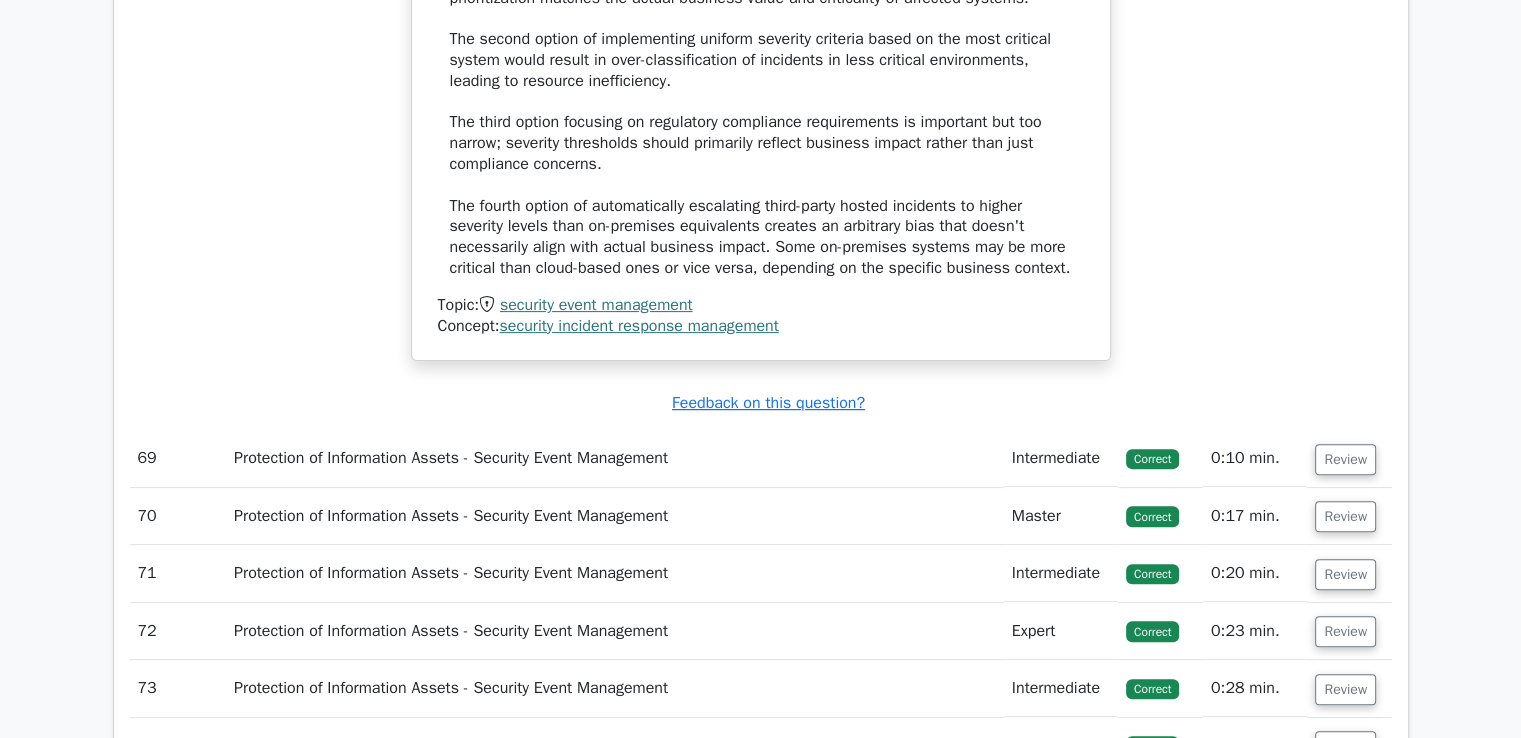 scroll, scrollTop: 76868, scrollLeft: 0, axis: vertical 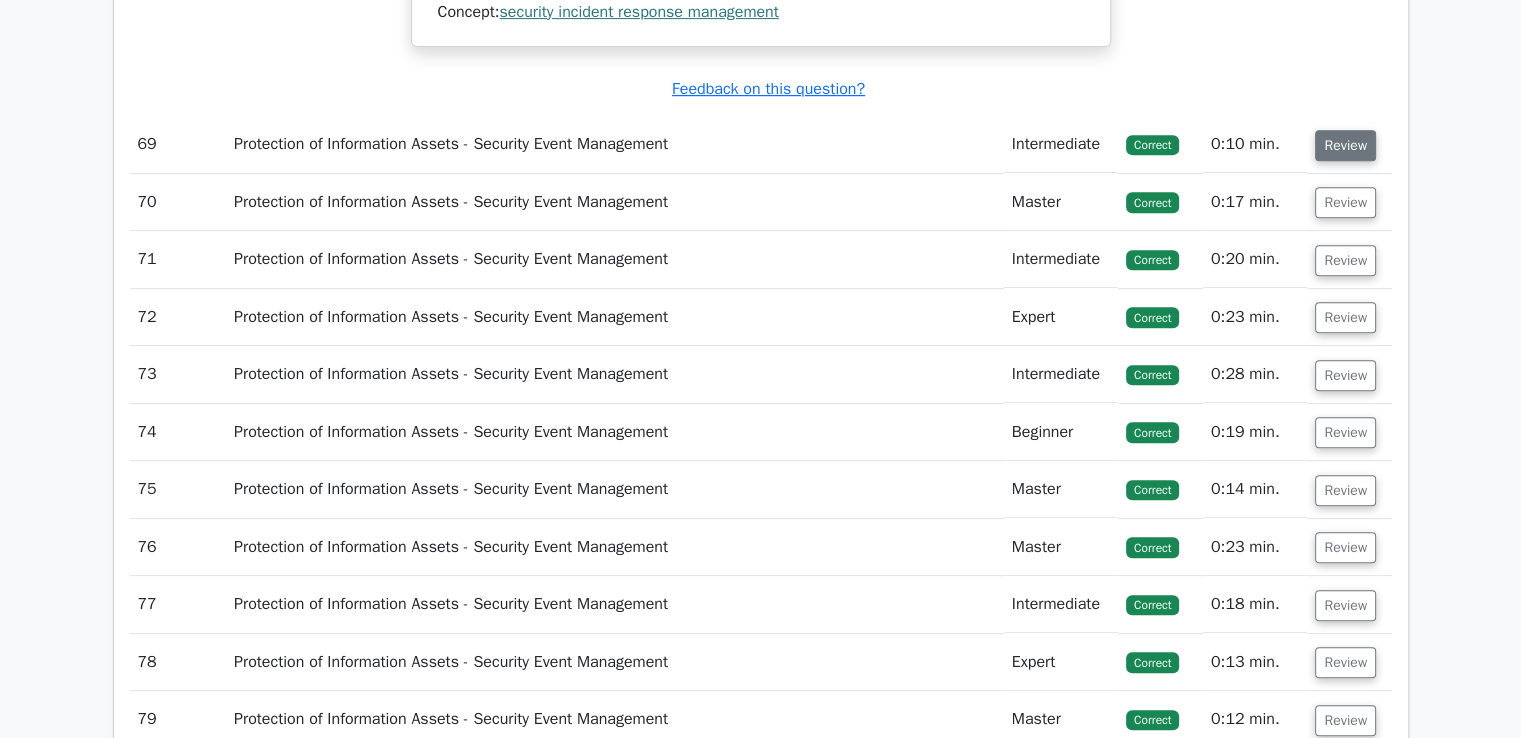 click on "Review" at bounding box center [1345, 145] 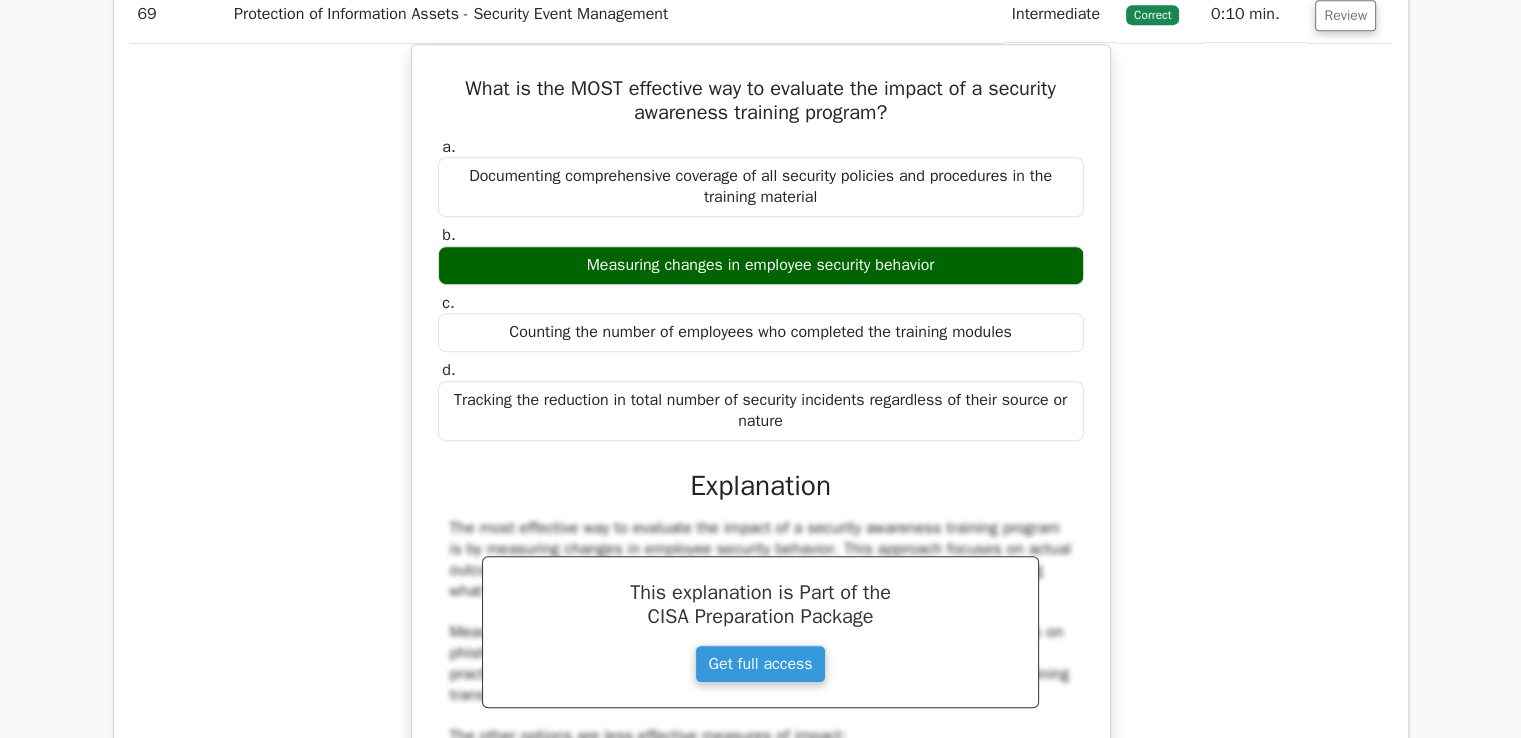 scroll, scrollTop: 77007, scrollLeft: 0, axis: vertical 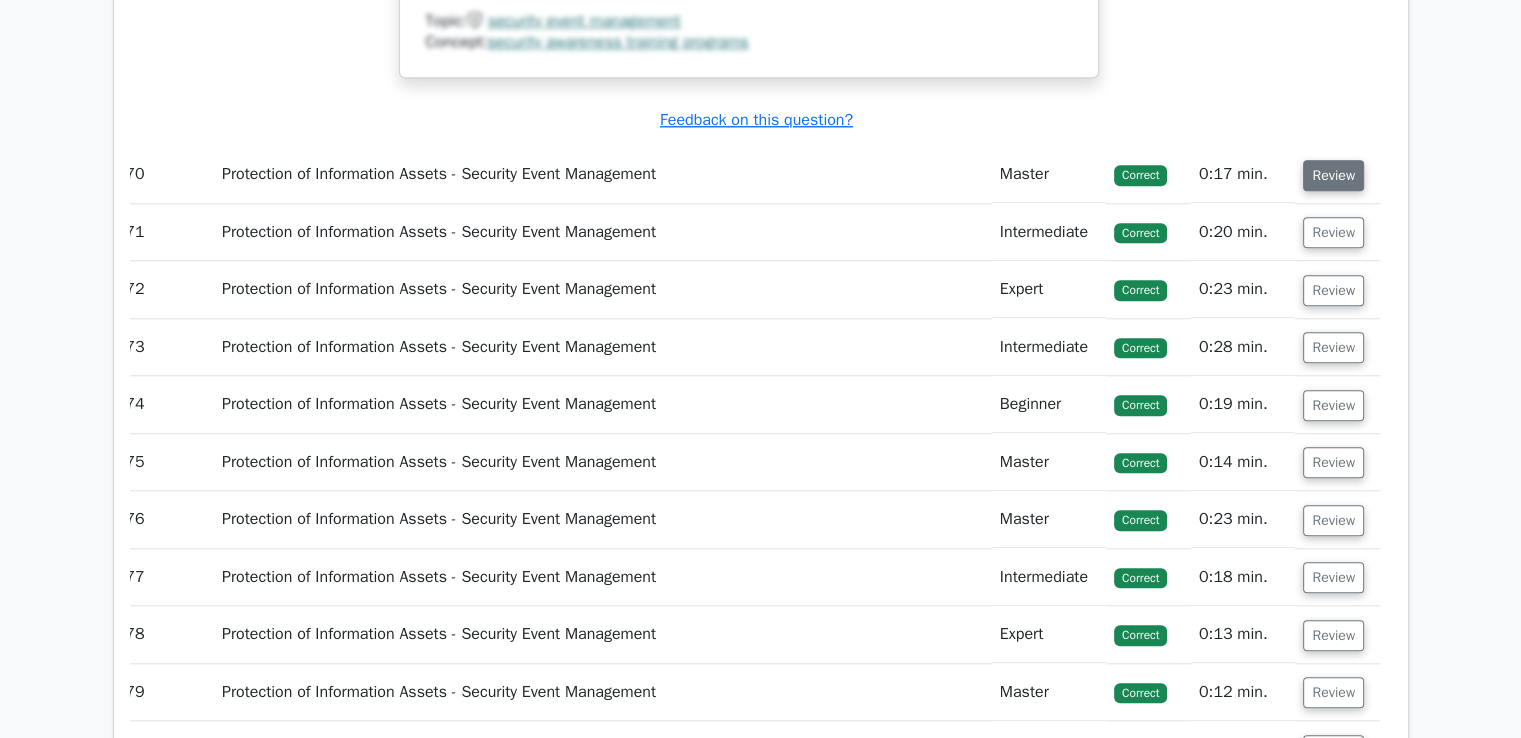 click on "Review" at bounding box center [1333, 175] 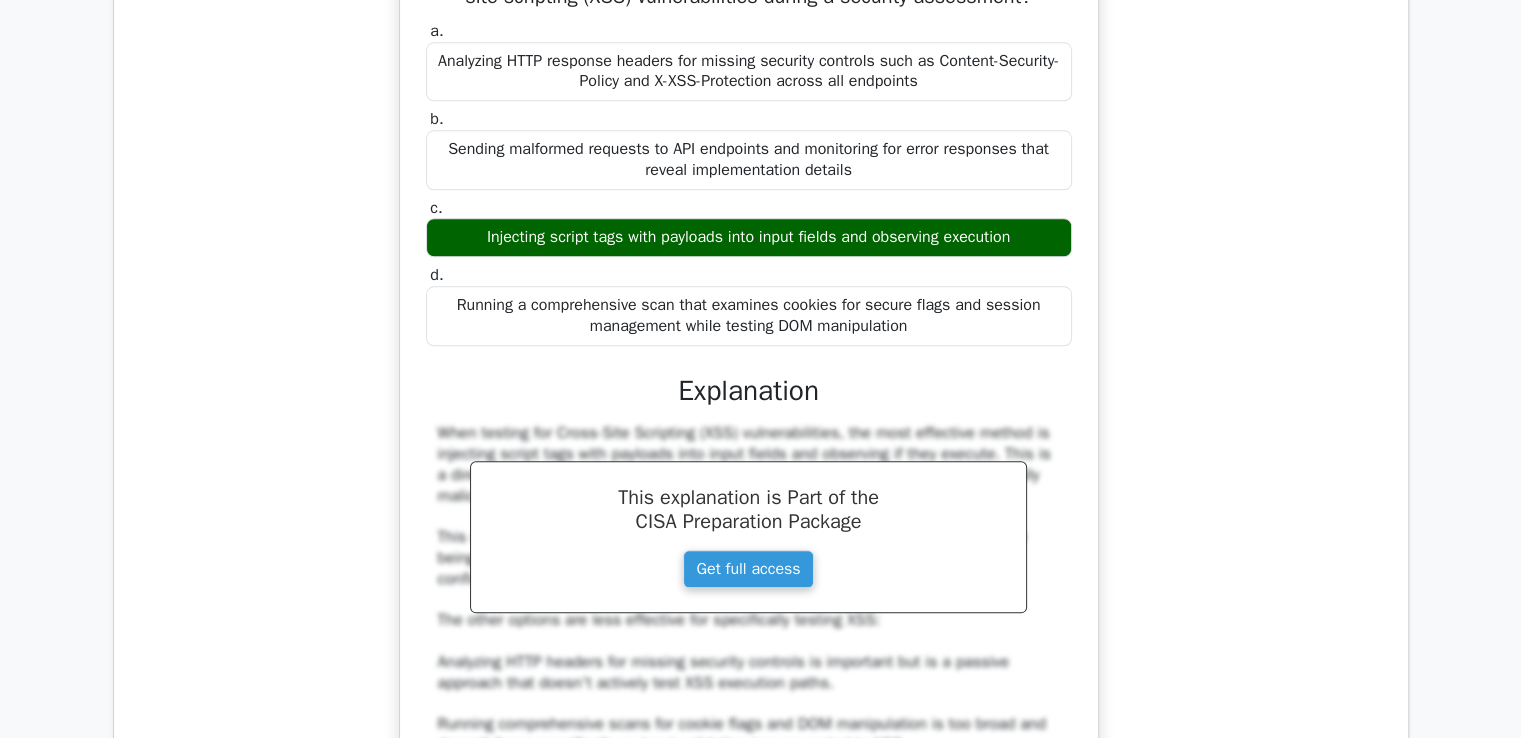 scroll, scrollTop: 78232, scrollLeft: 0, axis: vertical 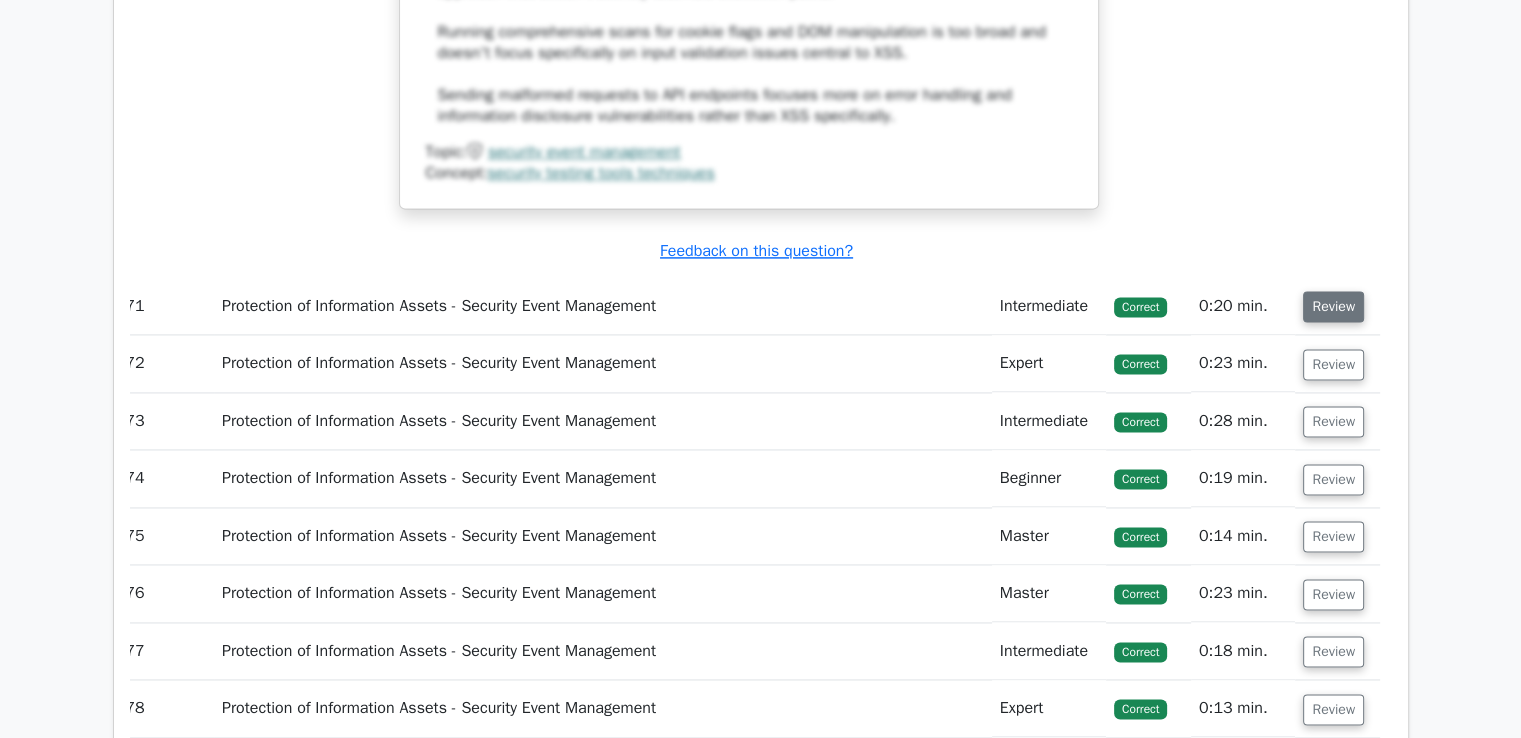 click on "Review" at bounding box center (1333, 306) 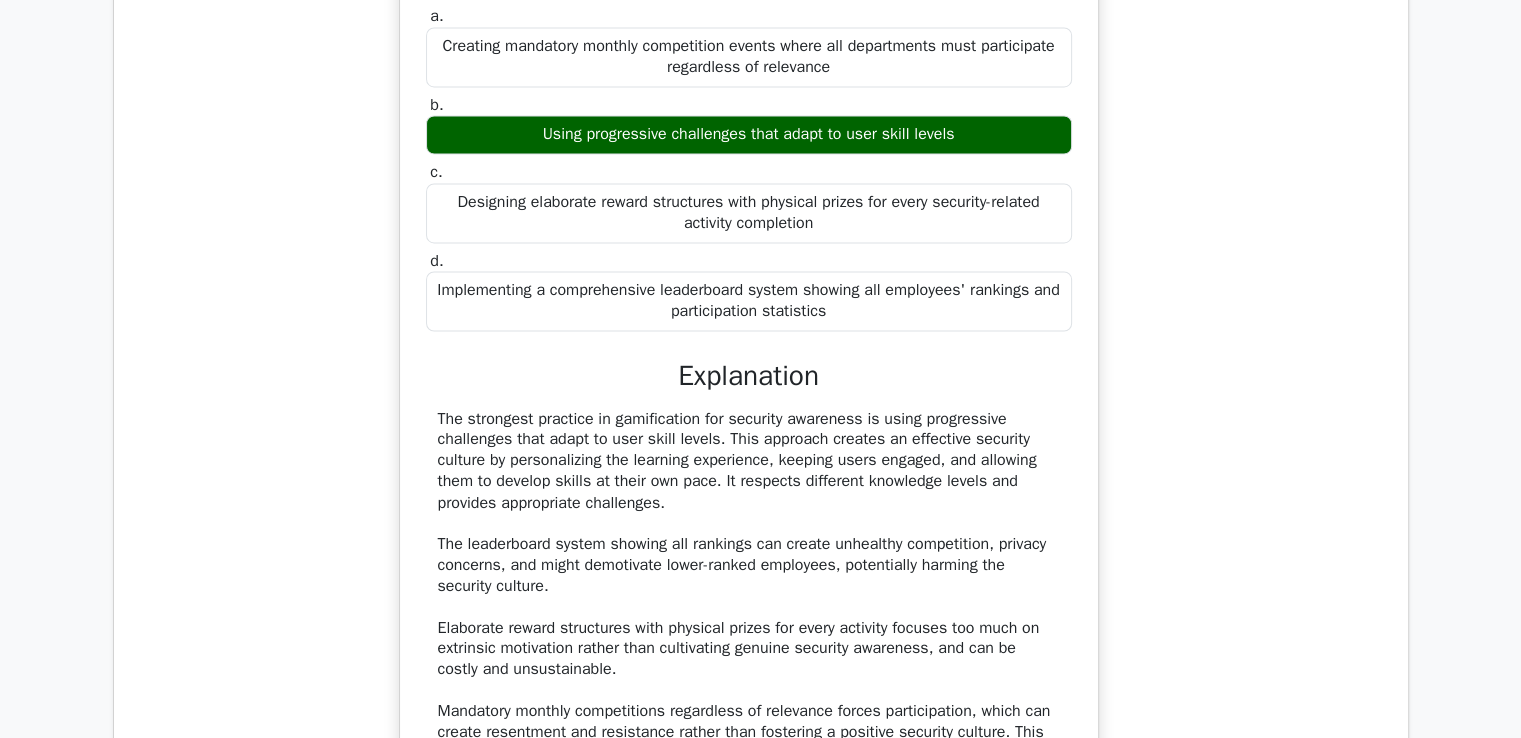scroll, scrollTop: 79540, scrollLeft: 0, axis: vertical 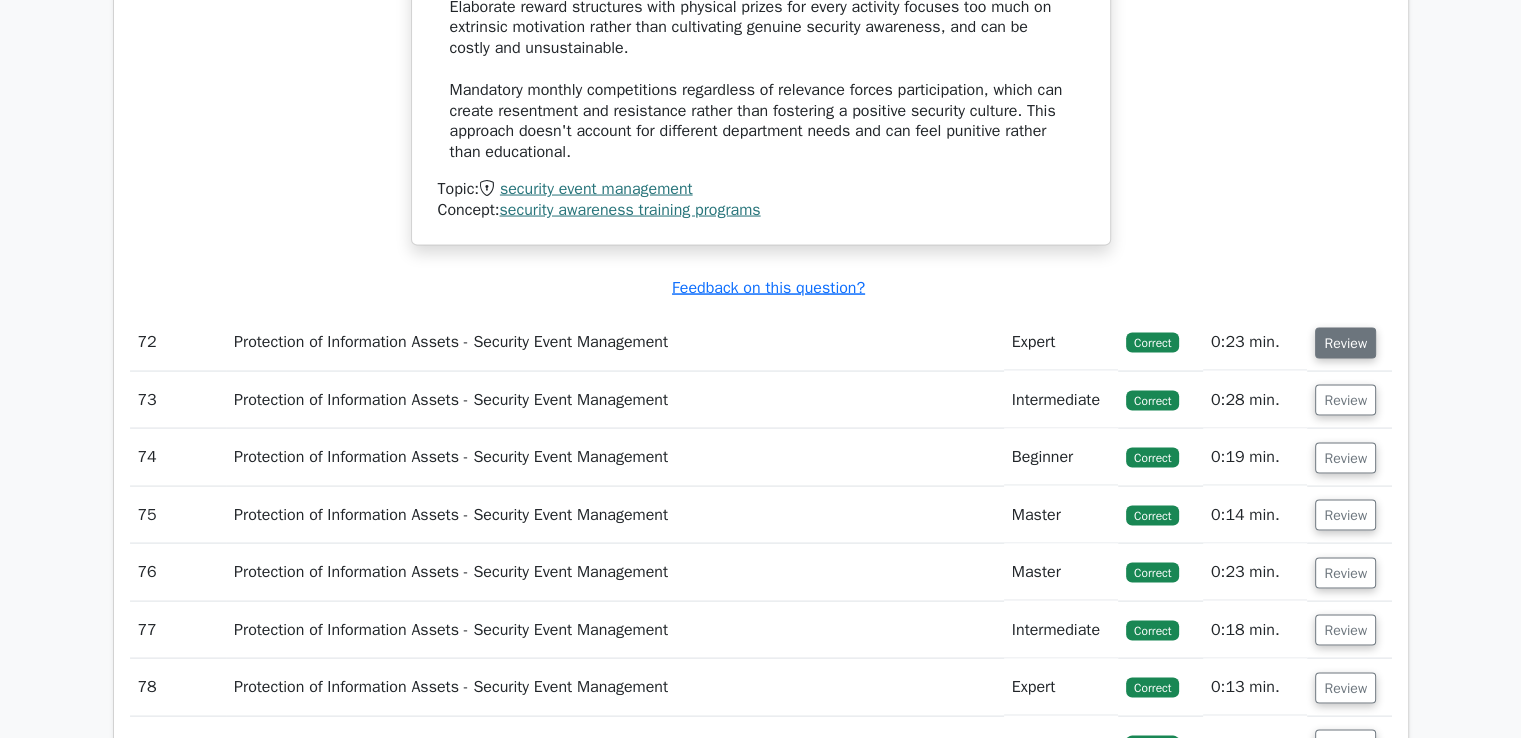 click on "Review" at bounding box center [1345, 343] 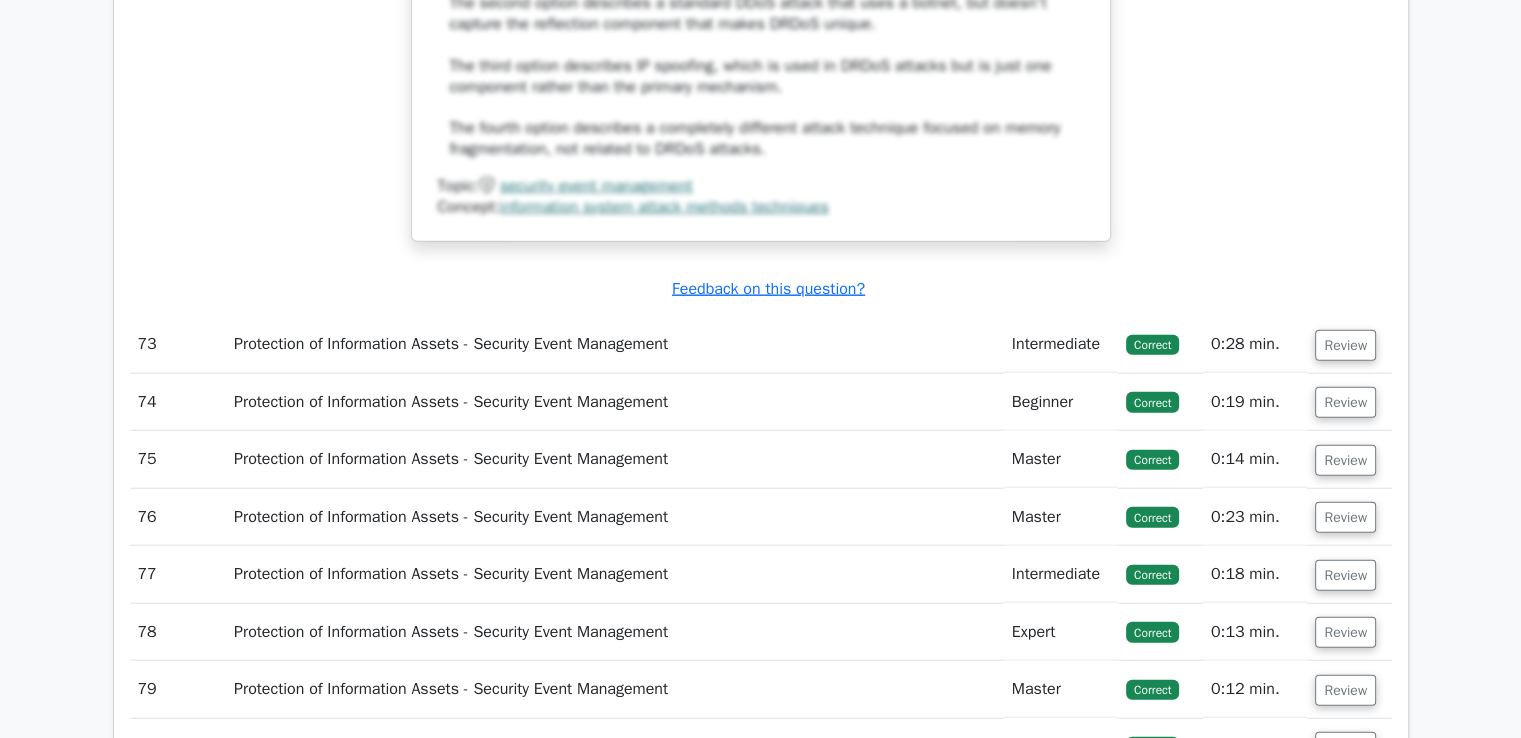 scroll, scrollTop: 81068, scrollLeft: 0, axis: vertical 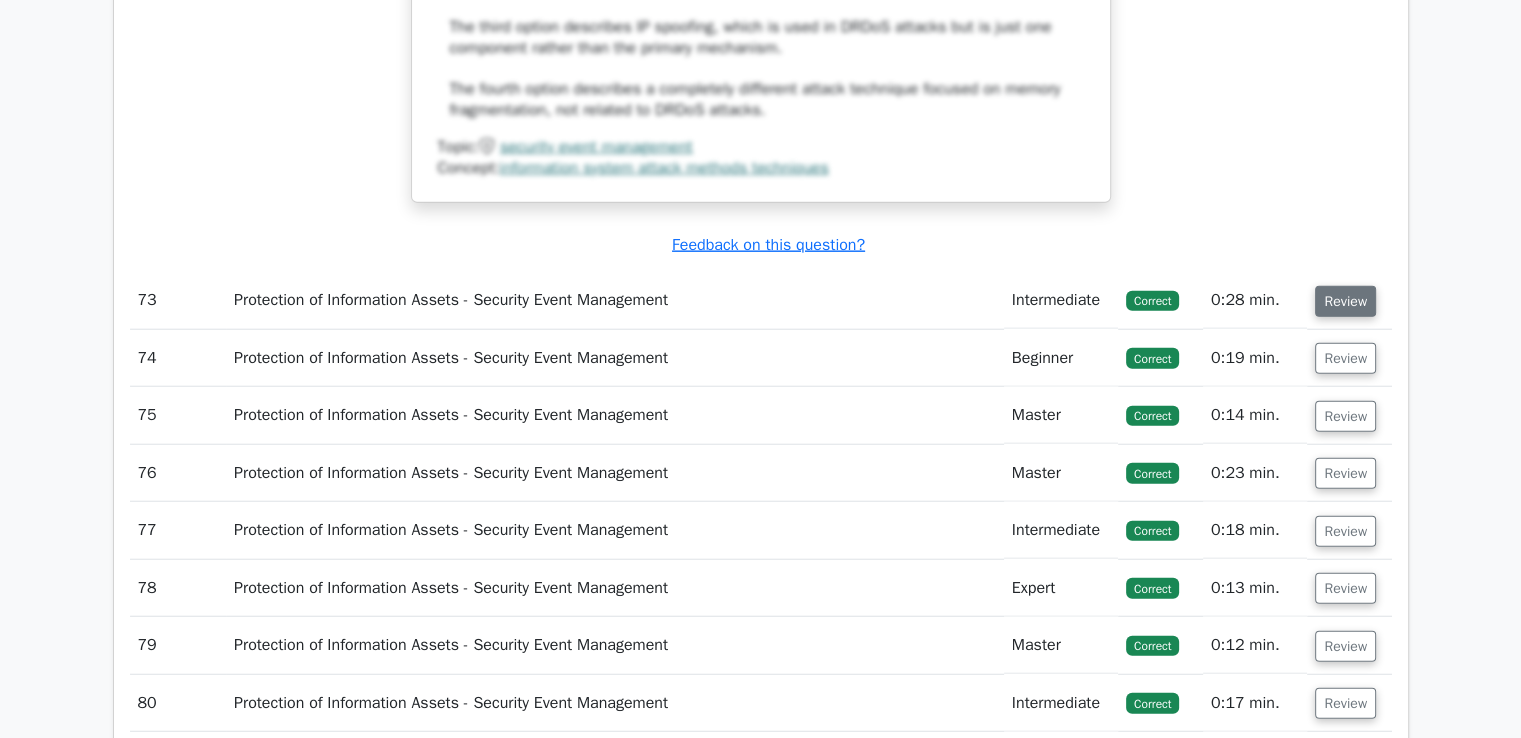 click on "Review" at bounding box center (1345, 301) 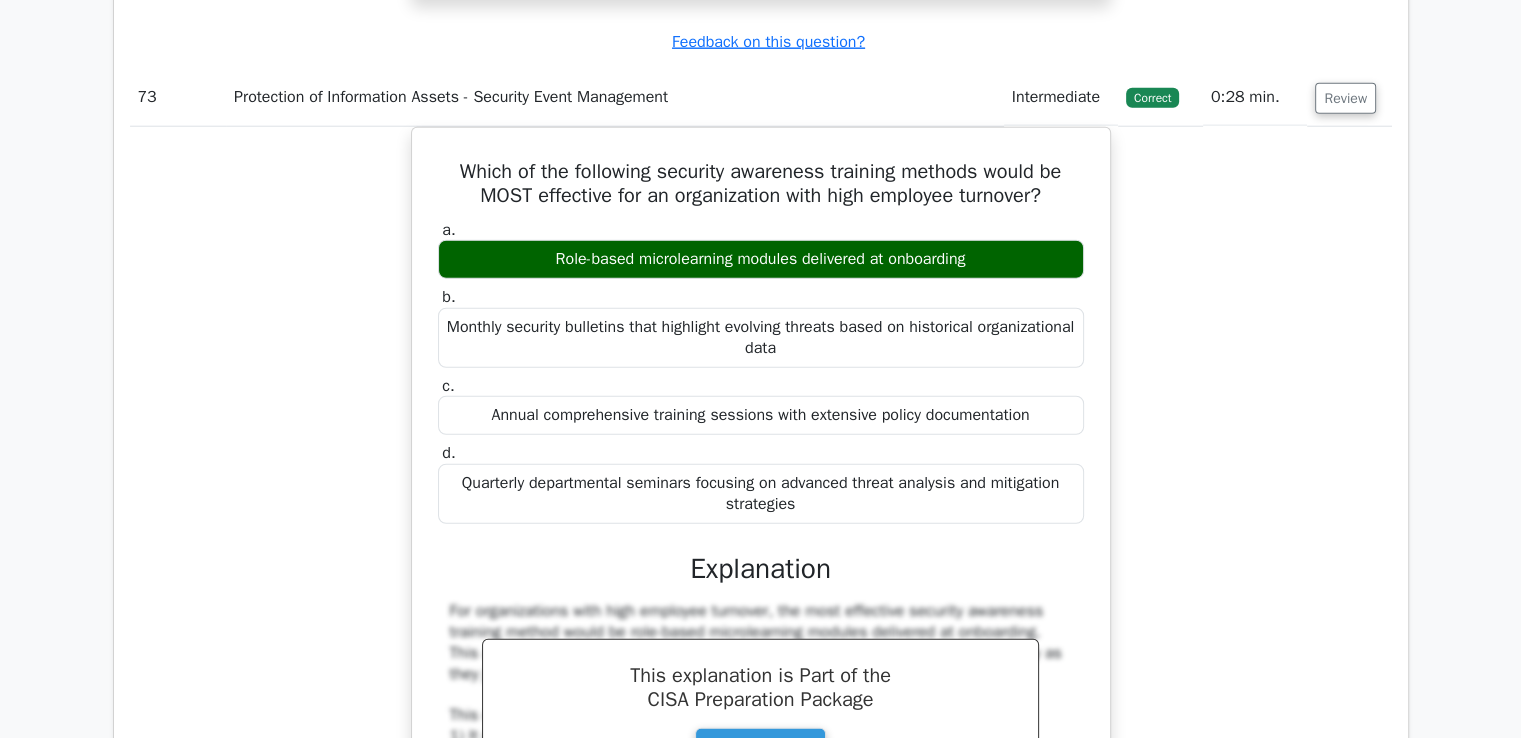 scroll, scrollTop: 81272, scrollLeft: 0, axis: vertical 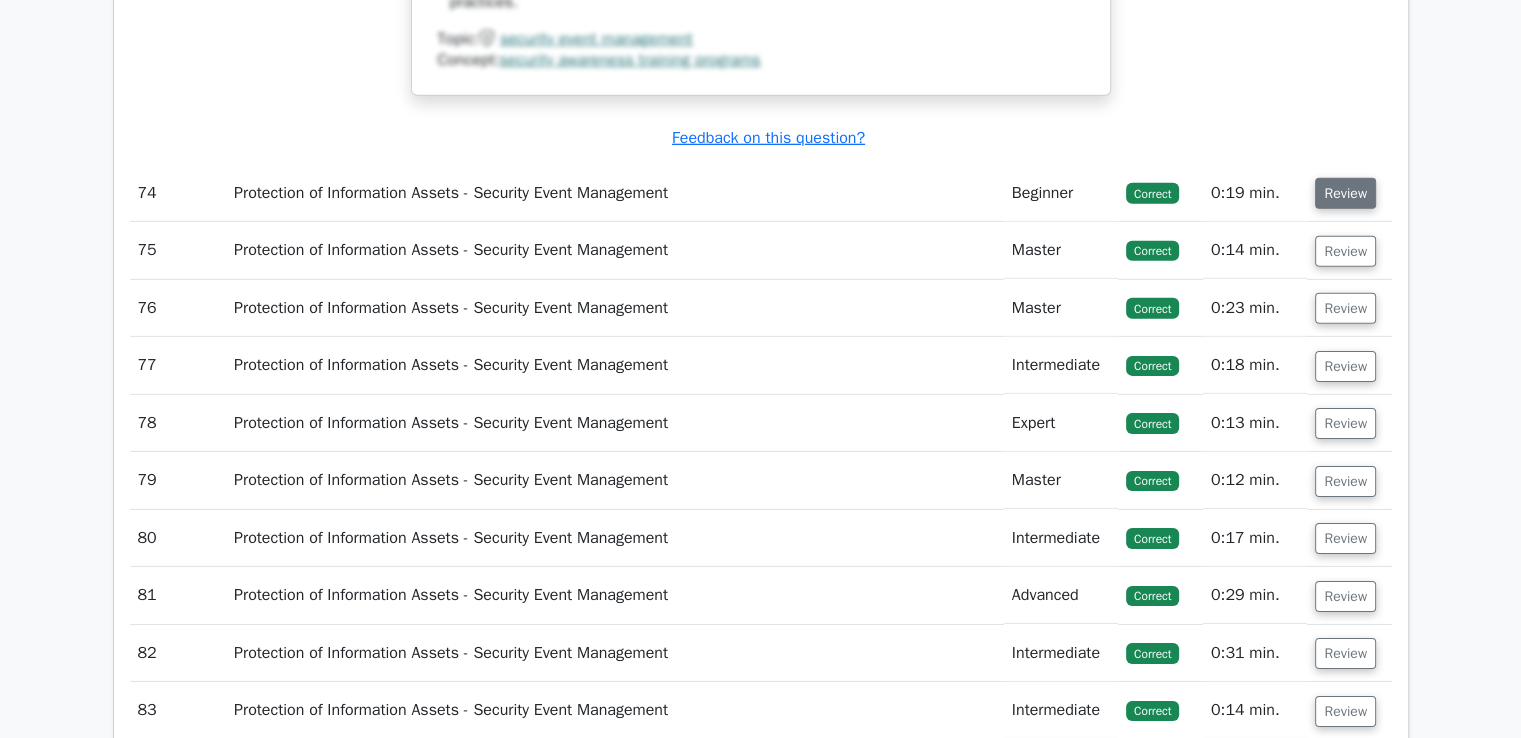 click on "Review" at bounding box center (1345, 193) 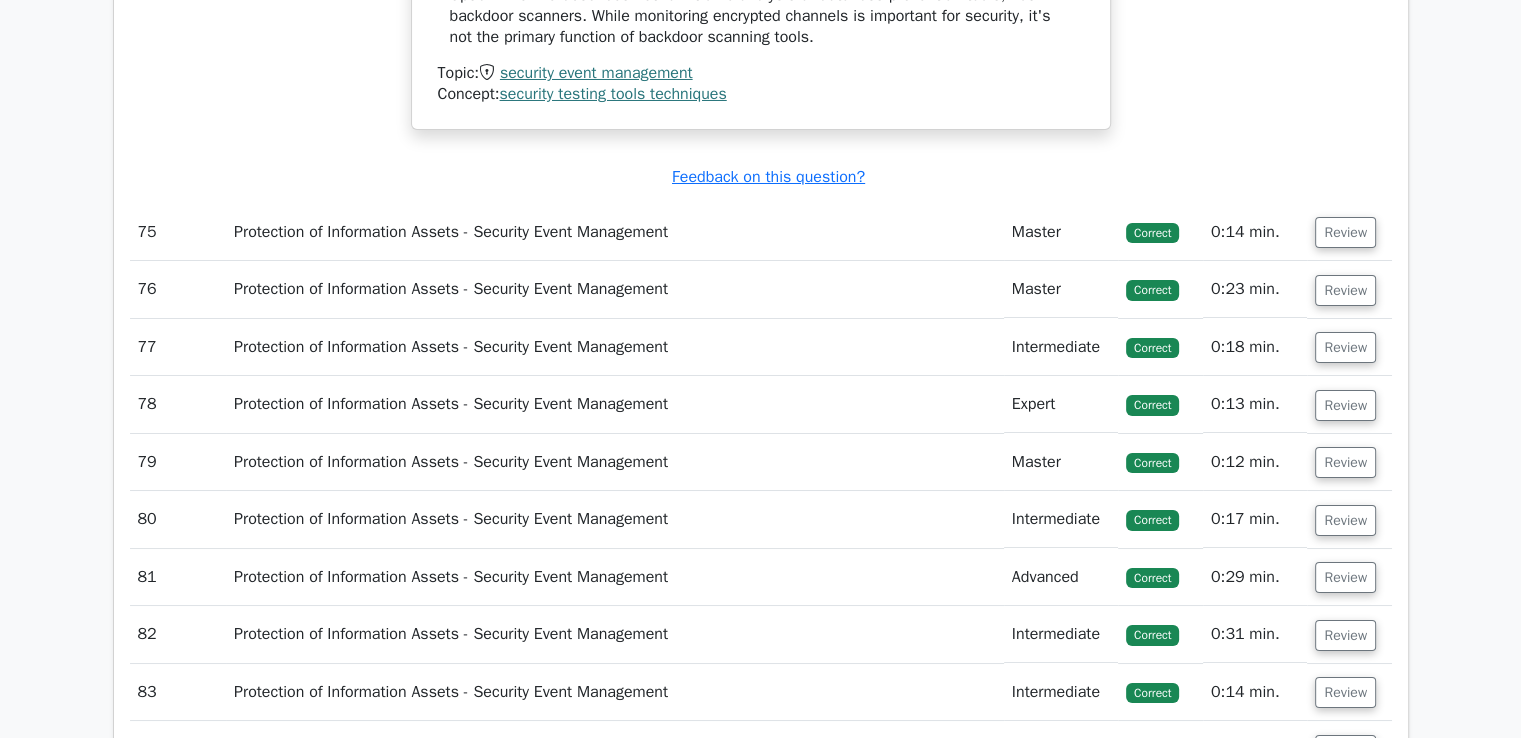 scroll, scrollTop: 83456, scrollLeft: 0, axis: vertical 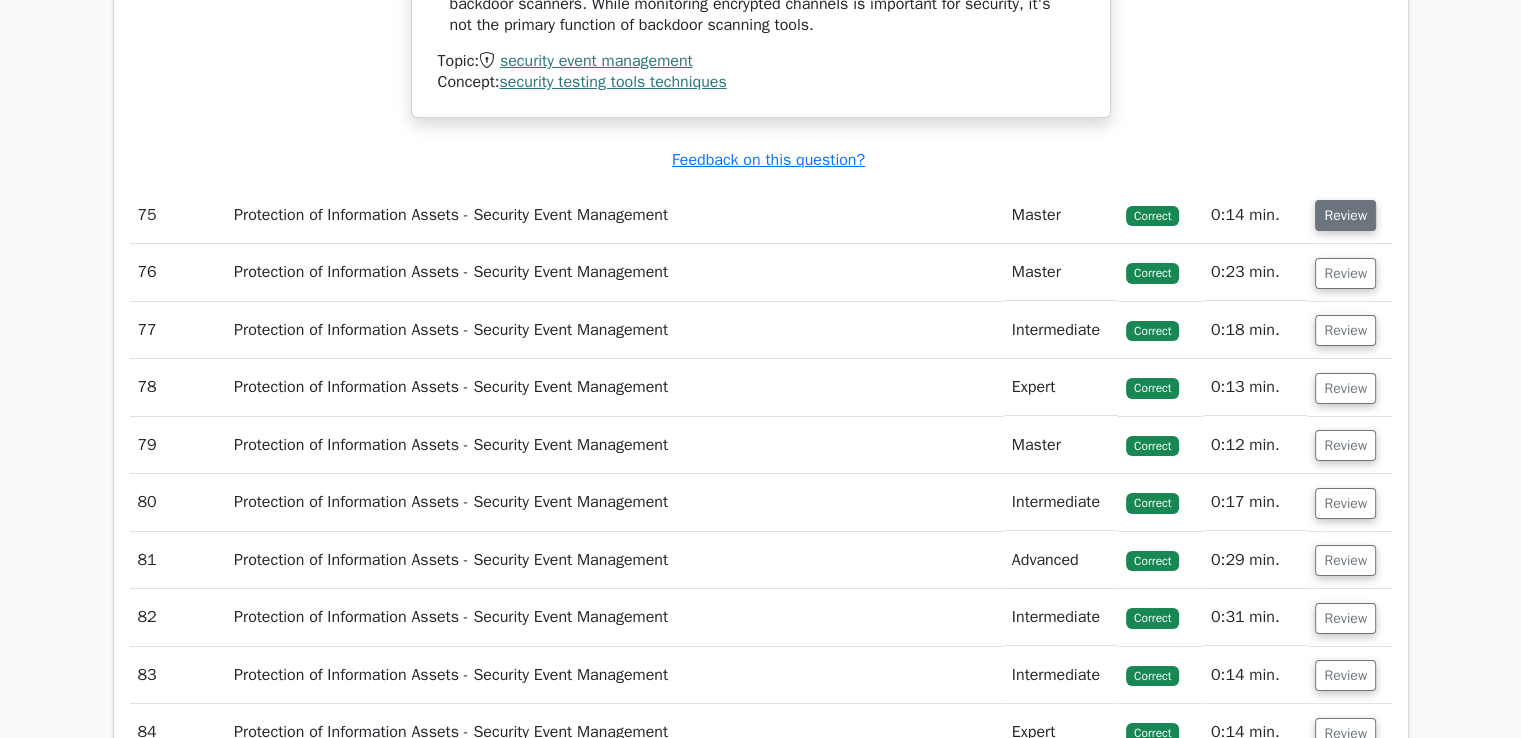 click on "Review" at bounding box center (1345, 215) 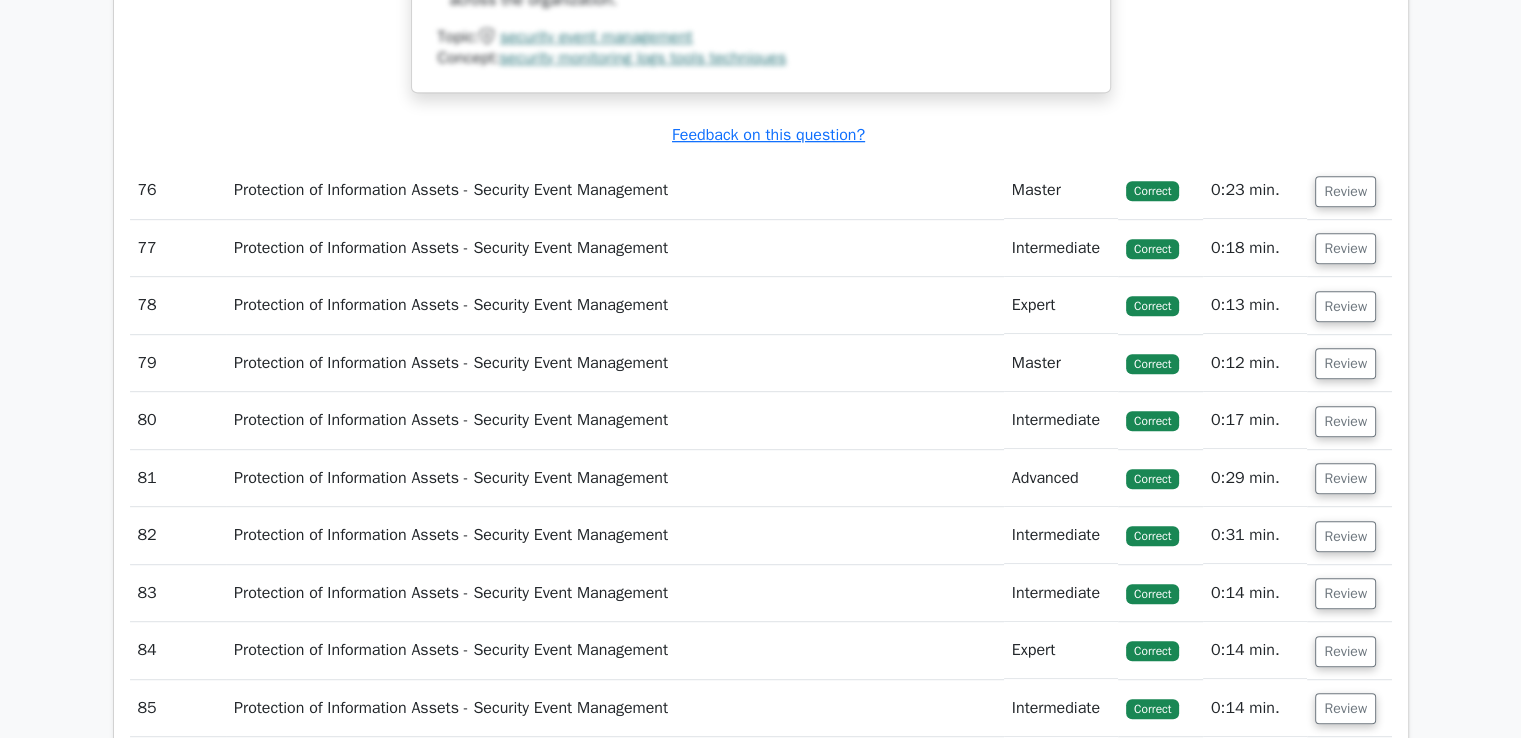 scroll, scrollTop: 84714, scrollLeft: 0, axis: vertical 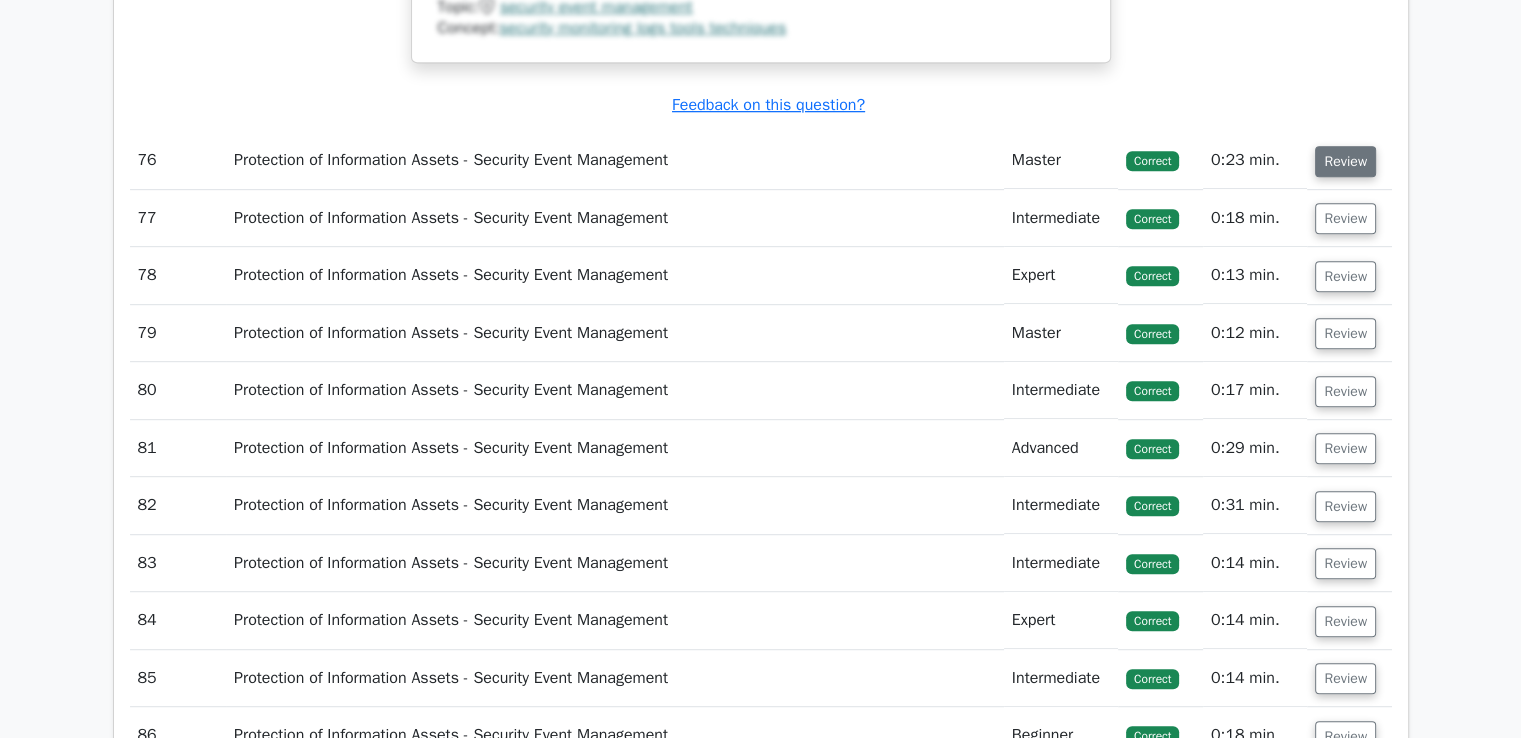click on "Review" at bounding box center [1345, 161] 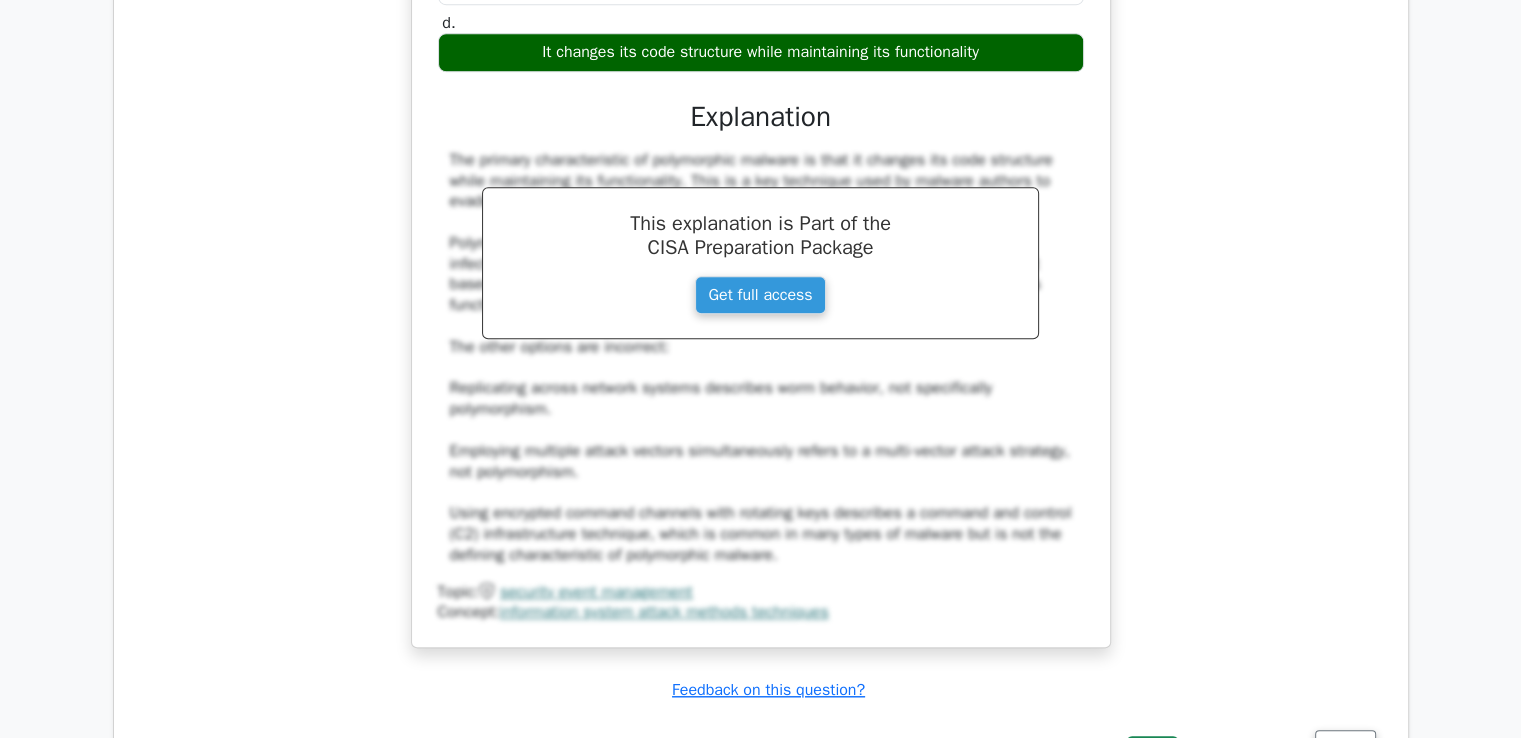scroll, scrollTop: 85159, scrollLeft: 0, axis: vertical 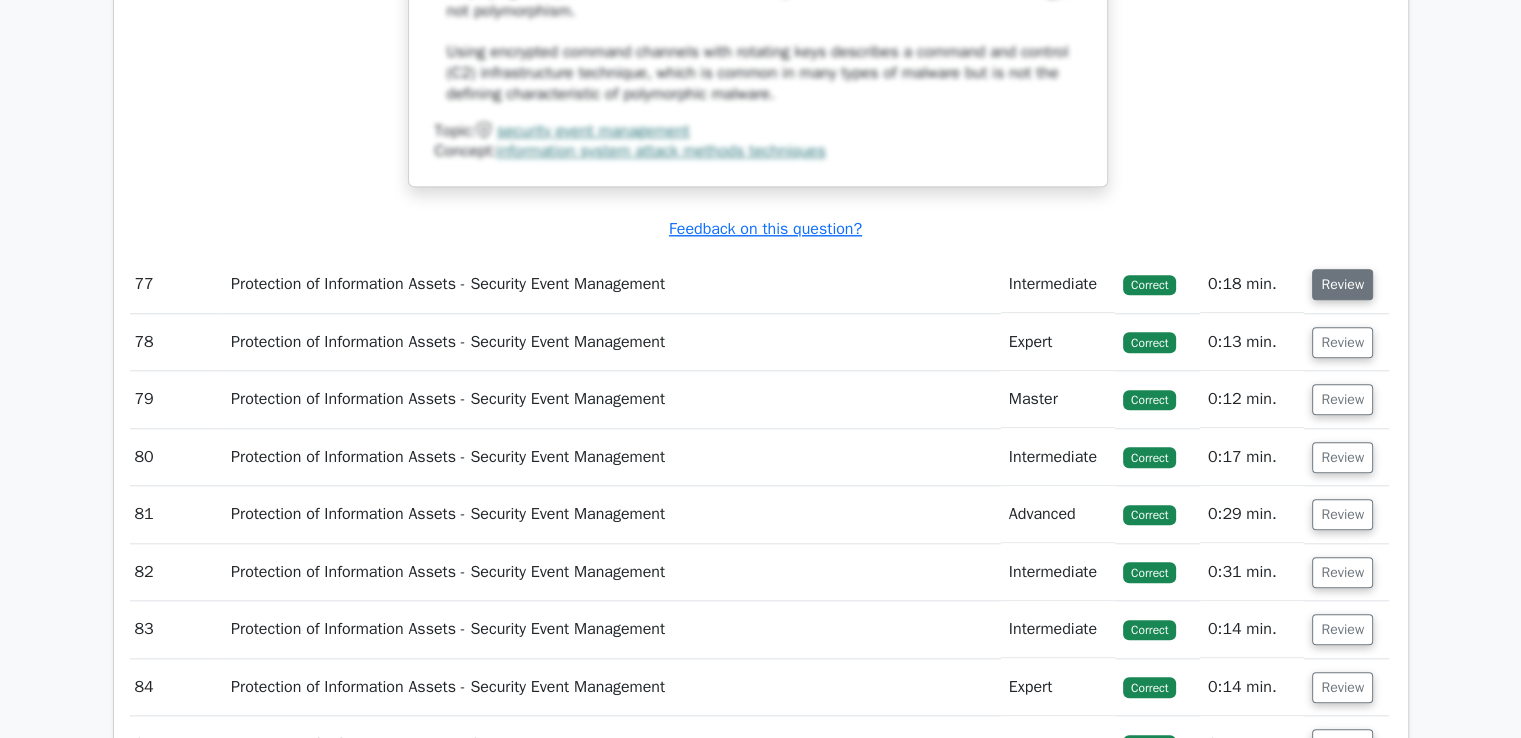 click on "Review" at bounding box center (1342, 284) 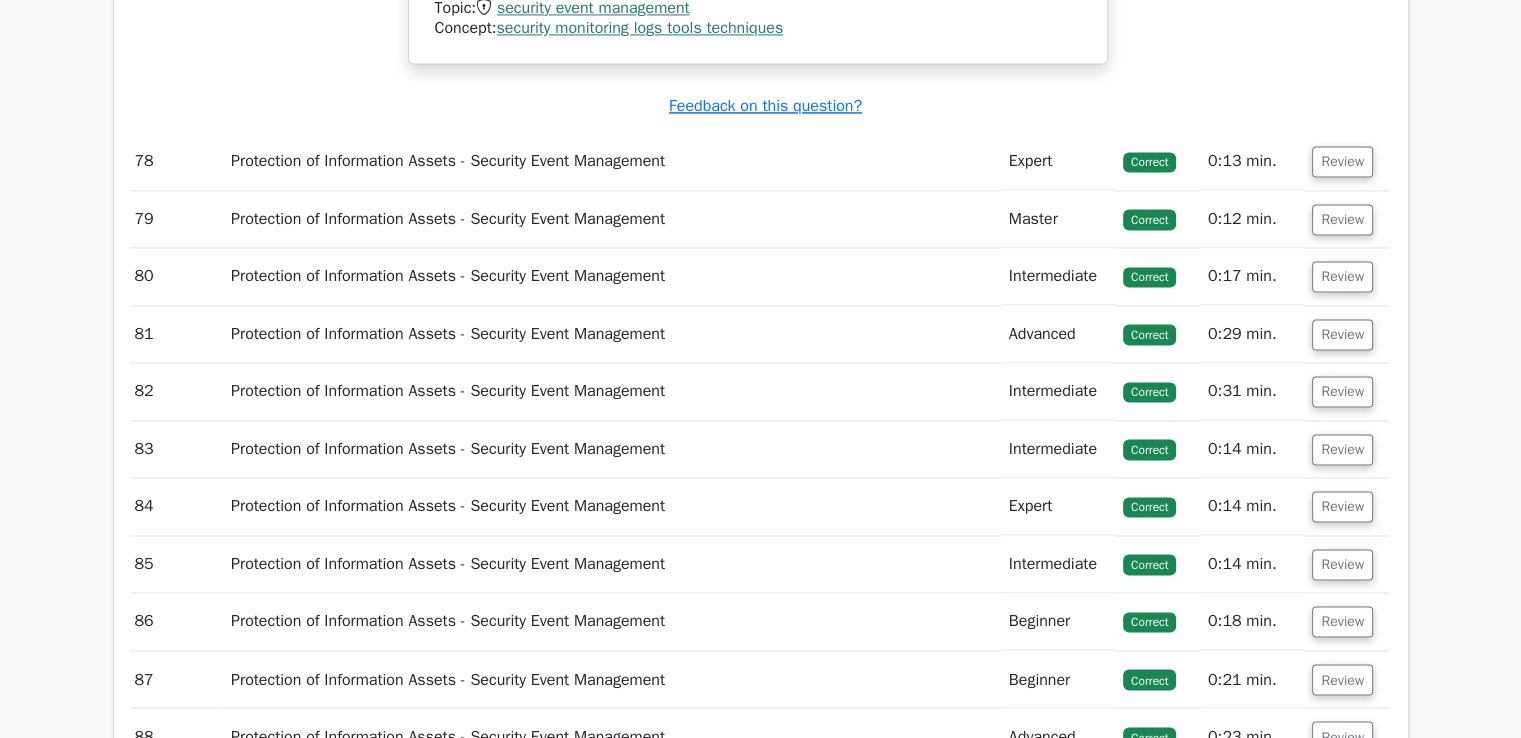 scroll, scrollTop: 86786, scrollLeft: 0, axis: vertical 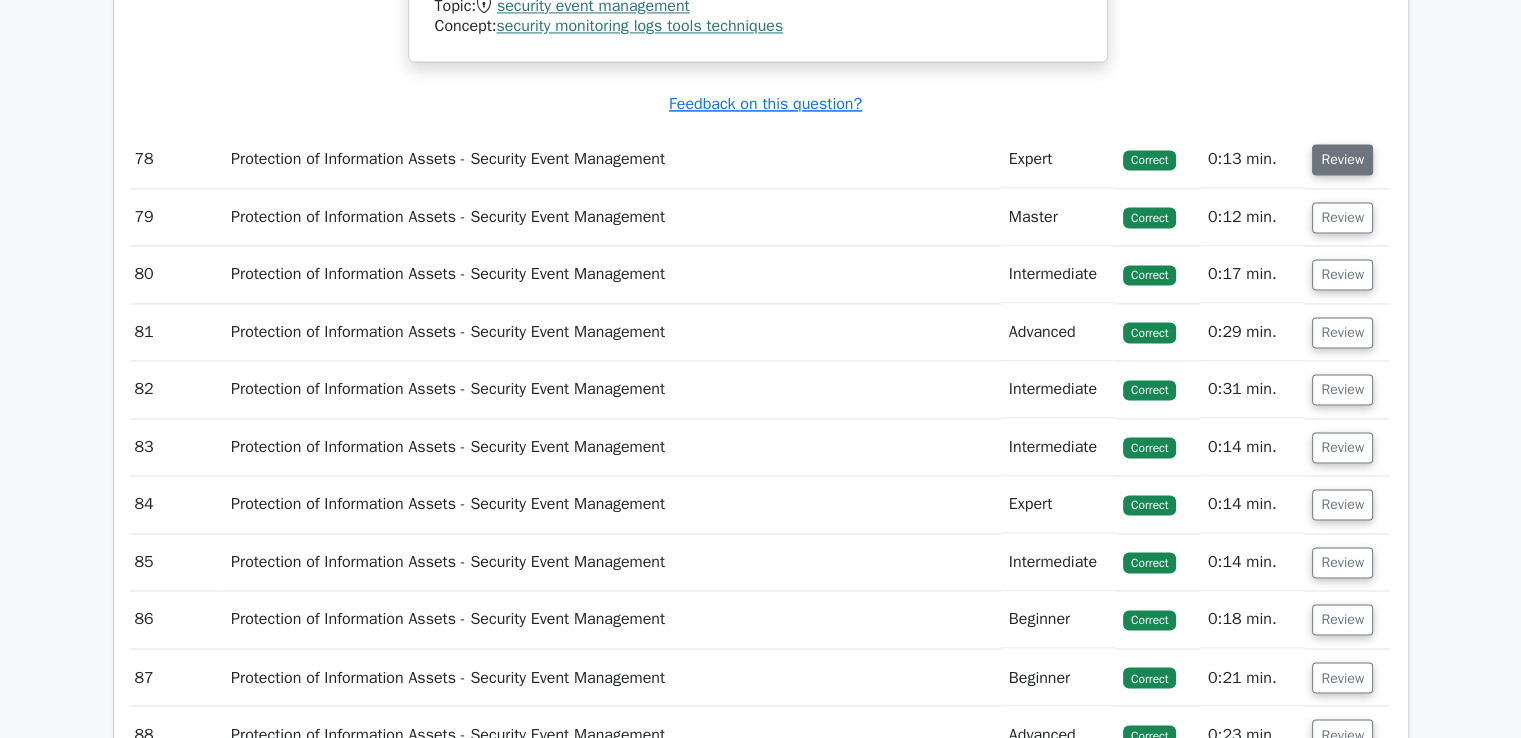 click on "Review" at bounding box center (1342, 159) 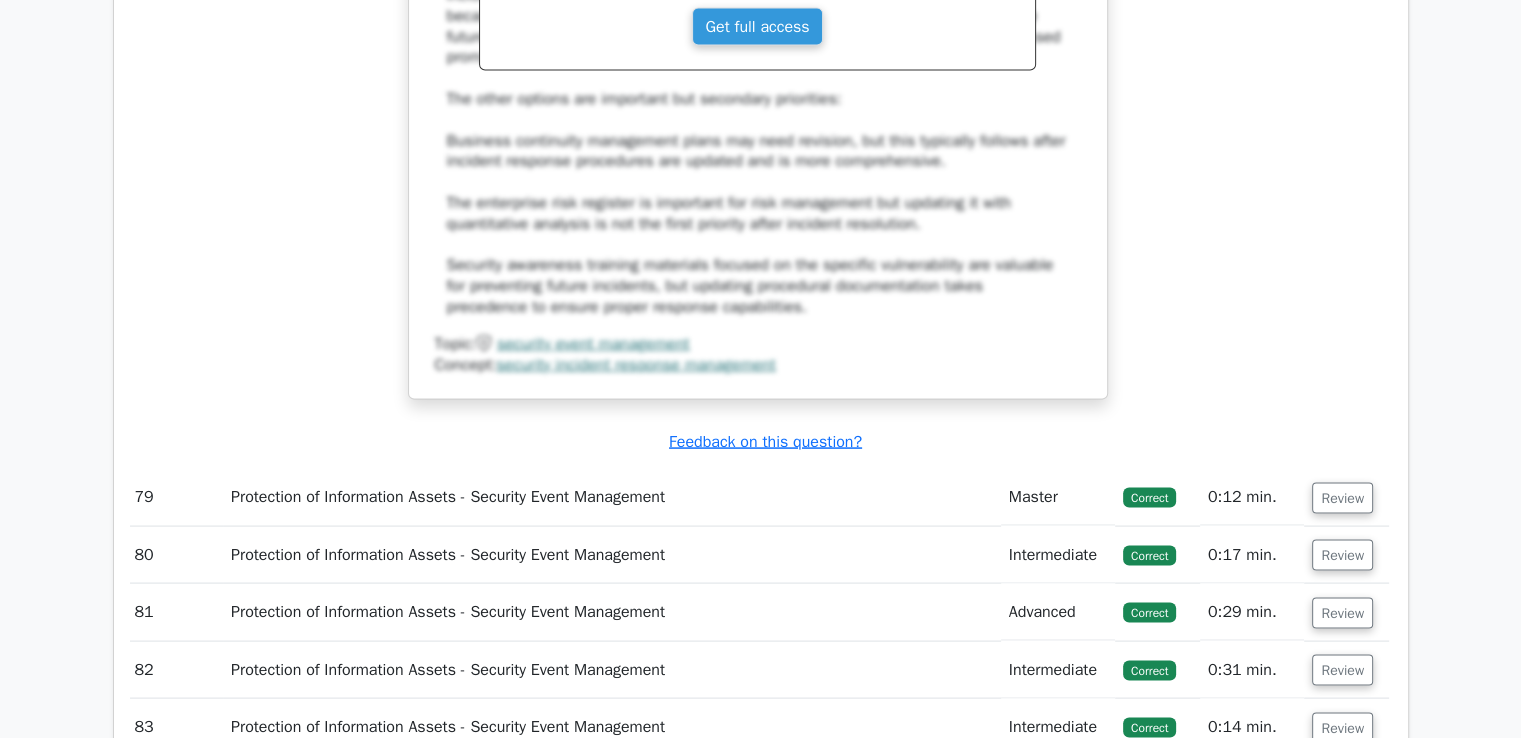 scroll, scrollTop: 87678, scrollLeft: 0, axis: vertical 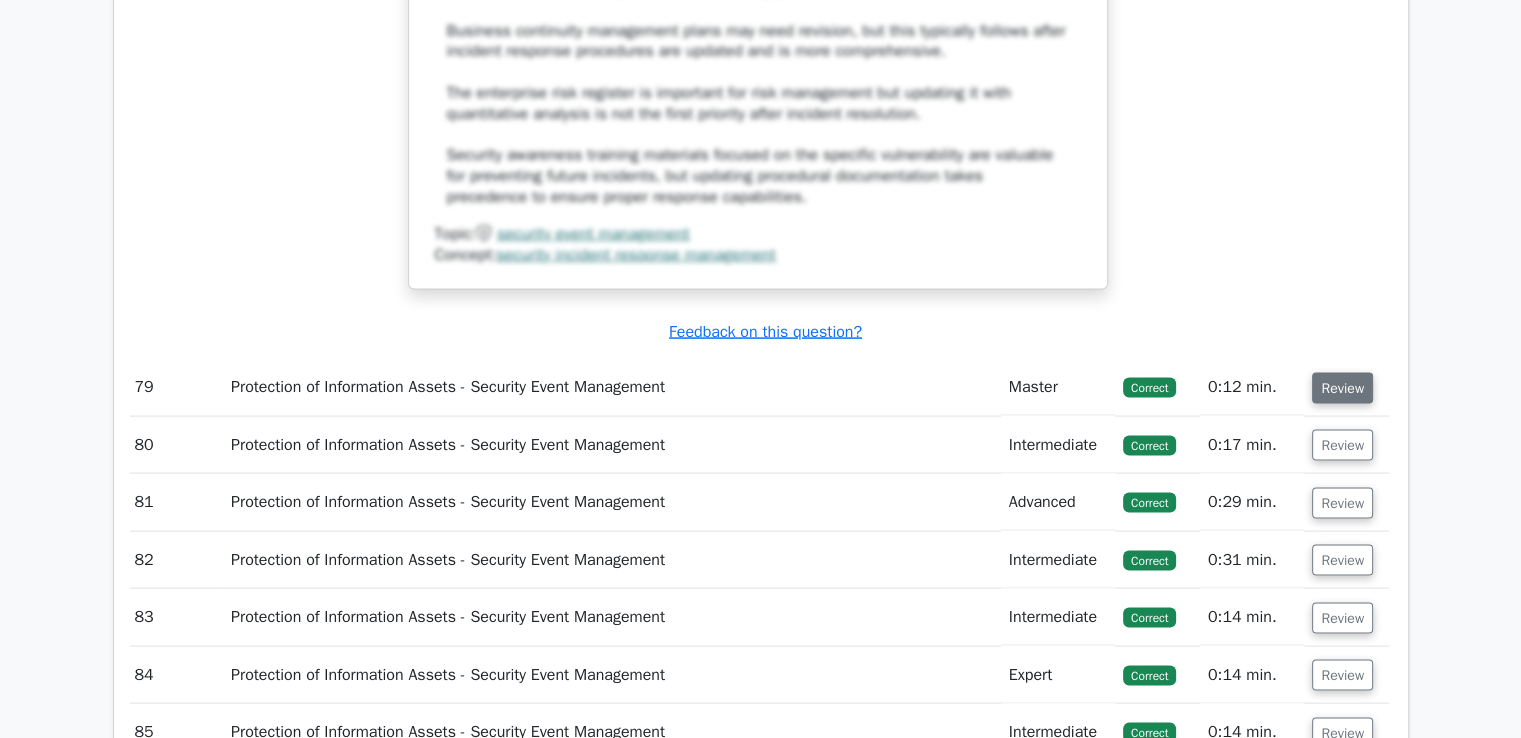 click on "Review" at bounding box center (1342, 388) 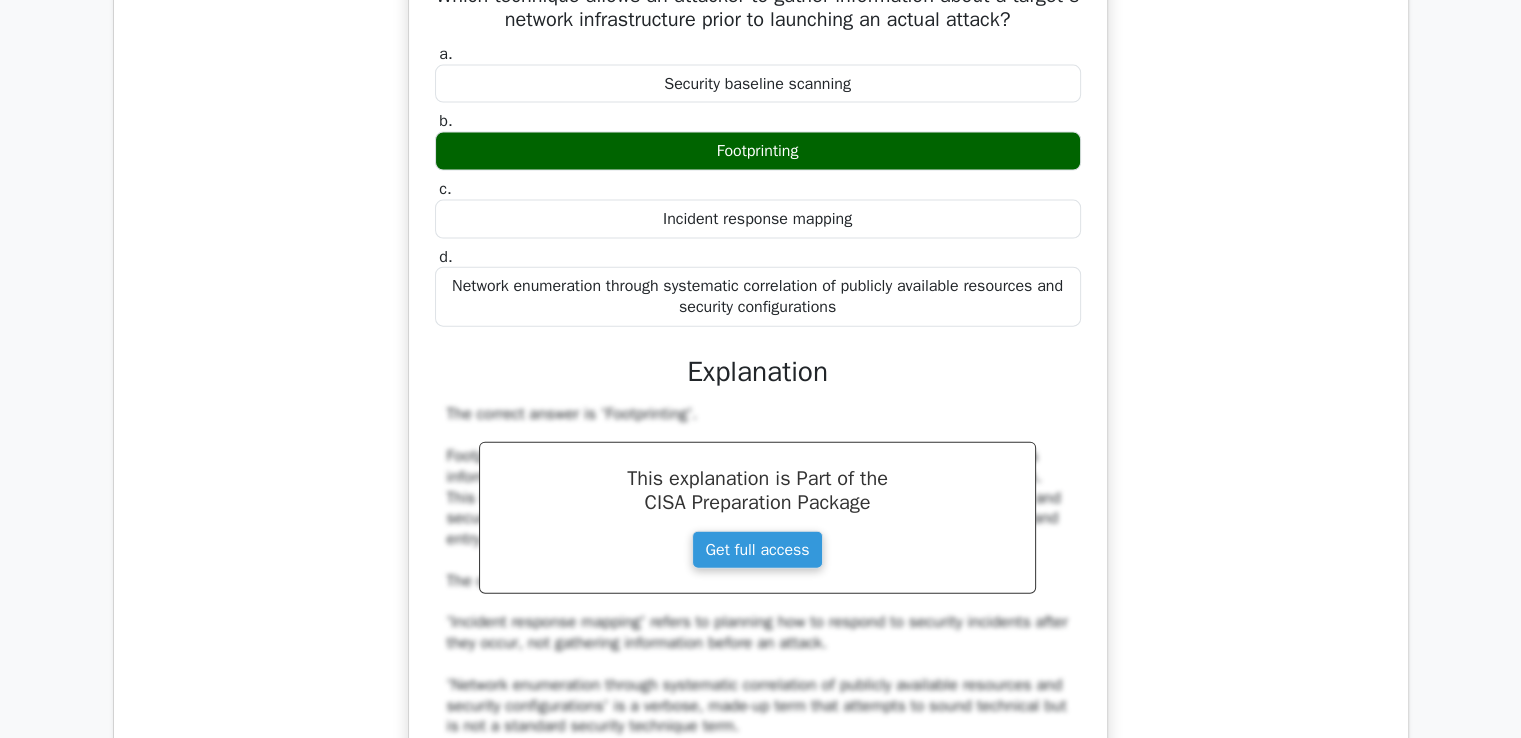 scroll, scrollTop: 88619, scrollLeft: 0, axis: vertical 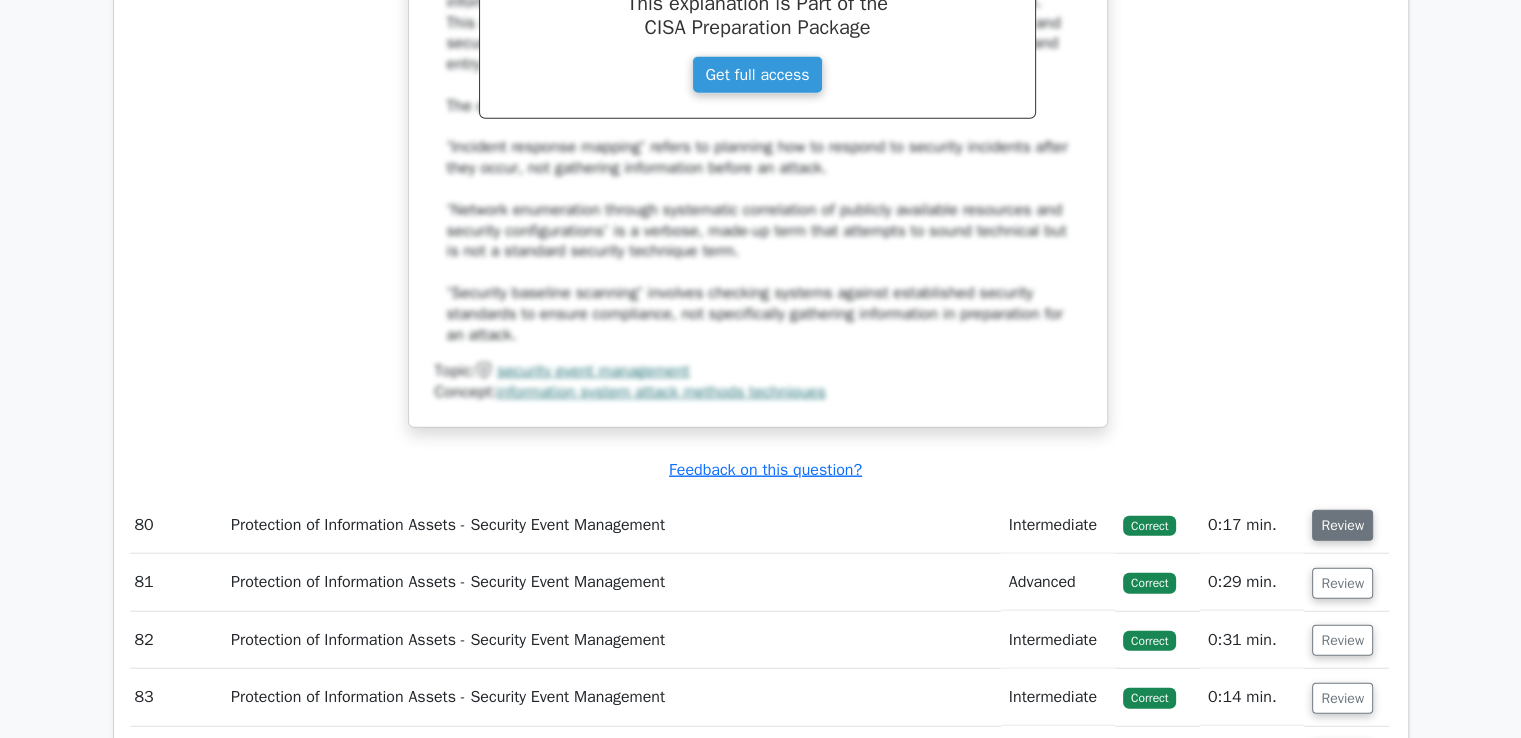 click on "Review" at bounding box center [1342, 525] 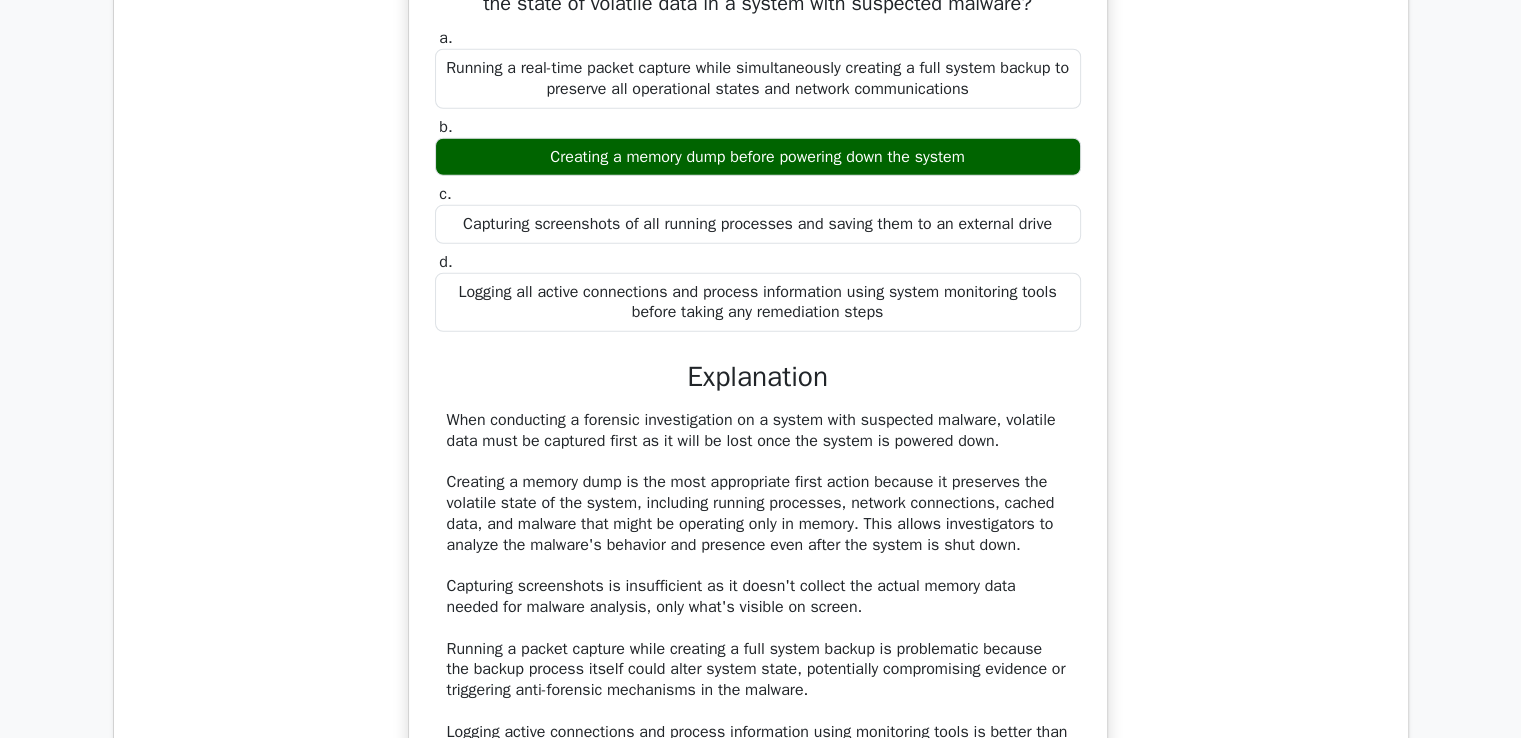 scroll, scrollTop: 89246, scrollLeft: 0, axis: vertical 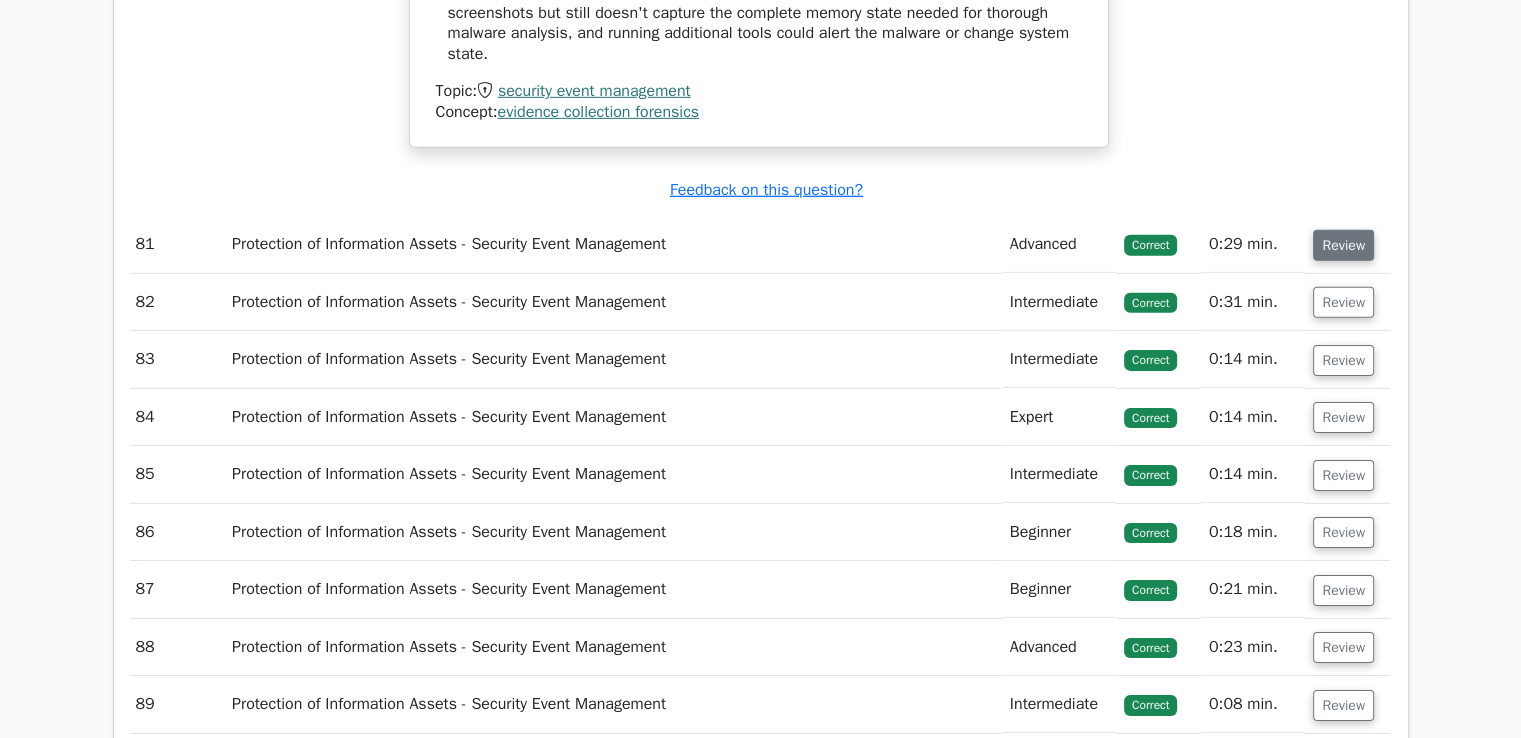 click on "Review" at bounding box center [1343, 245] 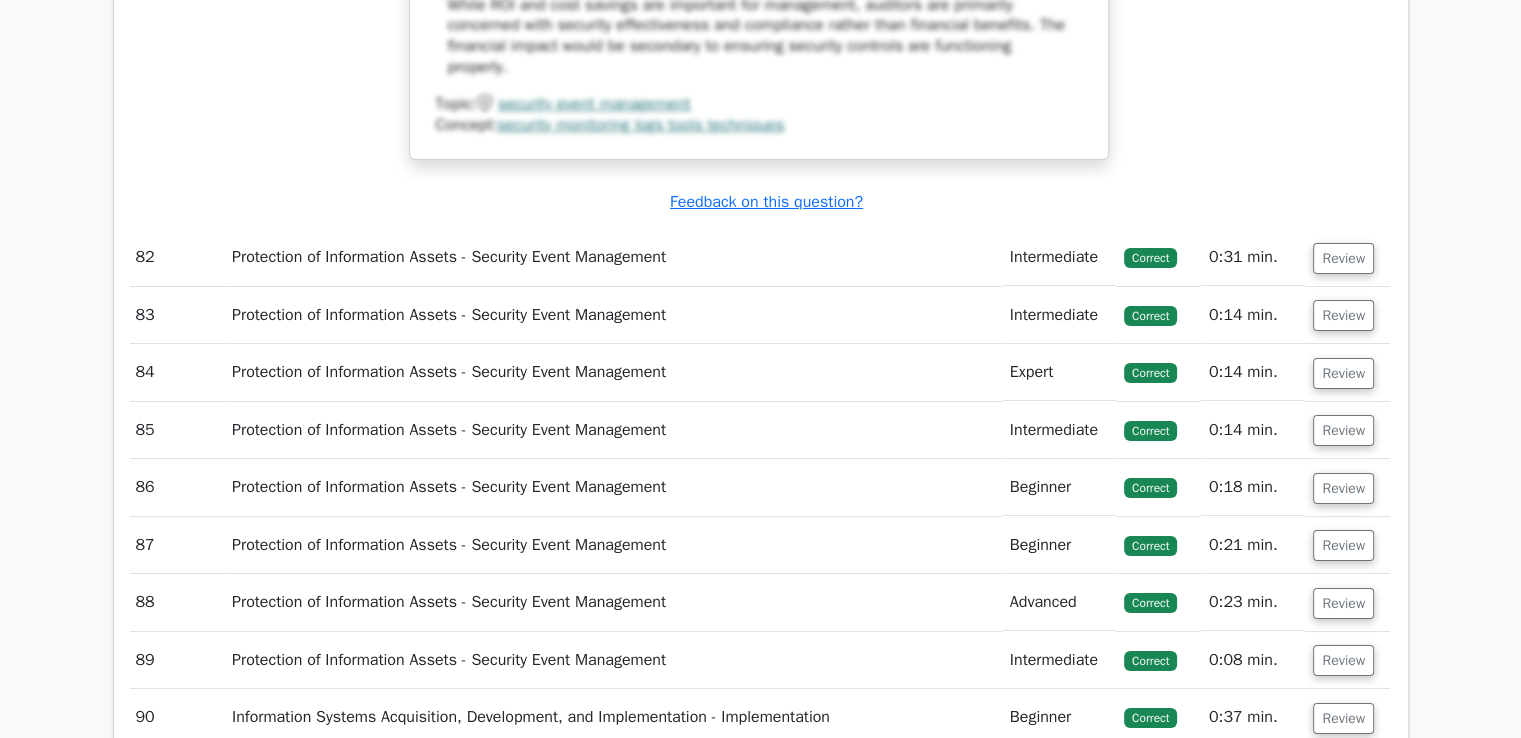 scroll, scrollTop: 91152, scrollLeft: 0, axis: vertical 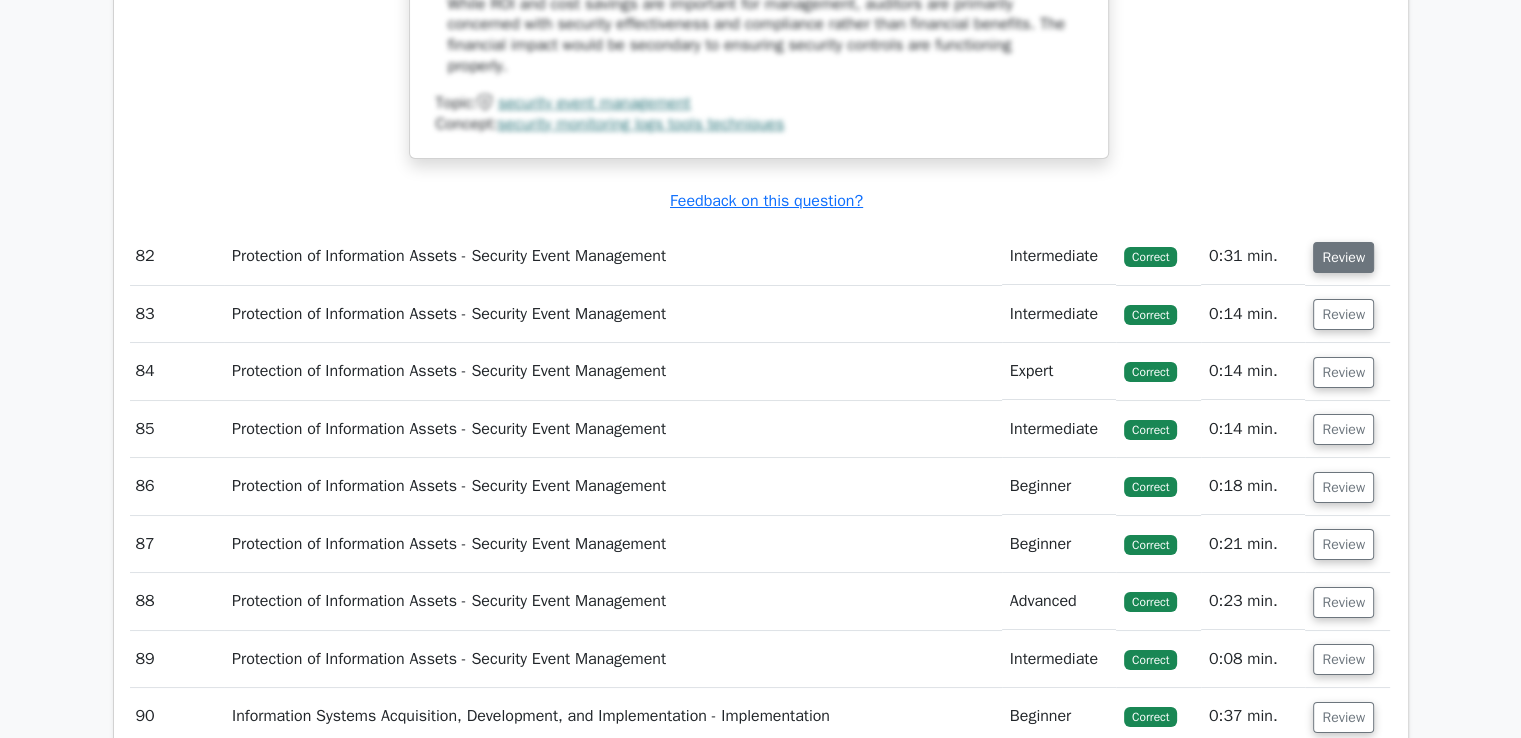 click on "Review" at bounding box center [1343, 257] 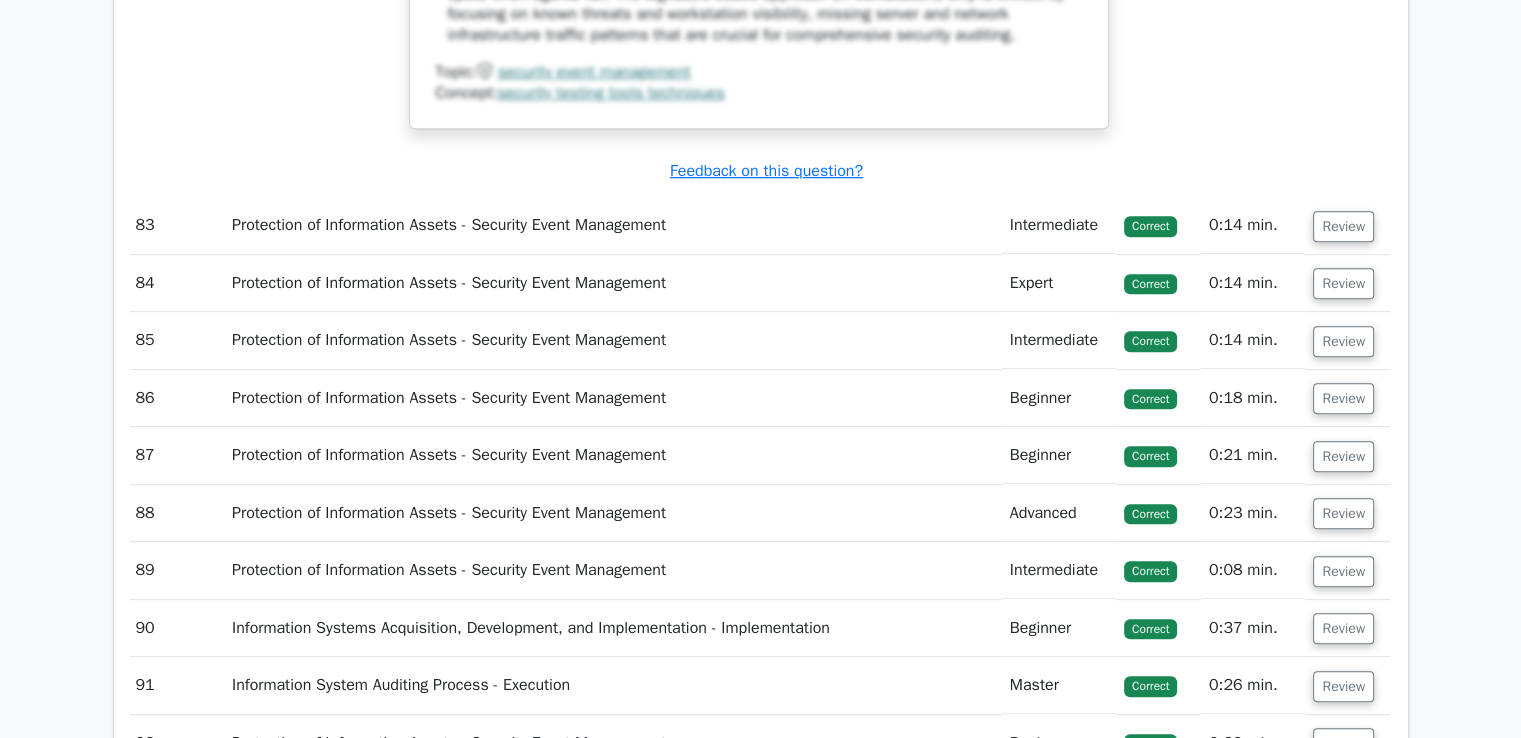 scroll, scrollTop: 92224, scrollLeft: 0, axis: vertical 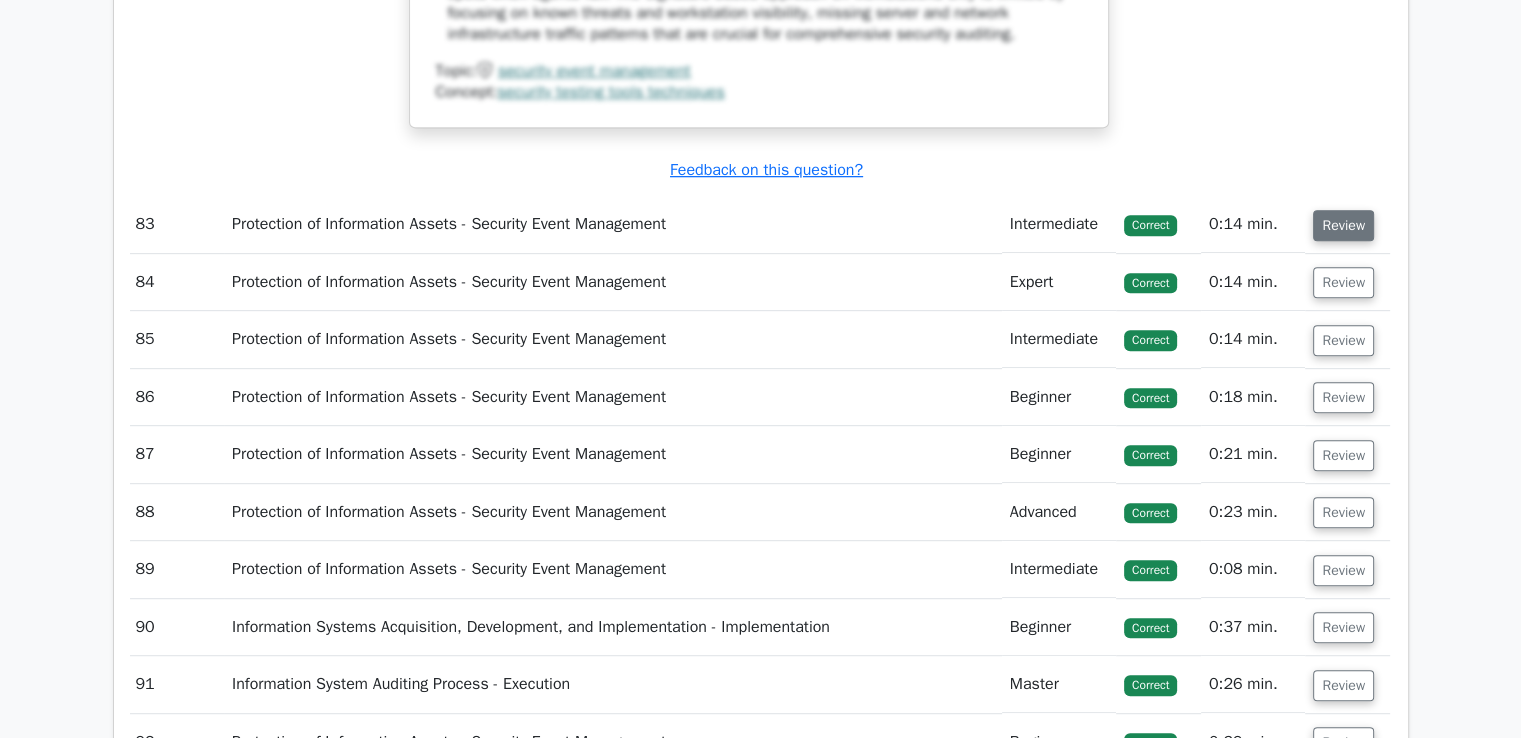click on "Review" at bounding box center [1343, 225] 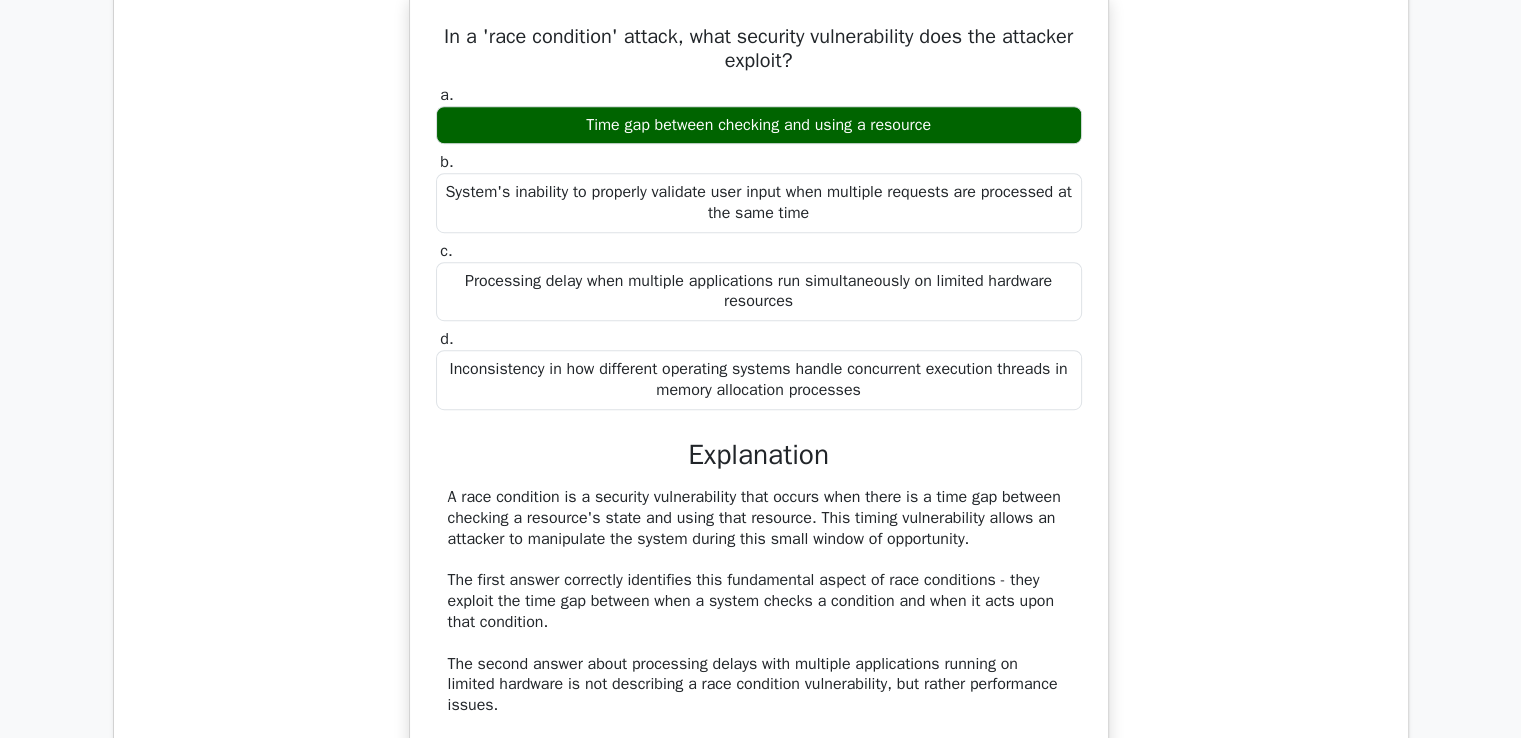 scroll, scrollTop: 92506, scrollLeft: 0, axis: vertical 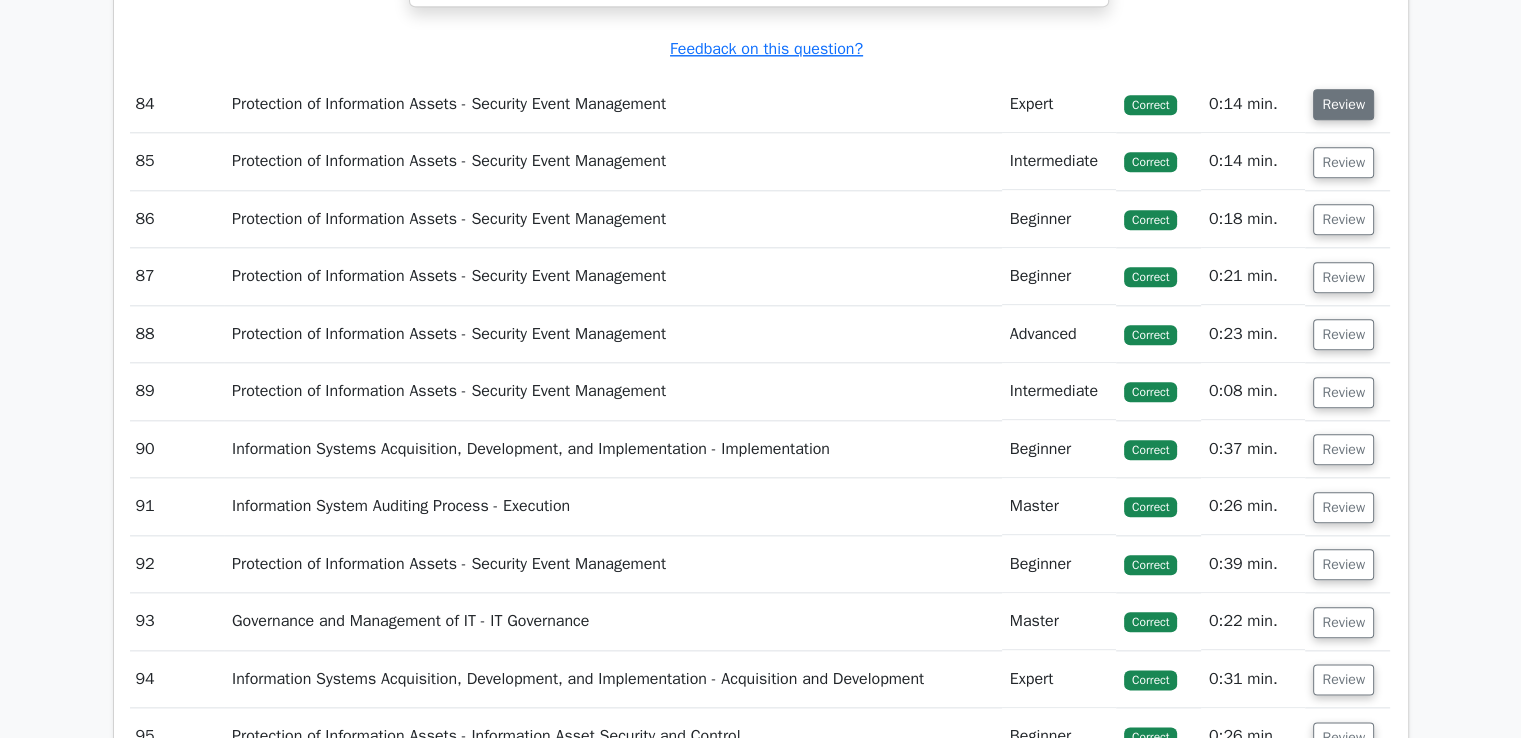 click on "Review" at bounding box center (1343, 104) 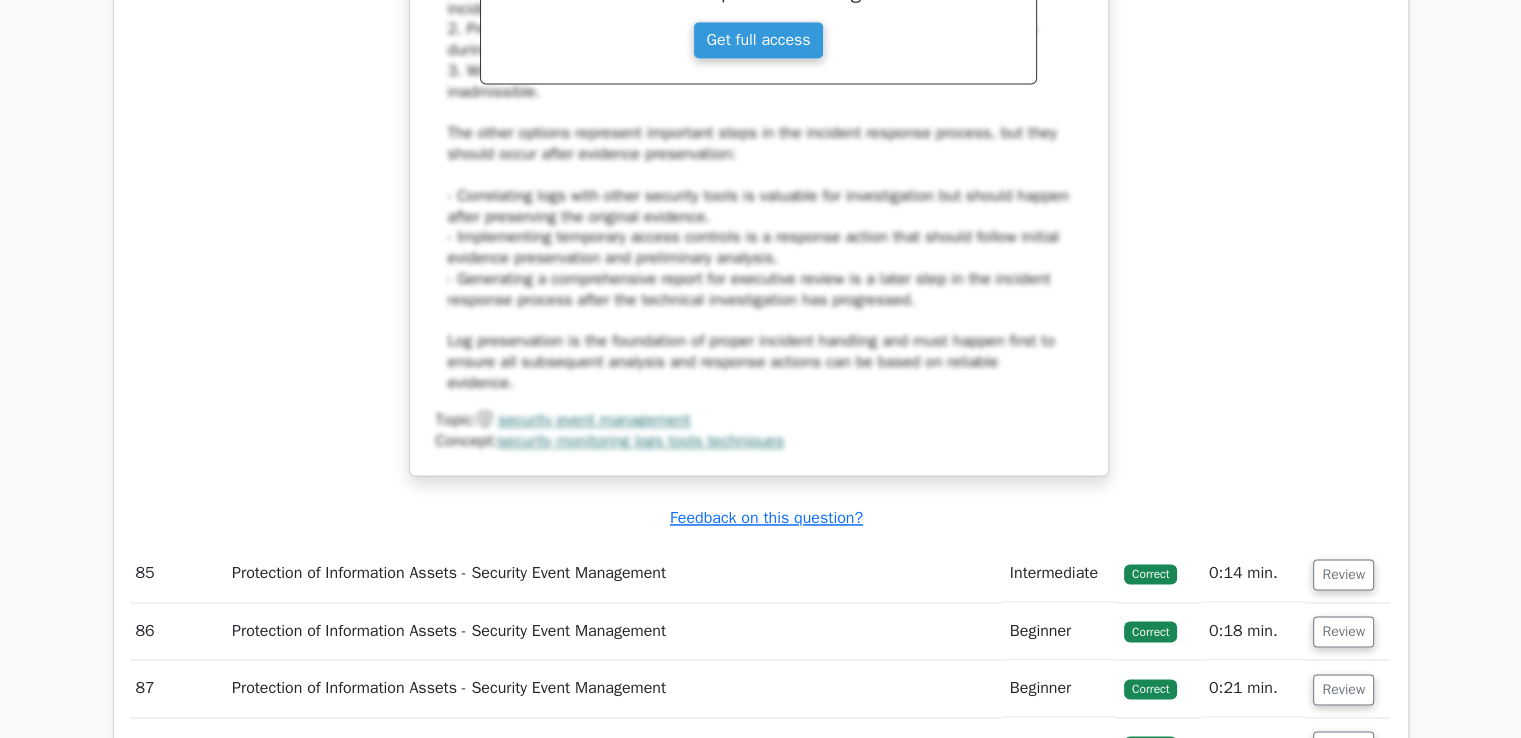 scroll, scrollTop: 94632, scrollLeft: 0, axis: vertical 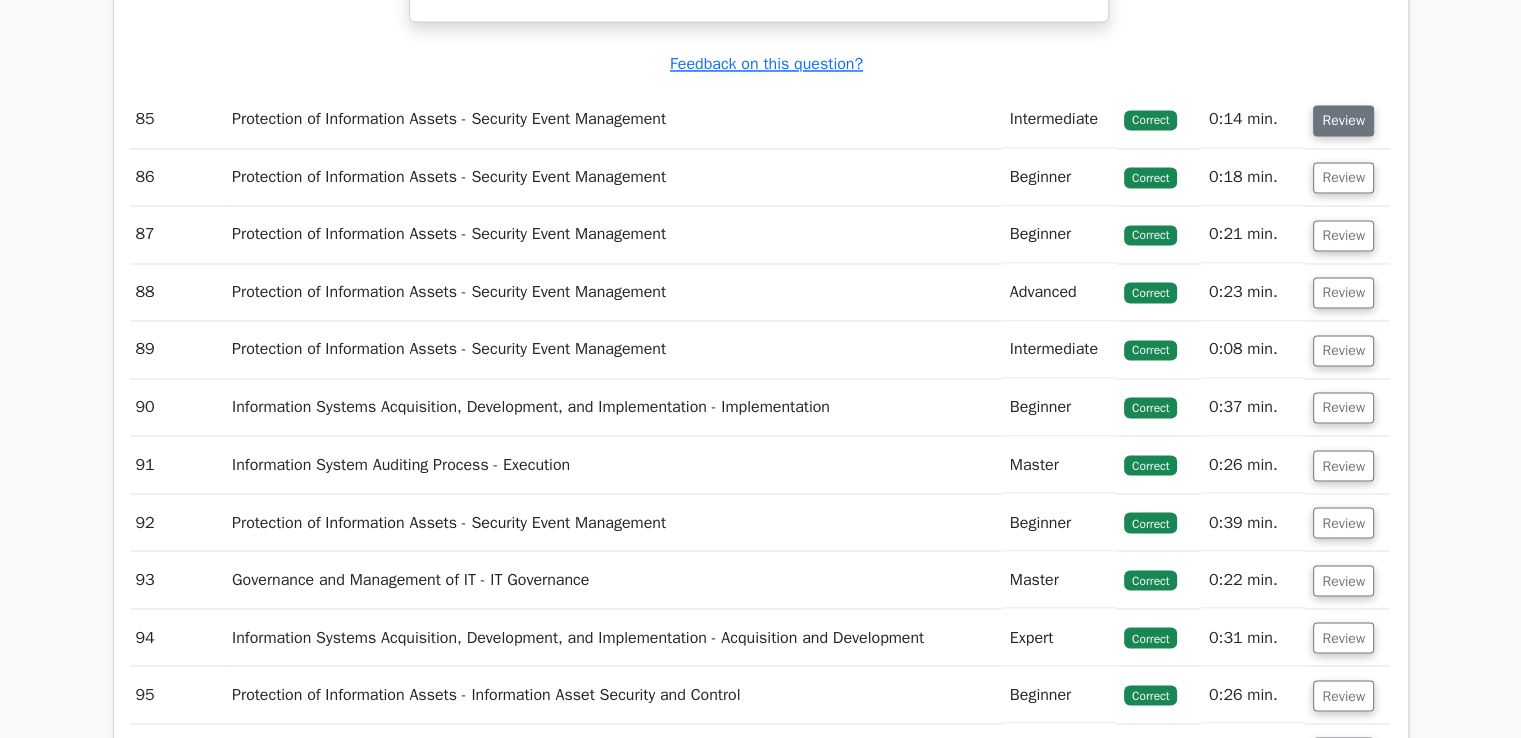 click on "Review" at bounding box center (1343, 120) 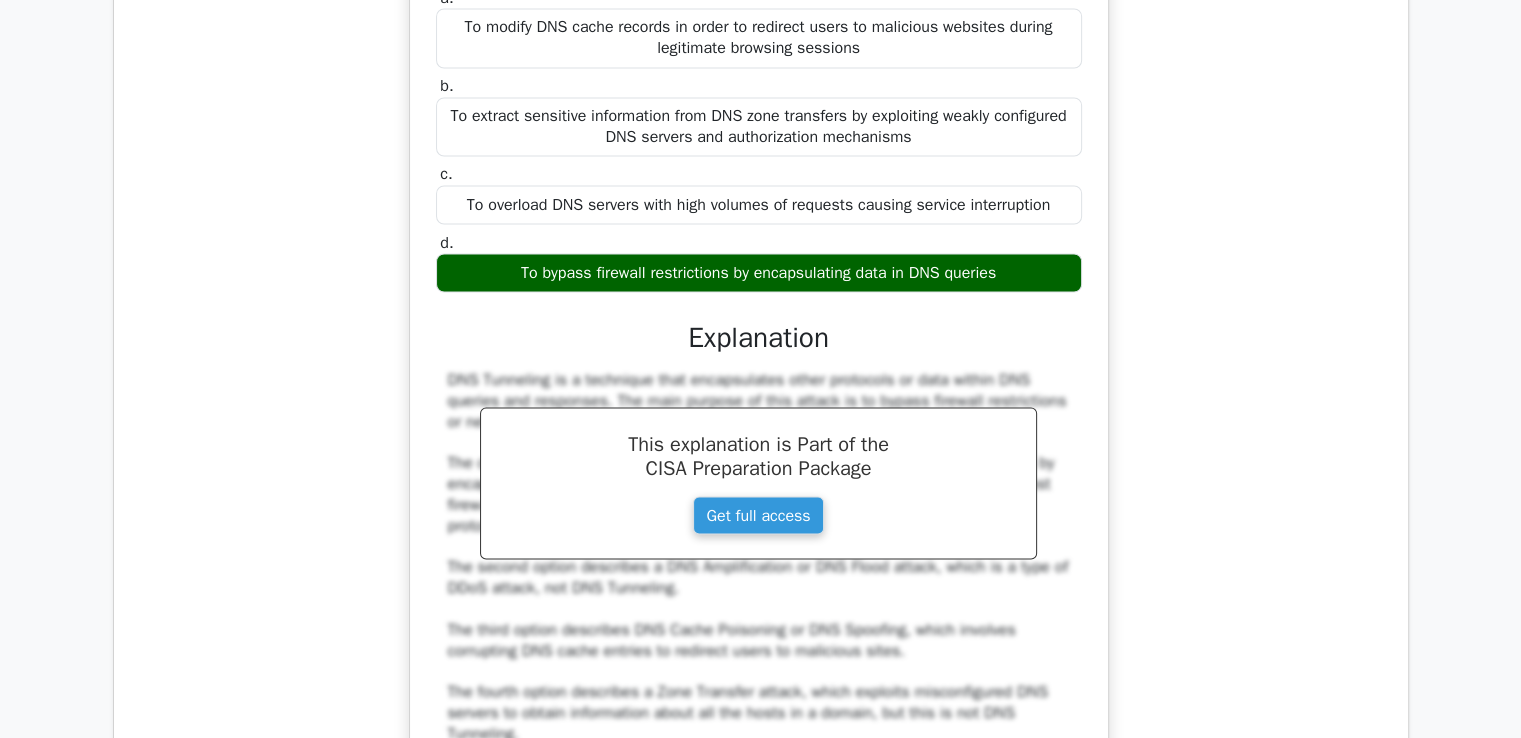 scroll, scrollTop: 94835, scrollLeft: 0, axis: vertical 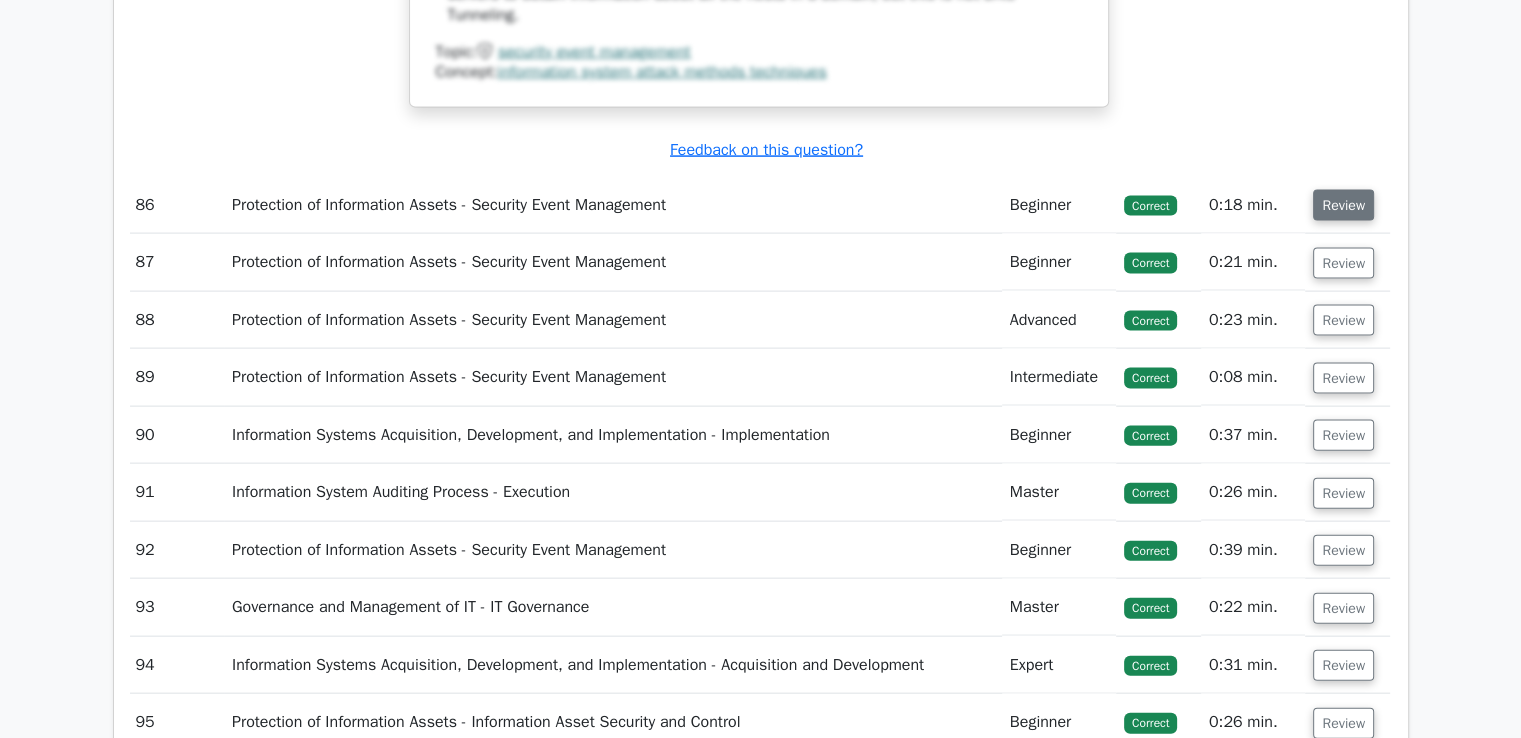 click on "Review" at bounding box center (1343, 205) 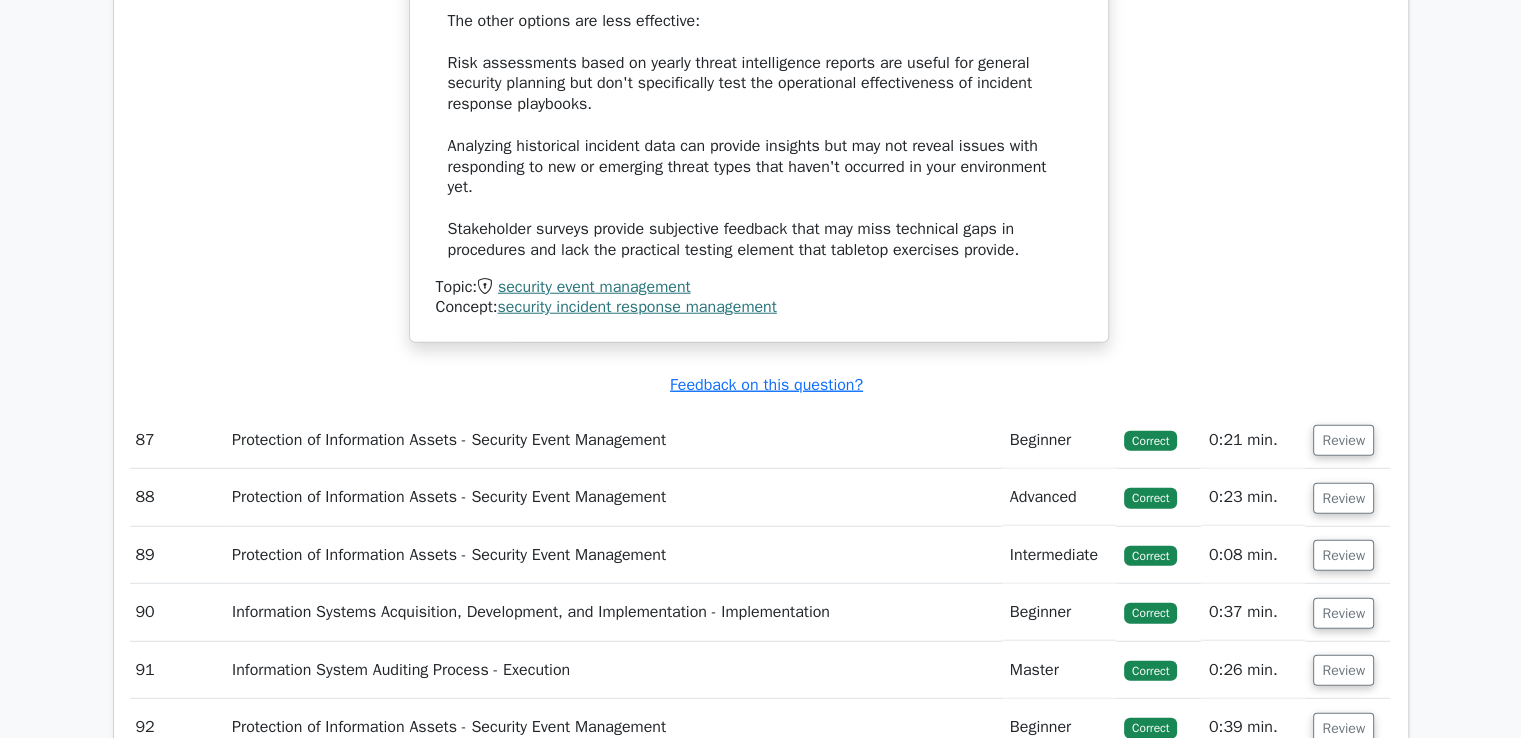 scroll, scrollTop: 96676, scrollLeft: 0, axis: vertical 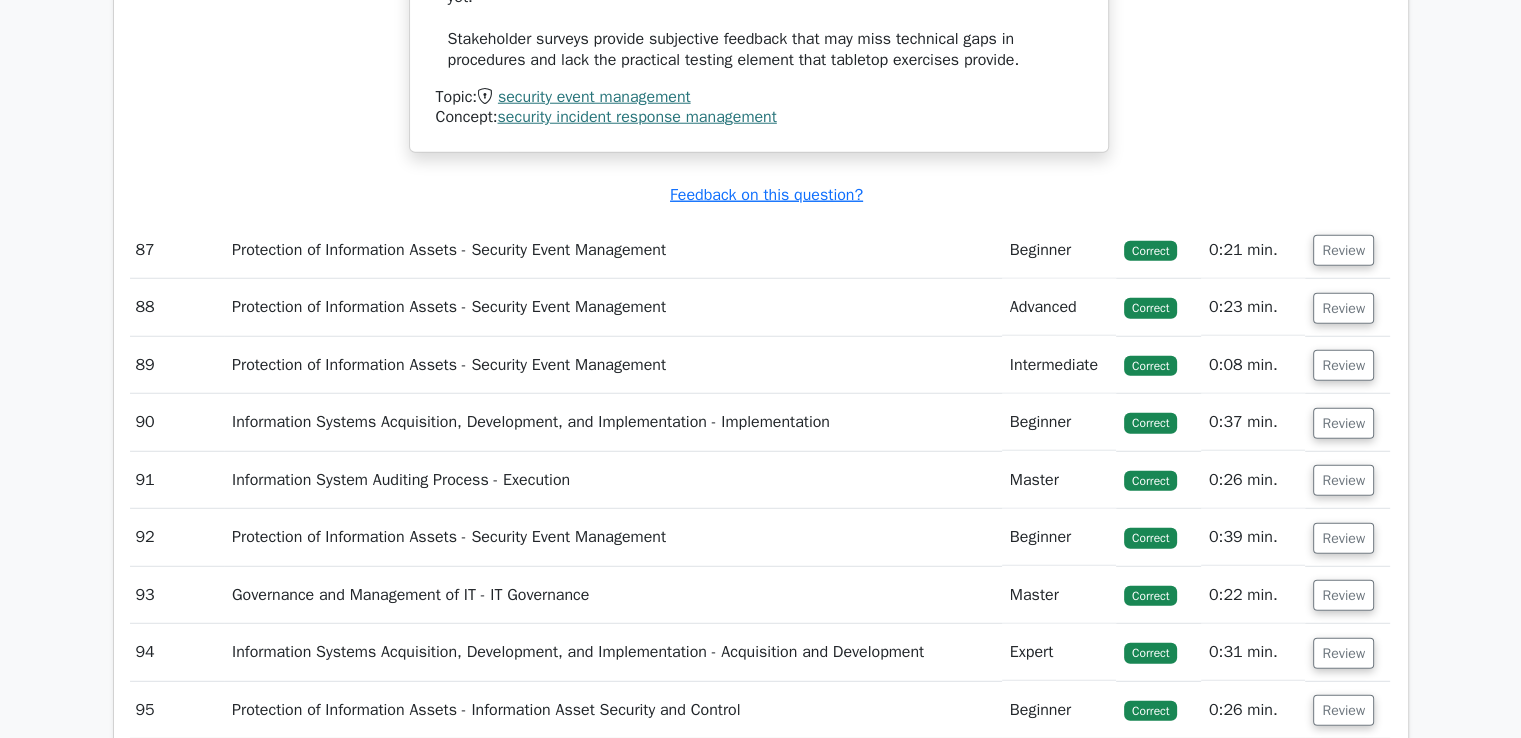 click on "Review" at bounding box center [1347, 250] 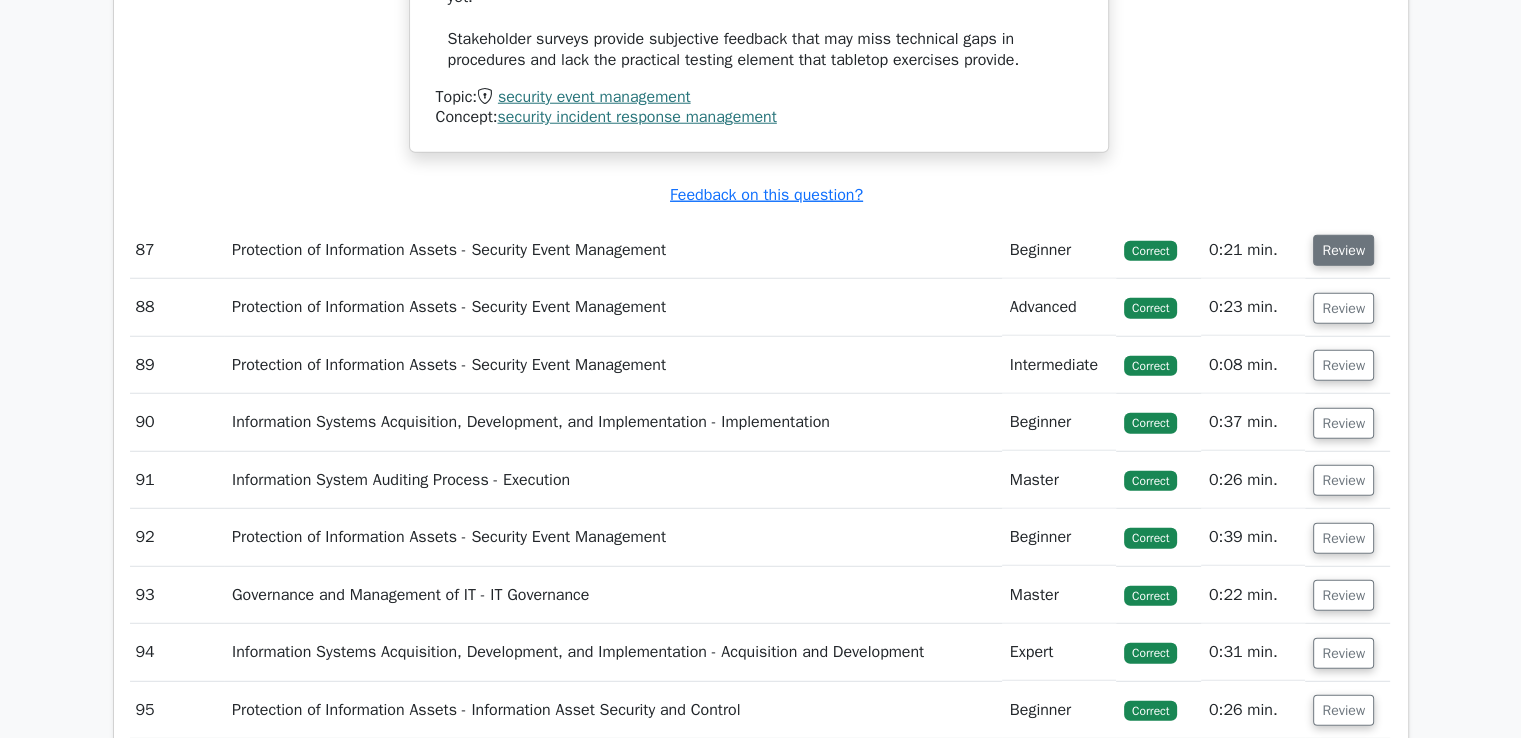 click on "Review" at bounding box center [1343, 250] 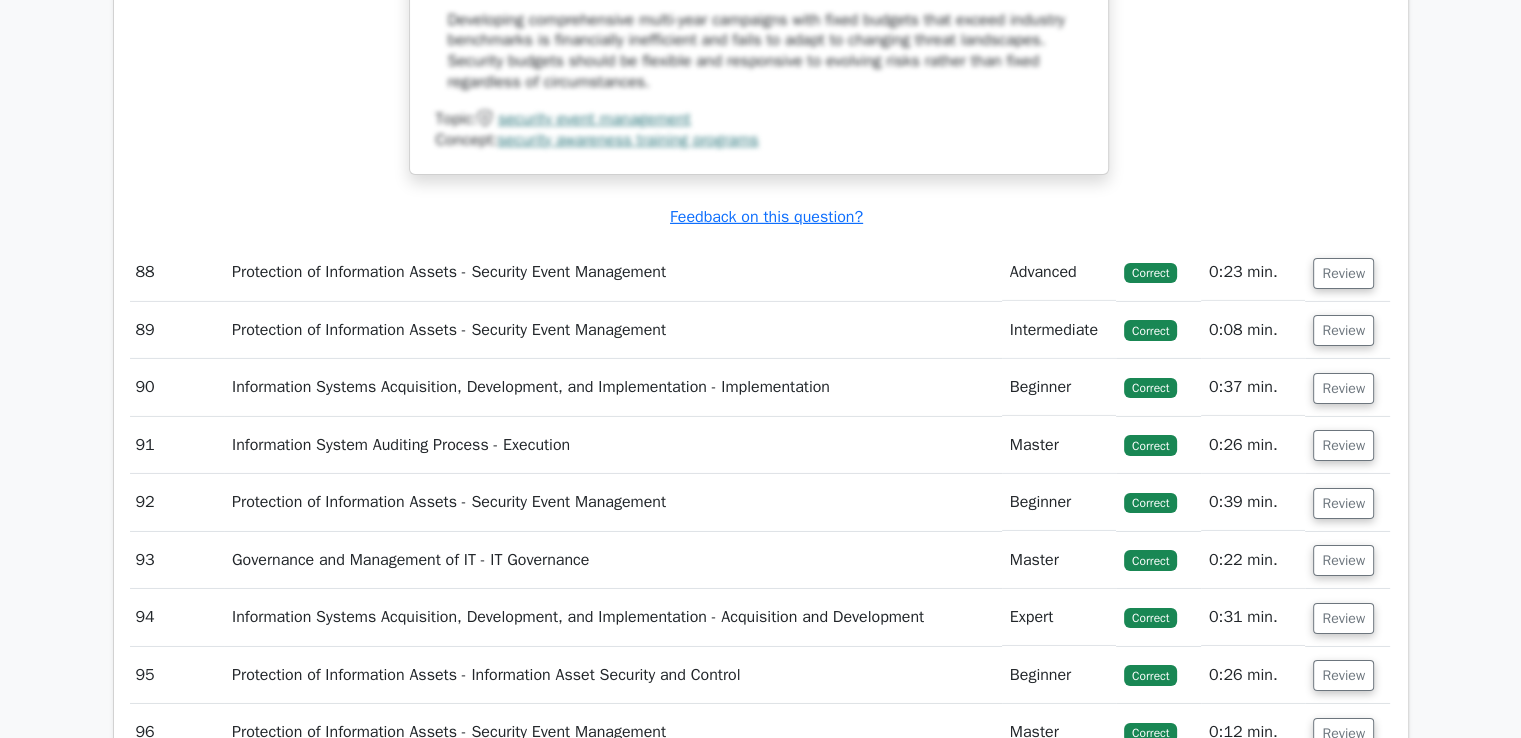 scroll, scrollTop: 97900, scrollLeft: 0, axis: vertical 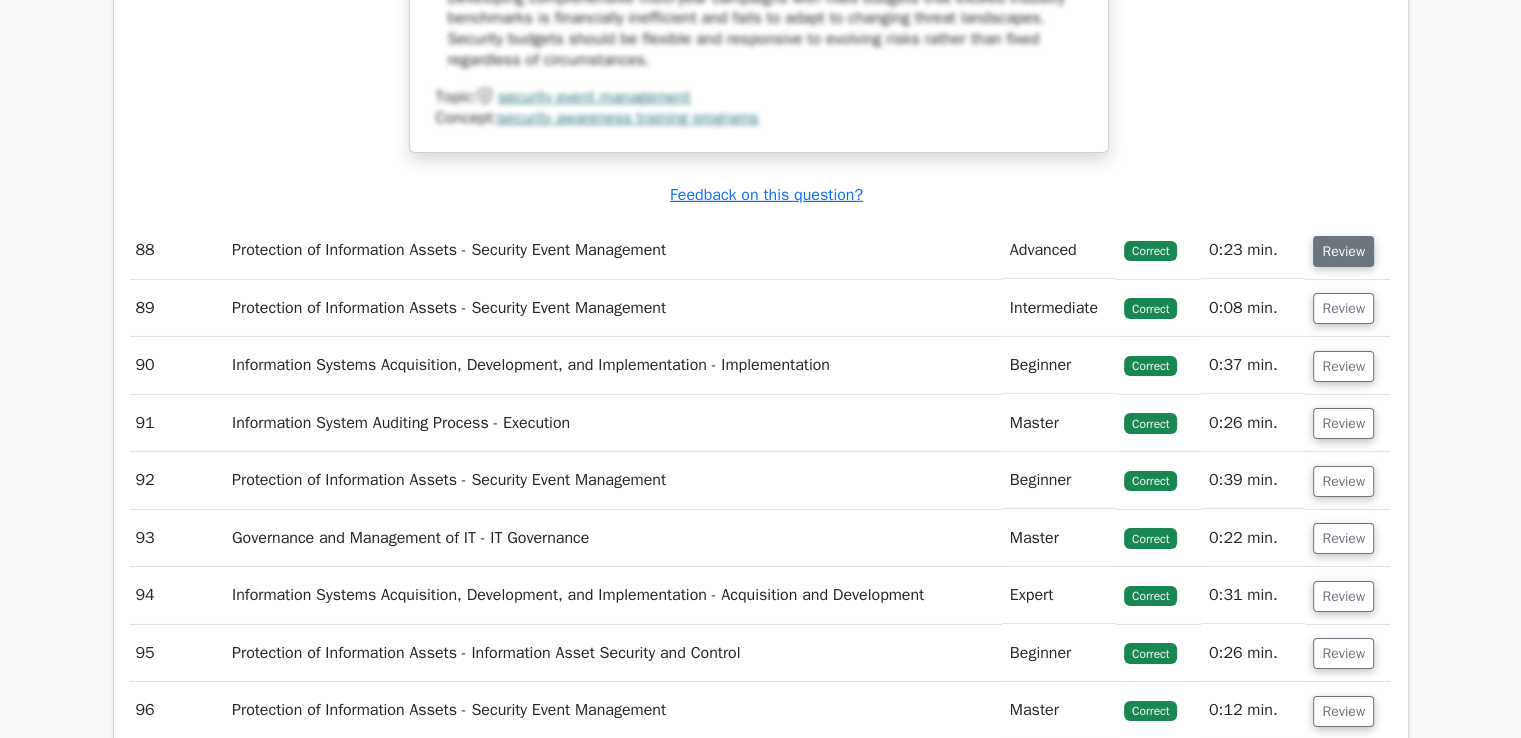 click on "Review" at bounding box center (1343, 251) 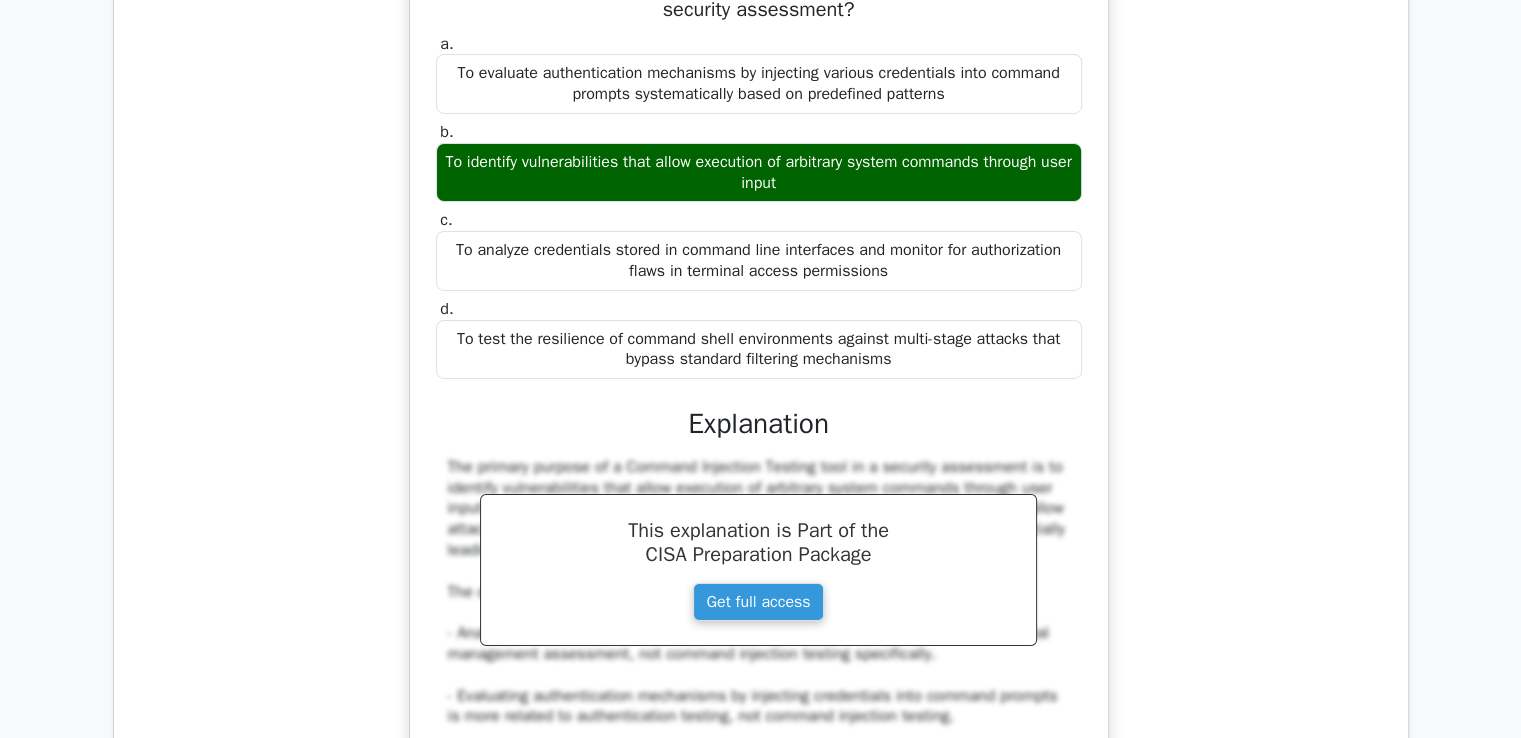 scroll, scrollTop: 98238, scrollLeft: 0, axis: vertical 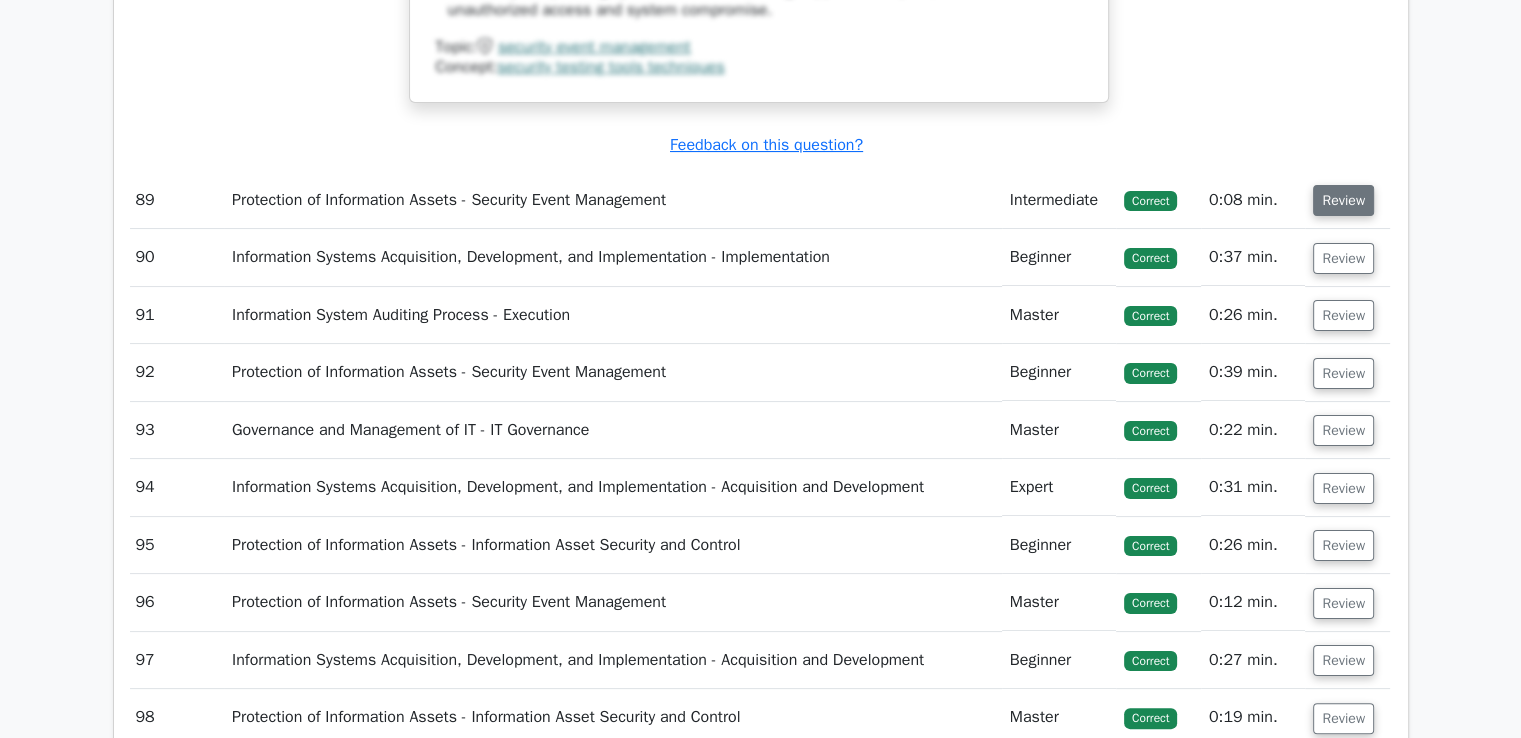 click on "Review" at bounding box center [1343, 200] 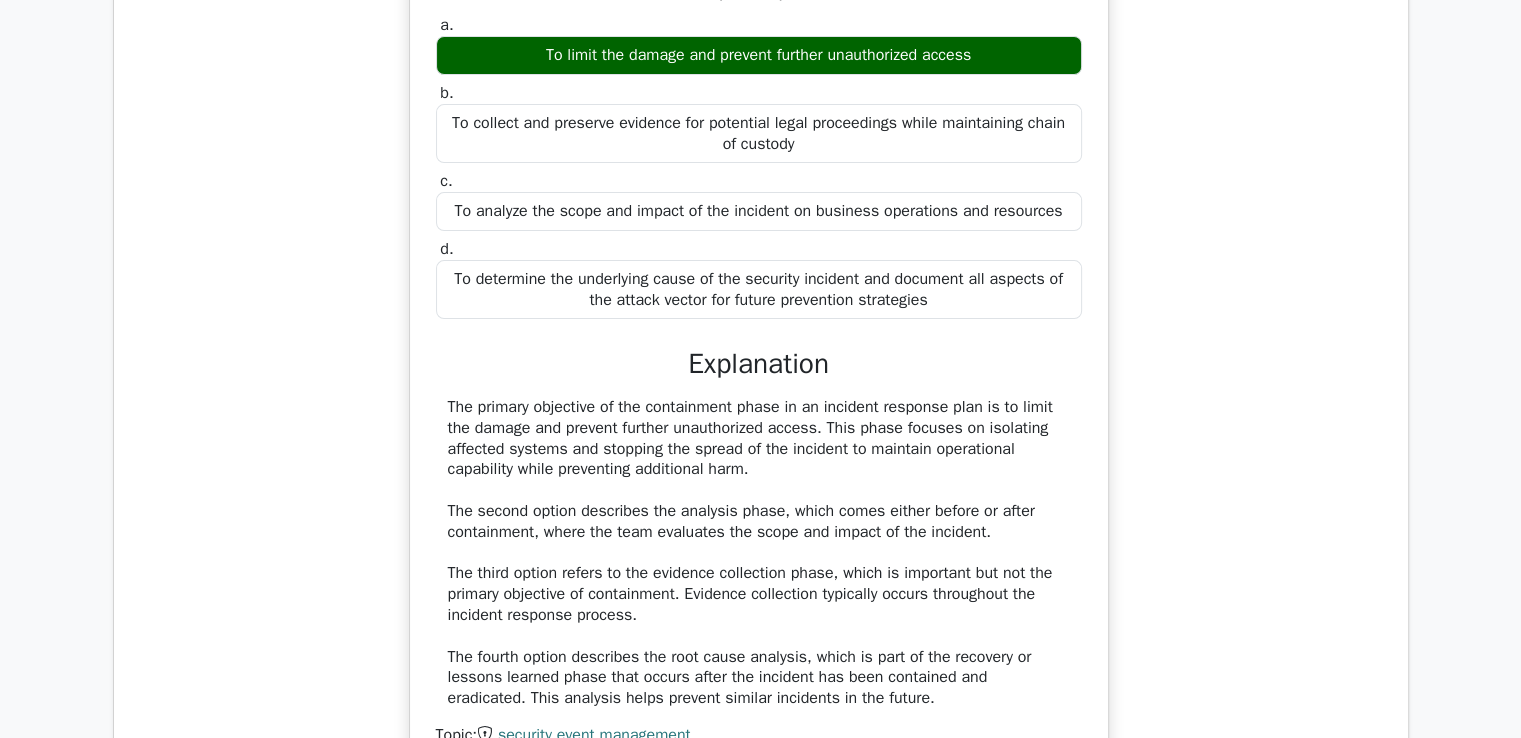scroll, scrollTop: 99418, scrollLeft: 0, axis: vertical 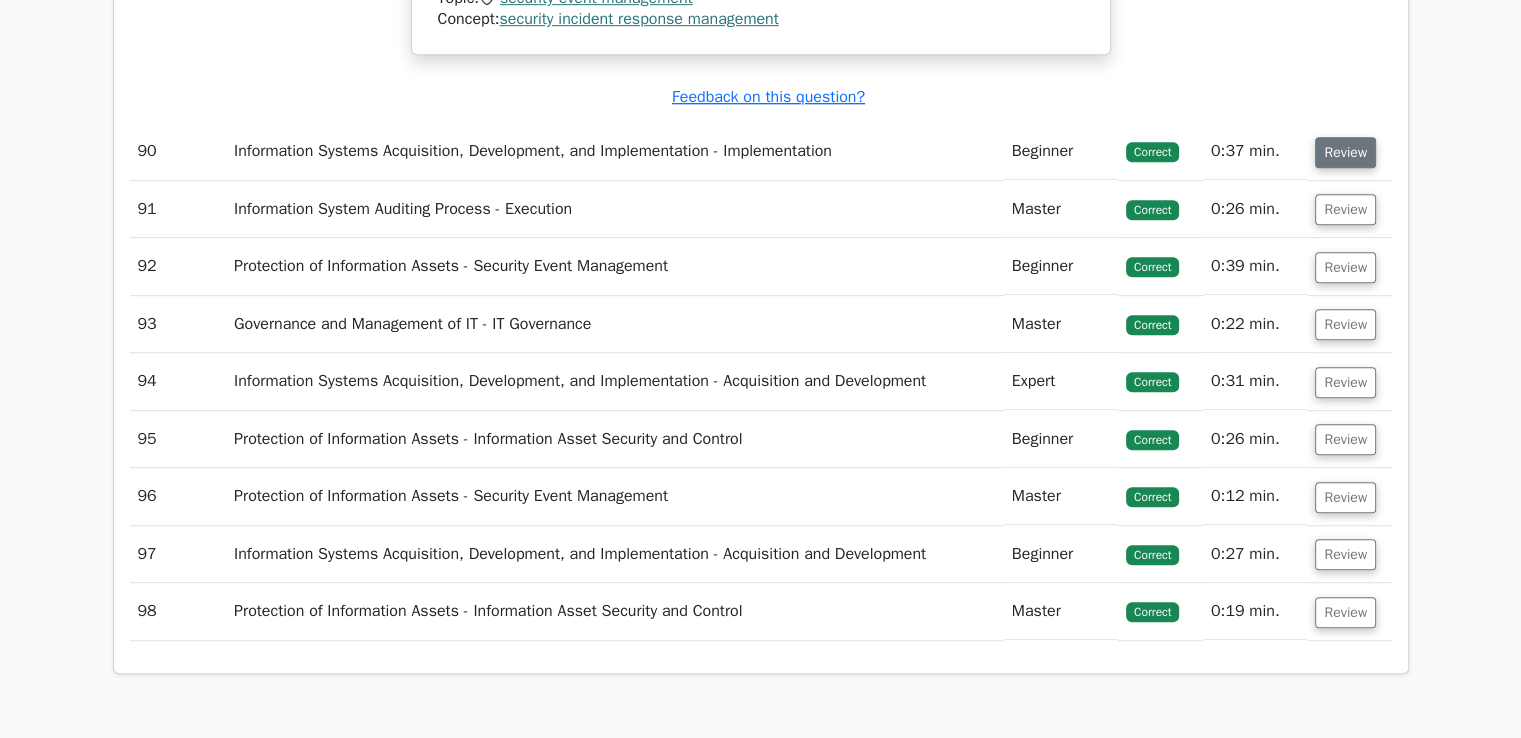 click on "Review" at bounding box center [1345, 152] 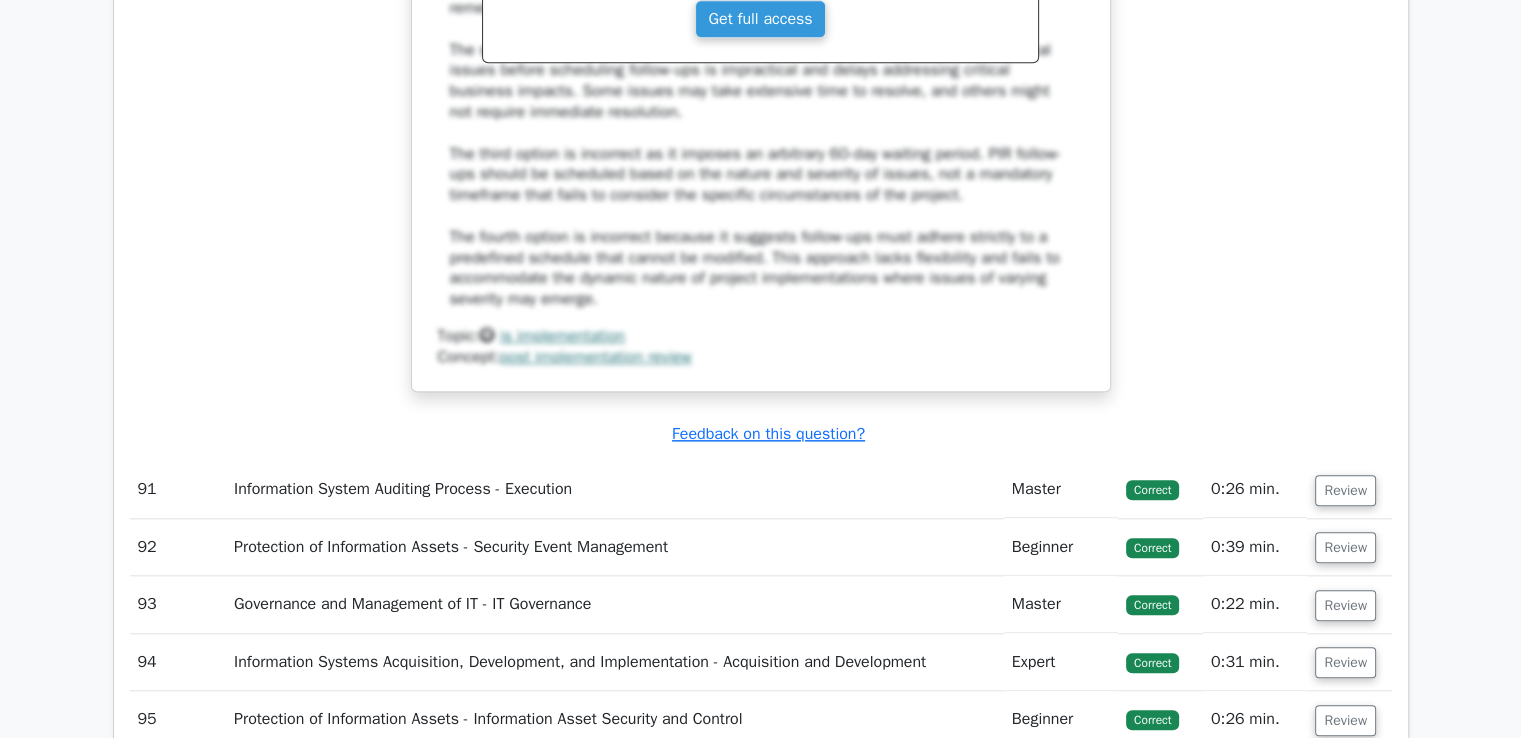scroll, scrollTop: 101288, scrollLeft: 0, axis: vertical 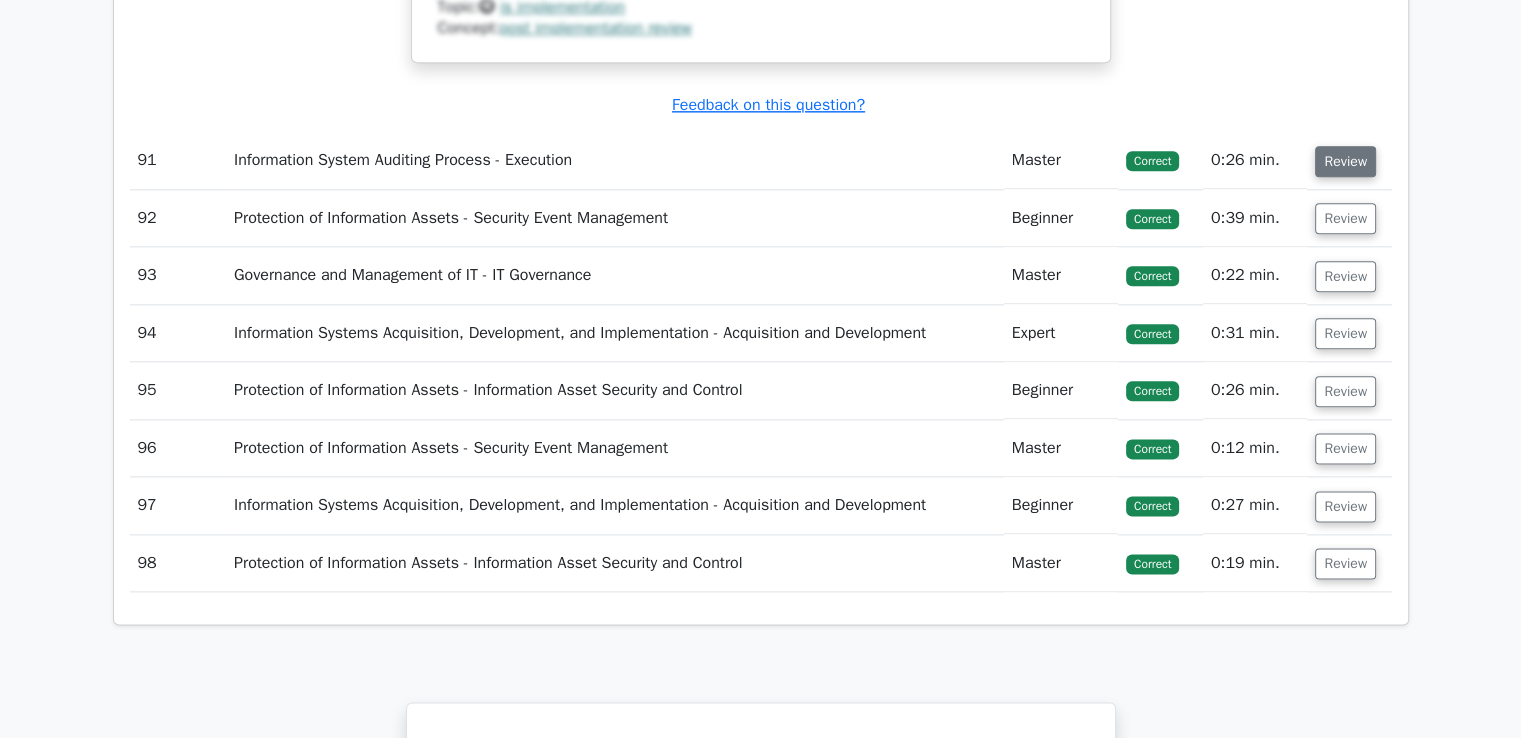 click on "Review" at bounding box center [1345, 161] 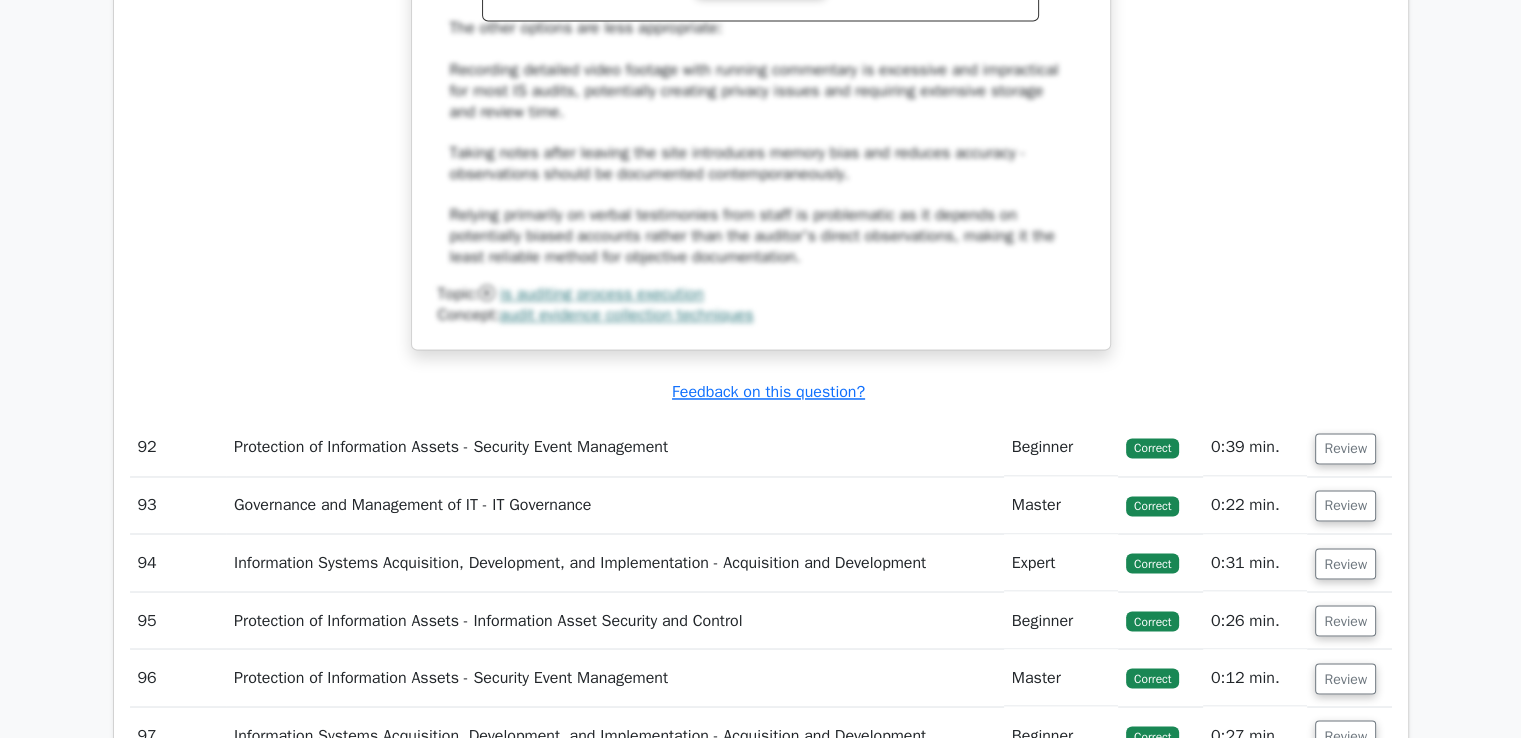 scroll, scrollTop: 102140, scrollLeft: 0, axis: vertical 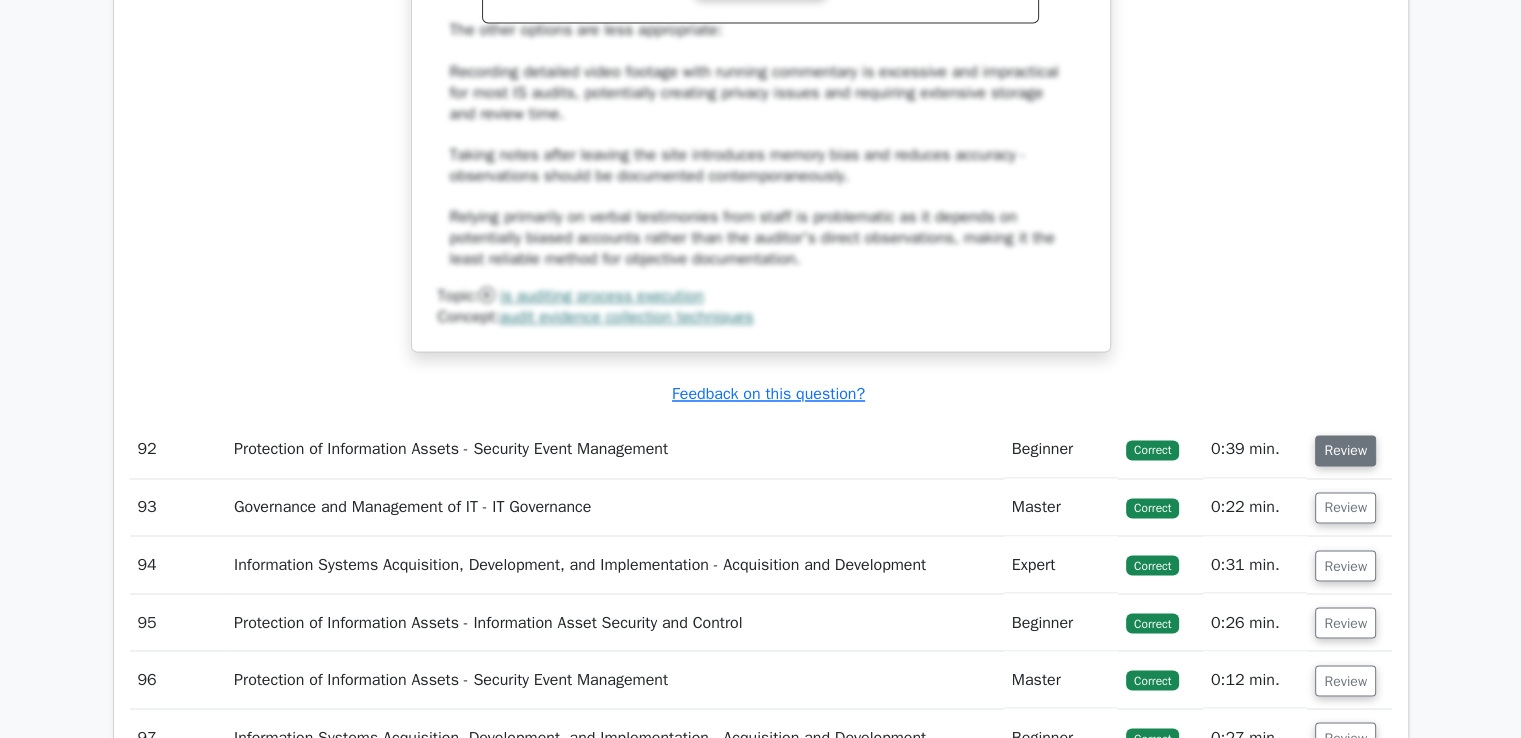 click on "Review" at bounding box center (1345, 450) 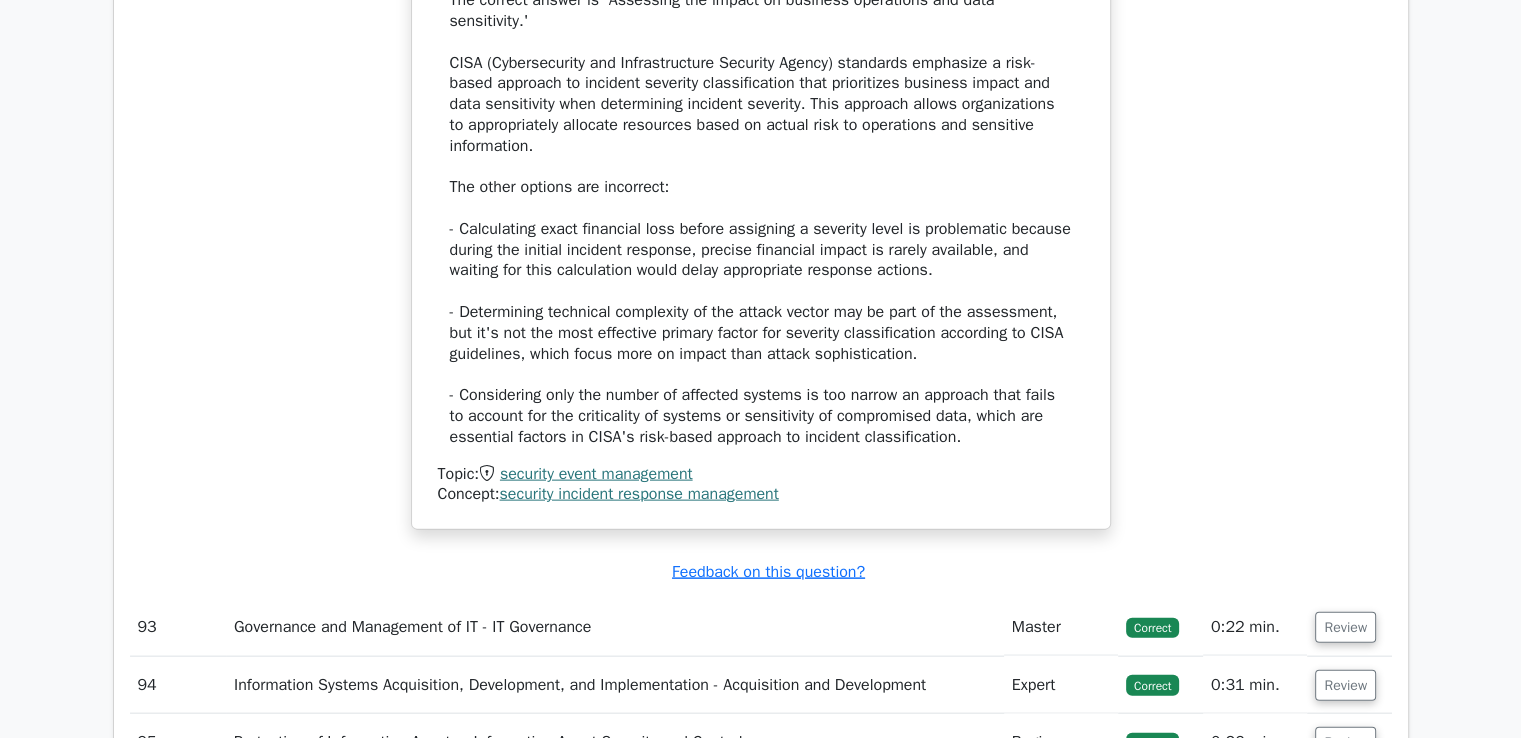scroll, scrollTop: 103575, scrollLeft: 0, axis: vertical 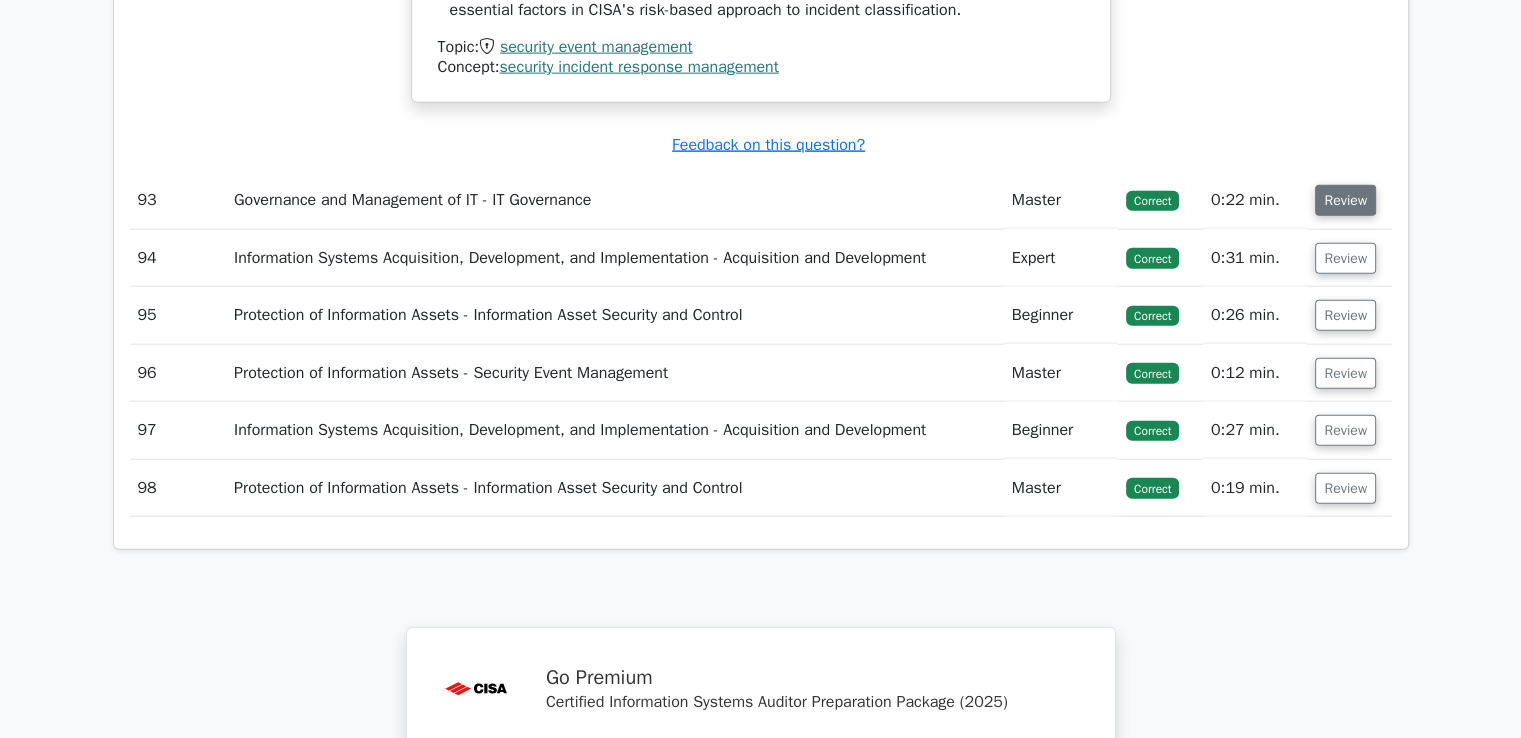 click on "Review" at bounding box center [1345, 200] 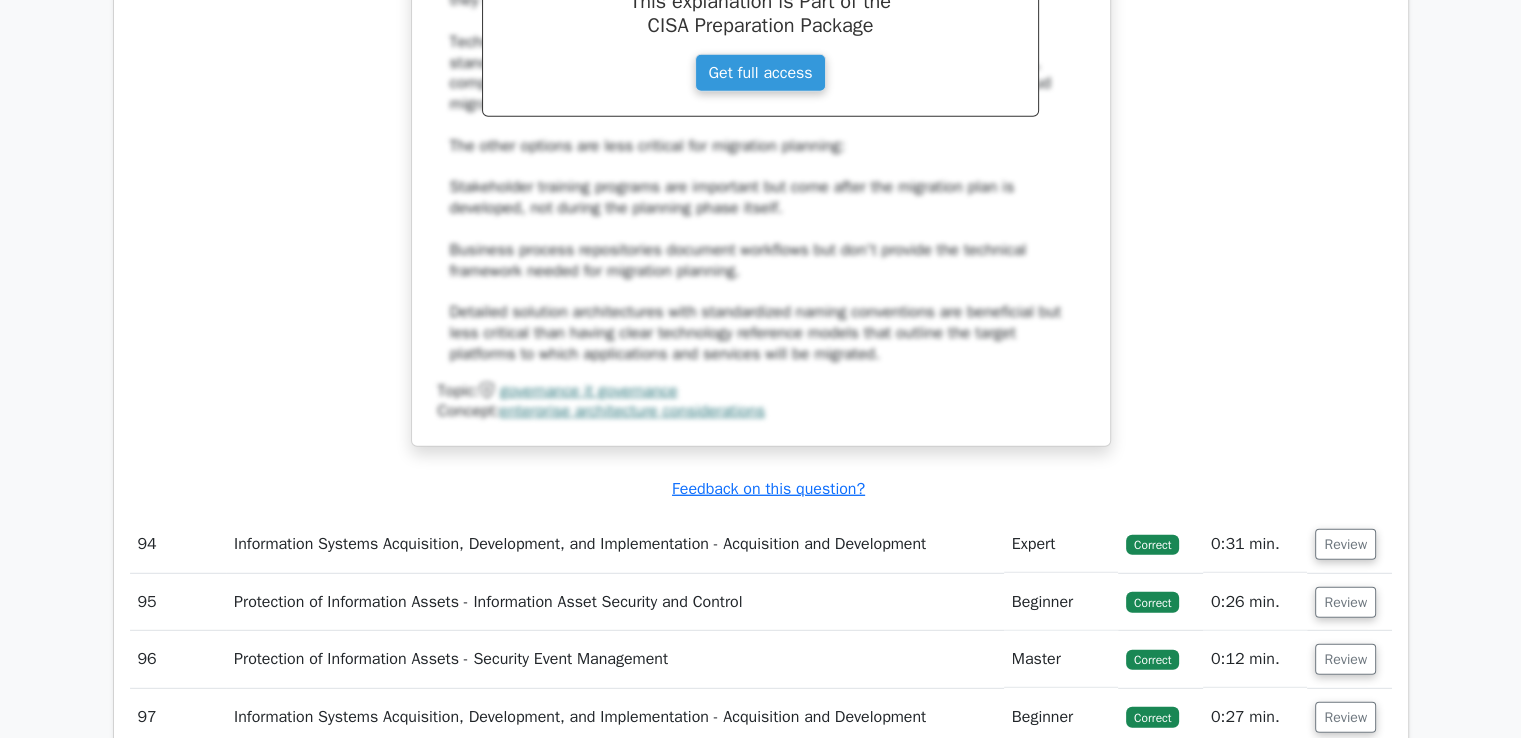 scroll, scrollTop: 104796, scrollLeft: 0, axis: vertical 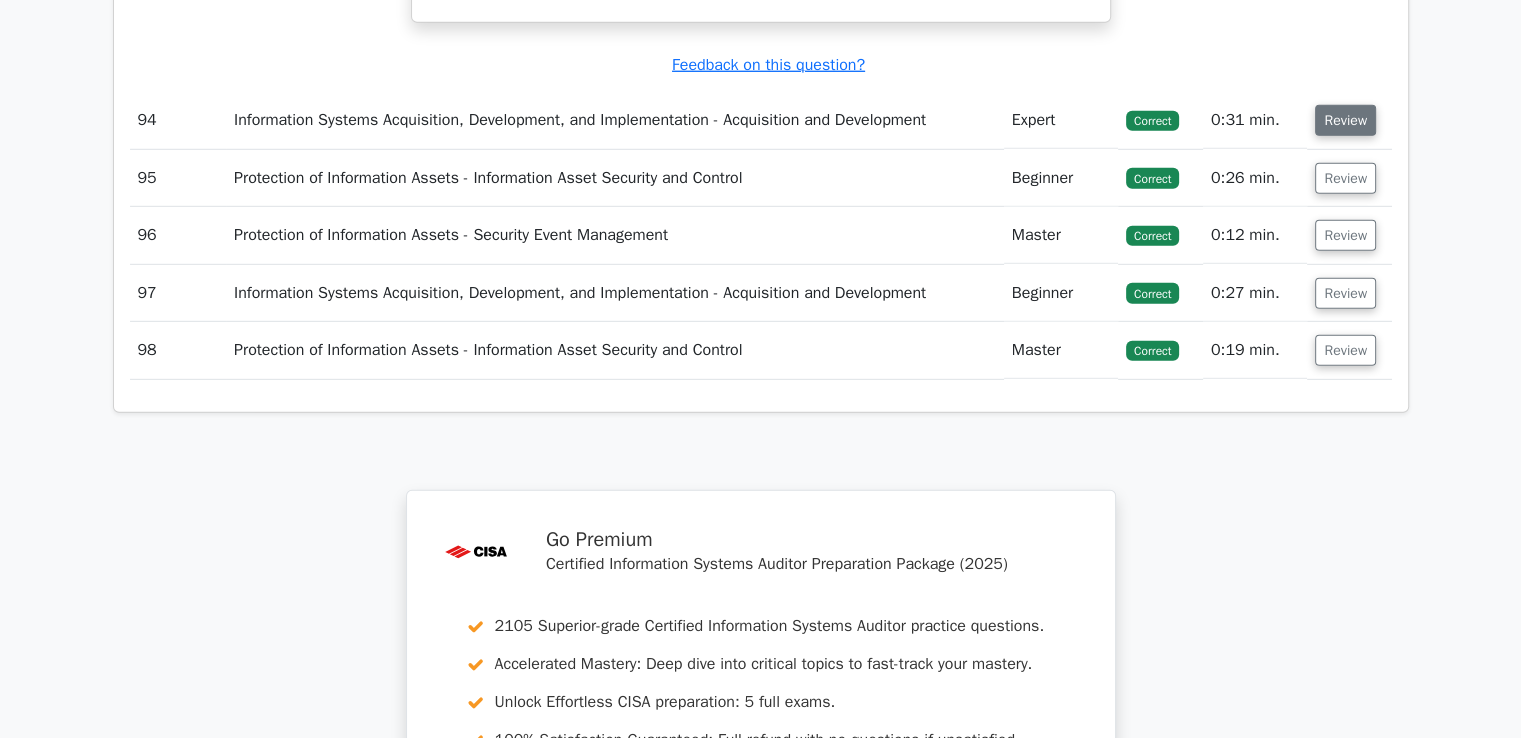 click on "Review" at bounding box center [1345, 120] 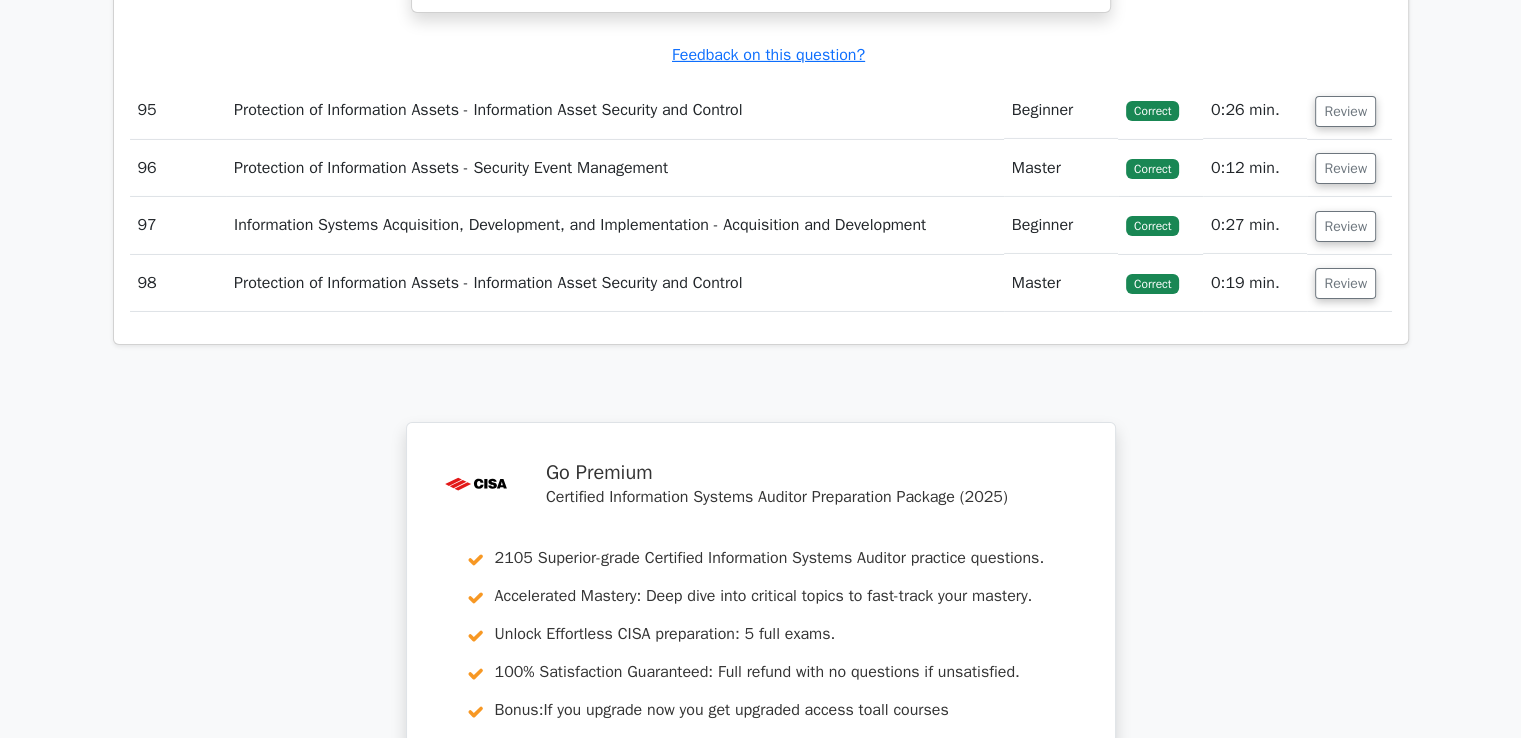 scroll, scrollTop: 105830, scrollLeft: 0, axis: vertical 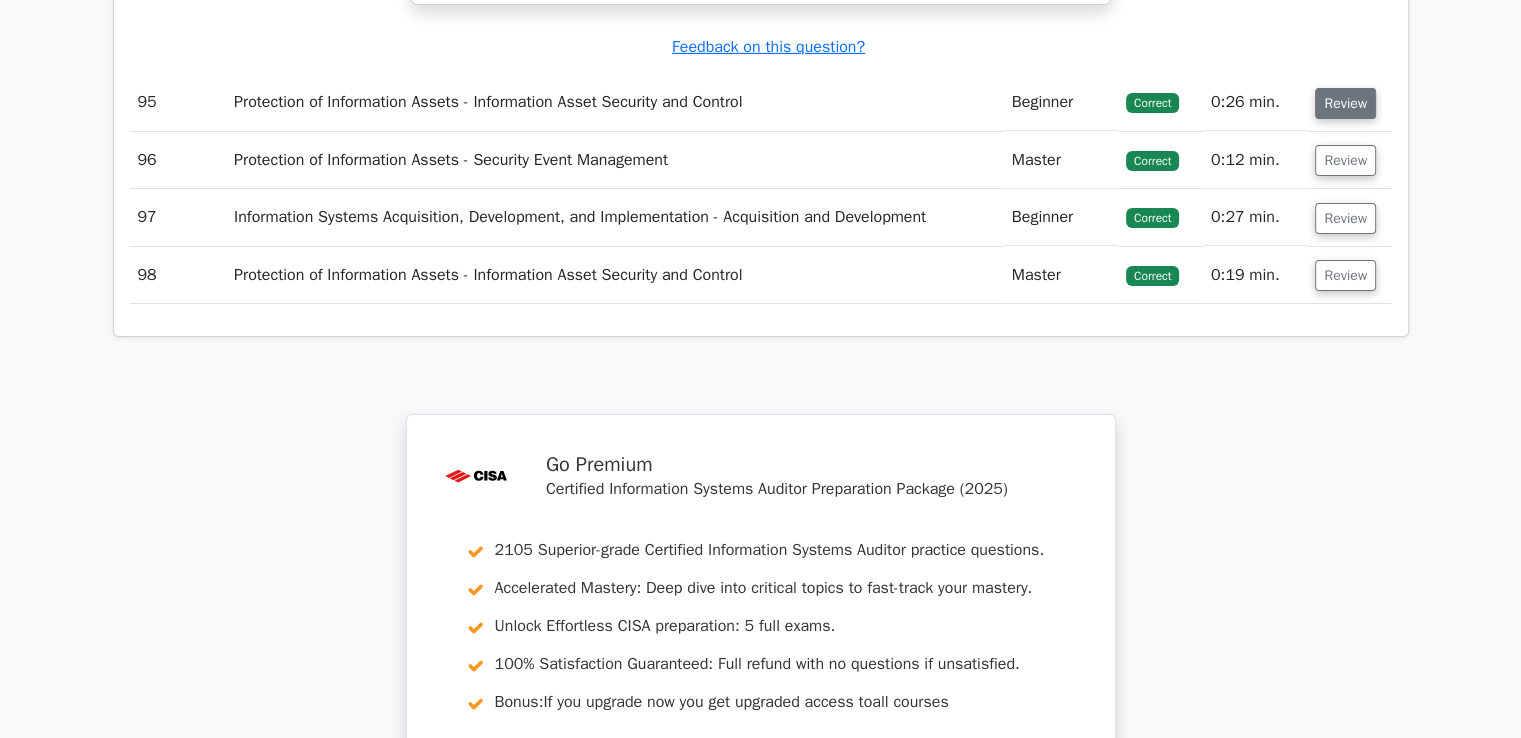 click on "Review" at bounding box center [1345, 103] 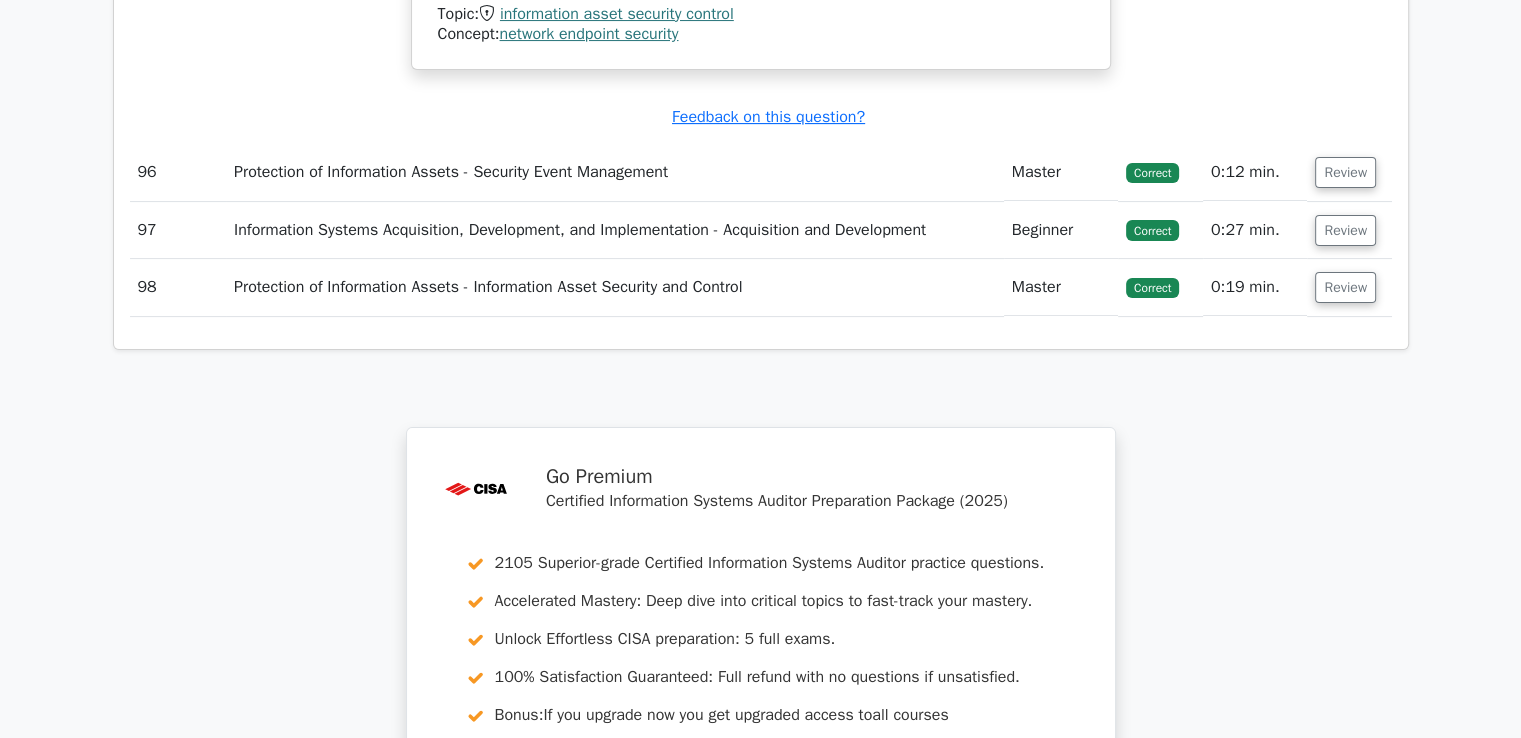 scroll, scrollTop: 106924, scrollLeft: 0, axis: vertical 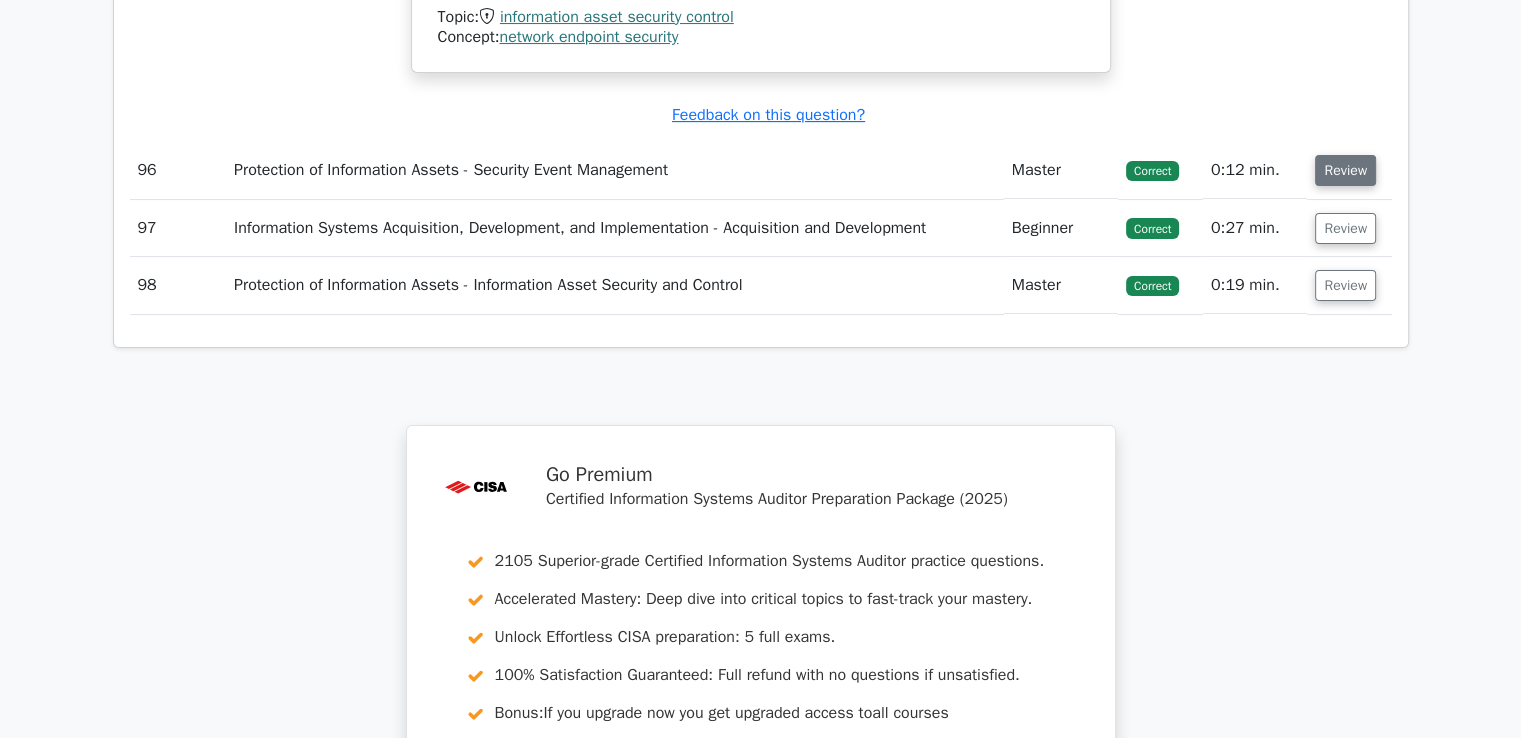 click on "Review" at bounding box center (1345, 170) 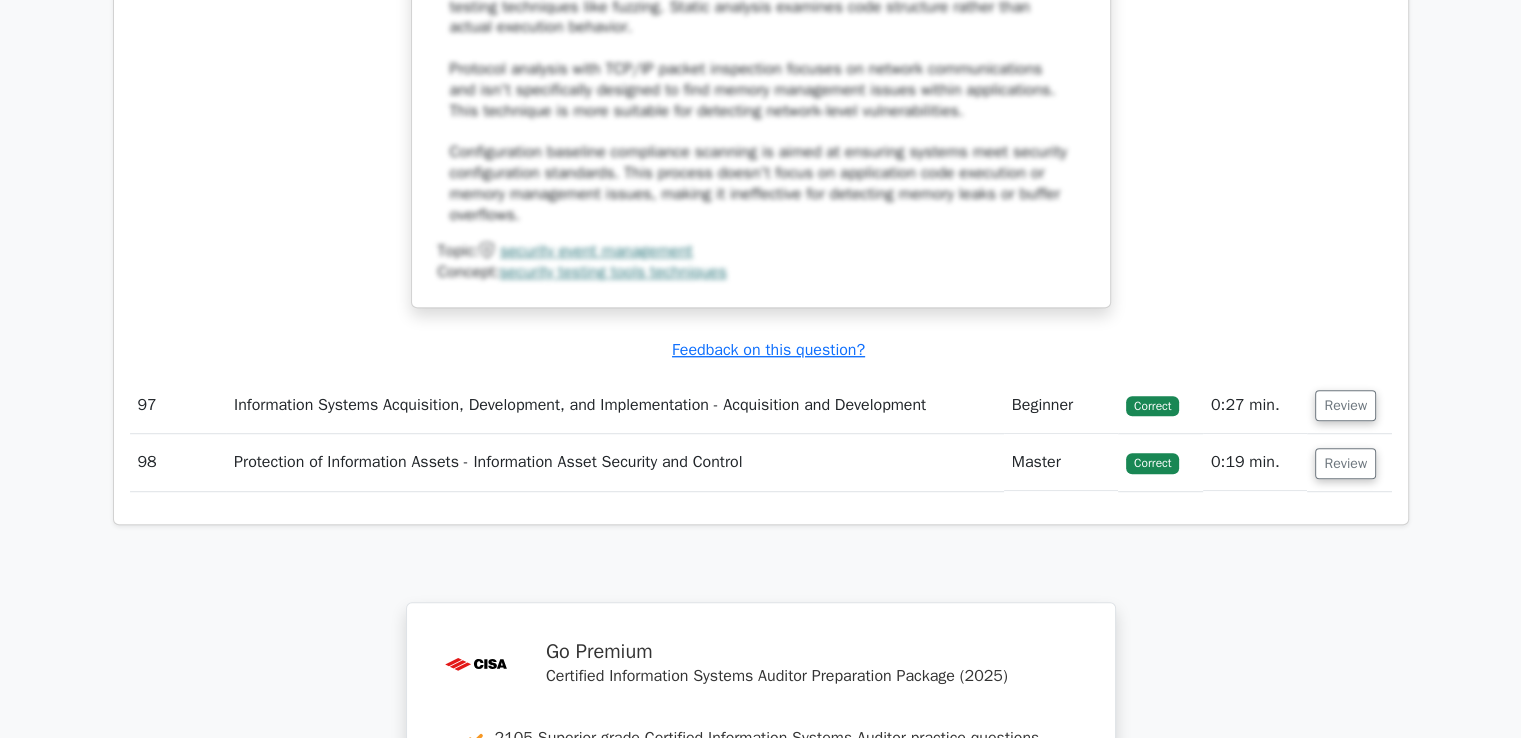 scroll, scrollTop: 107910, scrollLeft: 0, axis: vertical 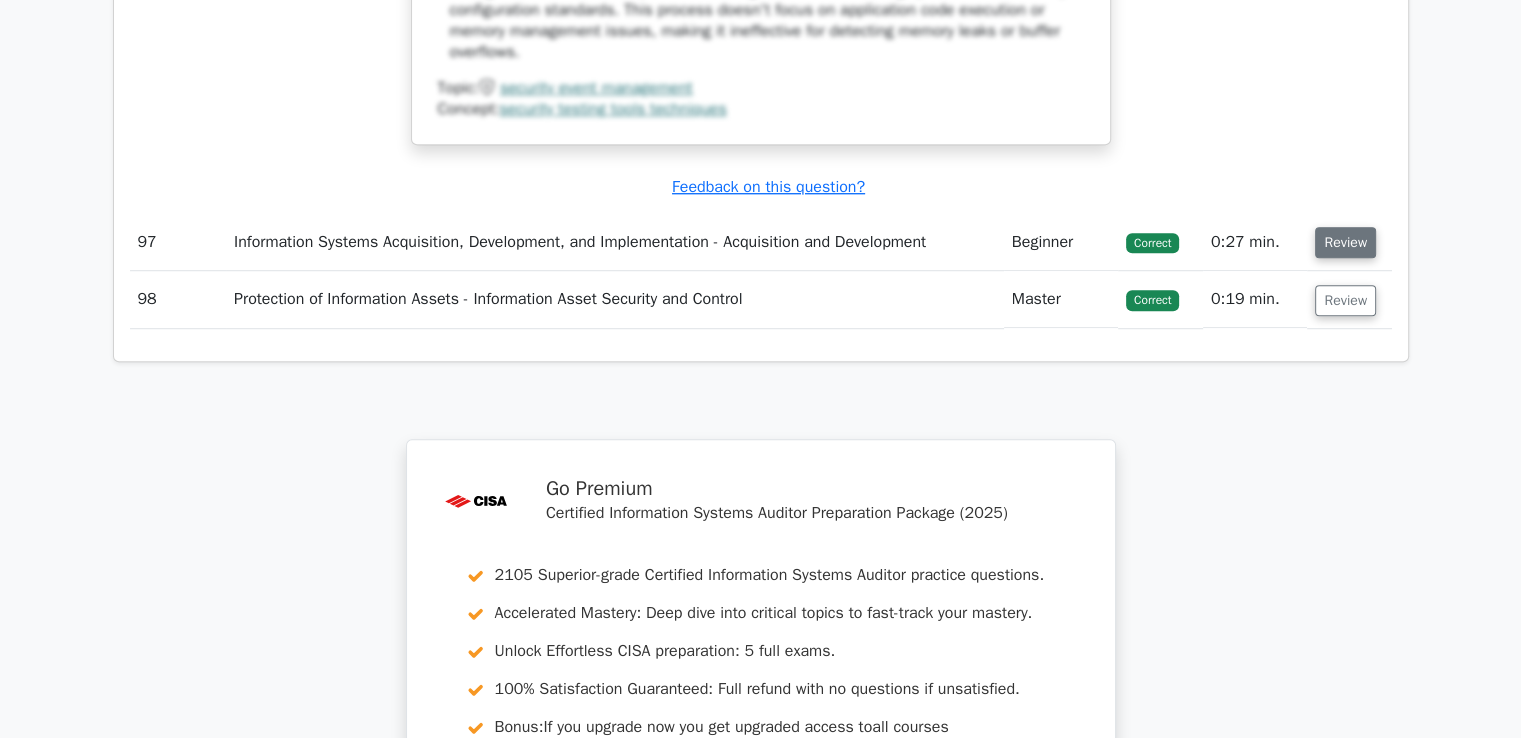 click on "Review" at bounding box center (1345, 242) 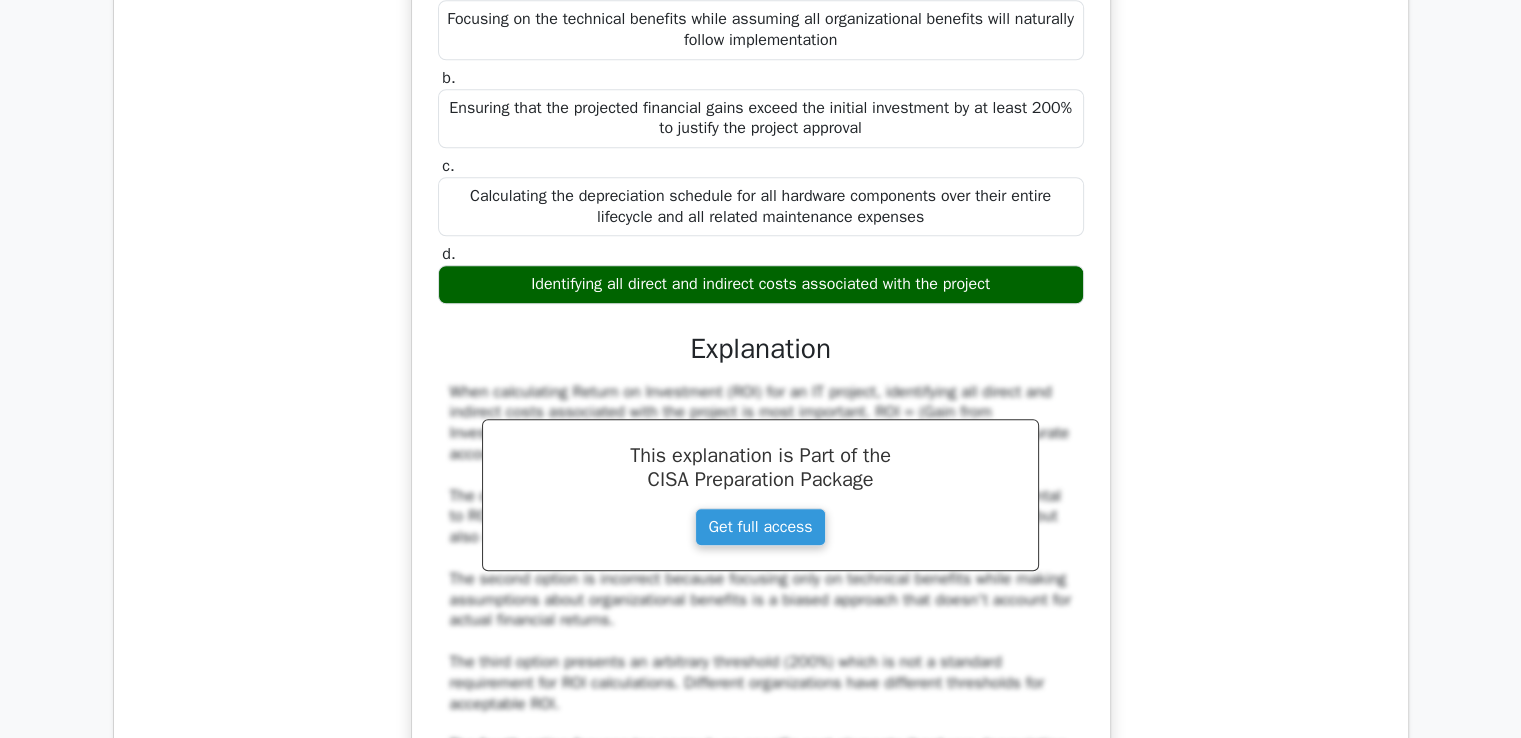 scroll, scrollTop: 108088, scrollLeft: 0, axis: vertical 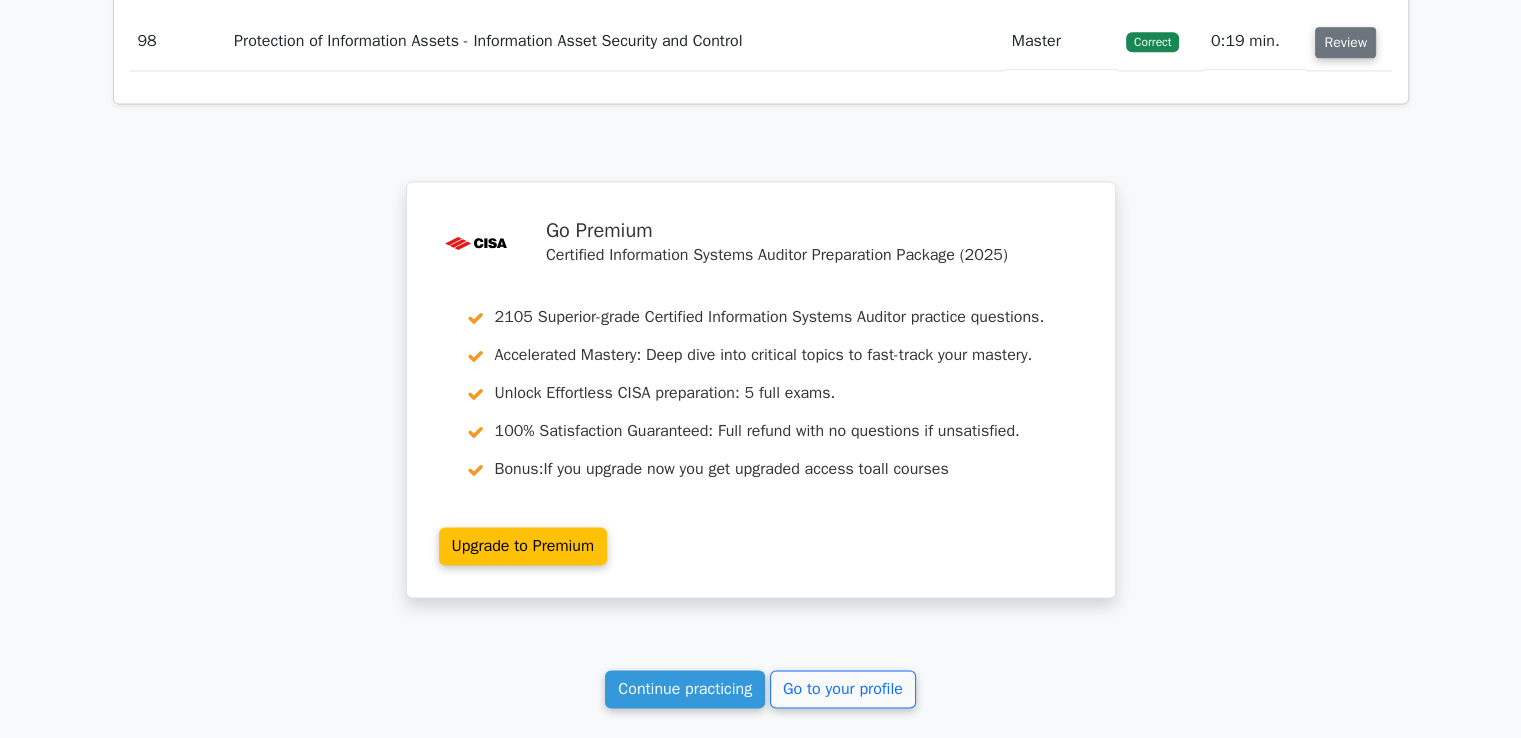 click on "Review" at bounding box center [1345, 42] 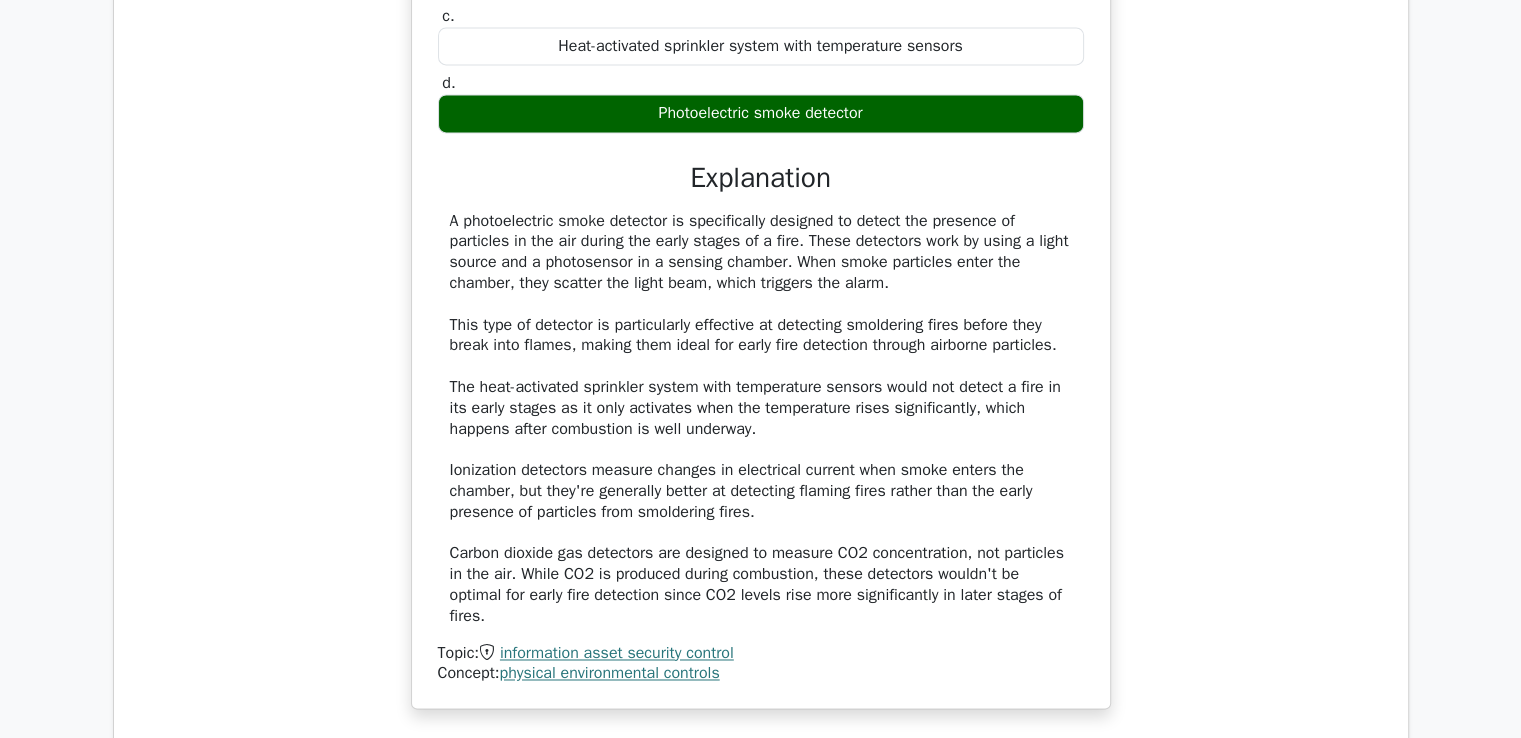 scroll, scrollTop: 109492, scrollLeft: 0, axis: vertical 